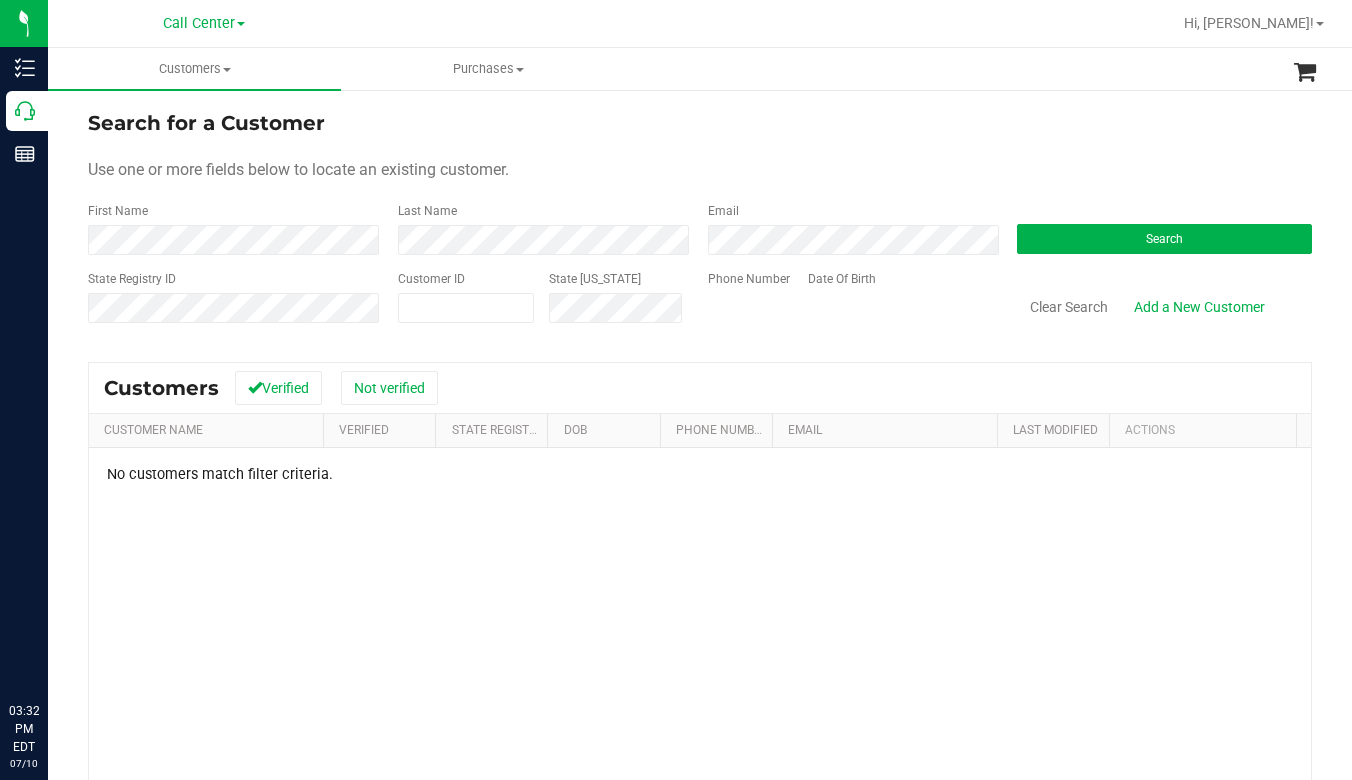 scroll, scrollTop: 0, scrollLeft: 0, axis: both 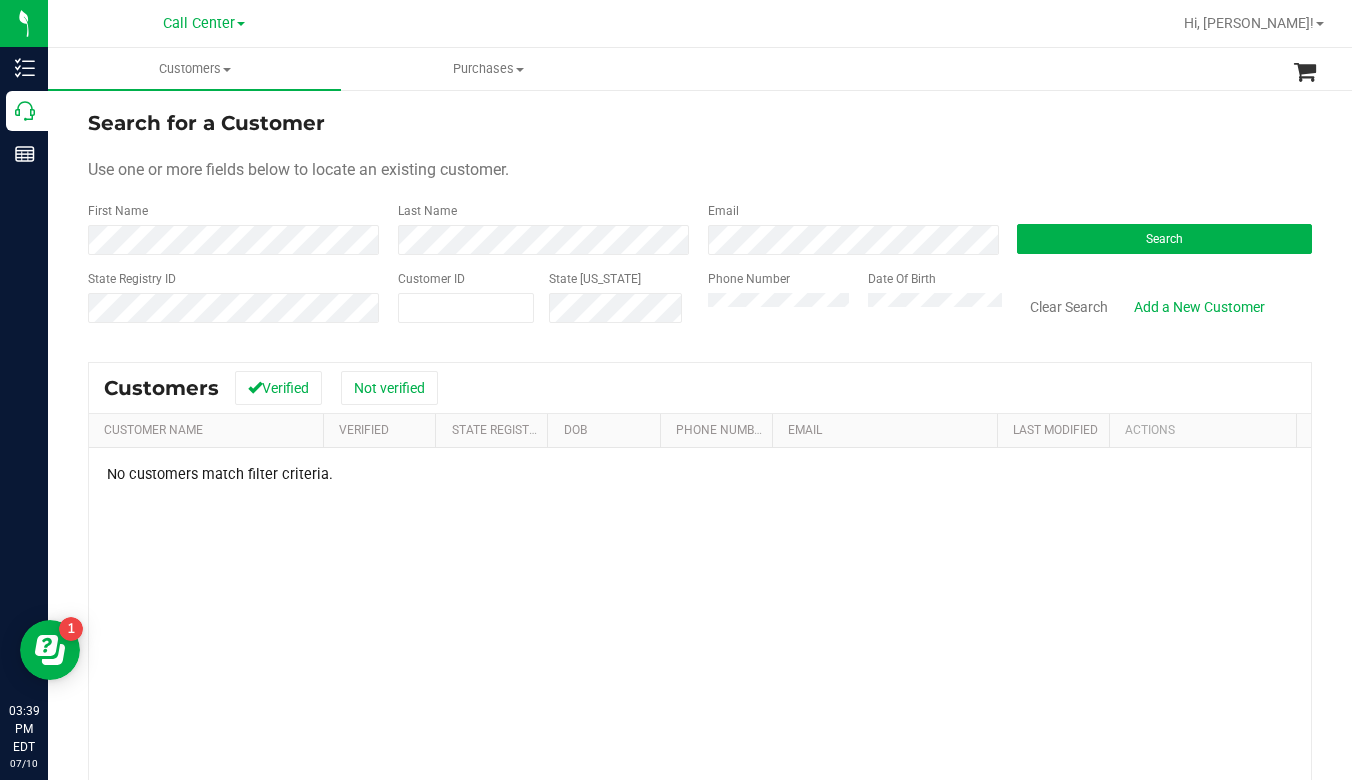 click on "Search for a Customer
Use one or more fields below to locate an existing customer.
First Name
Last Name
Email
Search
State Registry ID
Customer ID
State ID
Phone Number
Date Of Birth" at bounding box center [700, 224] 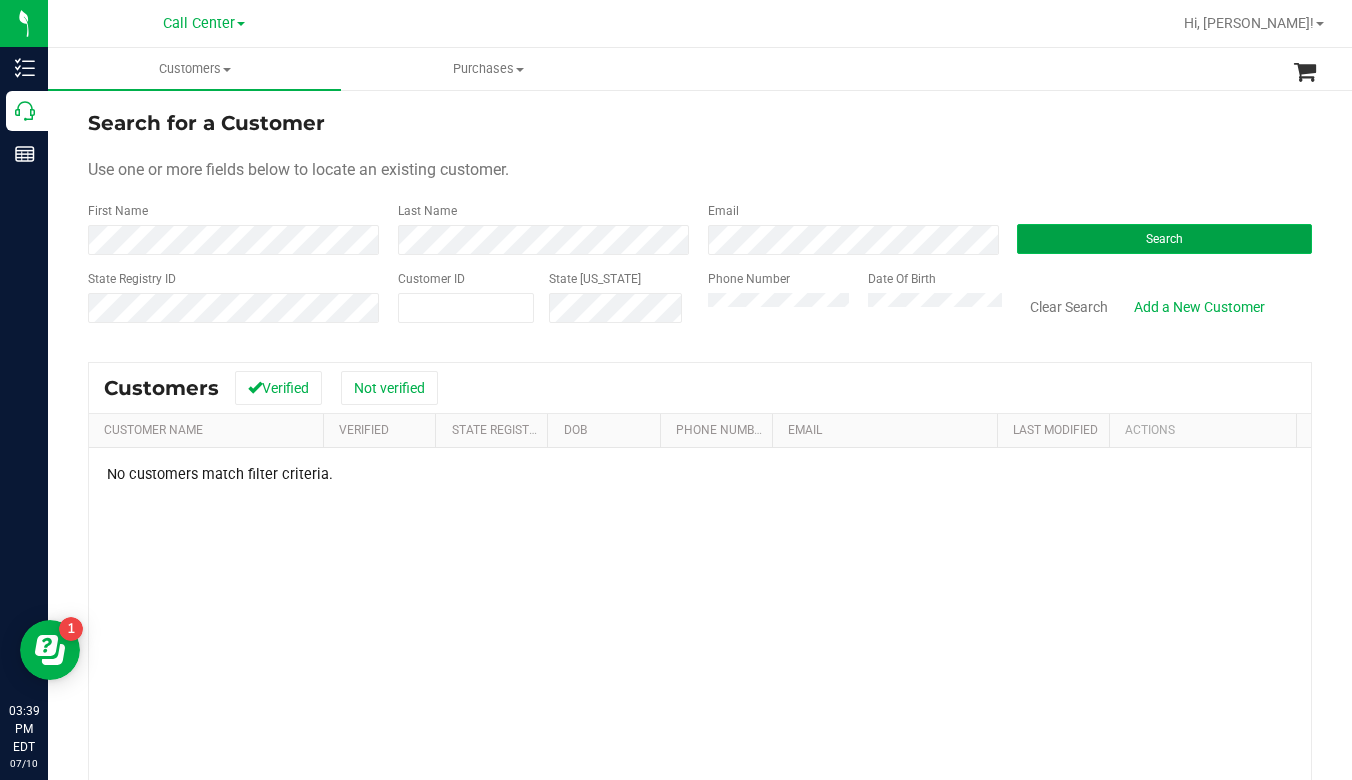 click on "Search" at bounding box center (1164, 239) 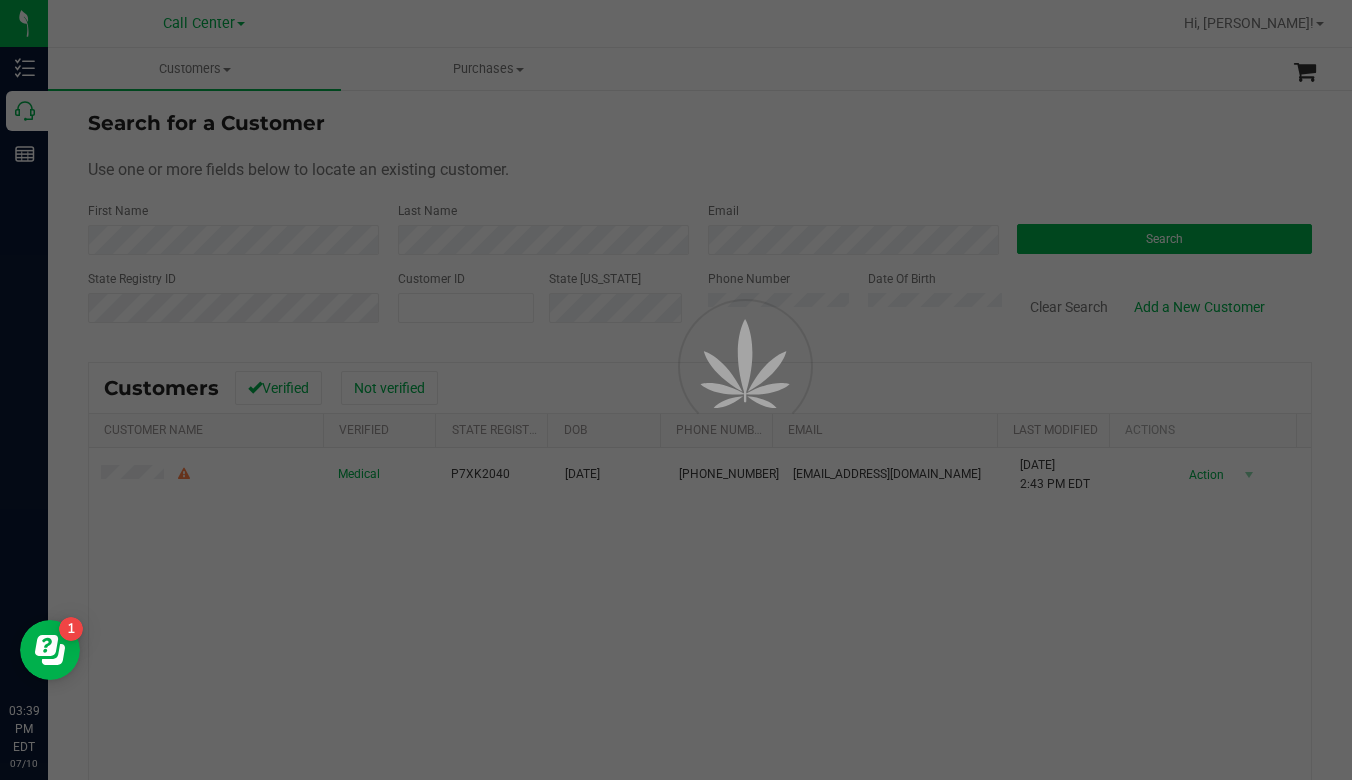click at bounding box center (676, 390) 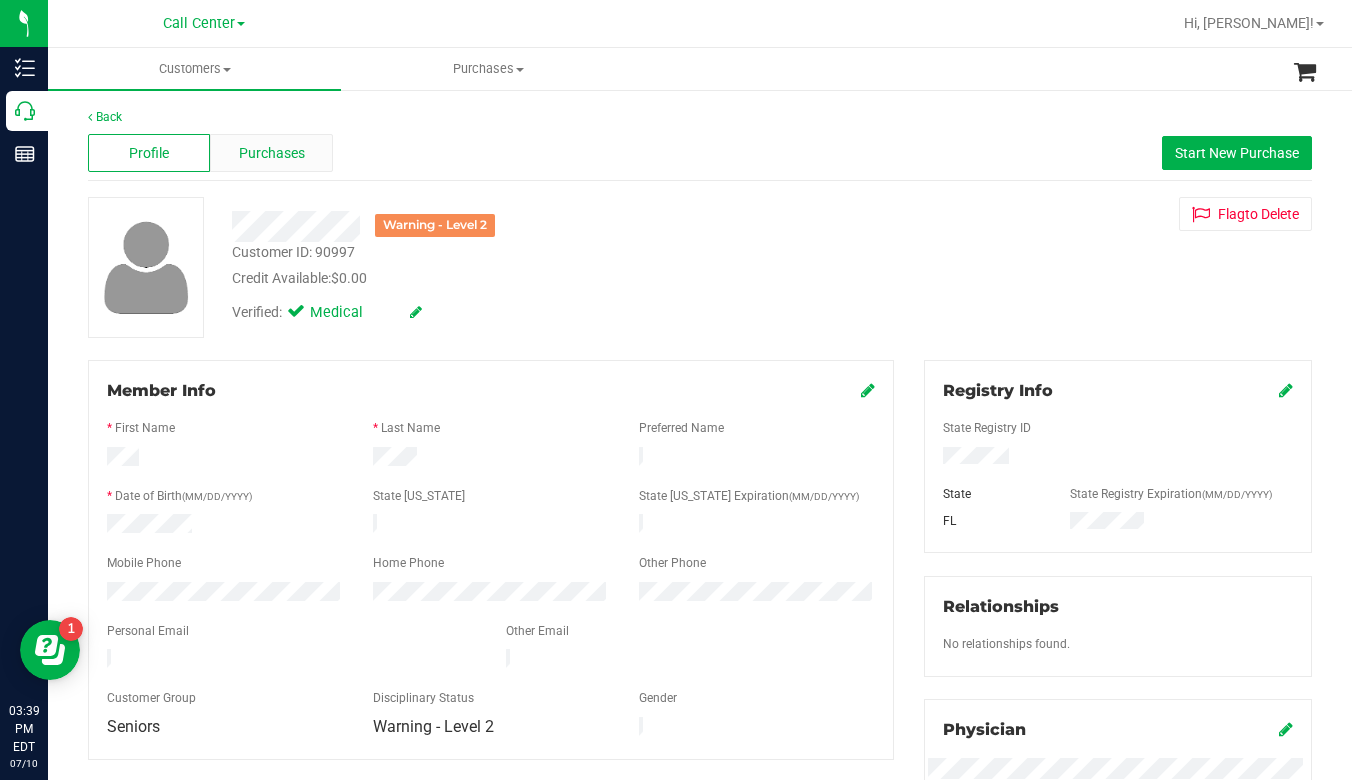 click on "Purchases" at bounding box center [272, 153] 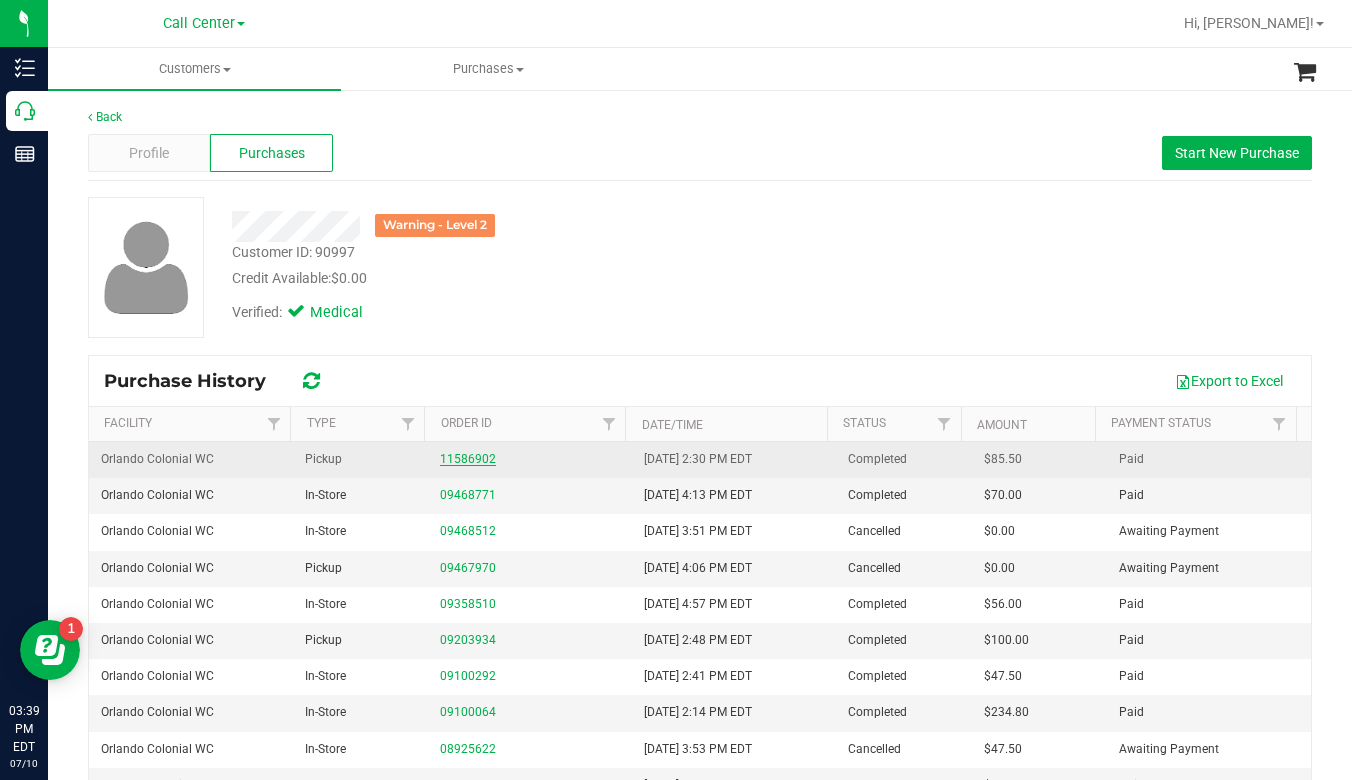 click on "11586902" at bounding box center (468, 459) 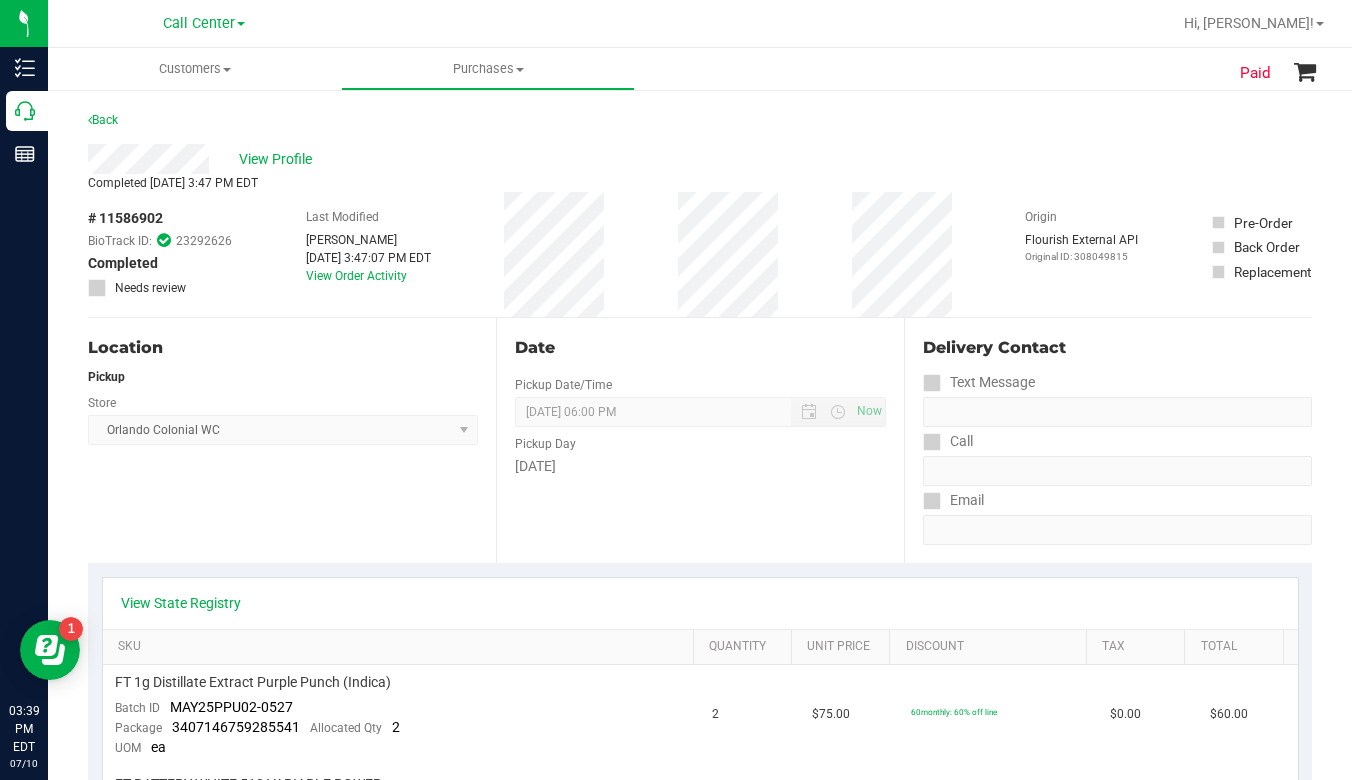 click on "Location
Pickup
Store
Orlando Colonial WC Select Store Bonita Springs WC Boynton Beach WC Bradenton WC Brandon WC Brooksville WC Call Center Clermont WC Crestview WC Deerfield Beach WC Delray Beach WC Deltona WC Ft Walton Beach WC Ft. Lauderdale WC Ft. Myers WC Gainesville WC Jax Atlantic WC JAX DC REP Jax WC Key West WC Lakeland WC Largo WC Lehigh Acres DC REP Merritt Island WC Miami 72nd WC Miami Beach WC Miami Dadeland WC Miramar DC REP New Port Richey WC North Palm Beach WC North Port WC Ocala WC Orange Park WC Orlando Colonial WC Orlando DC REP Orlando WC Oviedo WC Palm Bay WC Palm Coast WC Panama City WC Pensacola WC Port Orange WC Port St. Lucie WC Sebring WC South Tampa WC St. Pete WC Summerfield WC Tallahassee DC REP Tallahassee WC Tampa DC Testing Tampa Warehouse Tampa WC TX Austin DC TX Plano Retail WPB DC" at bounding box center (292, 440) 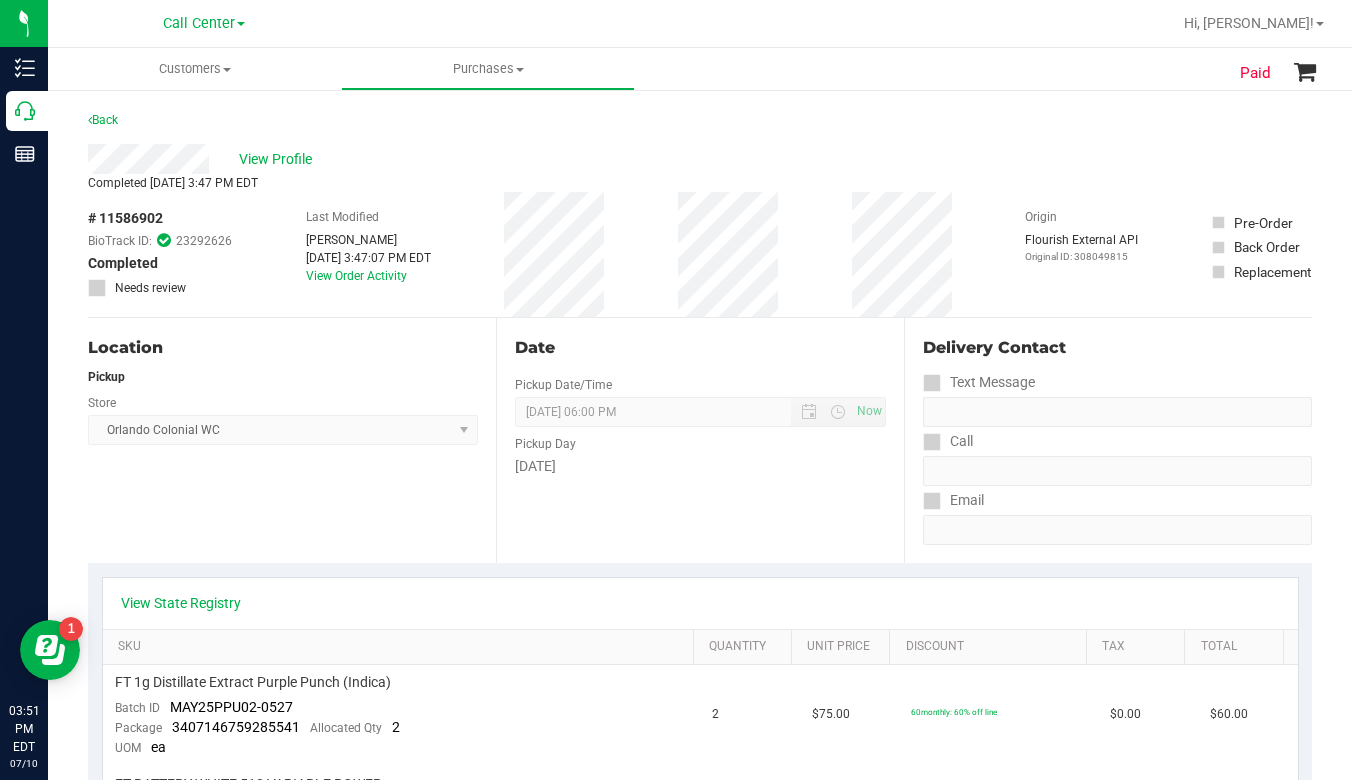 click on "View Profile" at bounding box center (700, 159) 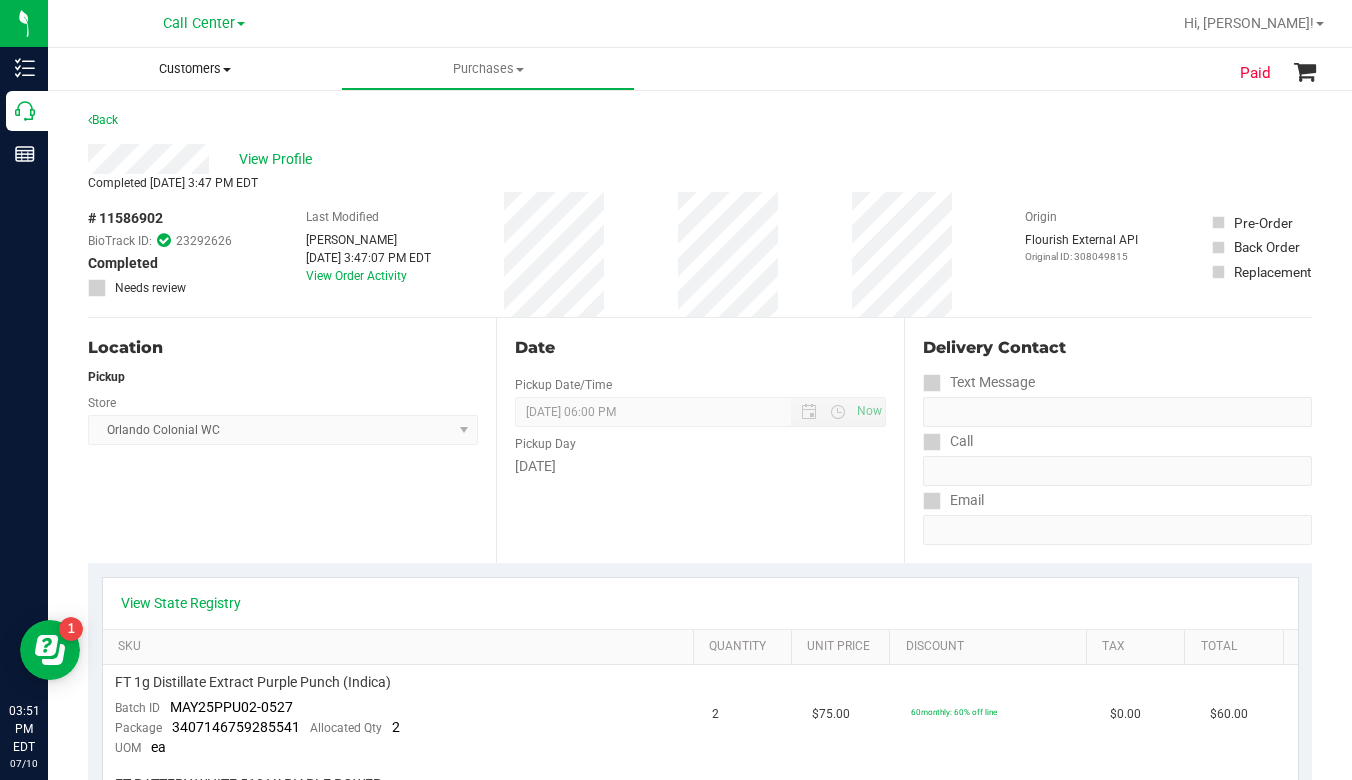 click at bounding box center (227, 70) 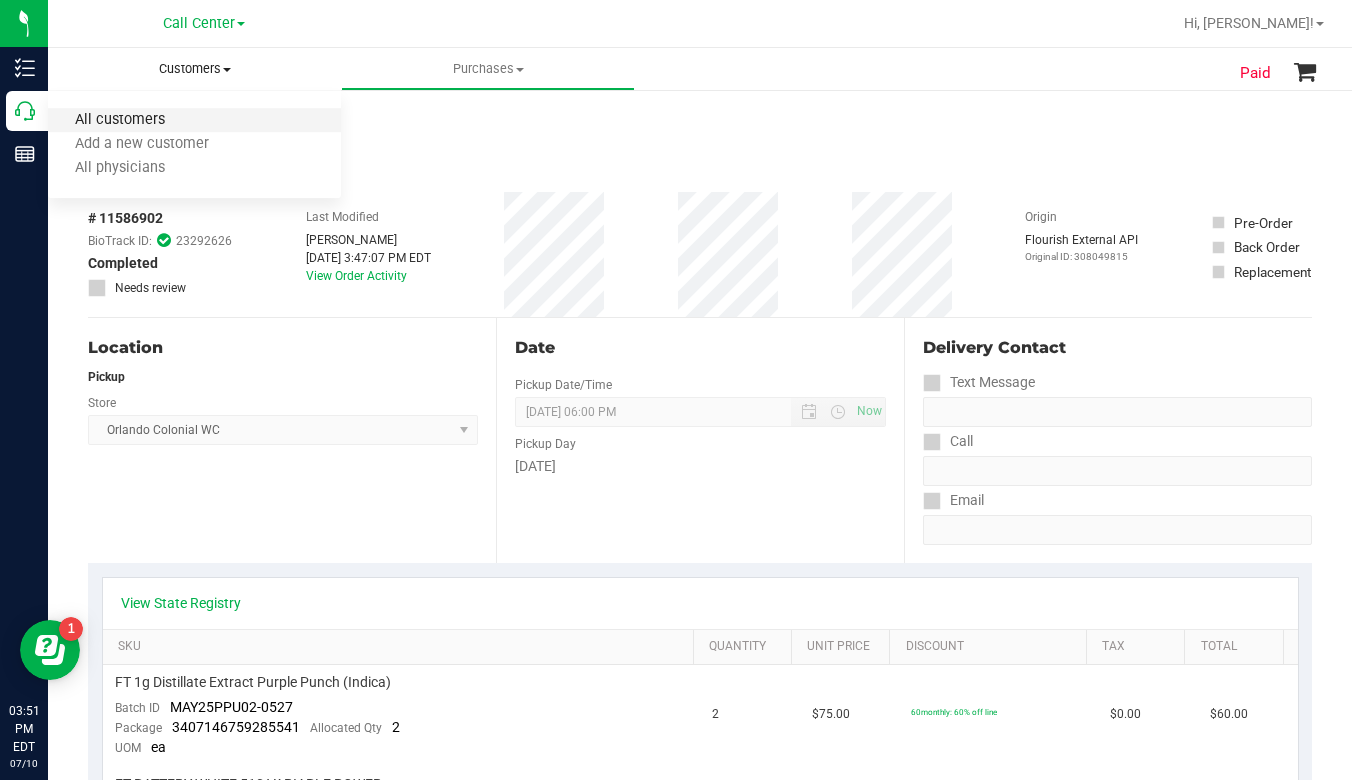 click on "All customers" at bounding box center [120, 120] 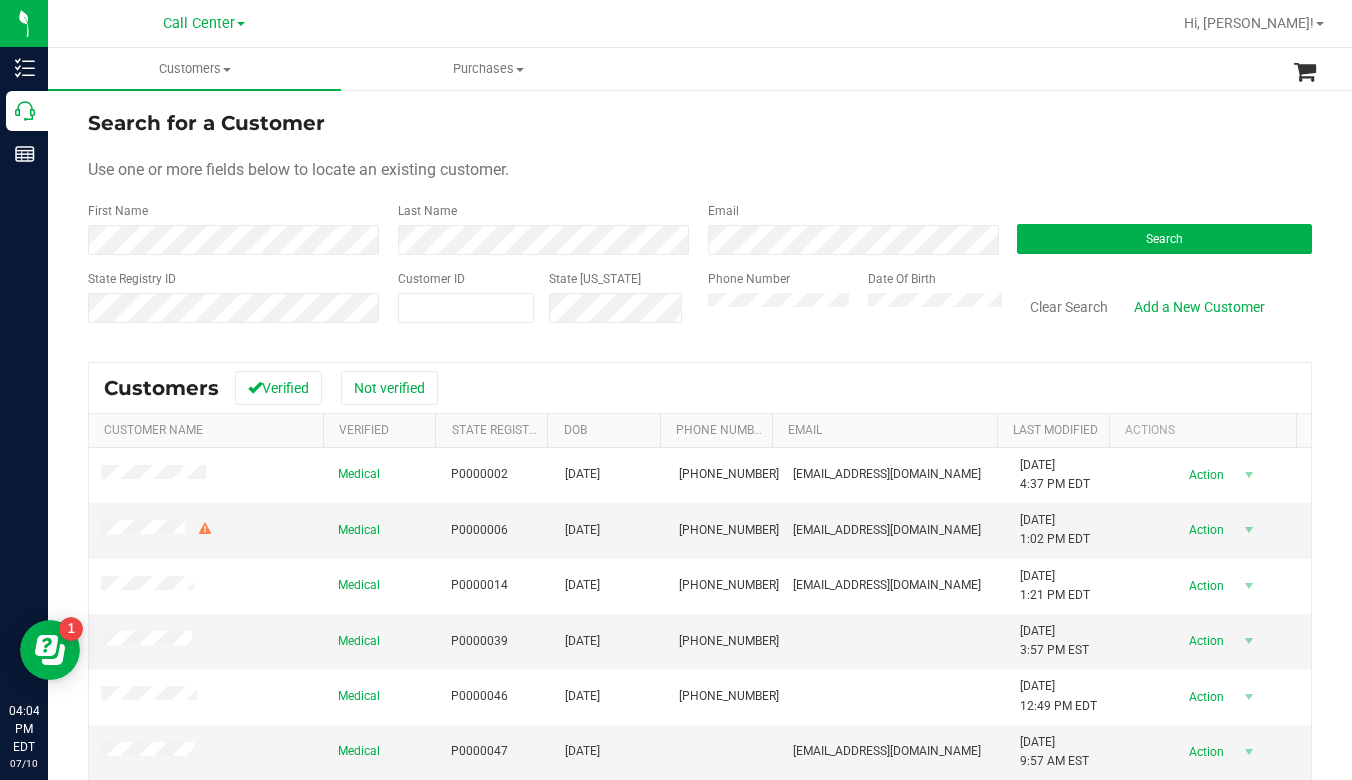 click on "Use one or more fields below to locate an existing customer." at bounding box center [700, 170] 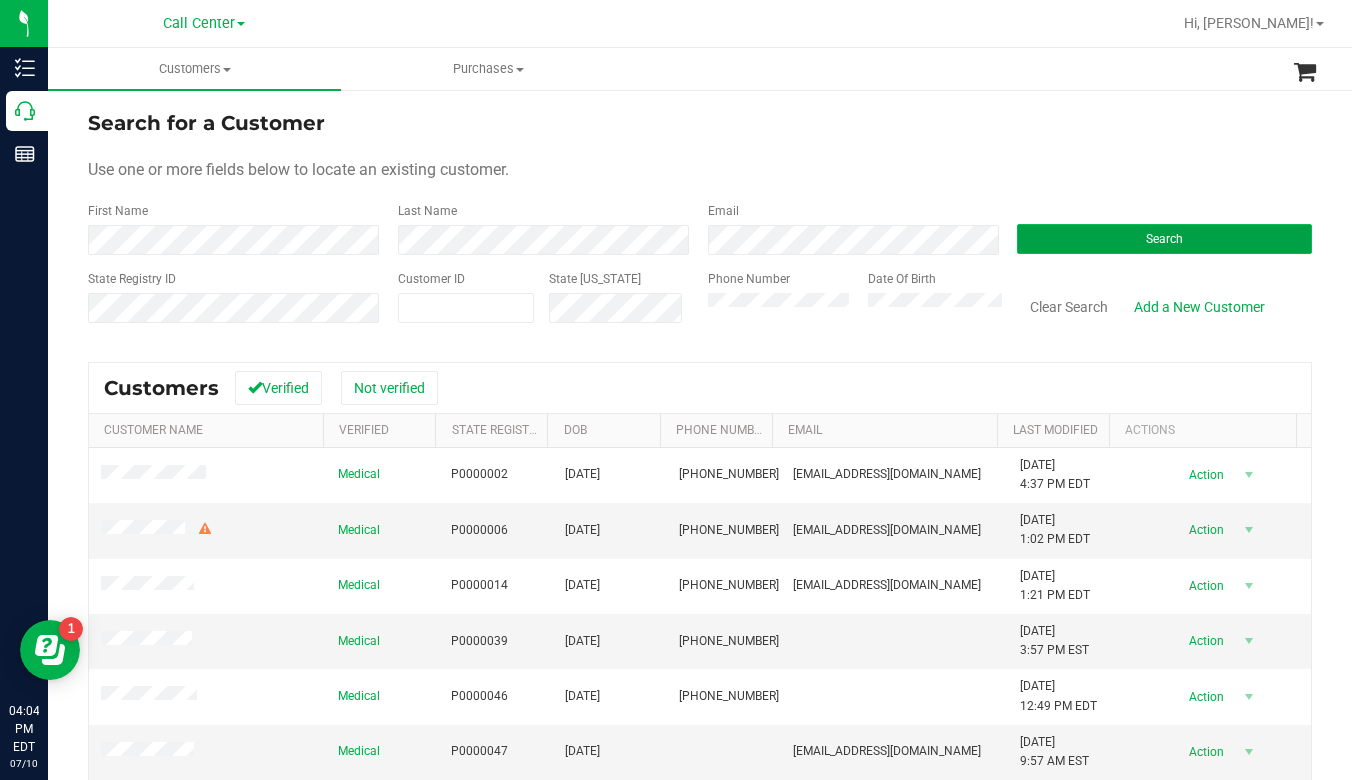 click on "Search" at bounding box center [1164, 239] 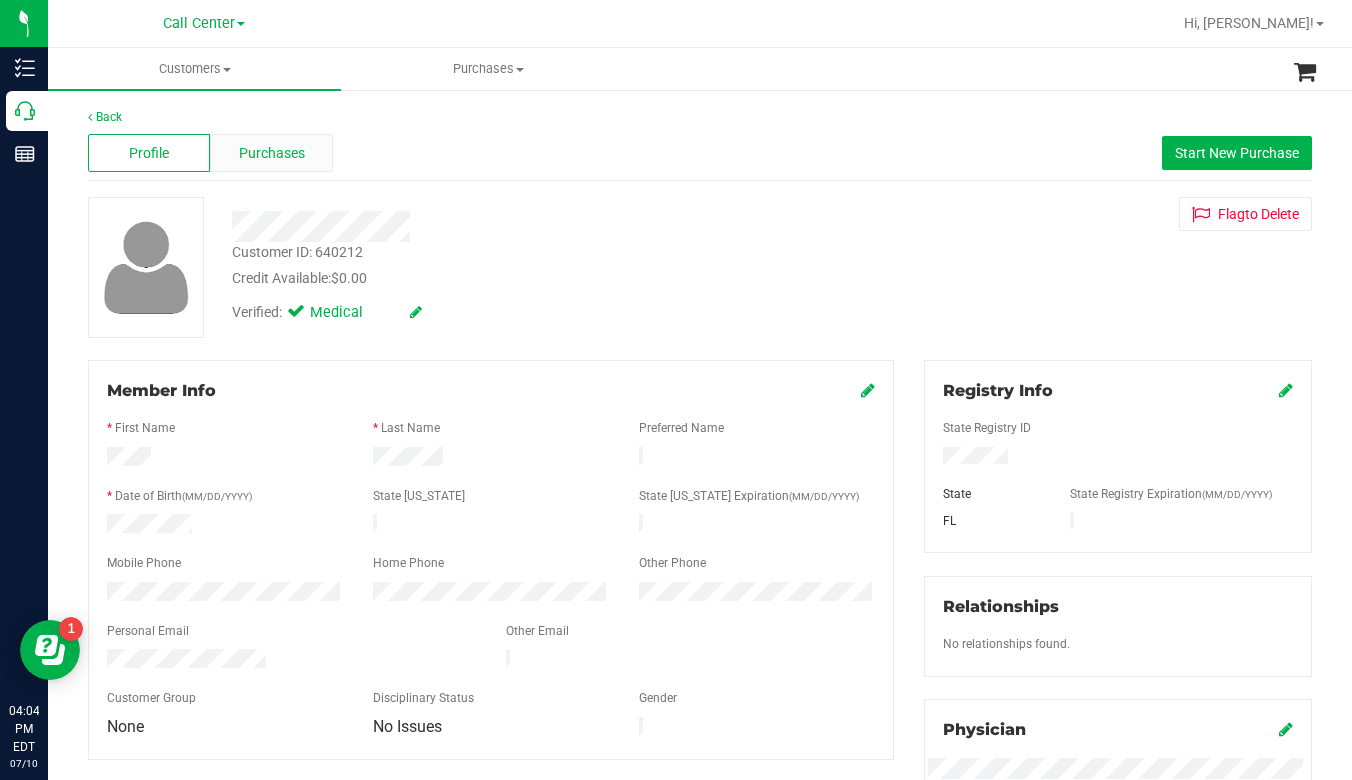 click on "Purchases" at bounding box center [272, 153] 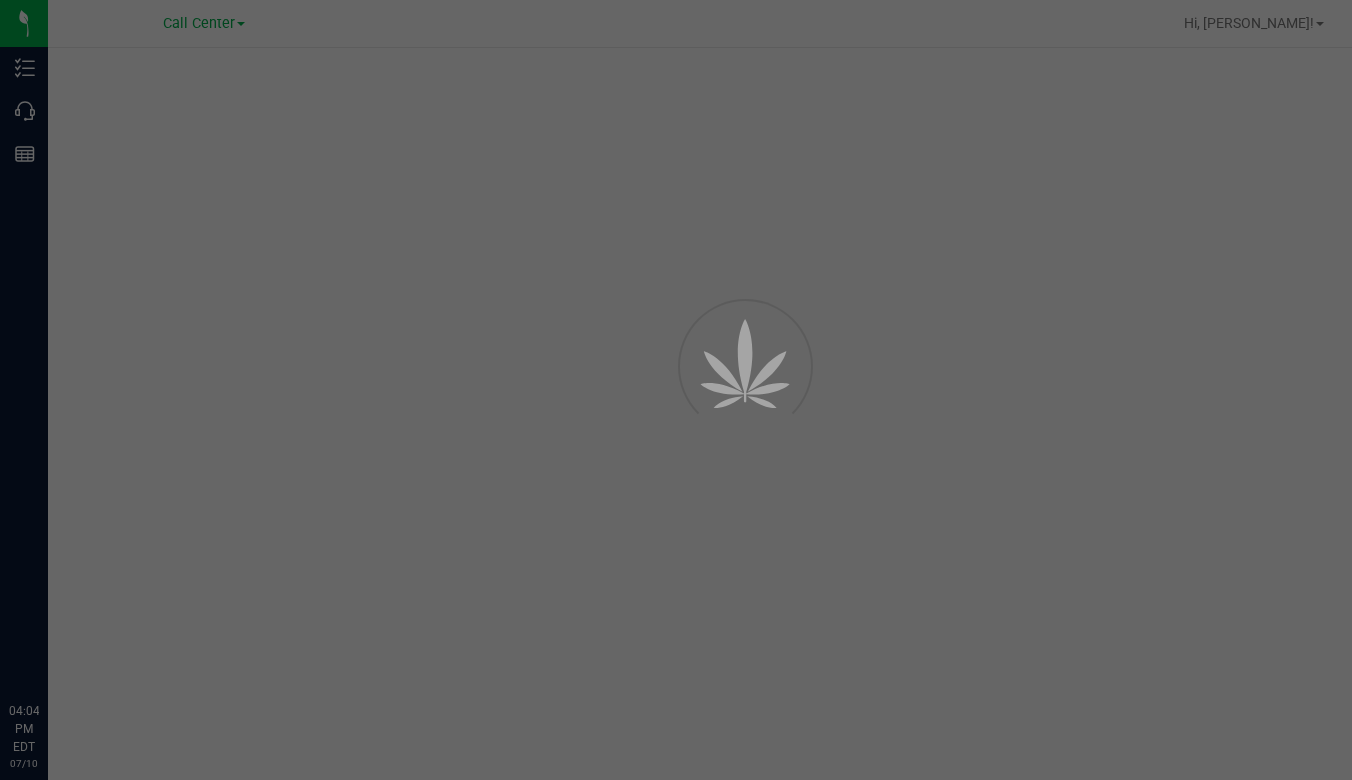 scroll, scrollTop: 0, scrollLeft: 0, axis: both 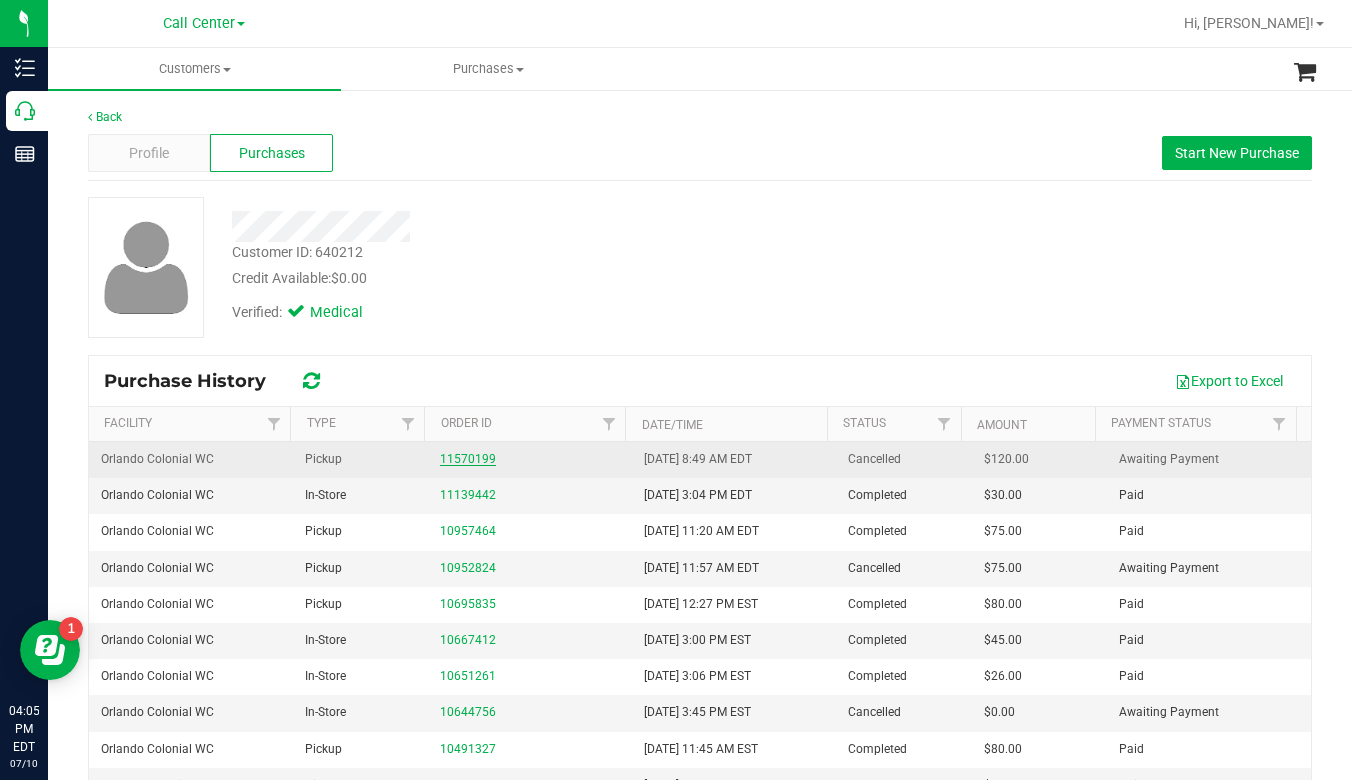 click on "11570199" at bounding box center (468, 459) 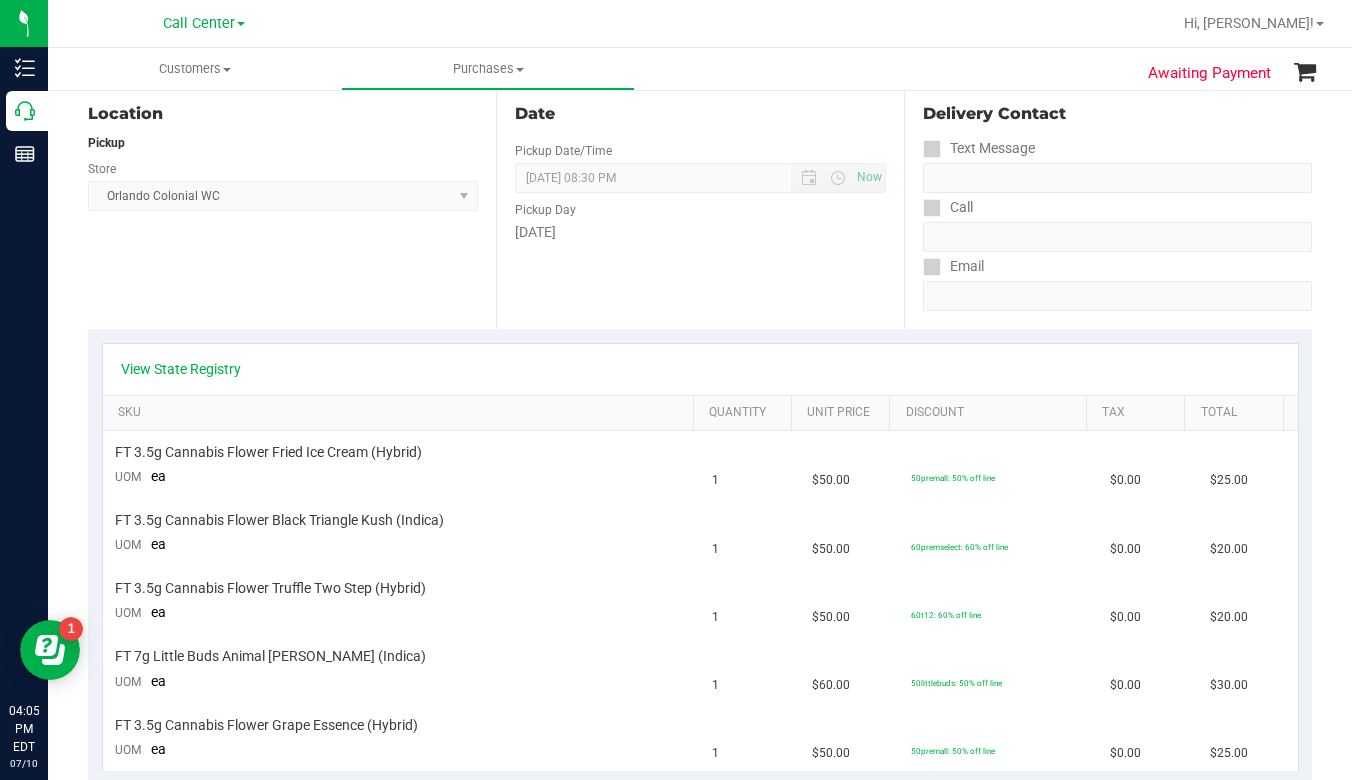 scroll, scrollTop: 100, scrollLeft: 0, axis: vertical 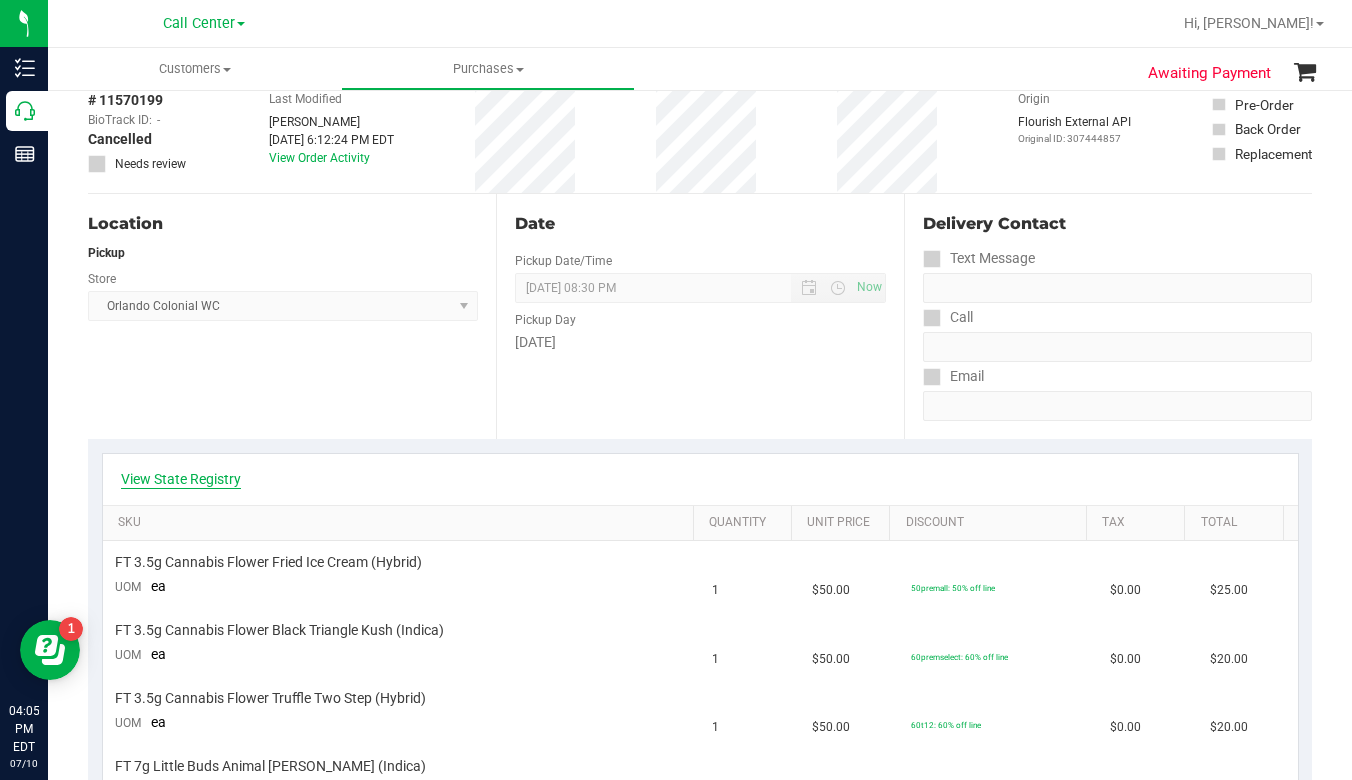 click on "View State Registry" at bounding box center [181, 479] 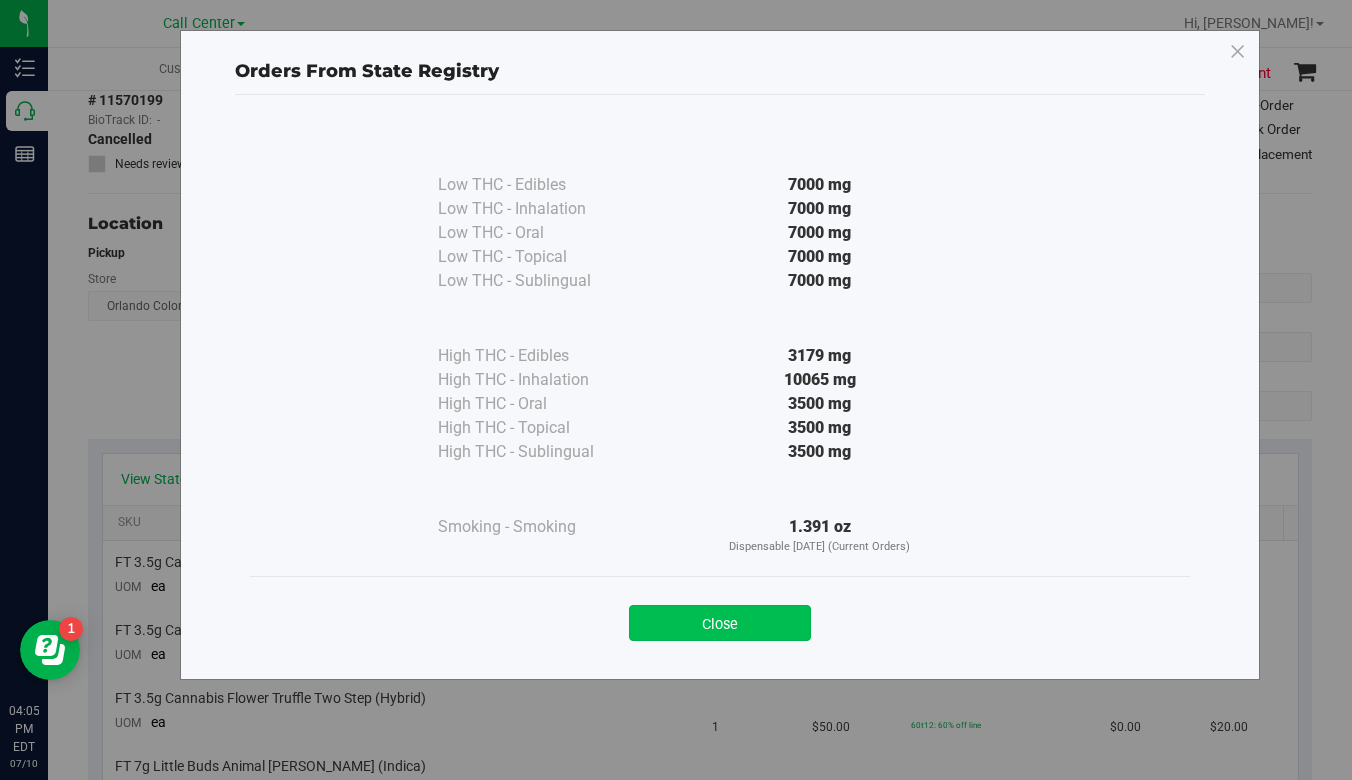 click on "Close" at bounding box center [720, 623] 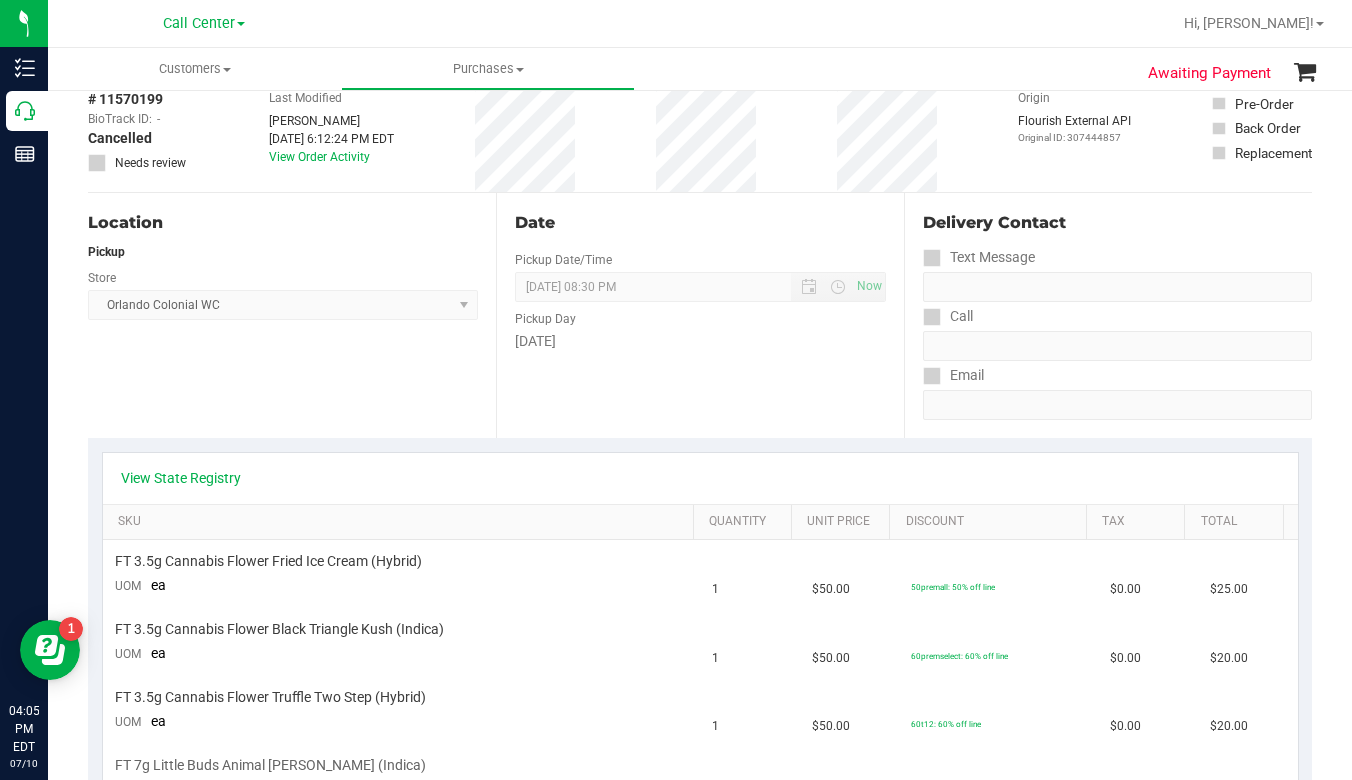 scroll, scrollTop: 0, scrollLeft: 0, axis: both 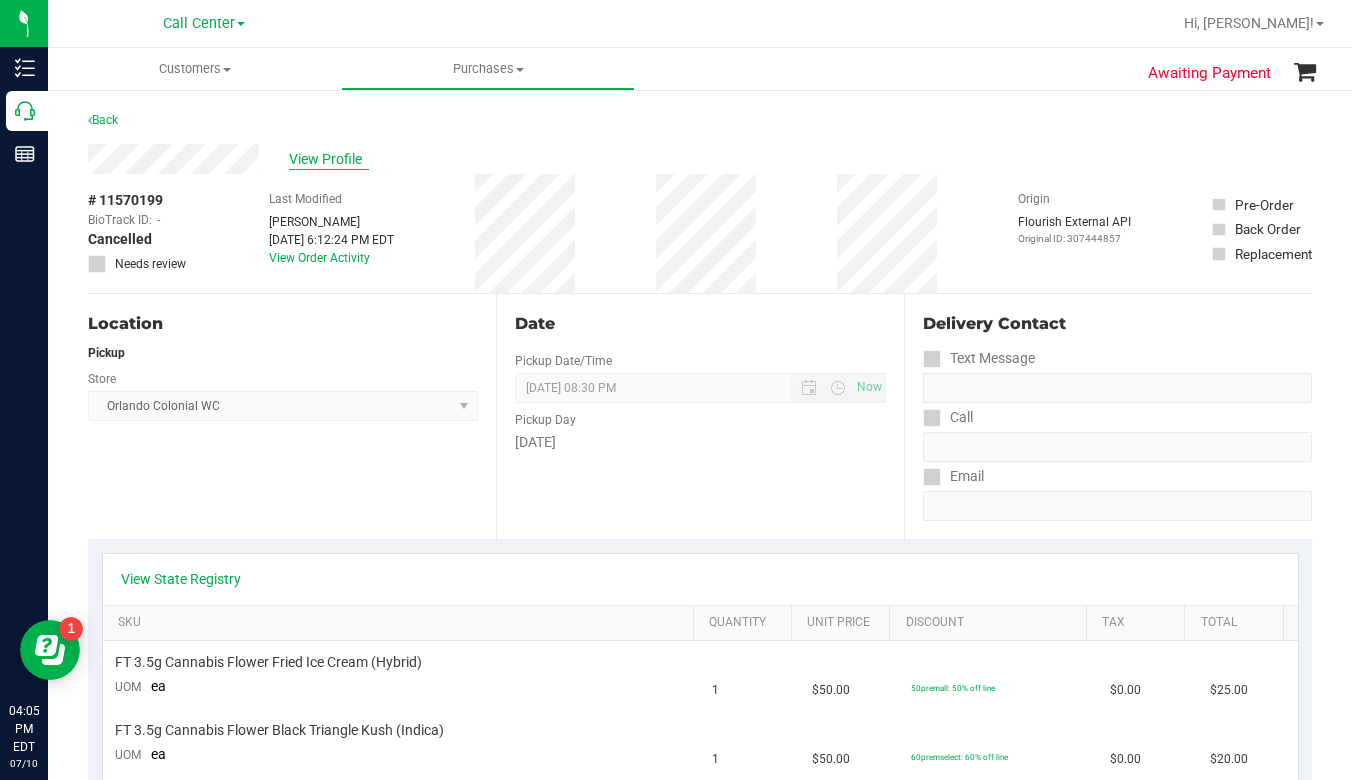 click on "View Profile" at bounding box center [329, 159] 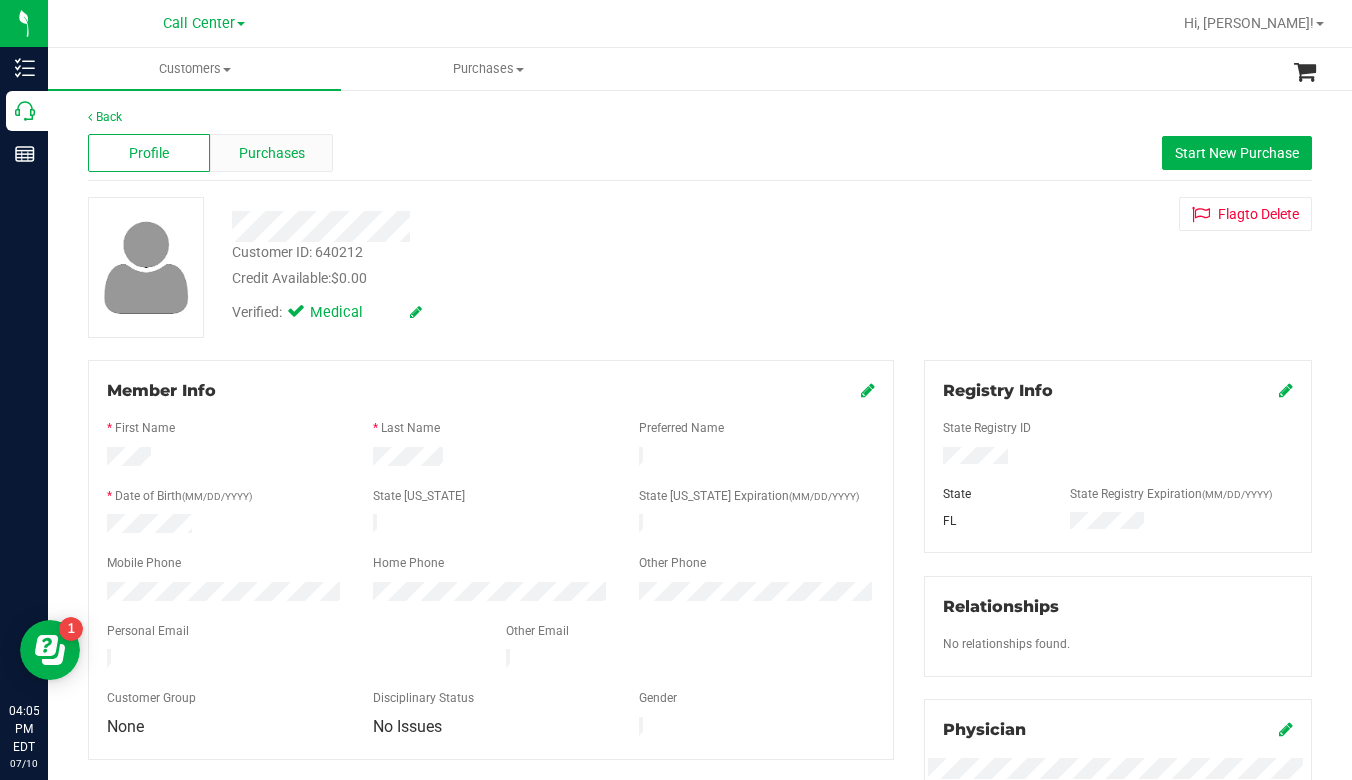 click on "Purchases" at bounding box center (272, 153) 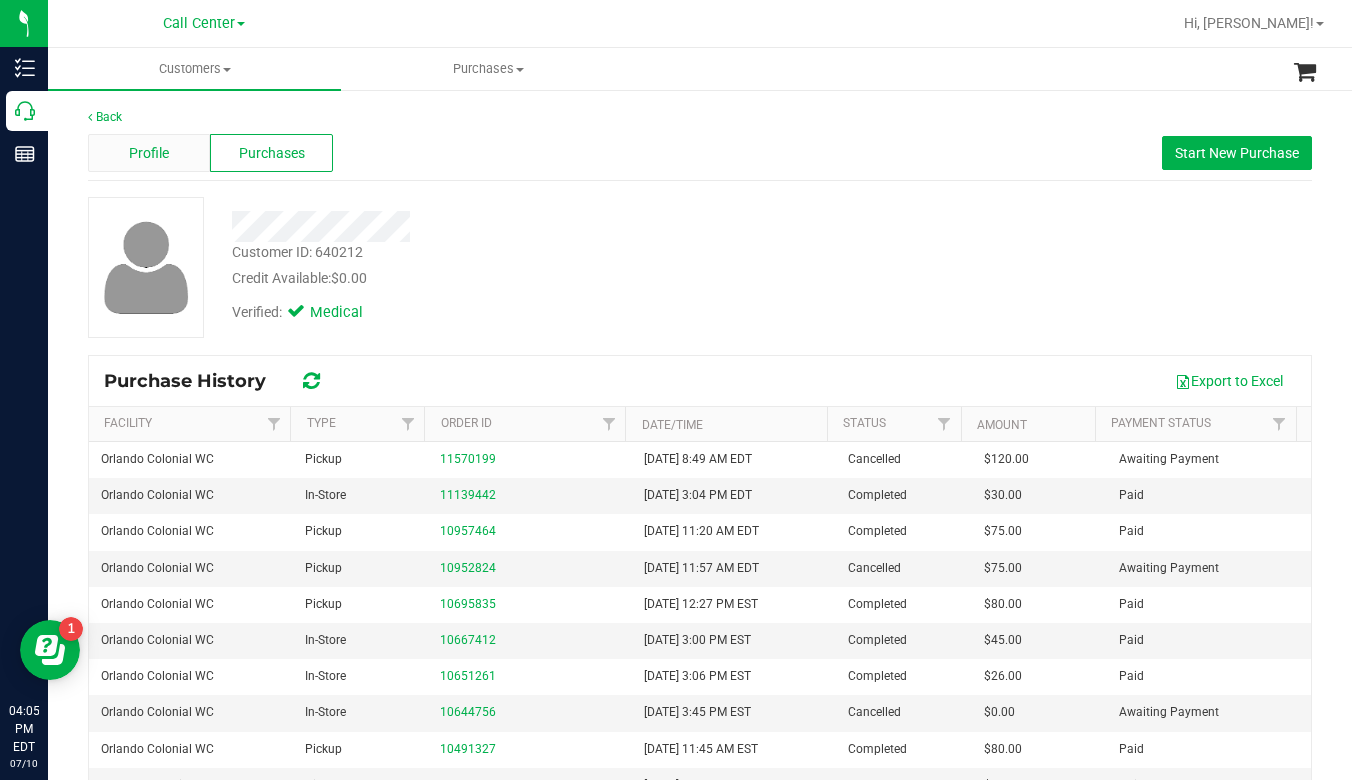 click on "Profile" at bounding box center (149, 153) 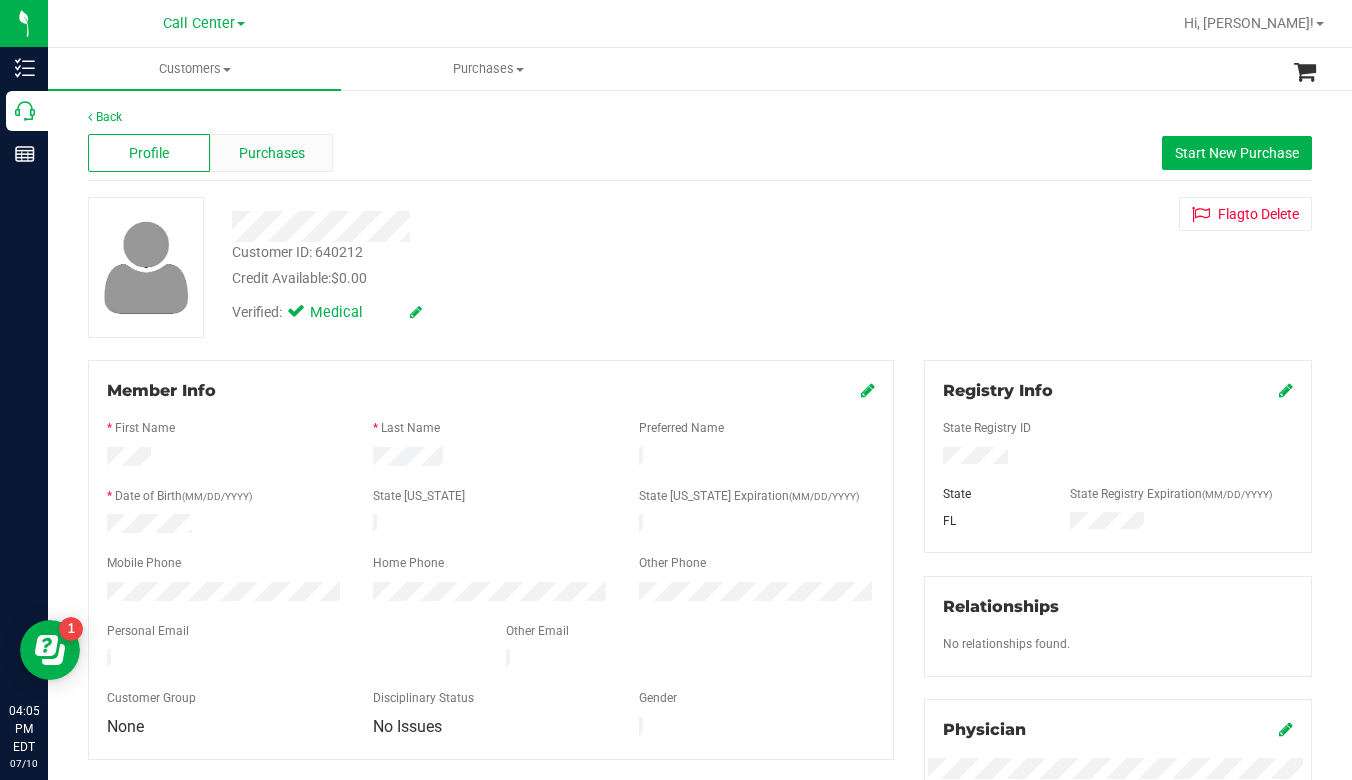 click on "Purchases" at bounding box center [272, 153] 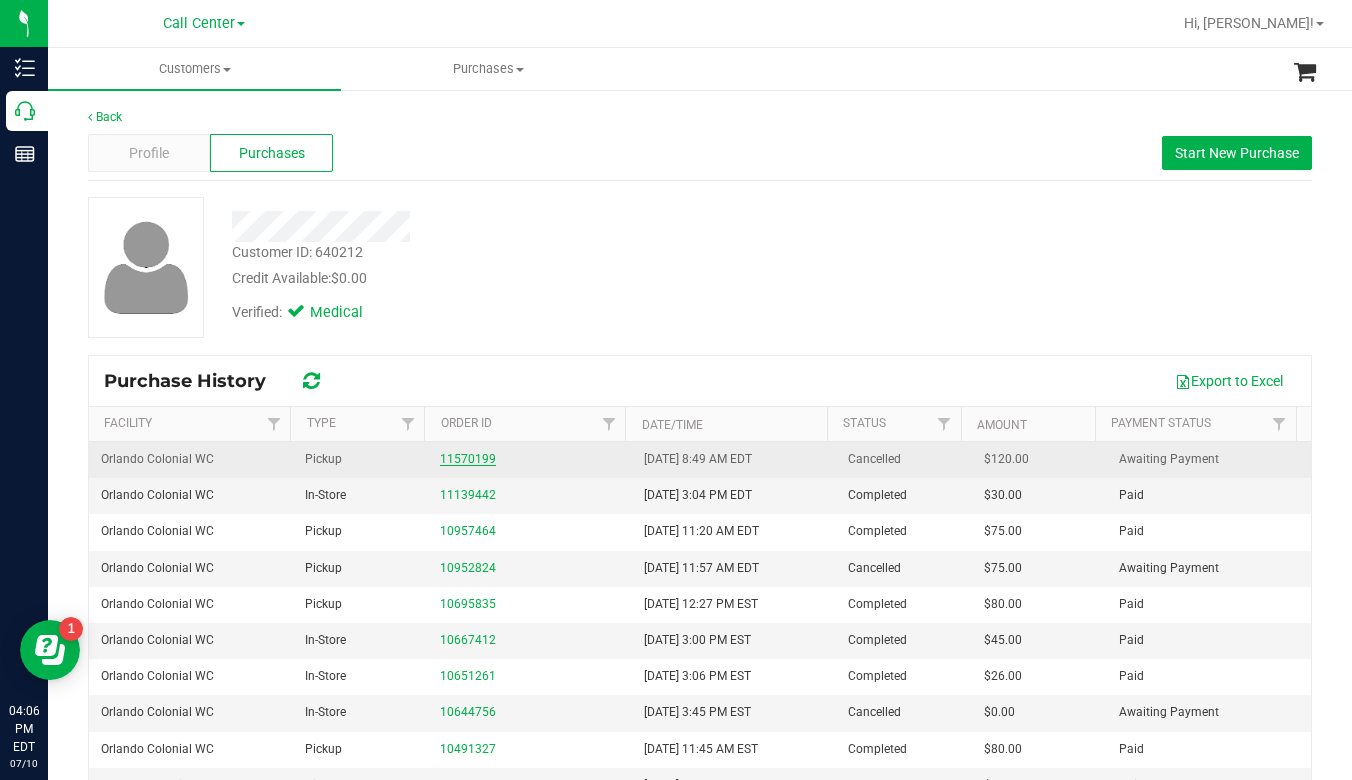 click on "11570199" at bounding box center [468, 459] 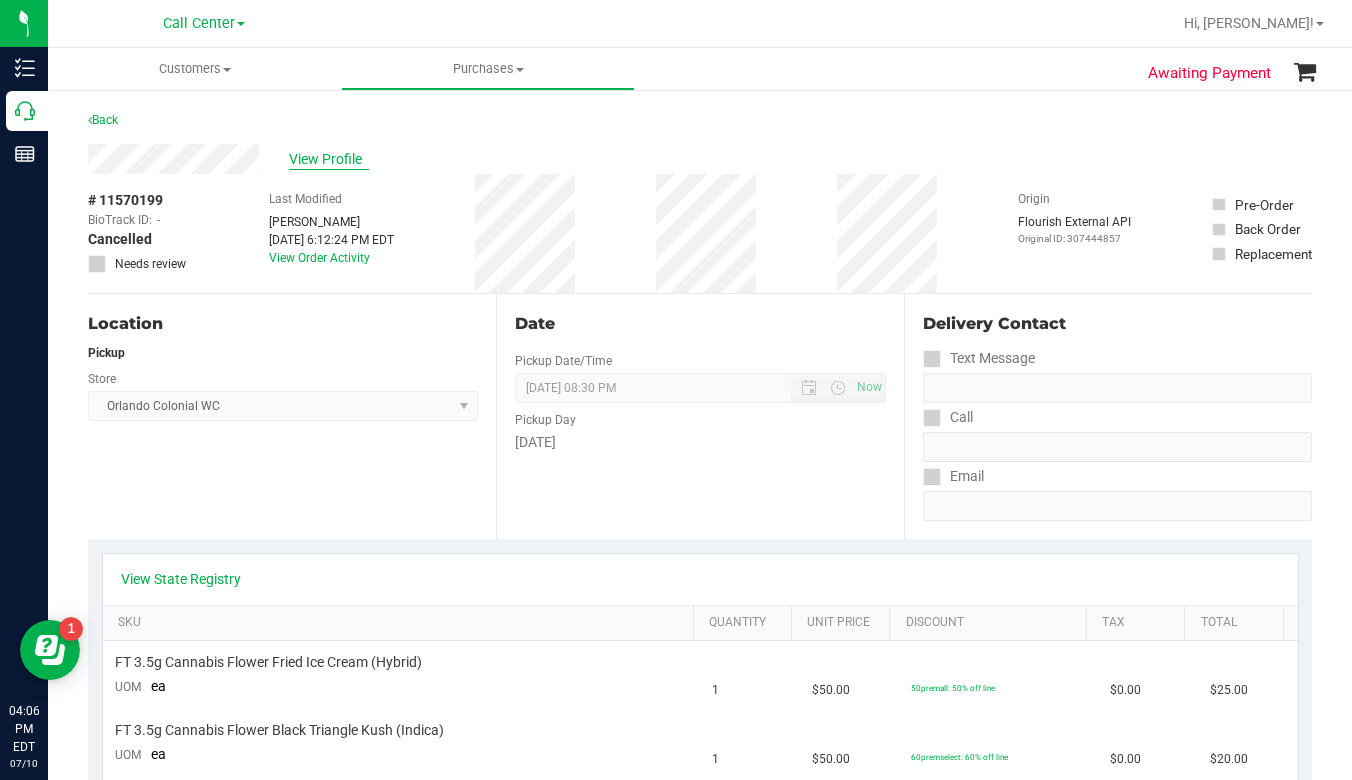 click on "View Profile" at bounding box center (329, 159) 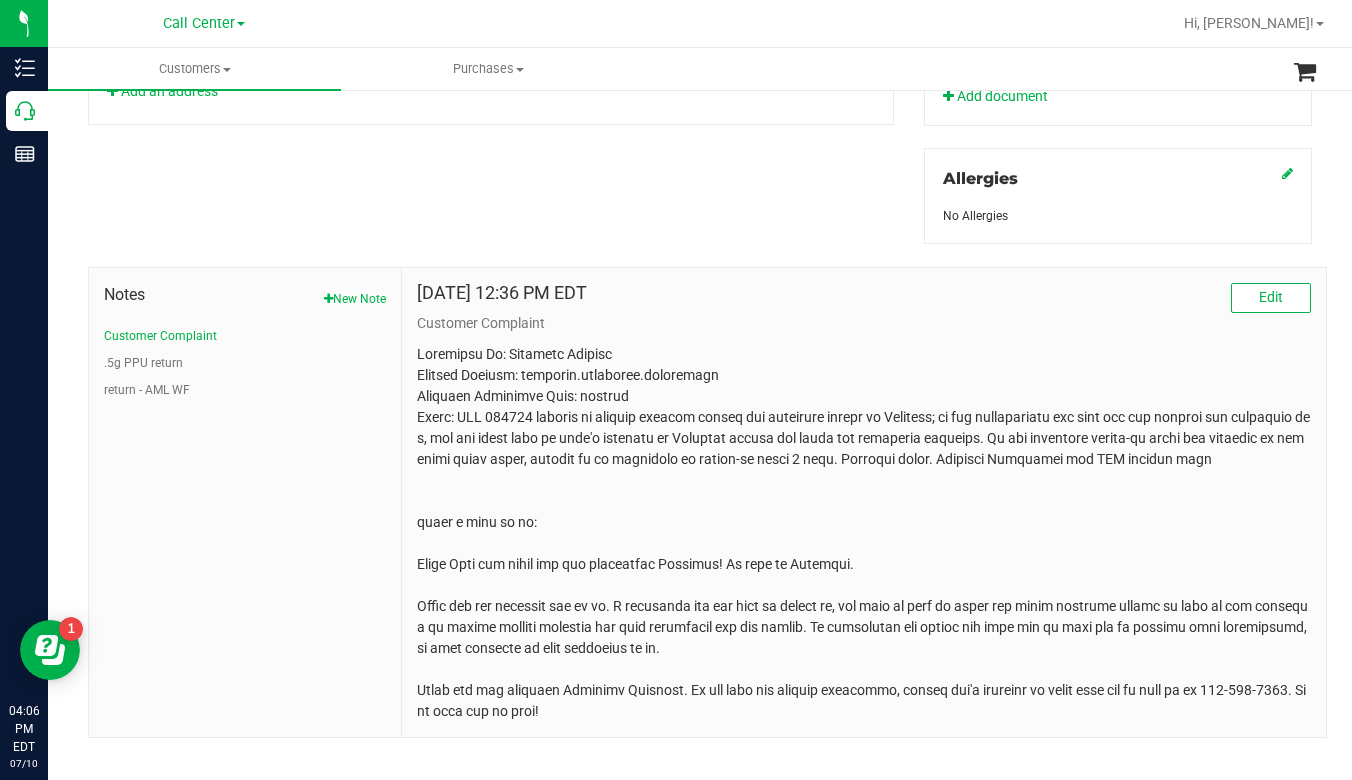 scroll, scrollTop: 867, scrollLeft: 0, axis: vertical 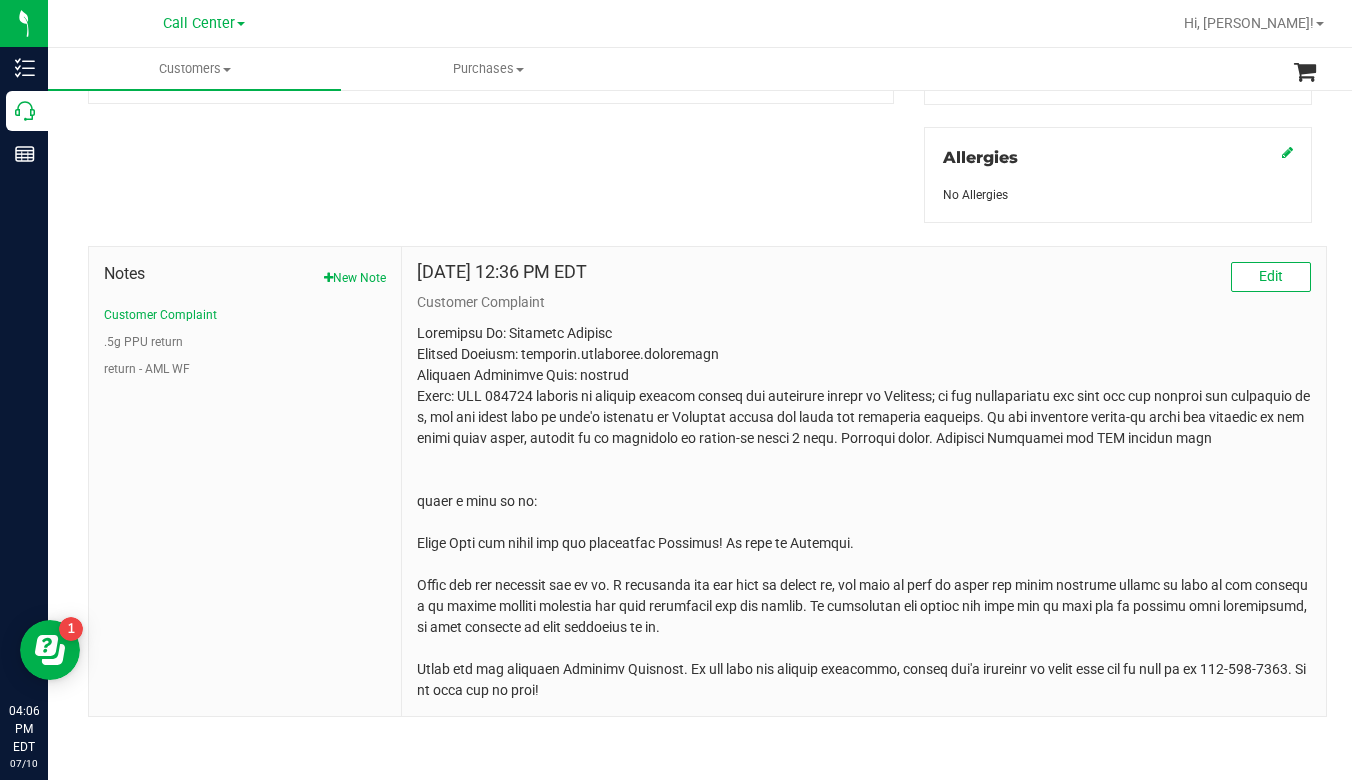 click on "Member Info
*
First Name
*
Last Name
Preferred Name
*
Date of Birth
(MM/DD/YYYY)
State ID
State ID Expiration
(MM/DD/YYYY)" at bounding box center [700, 105] 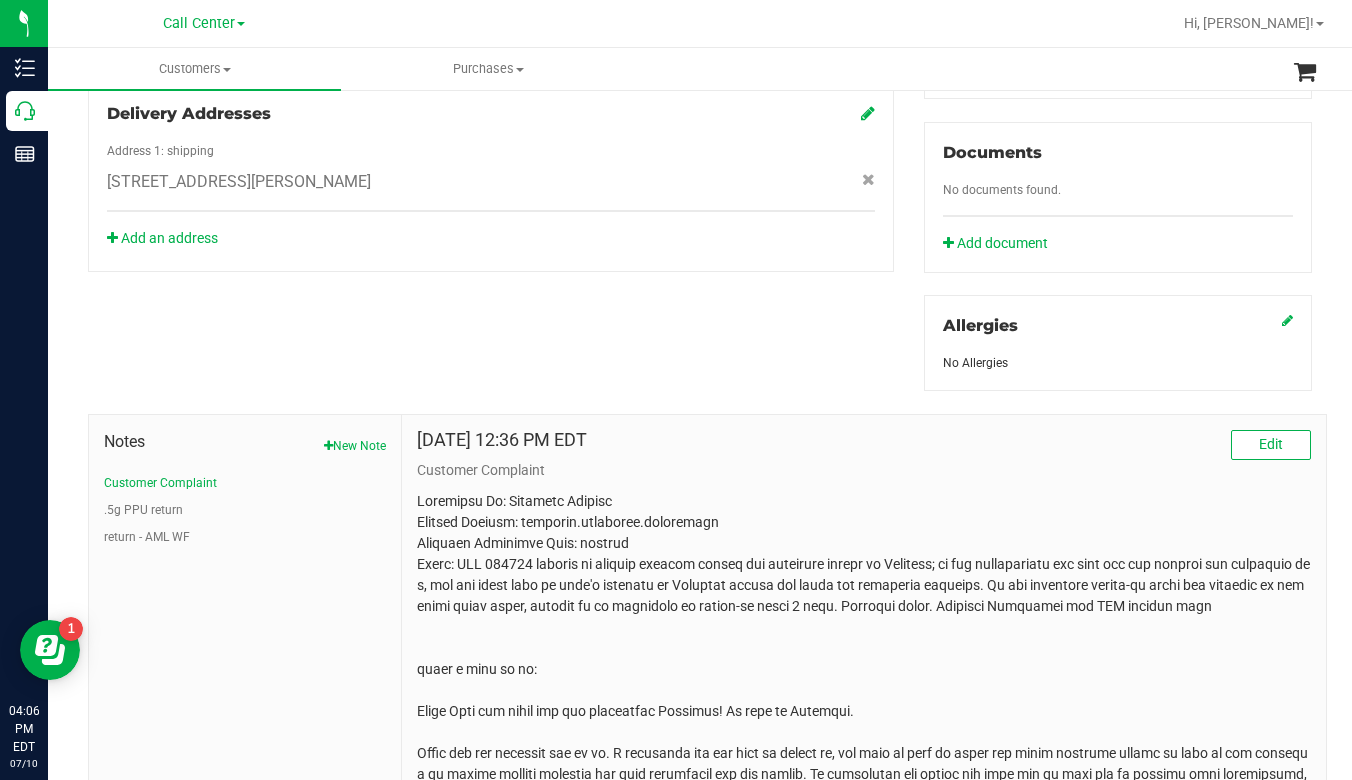 scroll, scrollTop: 667, scrollLeft: 0, axis: vertical 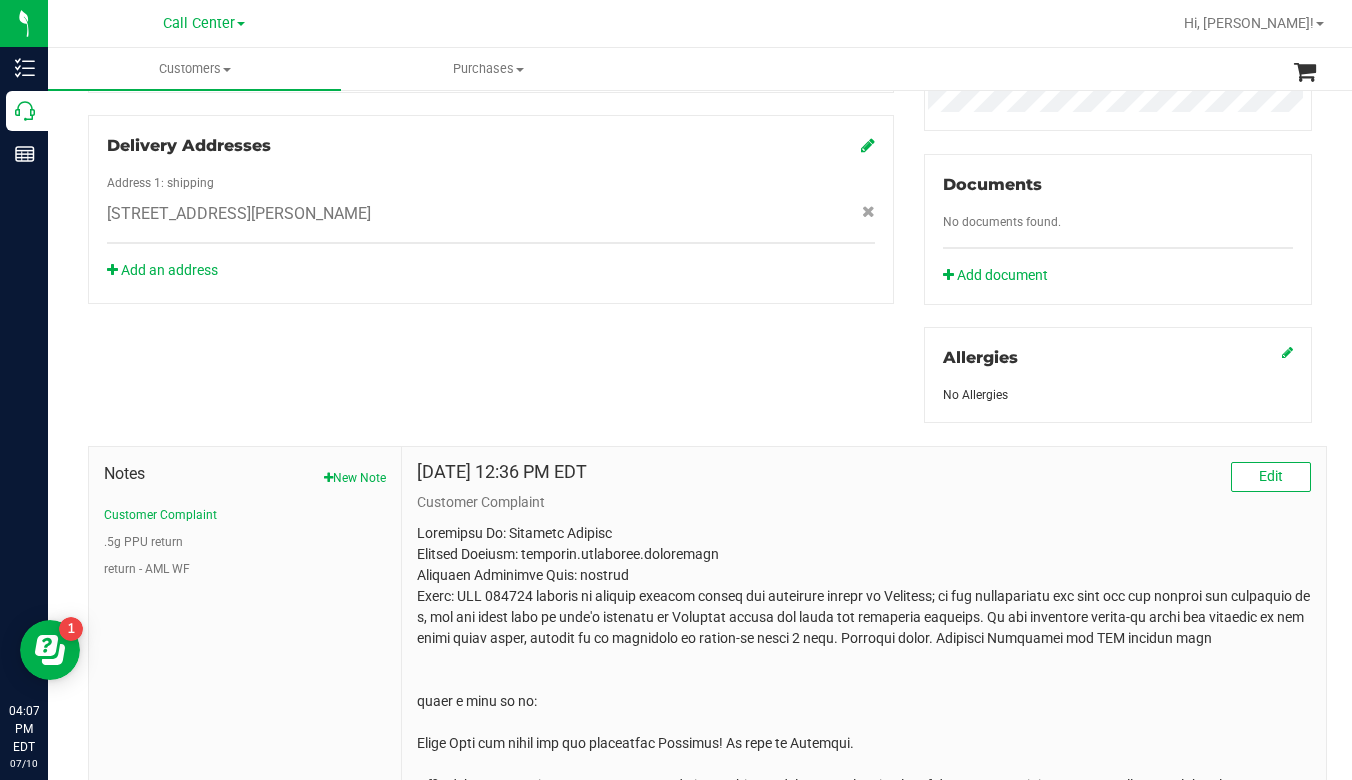 click on "Member Info
*
First Name
*
Last Name
Preferred Name
*
Date of Birth
(MM/DD/YYYY)
State ID
State ID Expiration
(MM/DD/YYYY)" at bounding box center [700, 305] 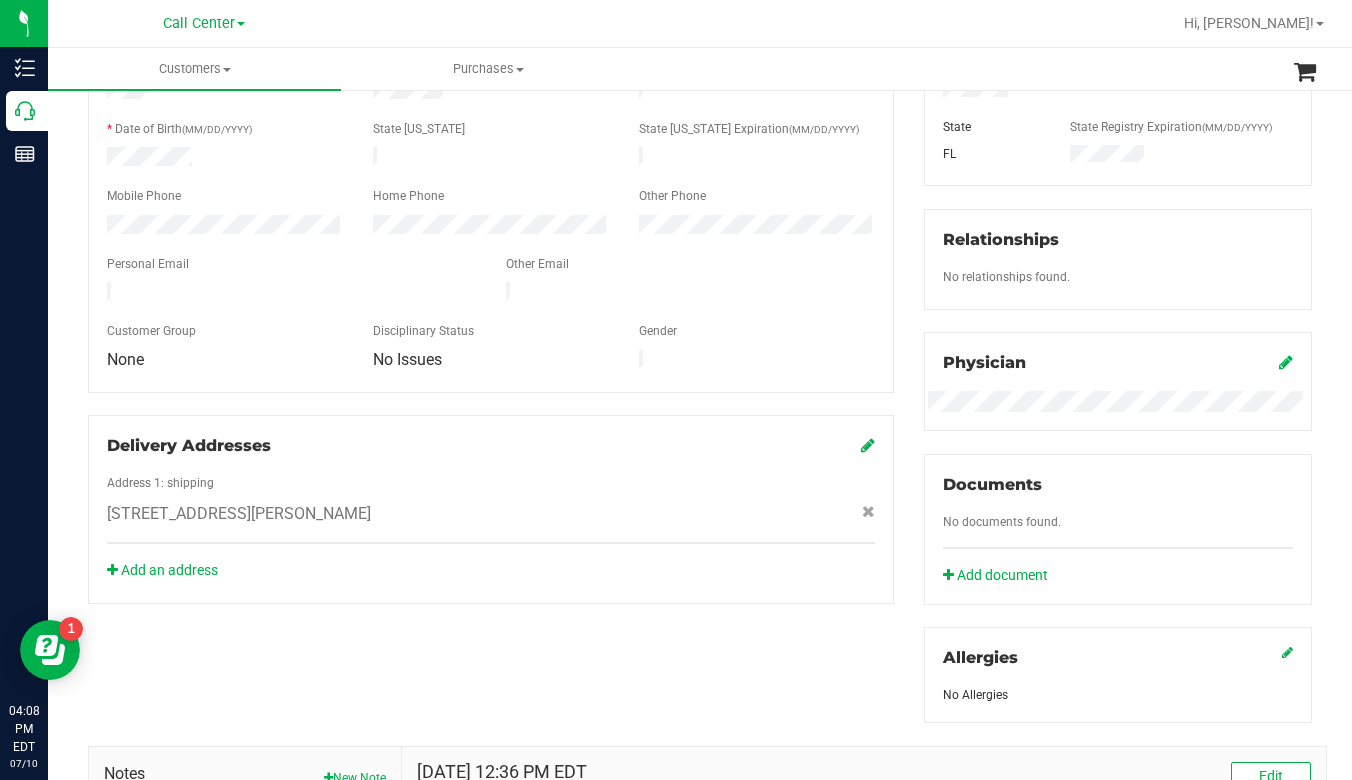 scroll, scrollTop: 0, scrollLeft: 0, axis: both 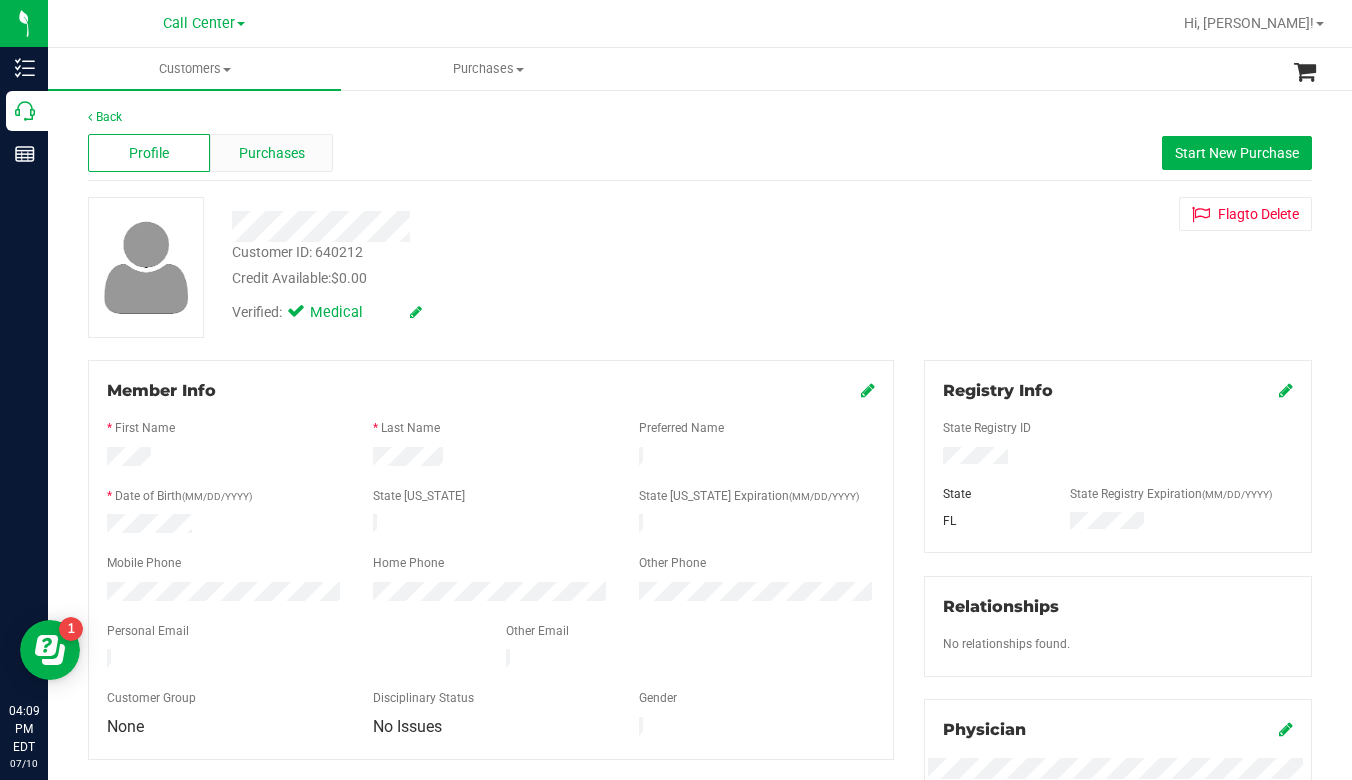 click on "Purchases" at bounding box center (272, 153) 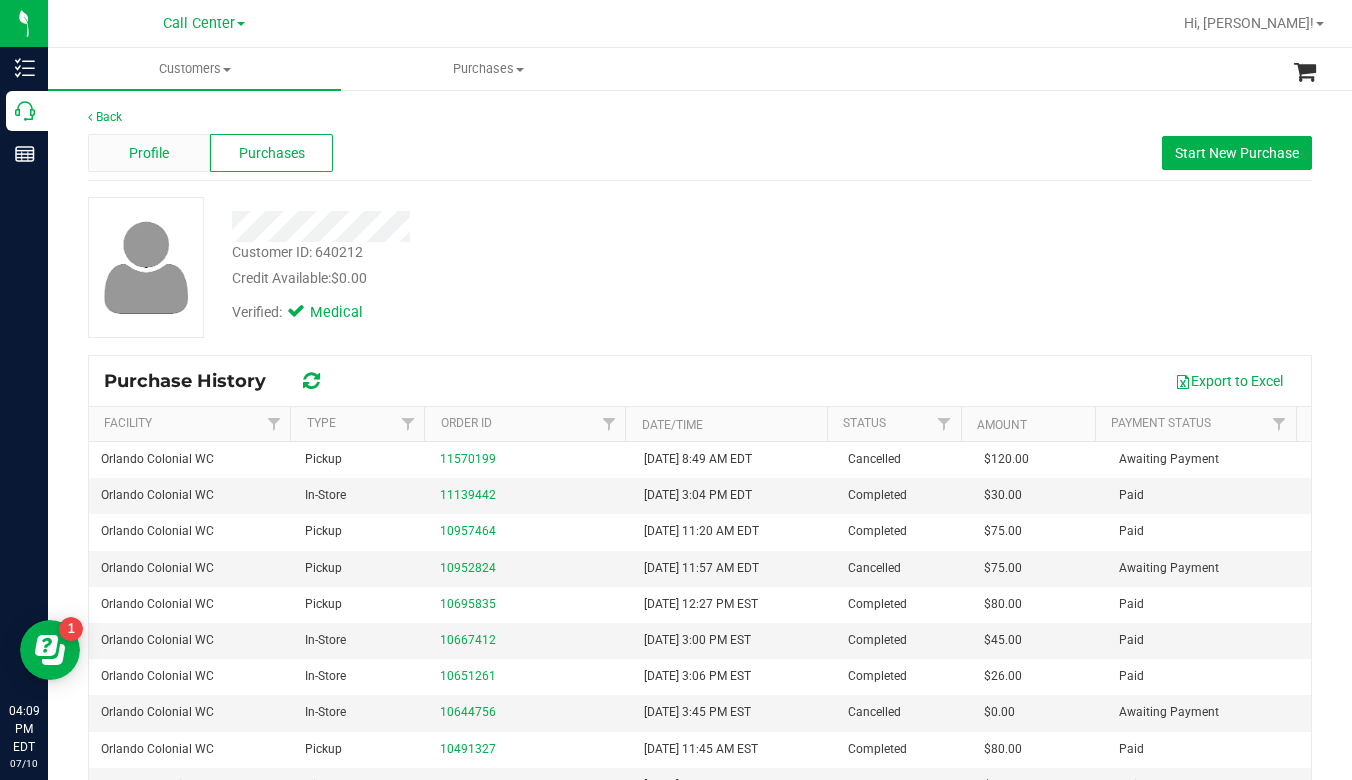 click on "Profile" at bounding box center [149, 153] 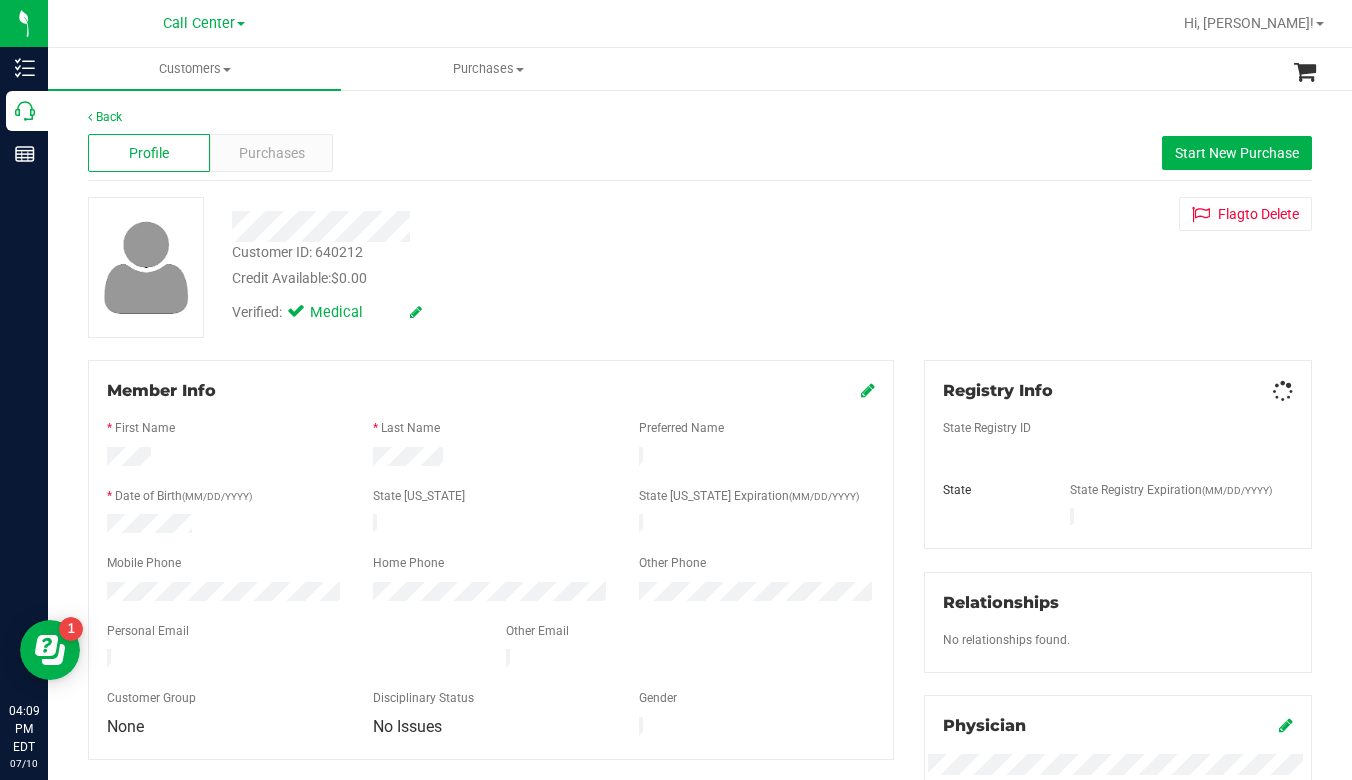 click on "Credit Available:
$0.00" at bounding box center [530, 278] 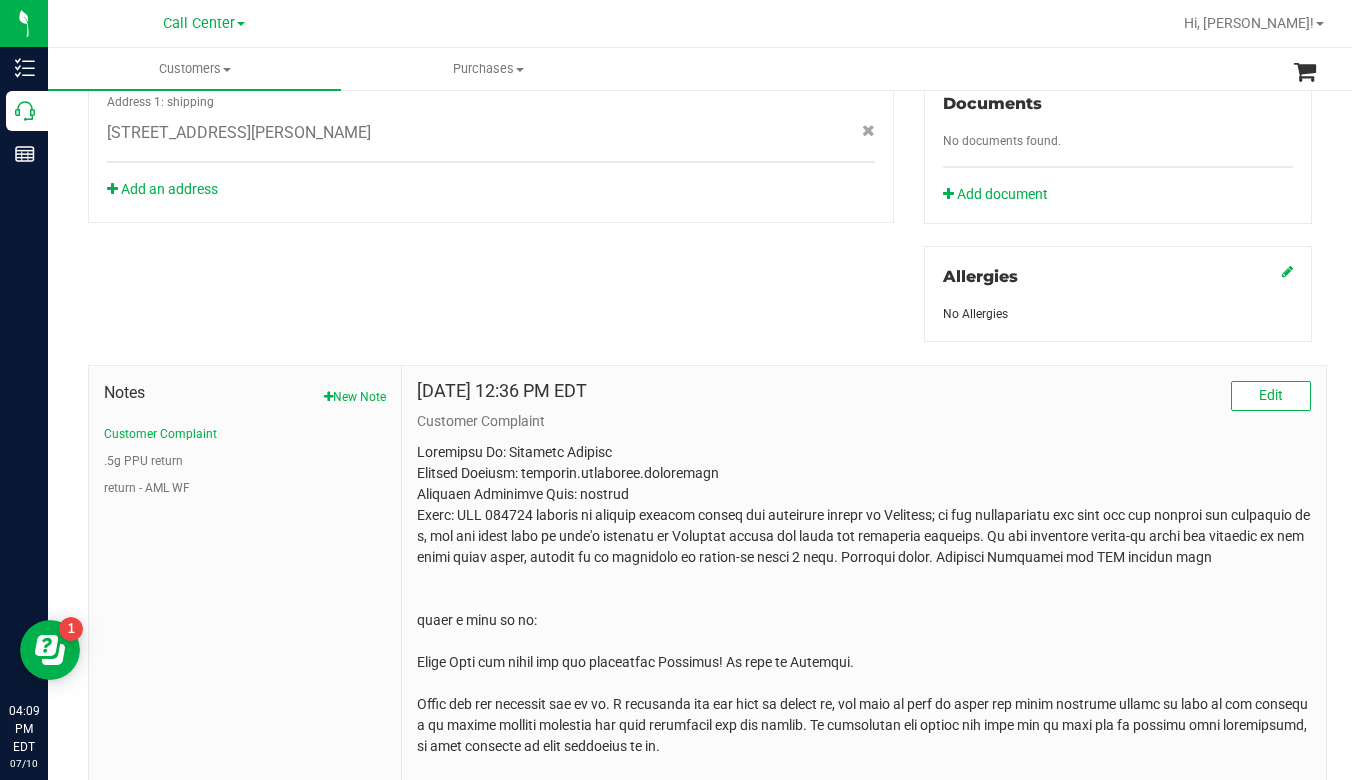 scroll, scrollTop: 800, scrollLeft: 0, axis: vertical 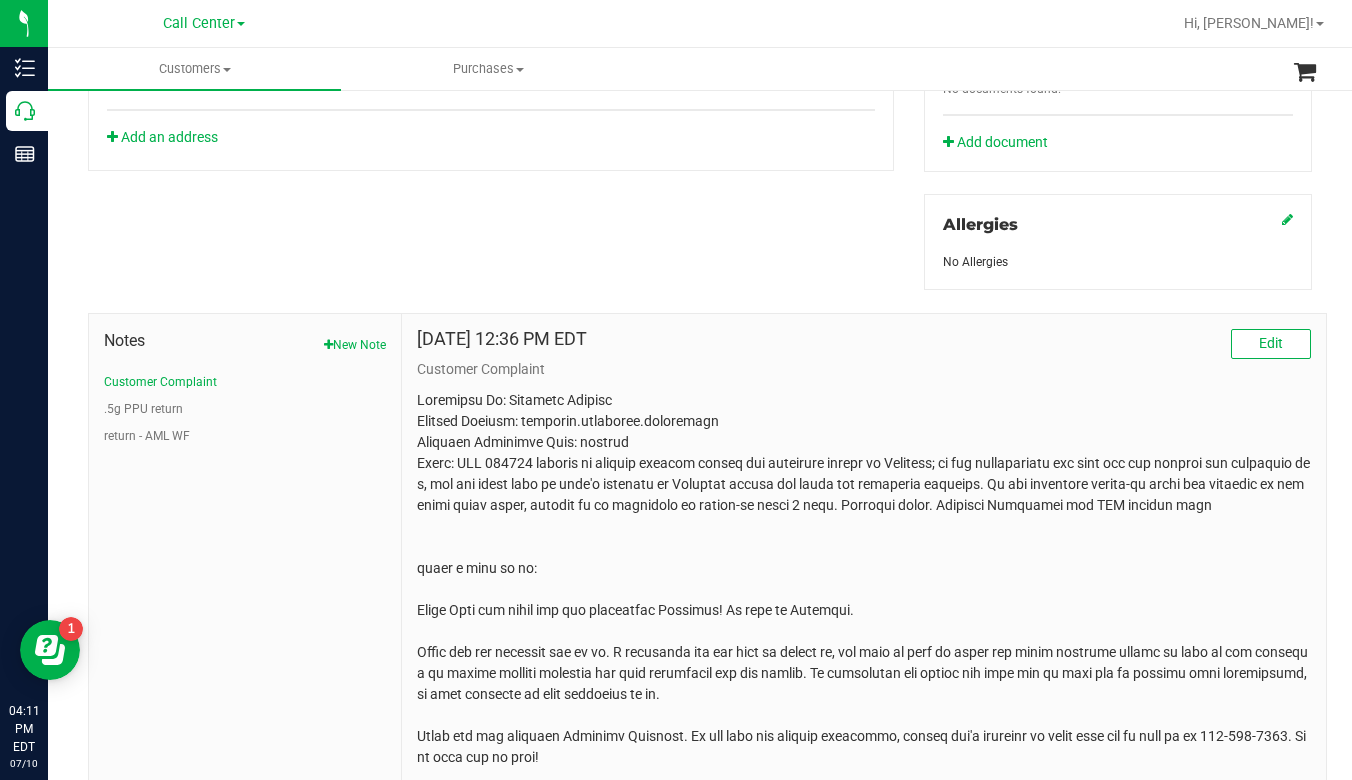 click on "Member Info
*
First Name
*
Last Name
Preferred Name
*
Date of Birth
(MM/DD/YYYY)
State ID
State ID Expiration
(MM/DD/YYYY)" at bounding box center [700, 172] 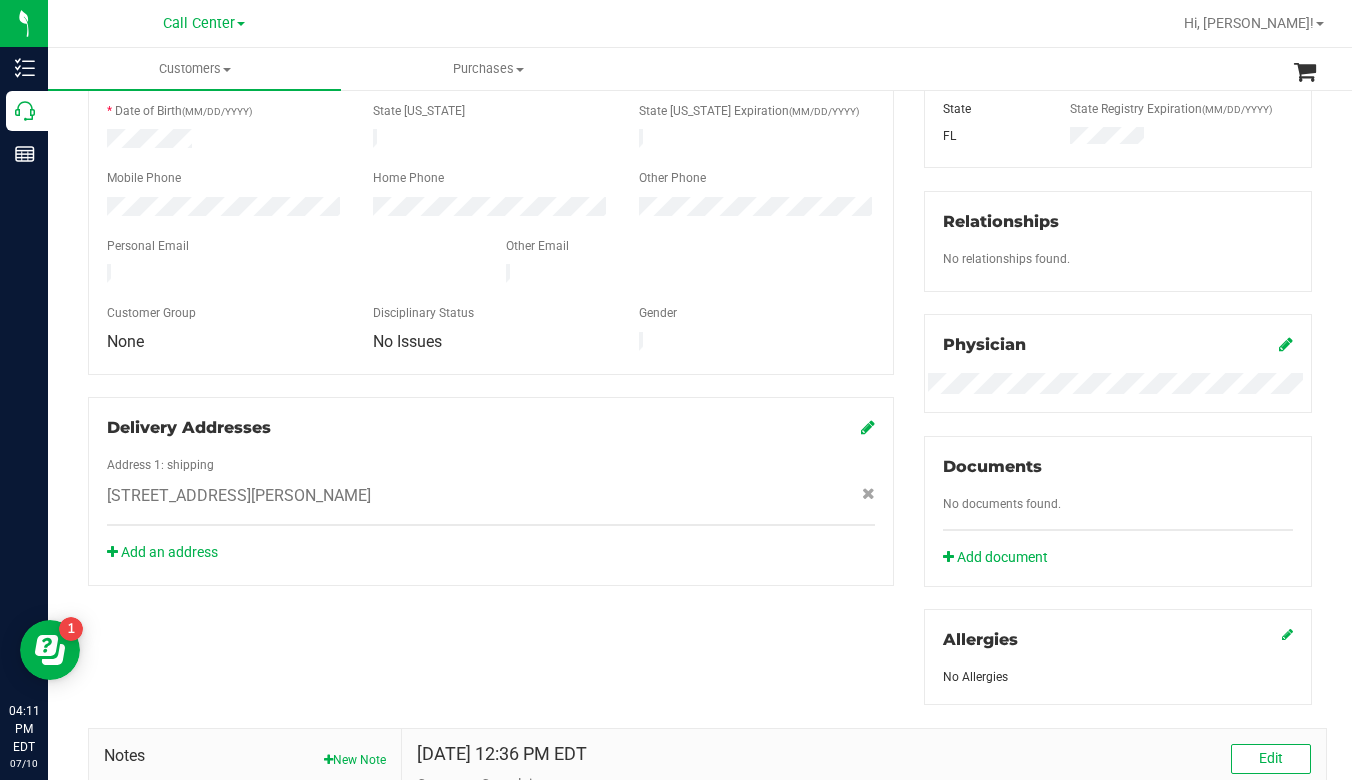 scroll, scrollTop: 367, scrollLeft: 0, axis: vertical 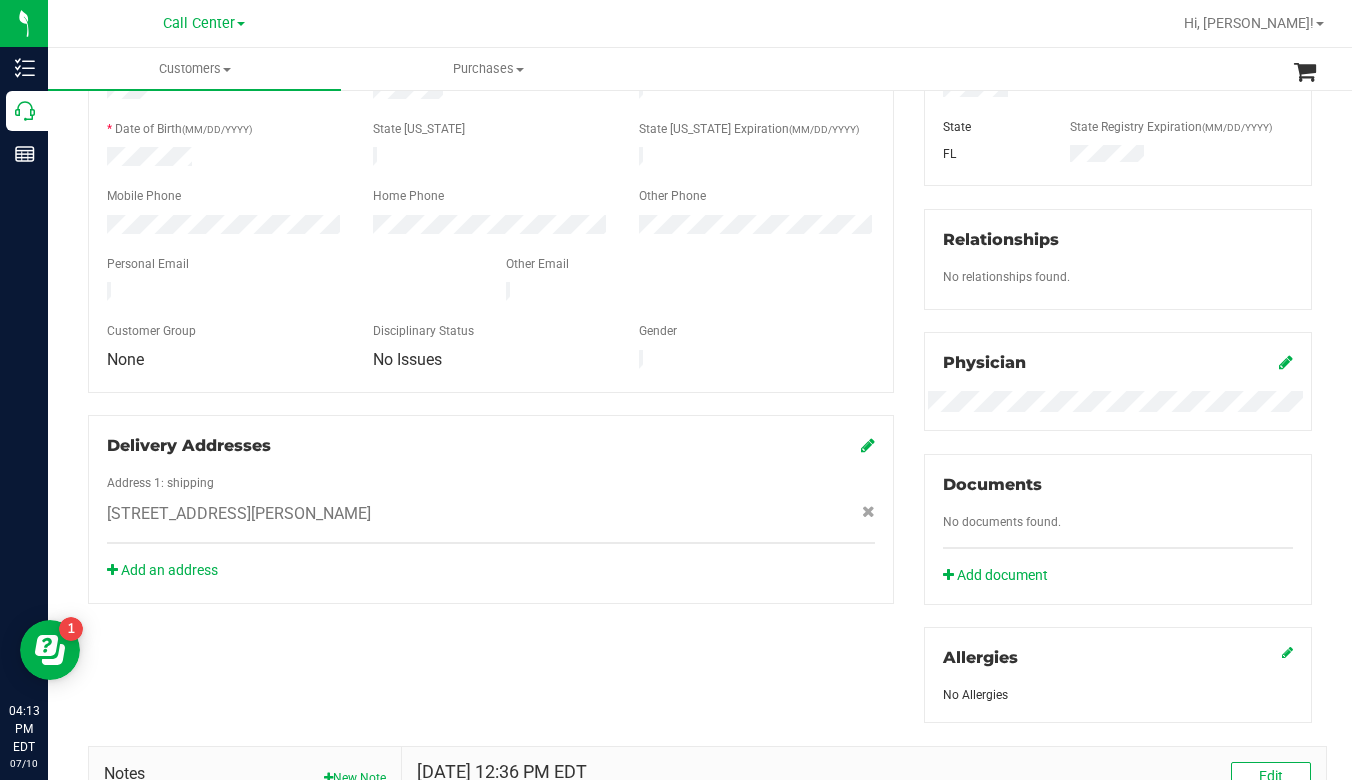 click 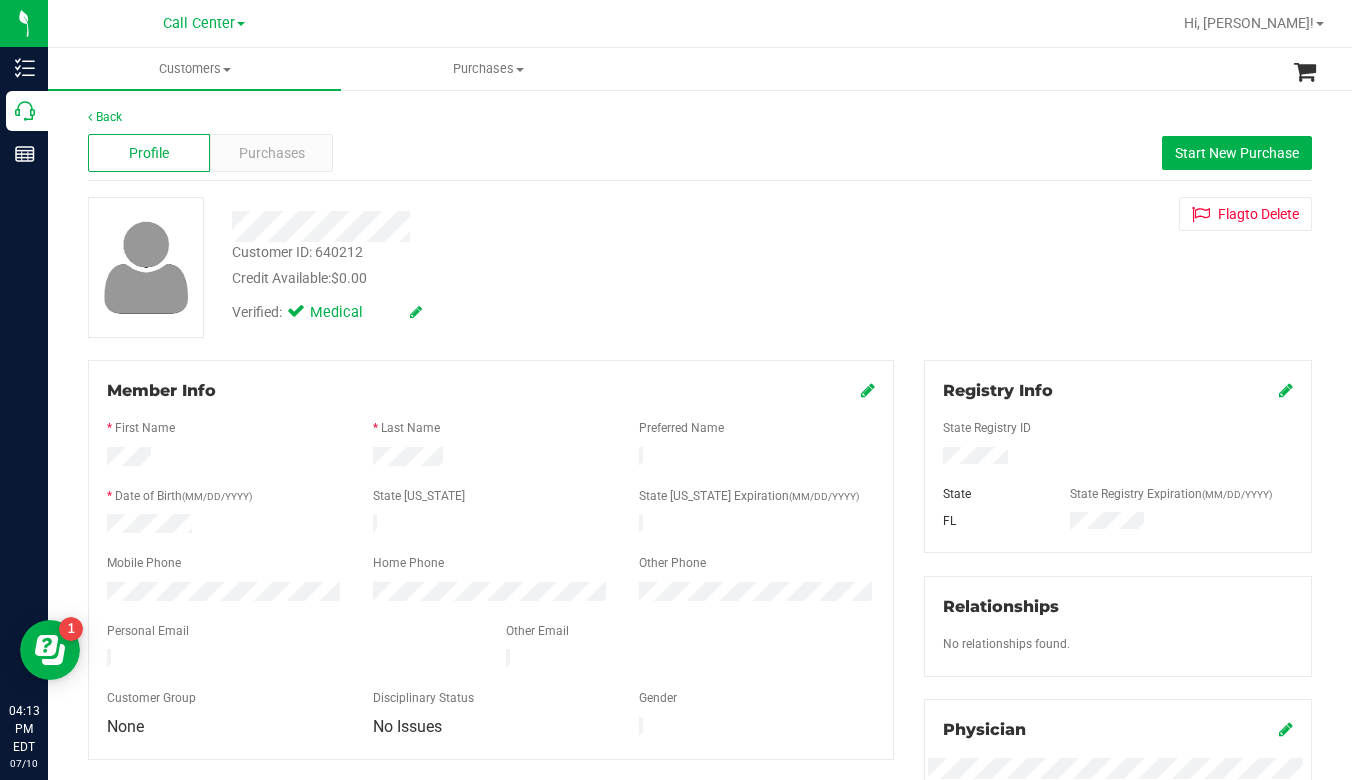 click at bounding box center (868, 390) 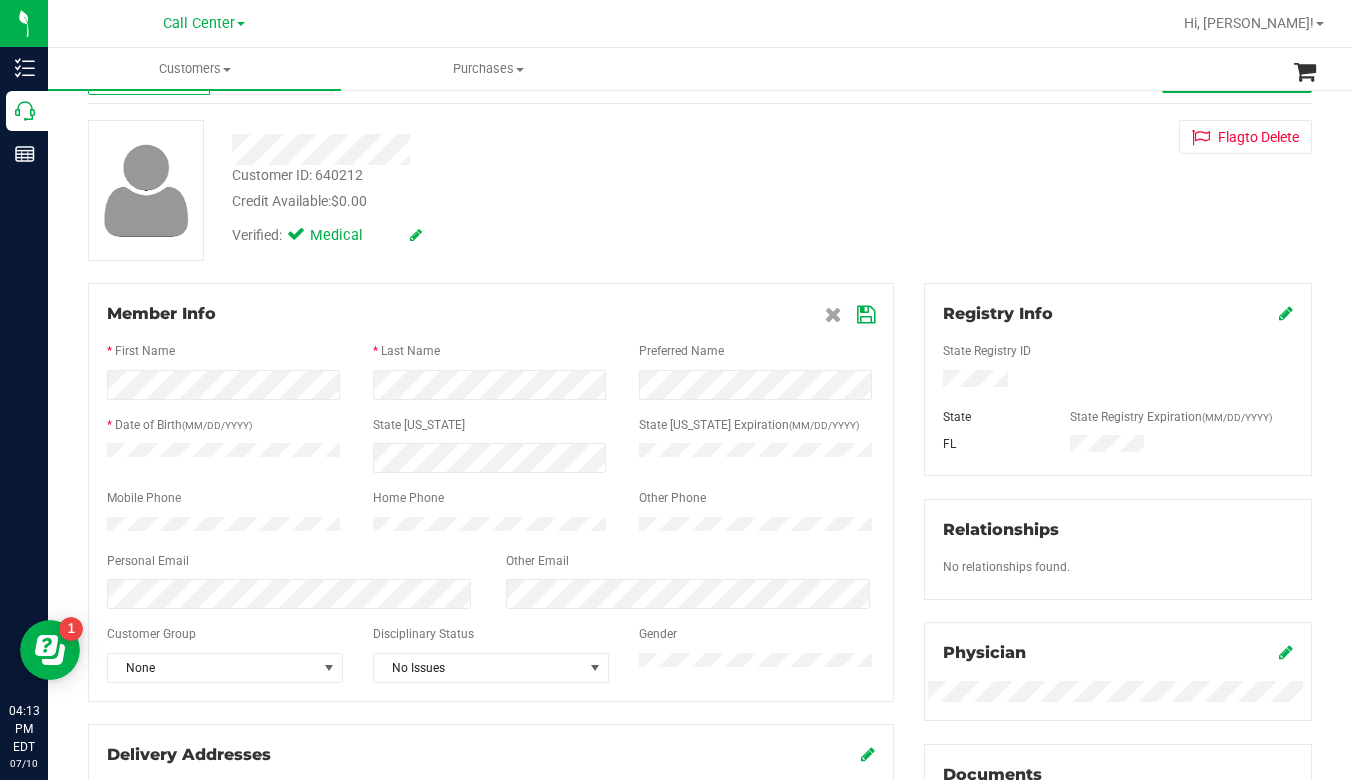 scroll, scrollTop: 100, scrollLeft: 0, axis: vertical 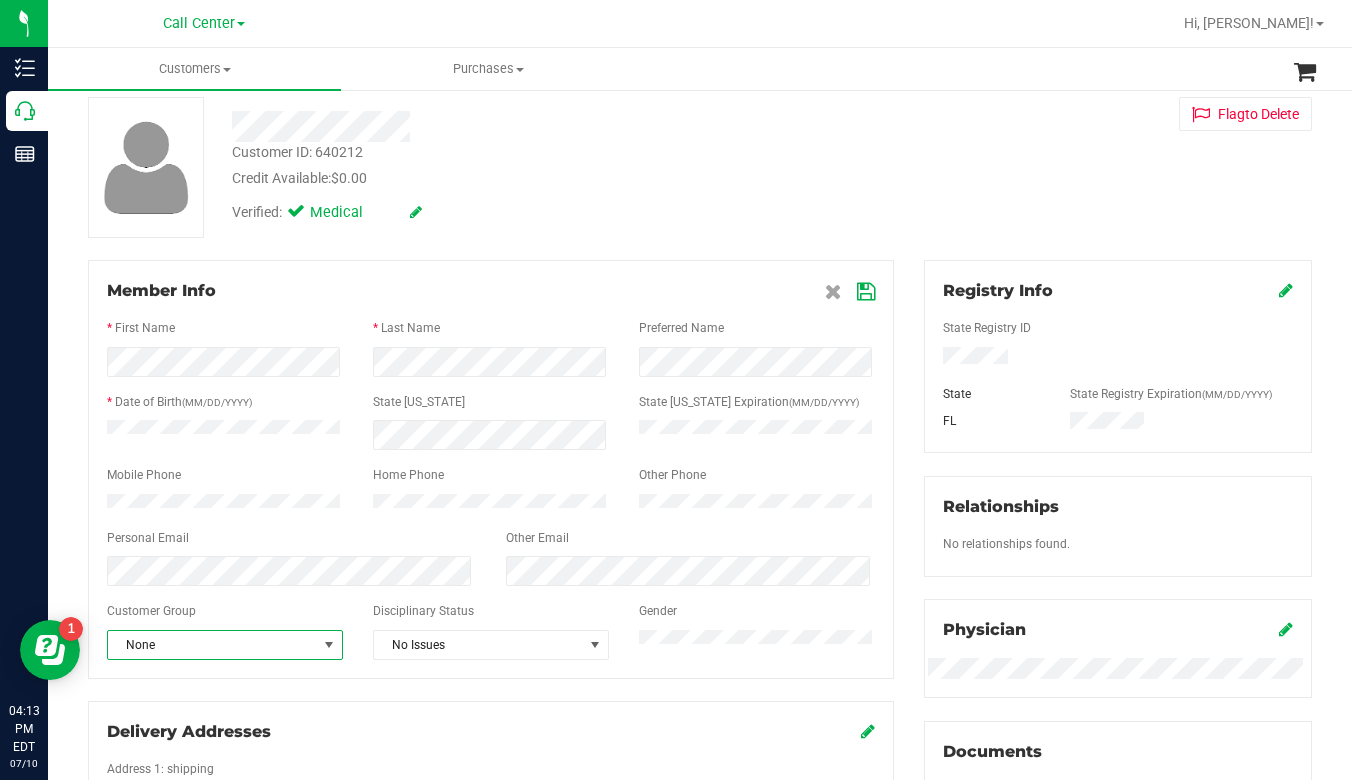 click at bounding box center (329, 645) 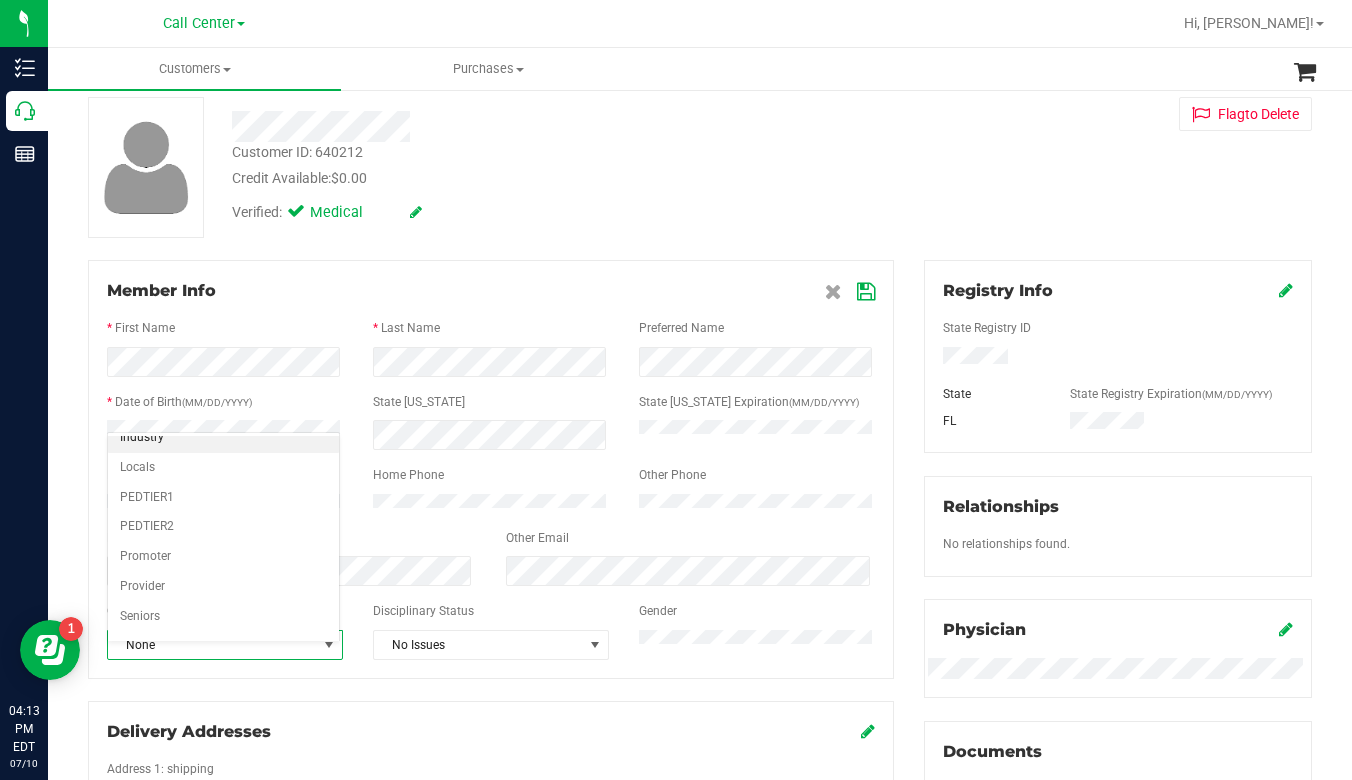 scroll, scrollTop: 246, scrollLeft: 0, axis: vertical 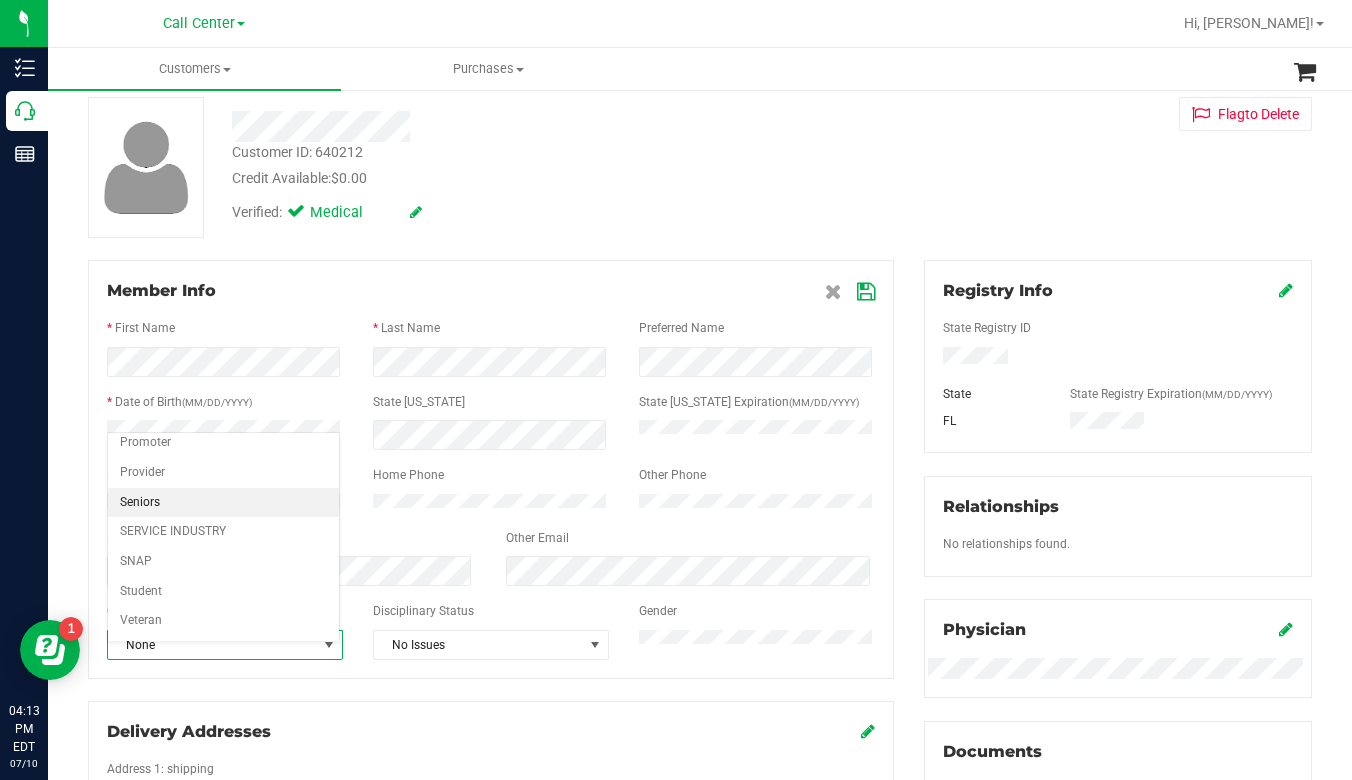 click on "Seniors" at bounding box center [223, 503] 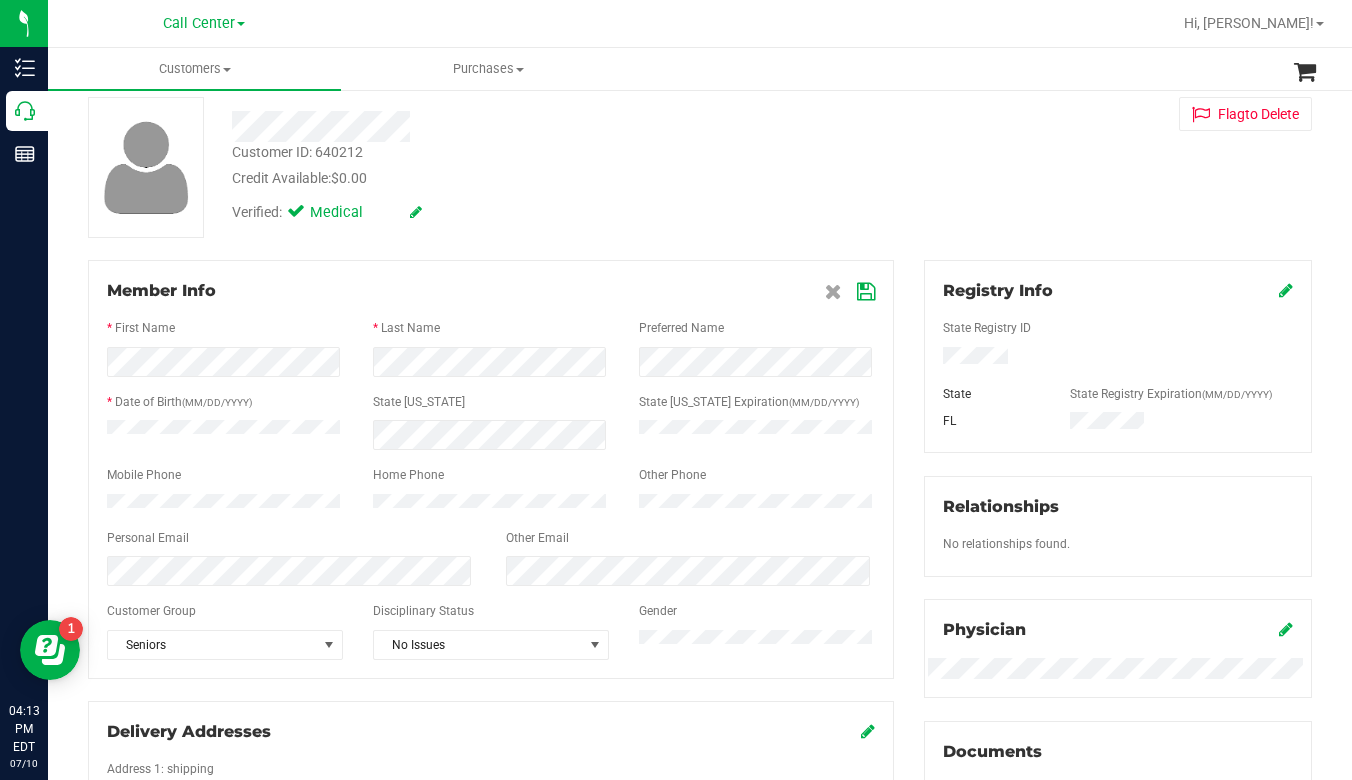 click at bounding box center [866, 292] 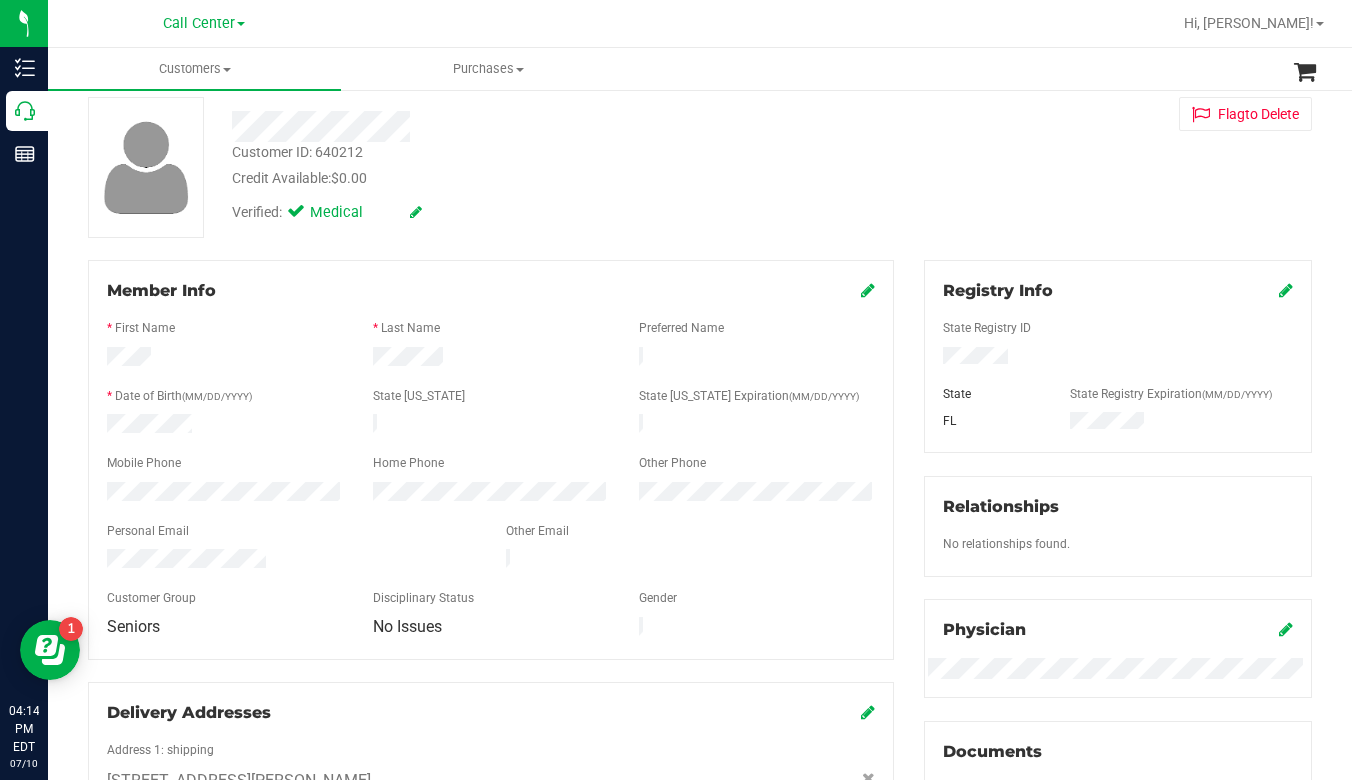 click on "Customer ID: 640212
Credit Available:
$0.00
Verified:
Medical
Flag  to Delete" at bounding box center (700, 167) 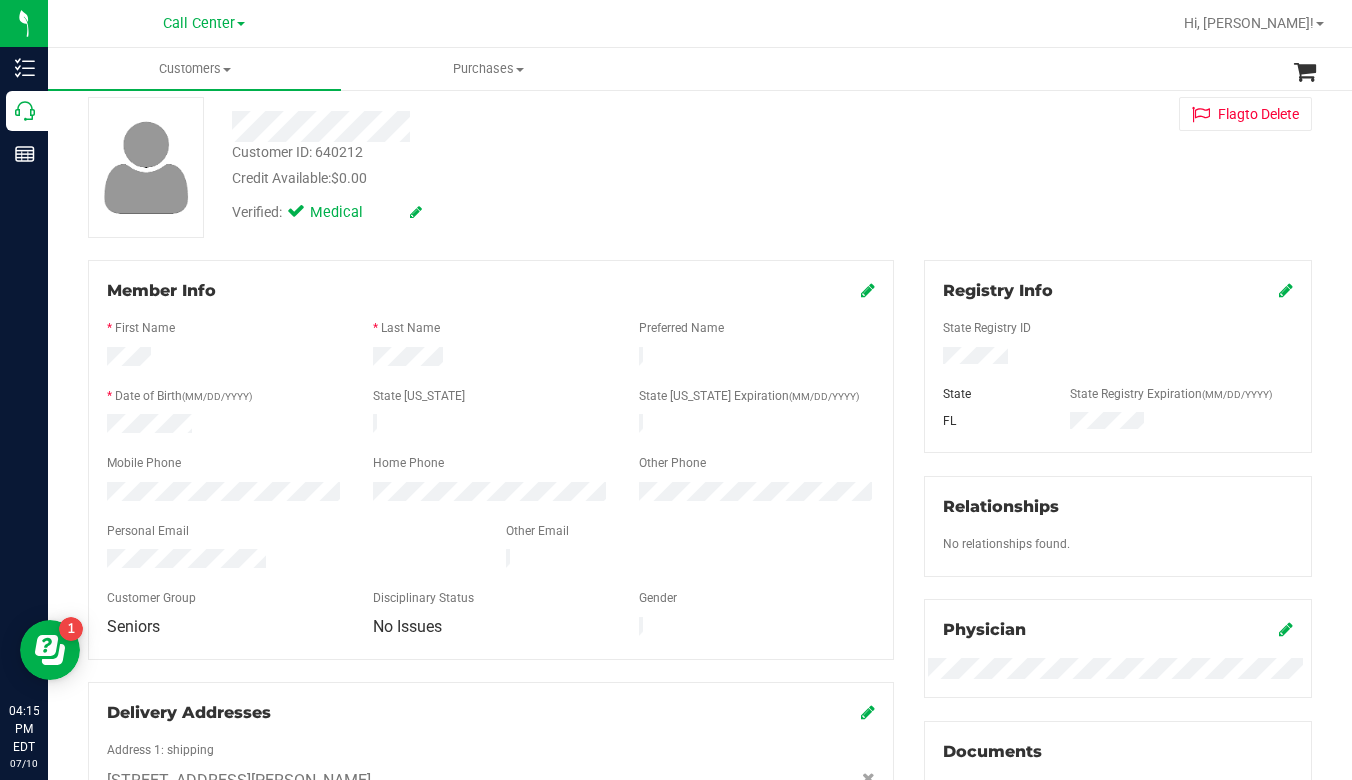 click on "Back
Profile
Purchases
Start New Purchase
Customer ID: 640212
Credit Available:
$0.00
Verified:
Medical" at bounding box center (700, 746) 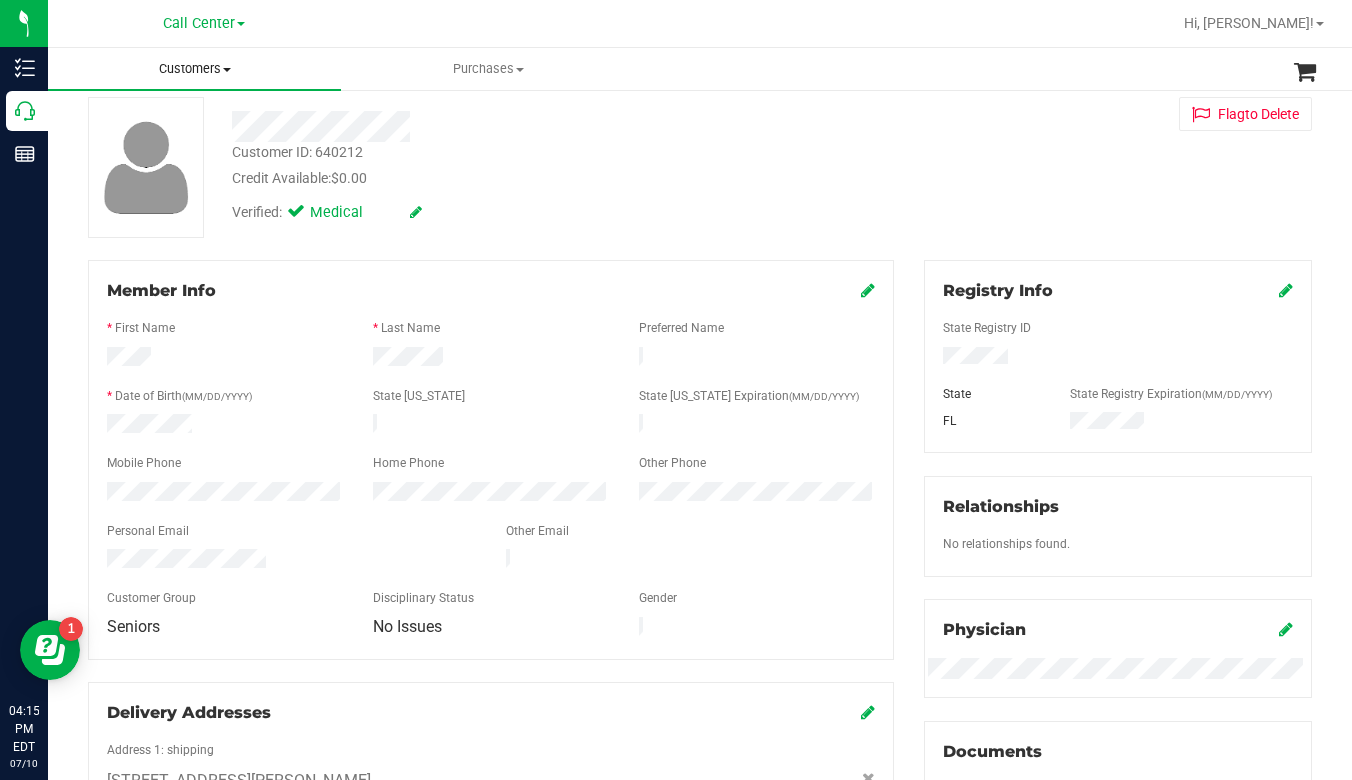 click at bounding box center [227, 70] 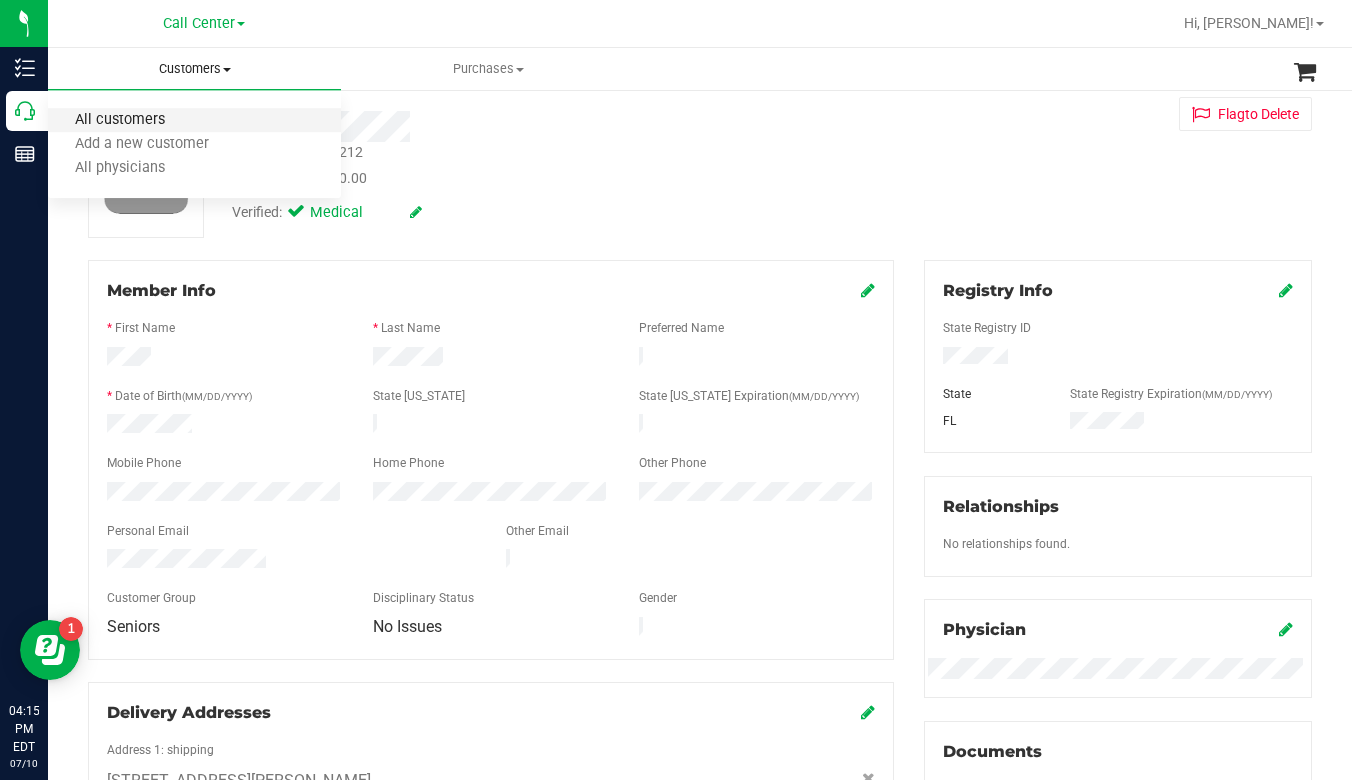 click on "All customers" at bounding box center (120, 120) 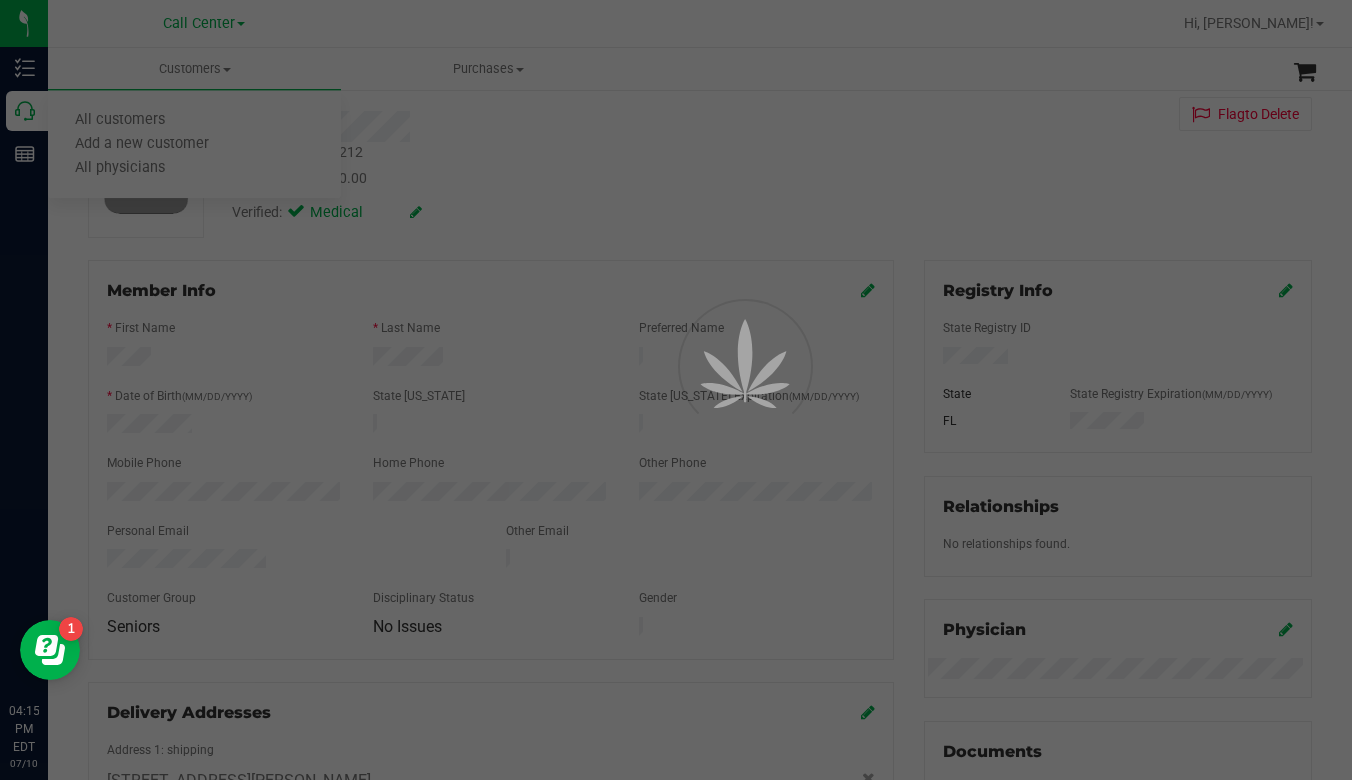 click at bounding box center [676, 390] 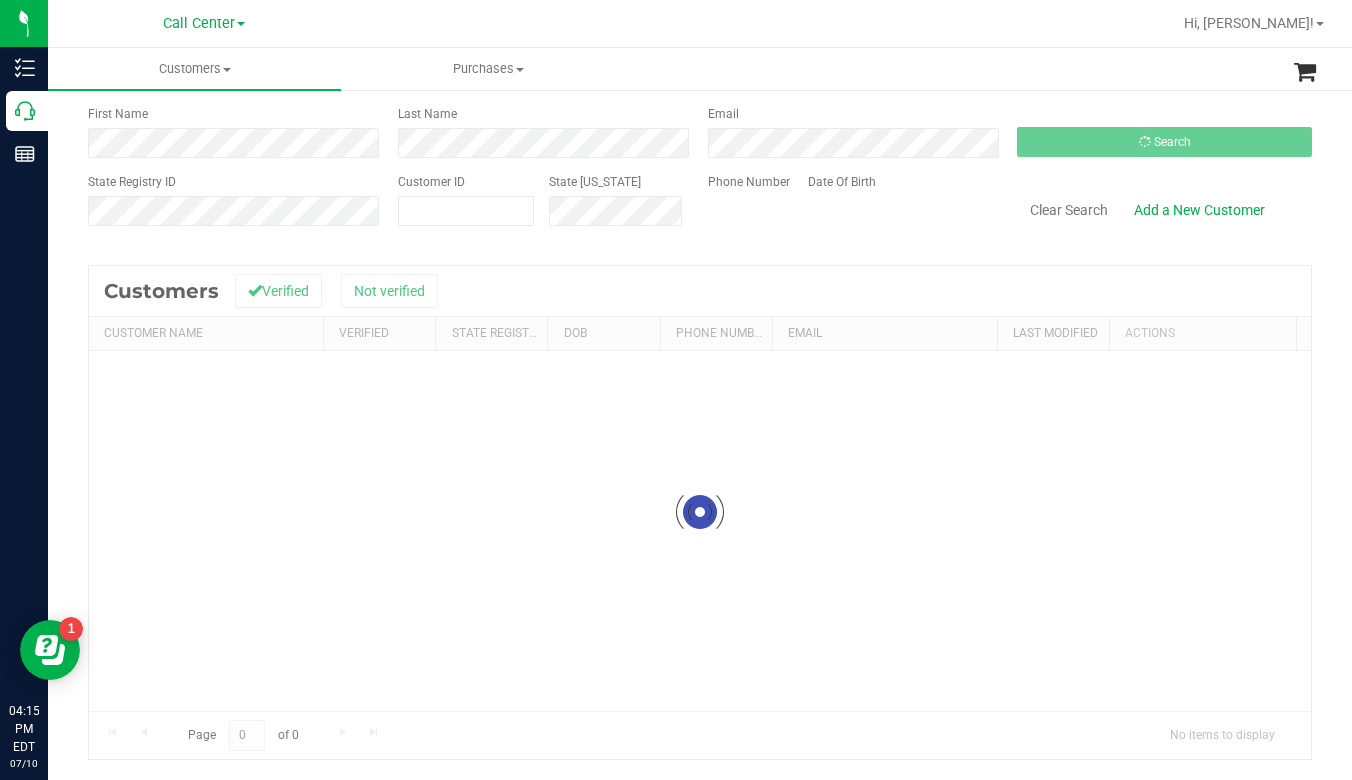 scroll, scrollTop: 0, scrollLeft: 0, axis: both 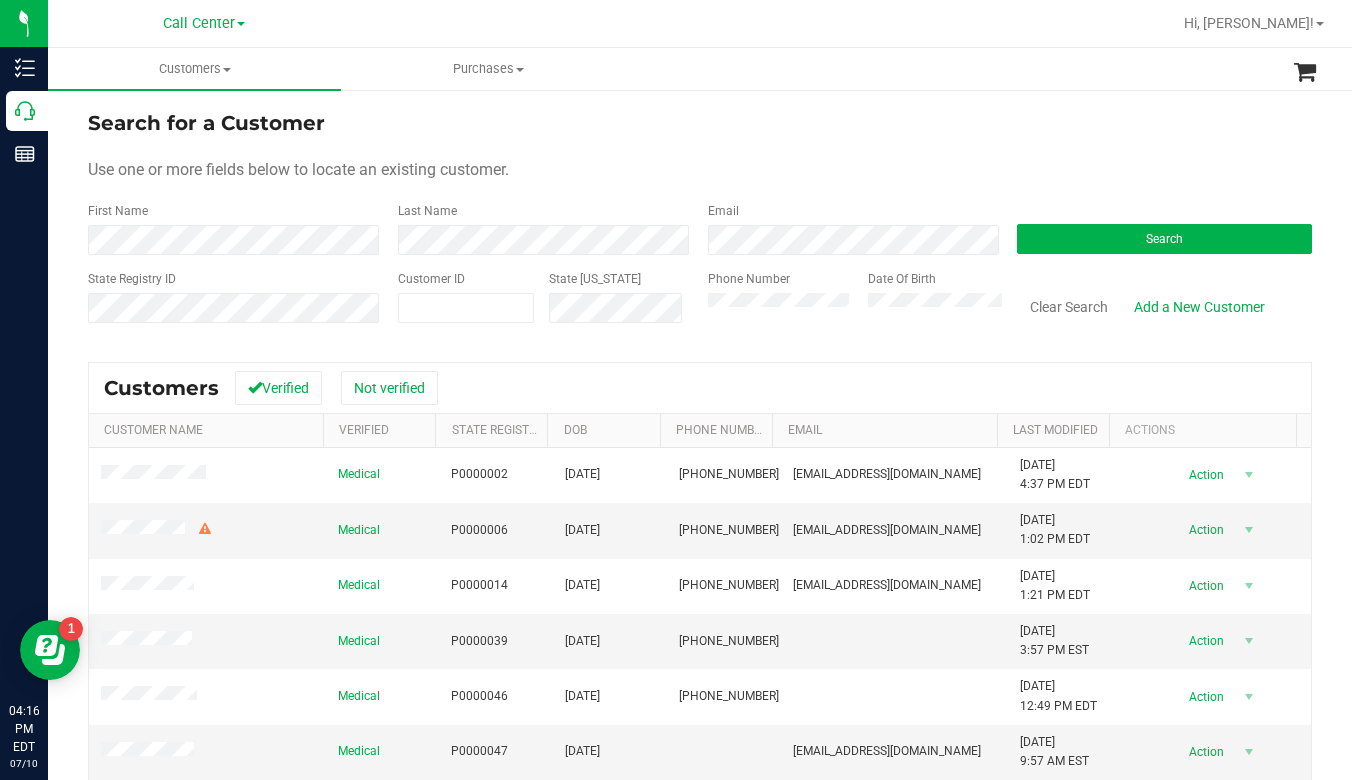 drag, startPoint x: 831, startPoint y: 173, endPoint x: 629, endPoint y: 145, distance: 203.93137 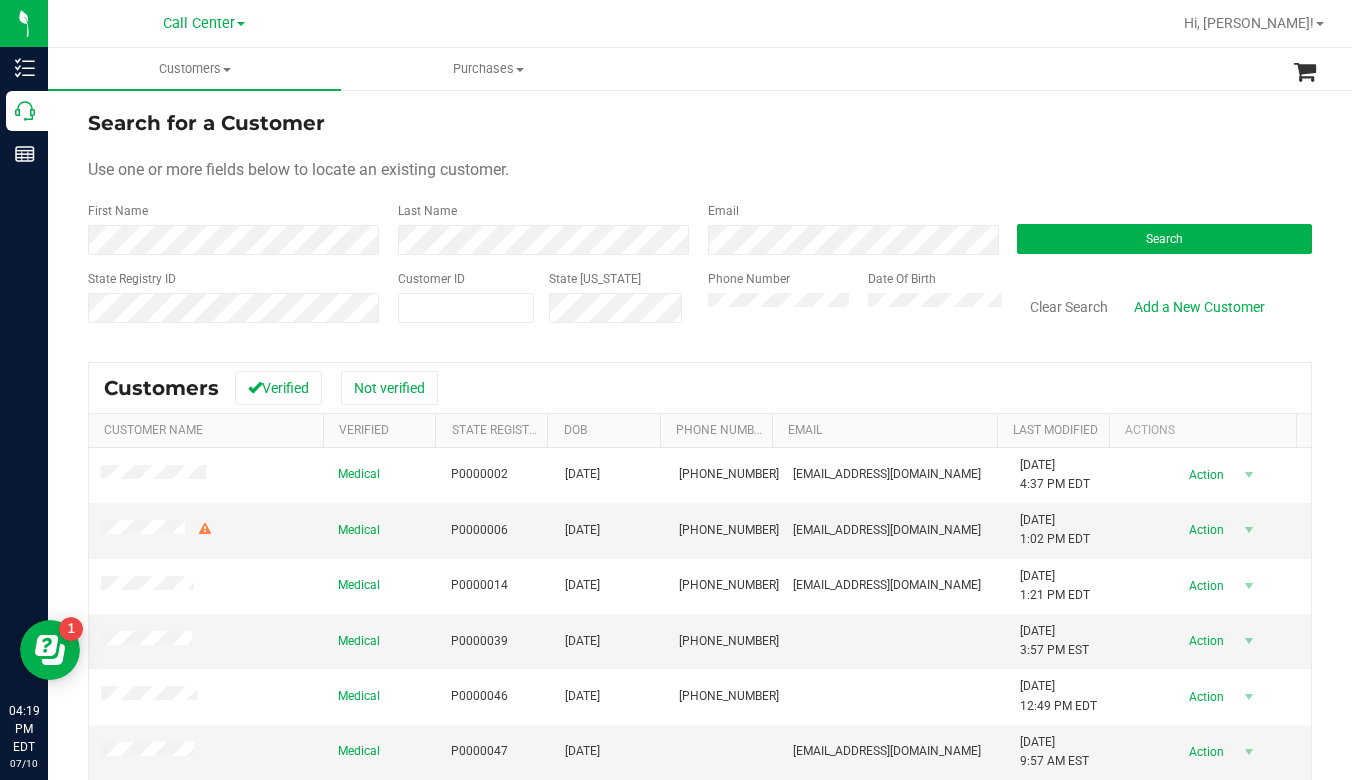 click on "Search for a Customer
Use one or more fields below to locate an existing customer.
First Name
Last Name
Email
Search
State Registry ID
Customer ID
State ID
Phone Number
Date Of Birth" at bounding box center (700, 224) 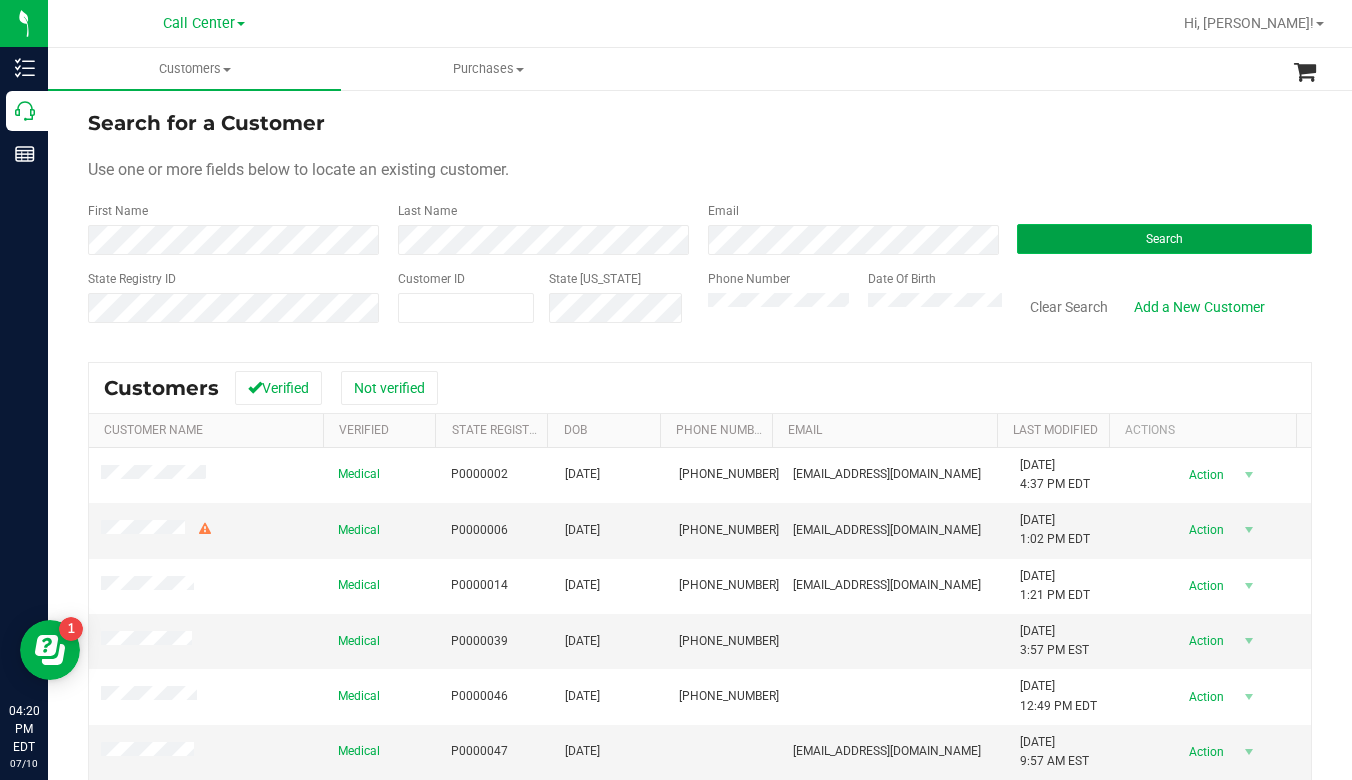 click on "Search" at bounding box center (1164, 239) 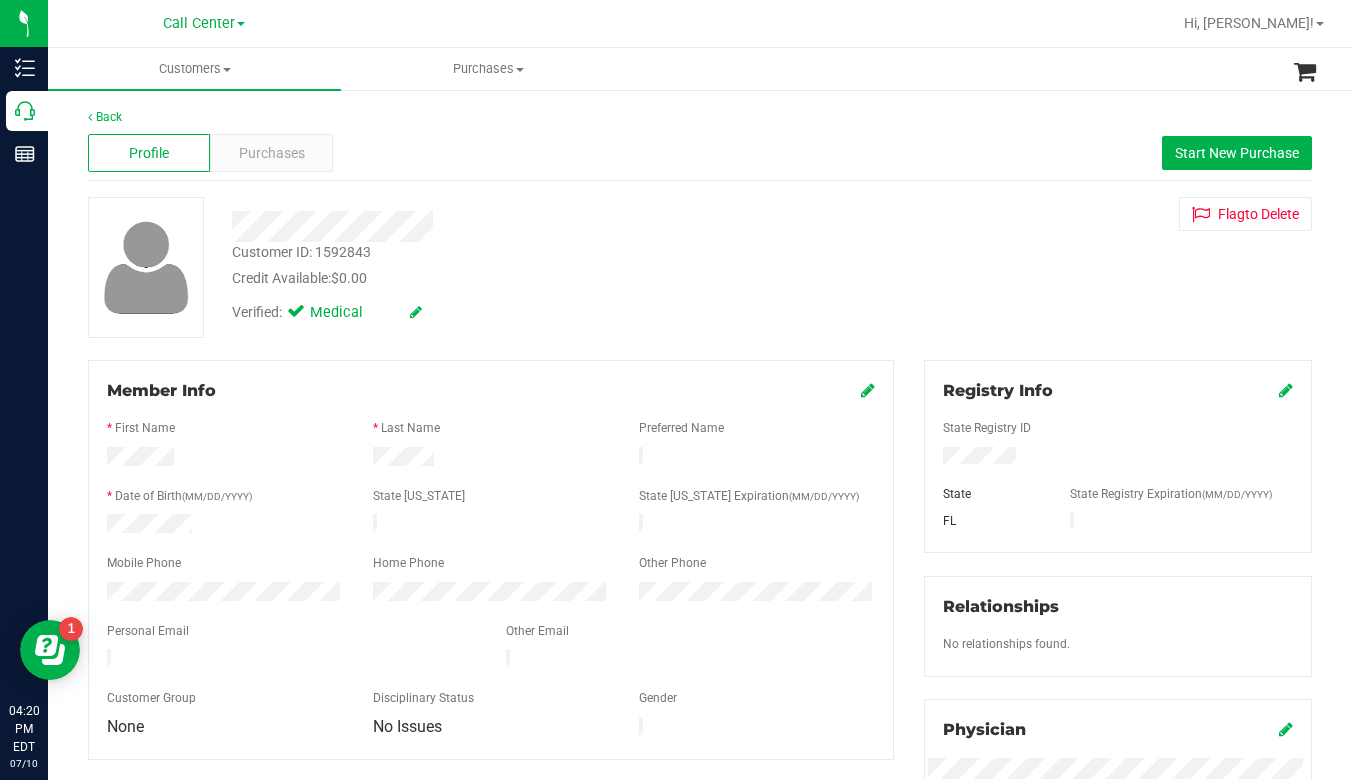 click at bounding box center (868, 390) 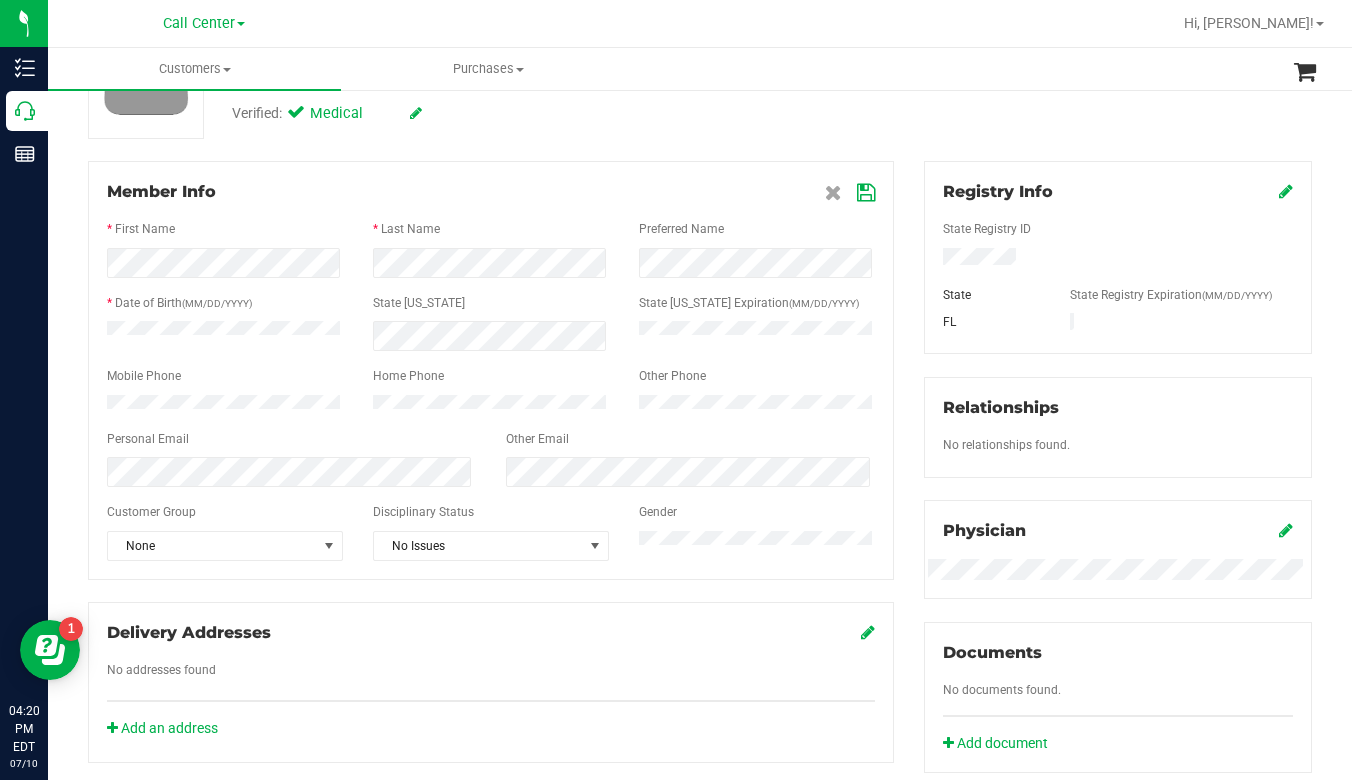 scroll, scrollTop: 200, scrollLeft: 0, axis: vertical 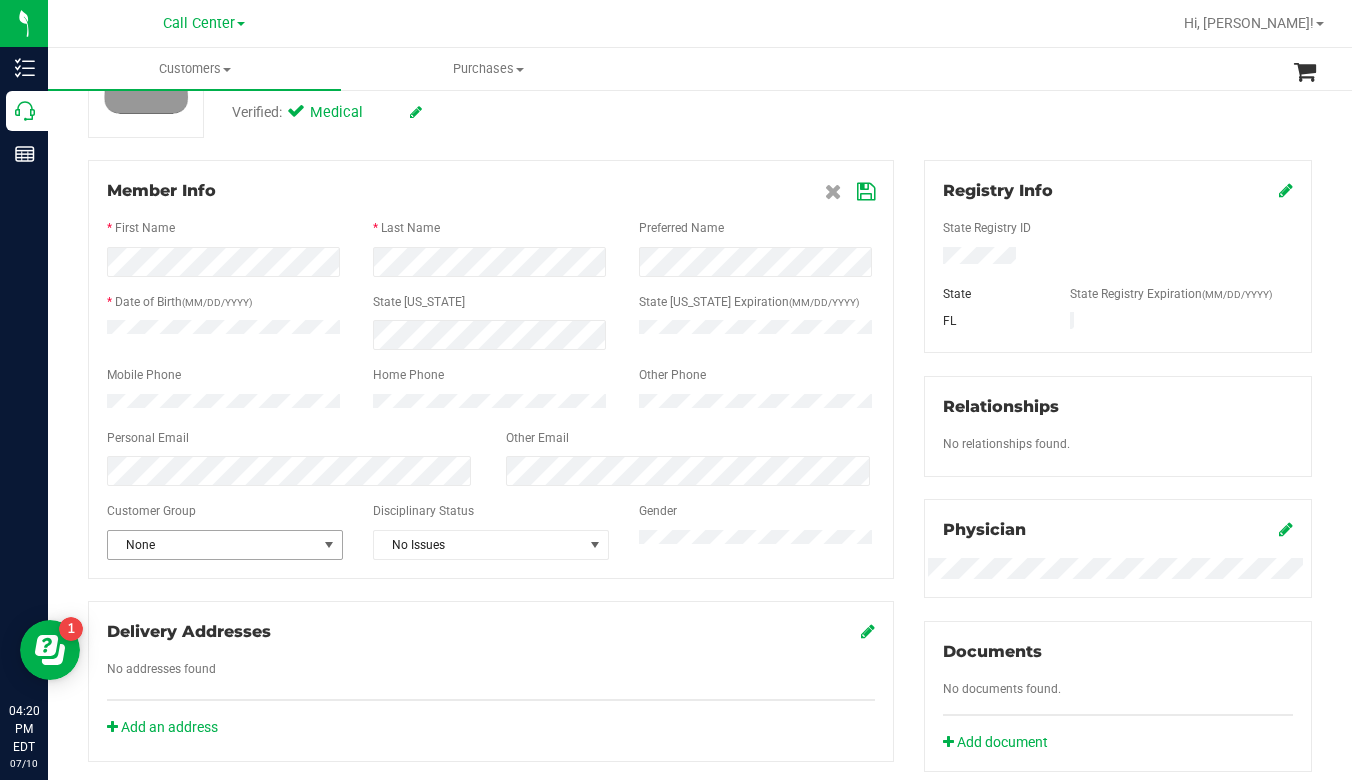 click at bounding box center (329, 545) 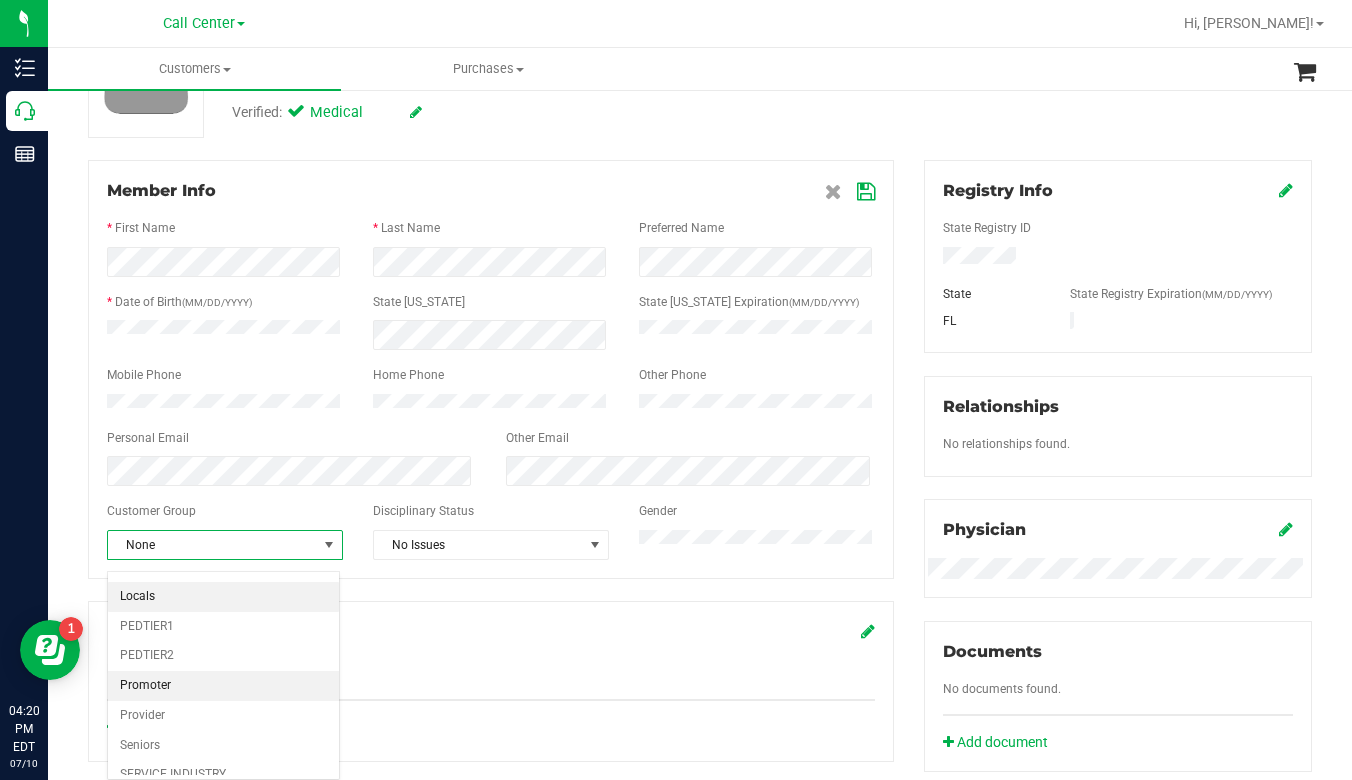 scroll, scrollTop: 246, scrollLeft: 0, axis: vertical 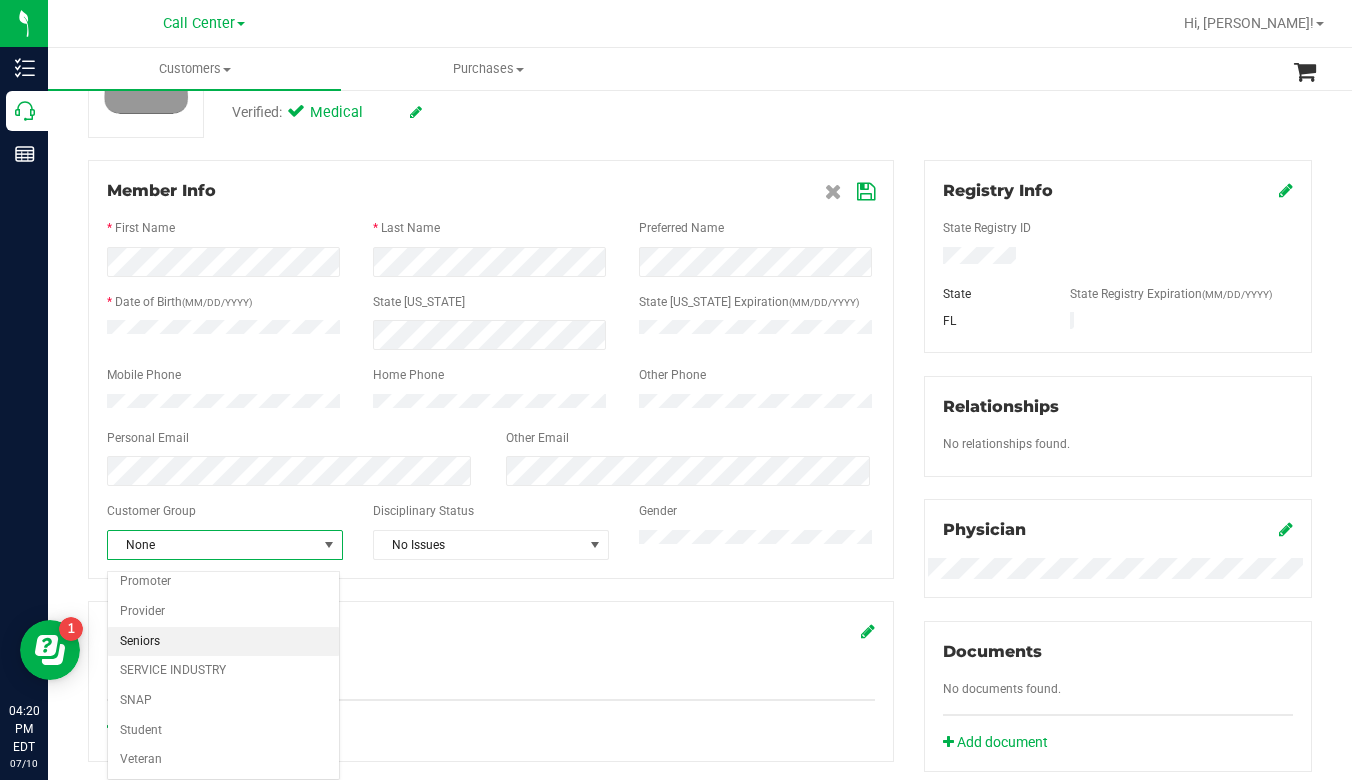 click on "Seniors" at bounding box center [223, 642] 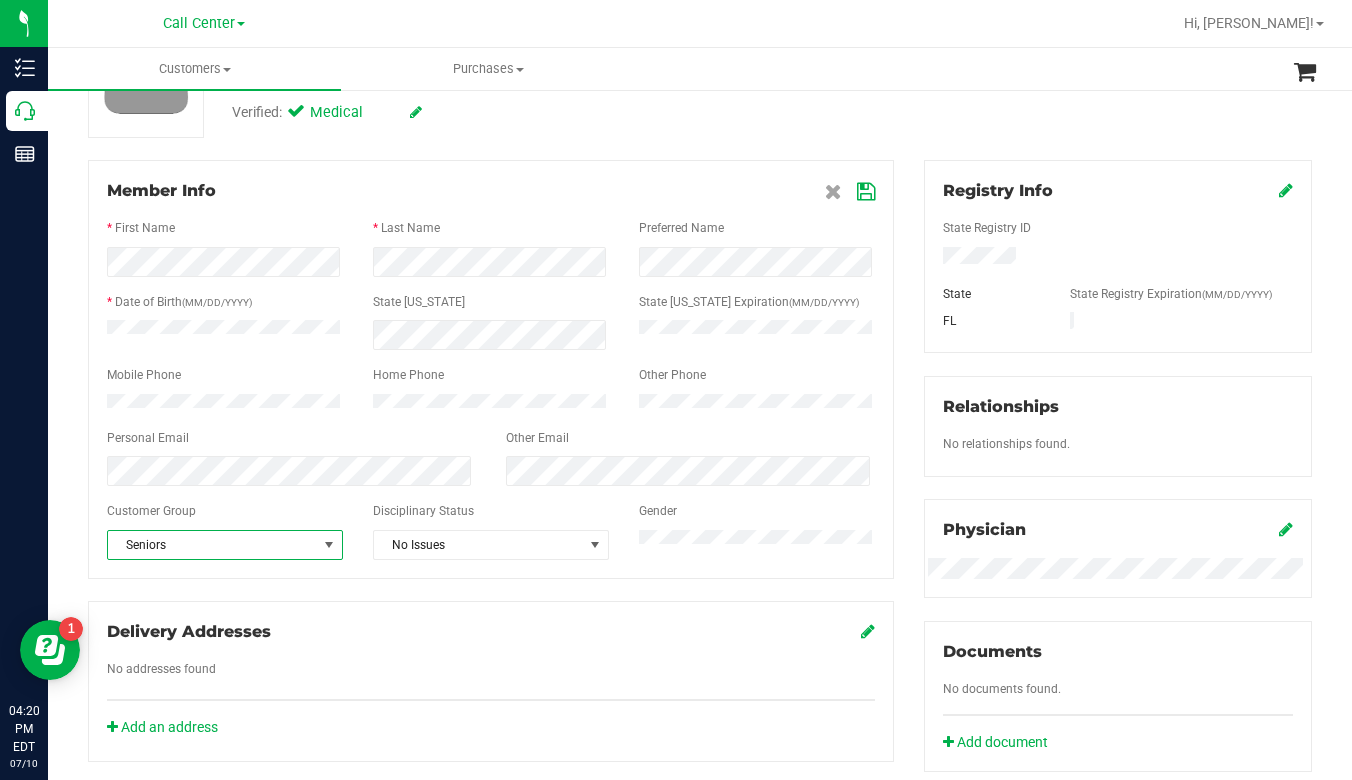 click at bounding box center (866, 192) 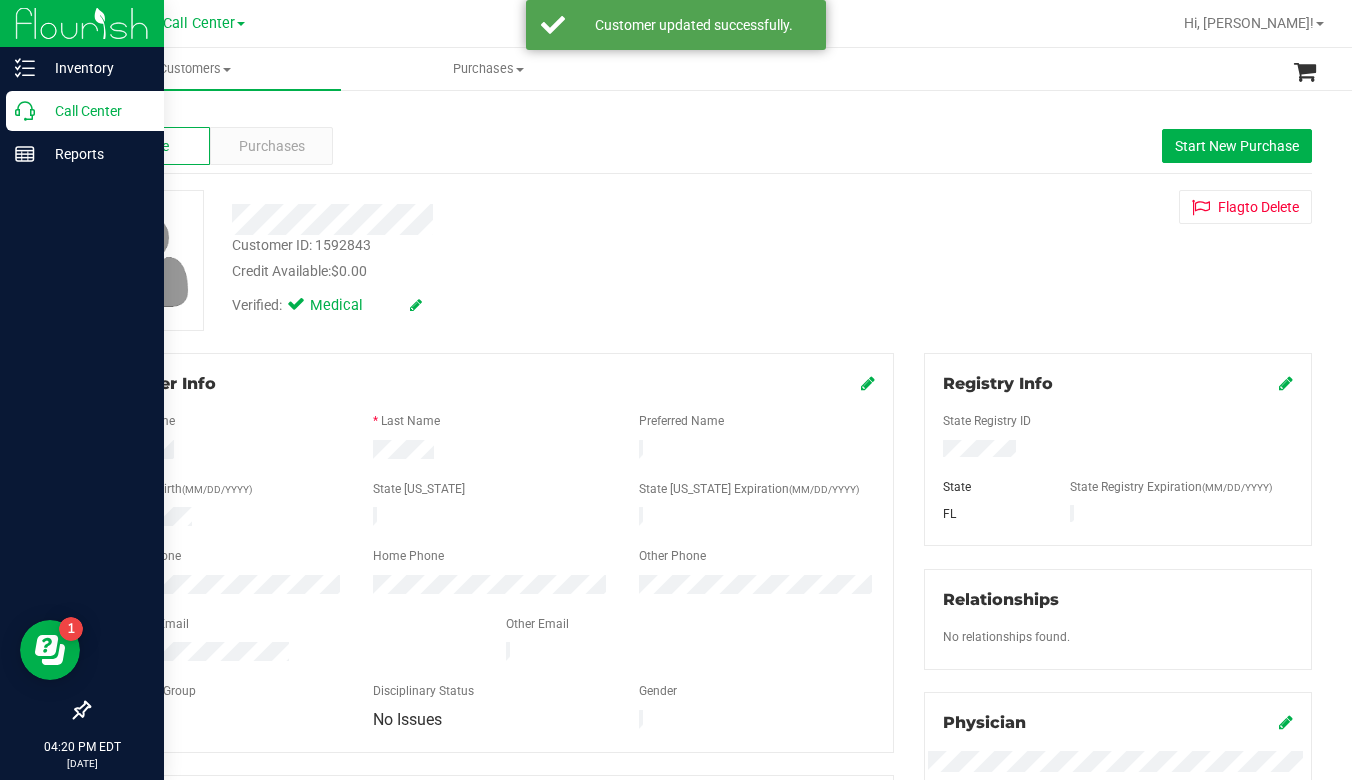 scroll, scrollTop: 0, scrollLeft: 0, axis: both 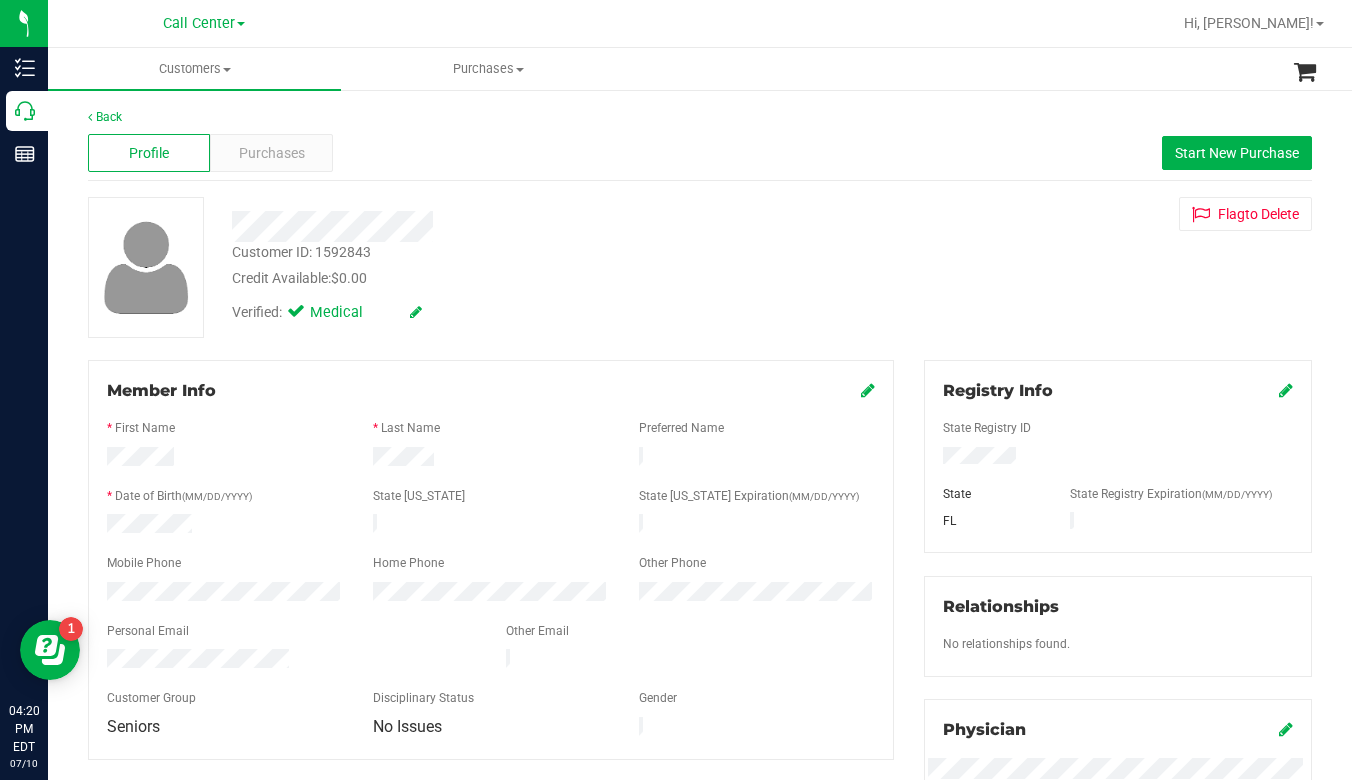 click on "Customer ID: 1592843
Credit Available:
$0.00
Verified:
Medical
Flag  to Delete" at bounding box center [700, 267] 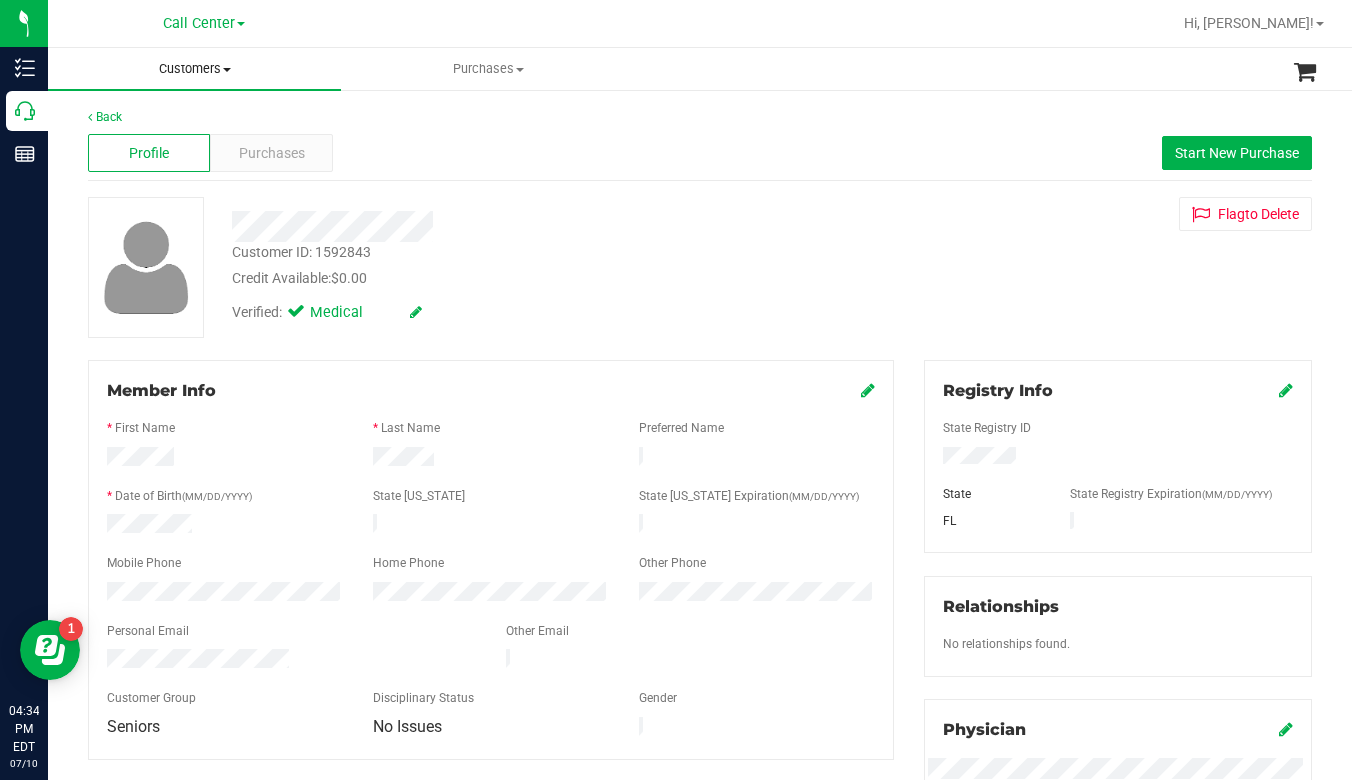 click at bounding box center [227, 70] 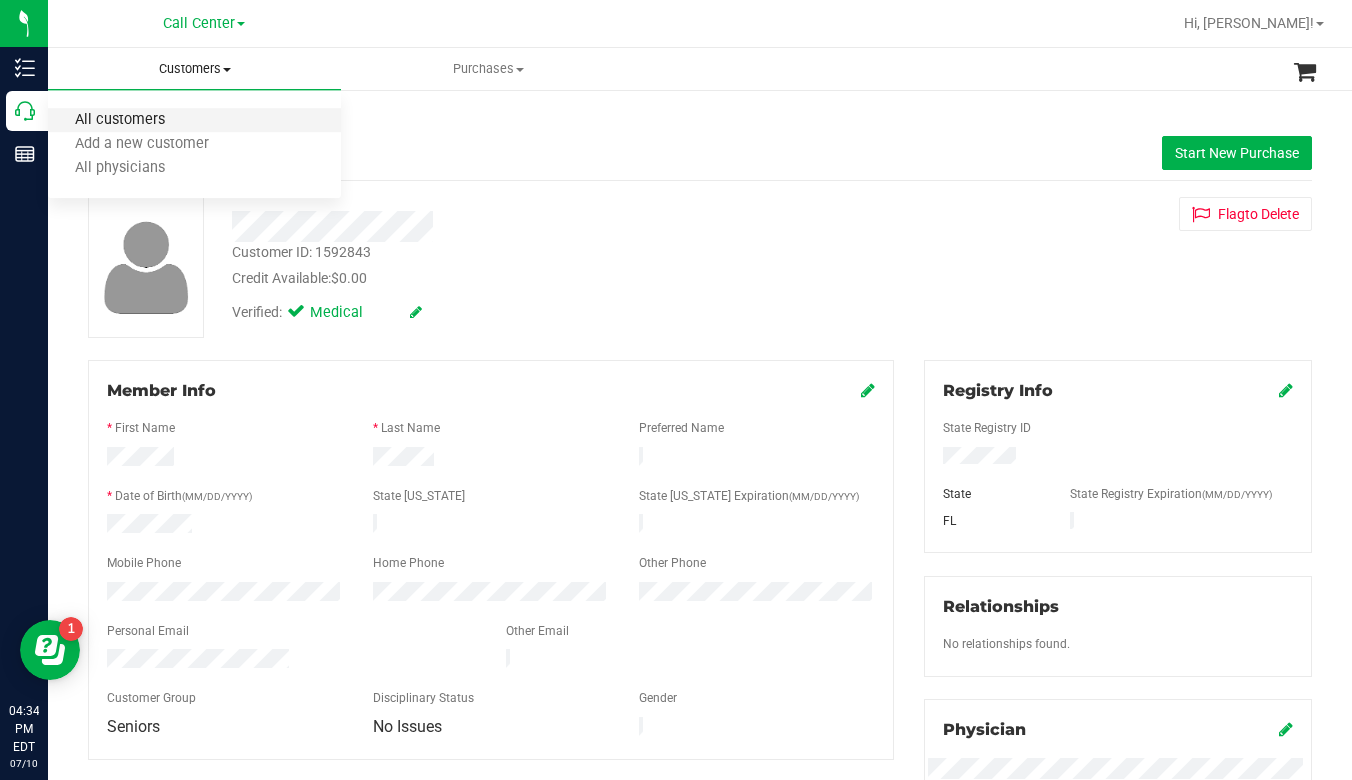 click on "All customers" at bounding box center (120, 120) 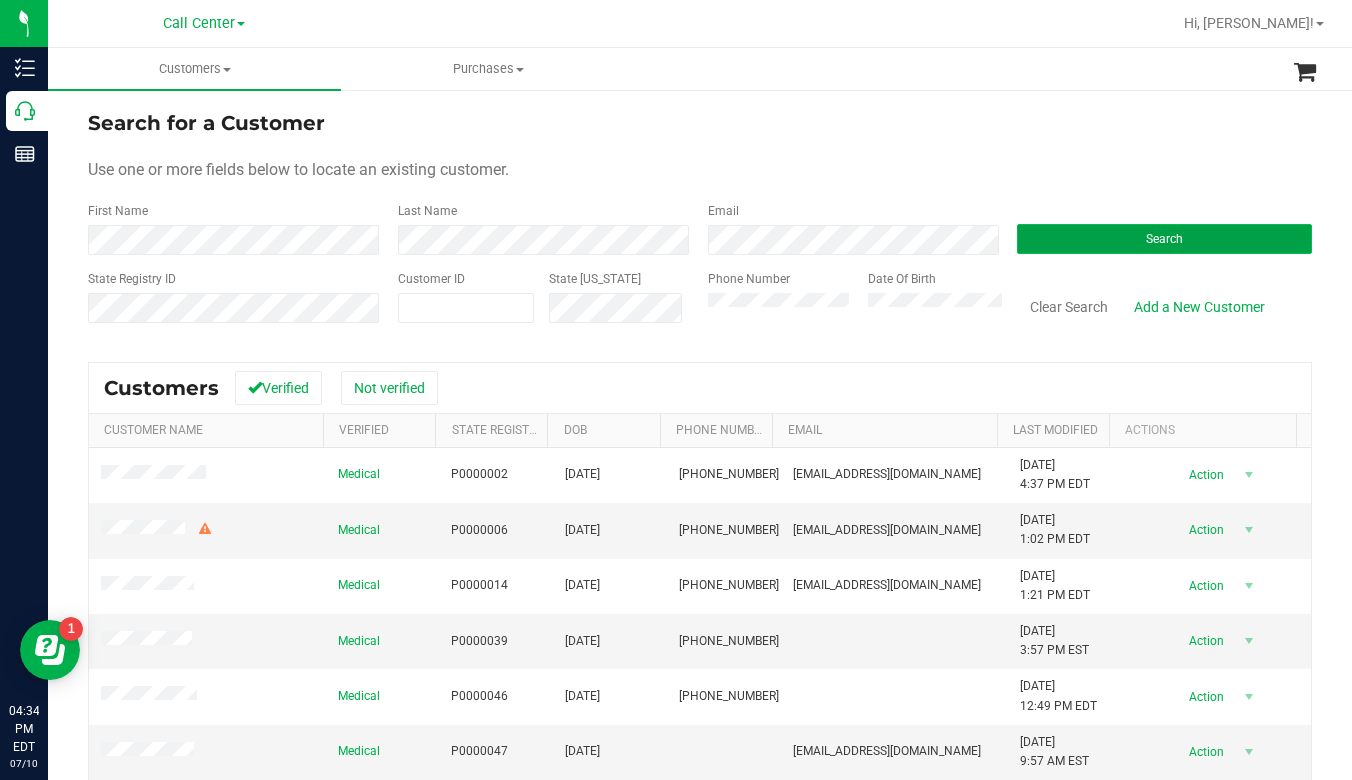 click on "Search" at bounding box center [1164, 239] 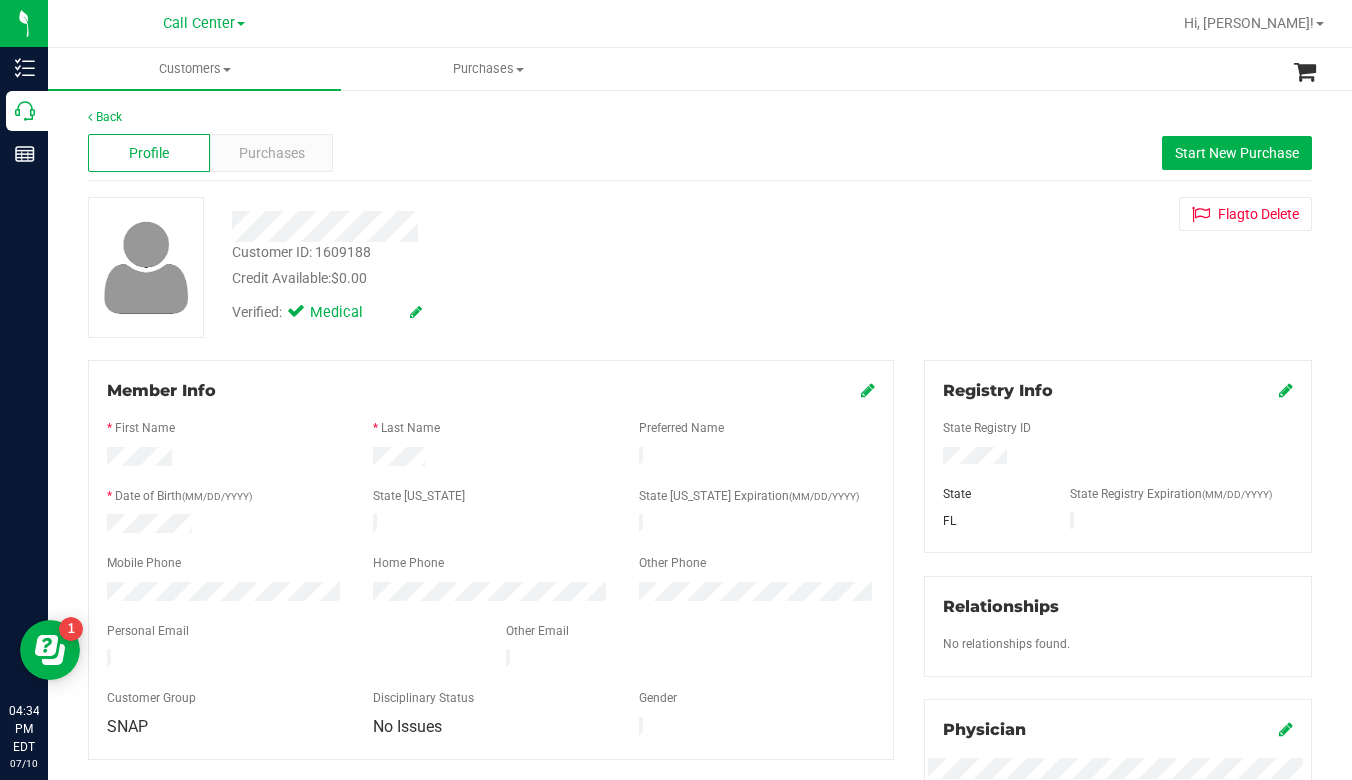 click on "Customer ID: 1609188
Credit Available:
$0.00" at bounding box center [530, 265] 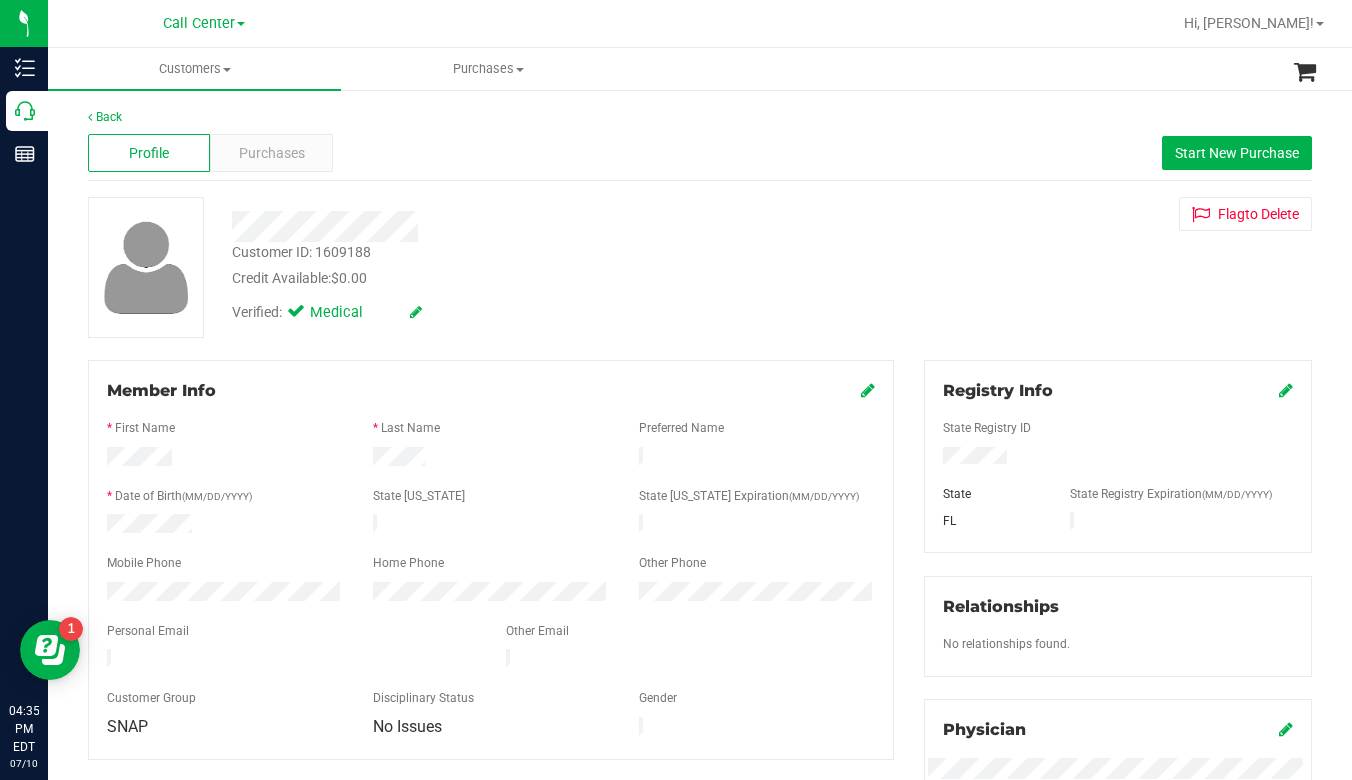 drag, startPoint x: 1141, startPoint y: 319, endPoint x: 1115, endPoint y: 322, distance: 26.172504 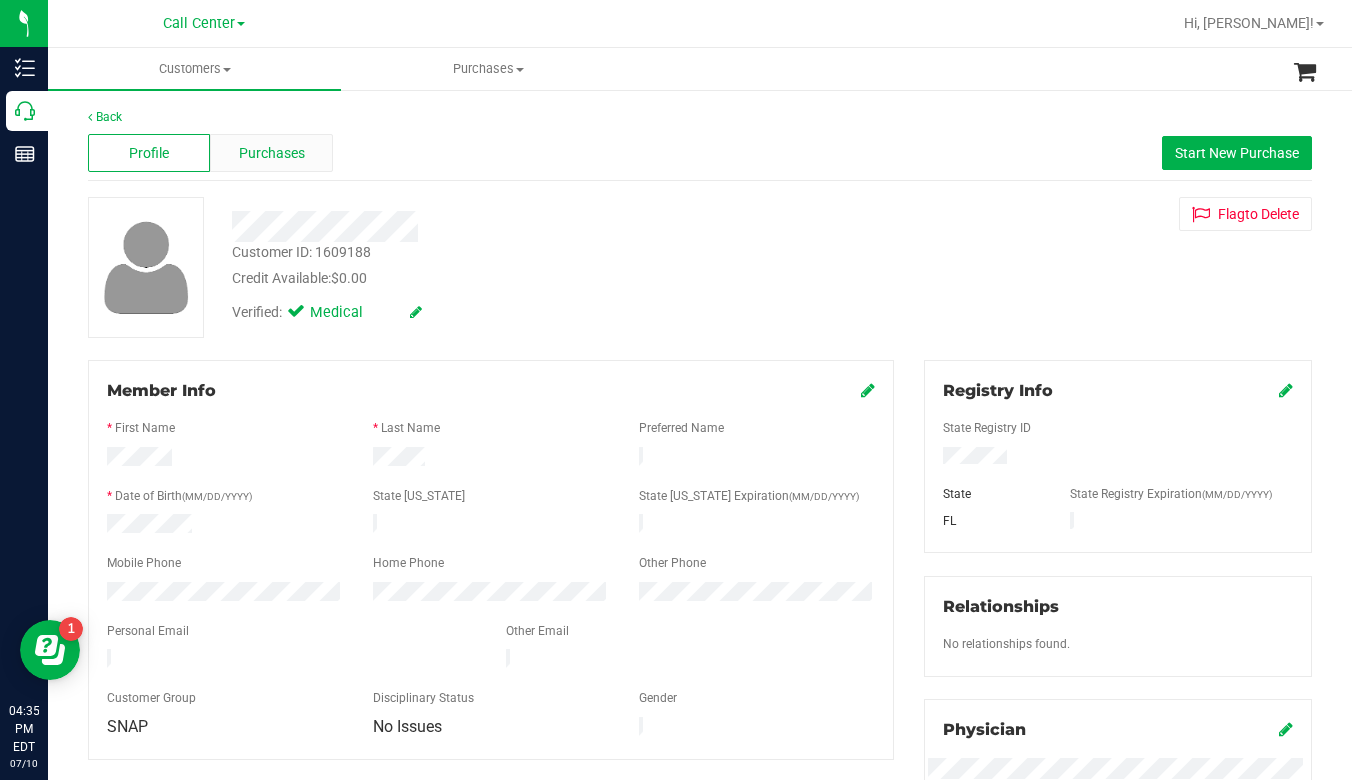 click on "Purchases" at bounding box center (272, 153) 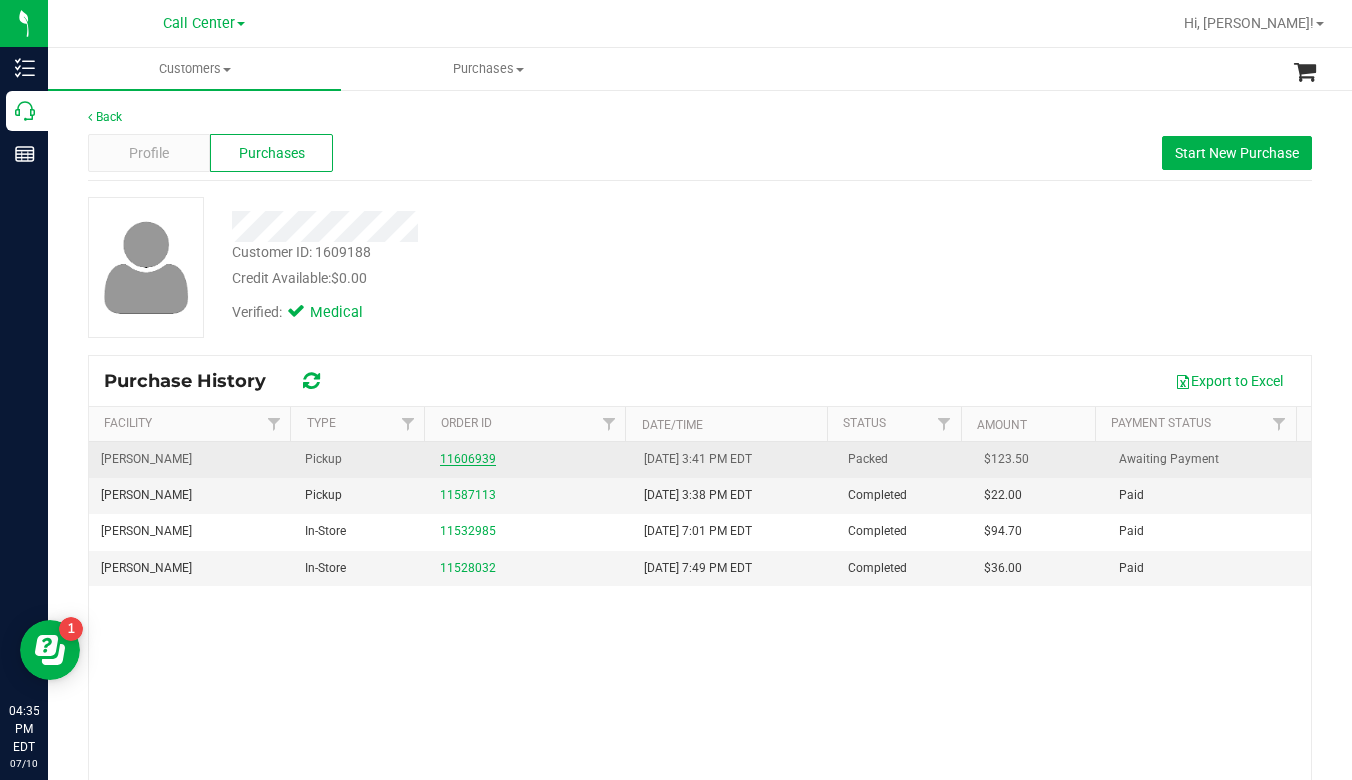 click on "11606939" at bounding box center [468, 459] 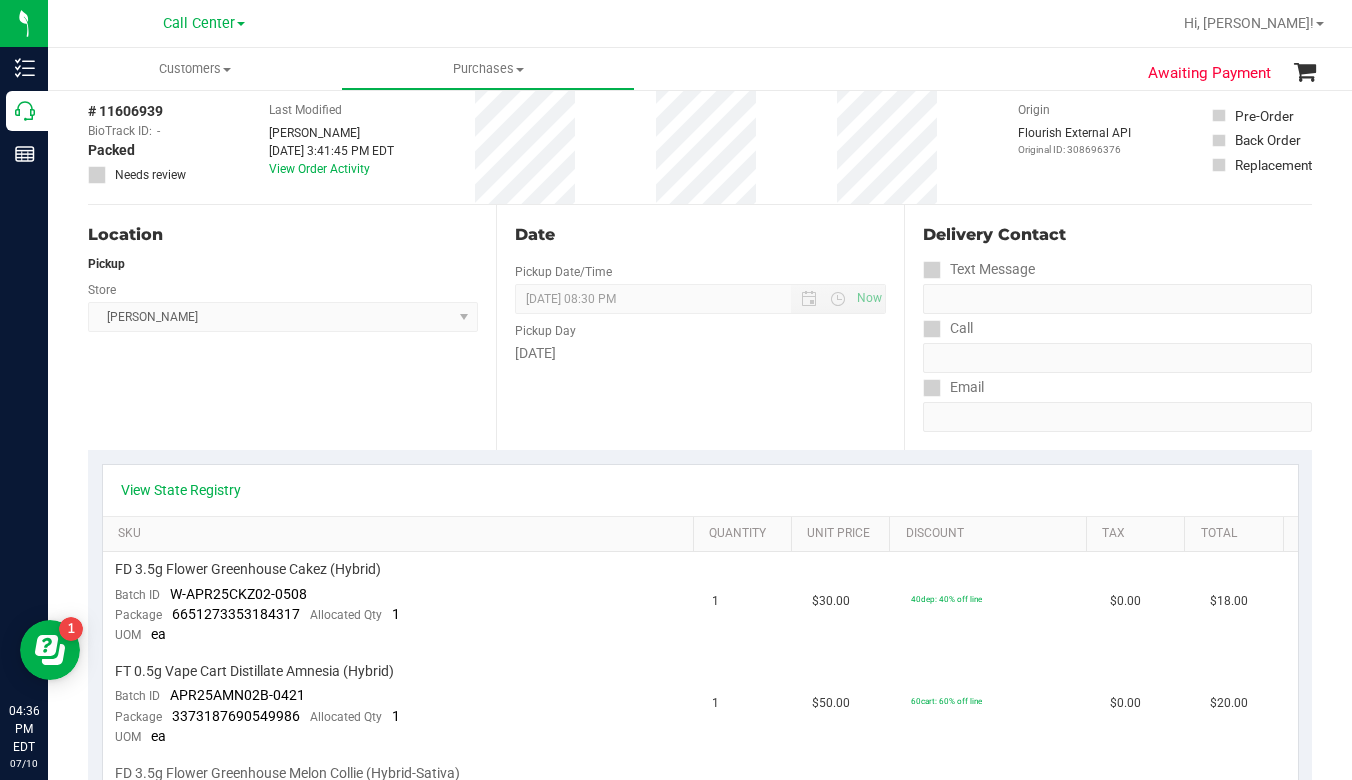 scroll, scrollTop: 0, scrollLeft: 0, axis: both 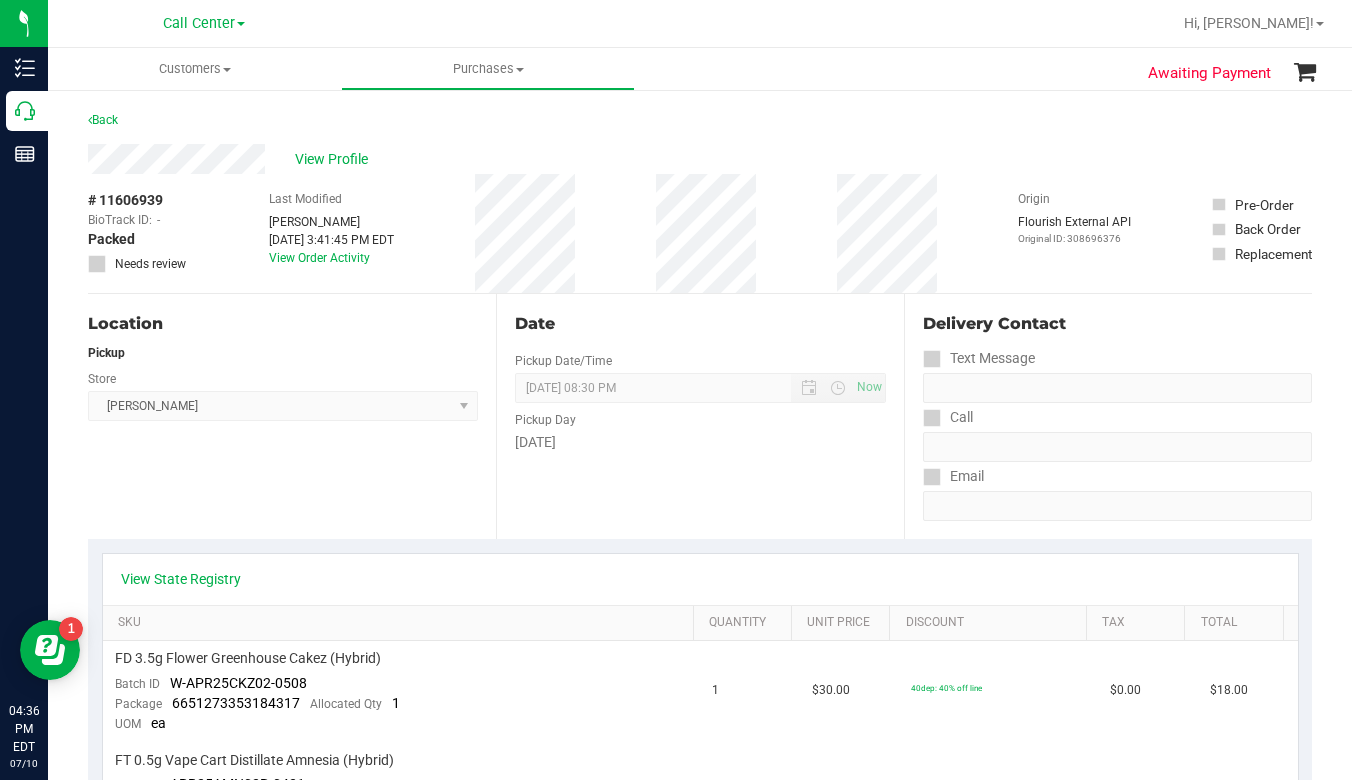 click on "Location
Pickup
Store
Brandon WC Select Store Bonita Springs WC Boynton Beach WC Bradenton WC Brandon WC Brooksville WC Call Center Clermont WC Crestview WC Deerfield Beach WC Delray Beach WC Deltona WC Ft Walton Beach WC Ft. Lauderdale WC Ft. Myers WC Gainesville WC Jax Atlantic WC JAX DC REP Jax WC Key West WC Lakeland WC Largo WC Lehigh Acres DC REP Merritt Island WC Miami 72nd WC Miami Beach WC Miami Dadeland WC Miramar DC REP New Port Richey WC North Palm Beach WC North Port WC Ocala WC Orange Park WC Orlando Colonial WC Orlando DC REP Orlando WC Oviedo WC Palm Bay WC Palm Coast WC Panama City WC Pensacola WC Port Orange WC Port St. Lucie WC Sebring WC South Tampa WC St. Pete WC Summerfield WC Tallahassee DC REP Tallahassee WC Tampa DC Testing Tampa Warehouse Tampa WC TX Austin DC TX Plano Retail Winter Haven WC" at bounding box center [292, 416] 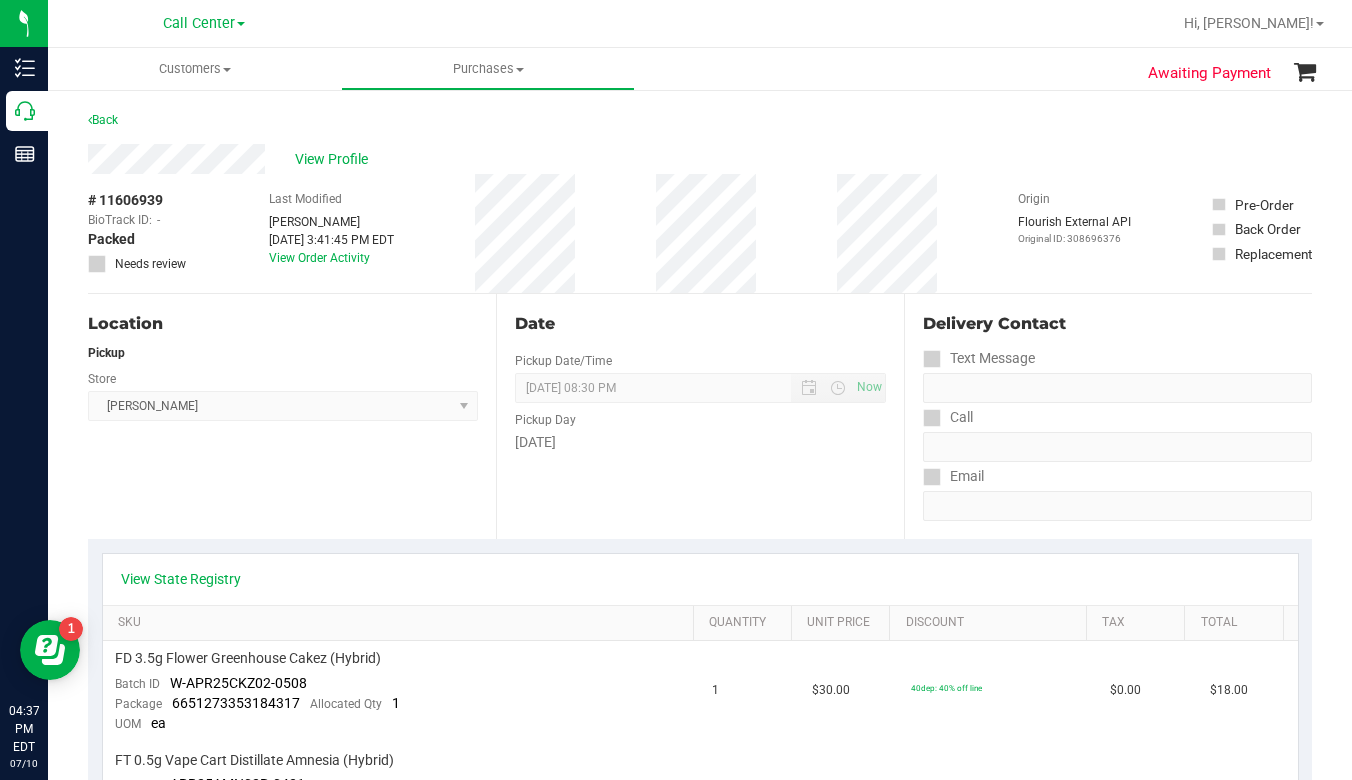 click on "View Profile" at bounding box center (700, 159) 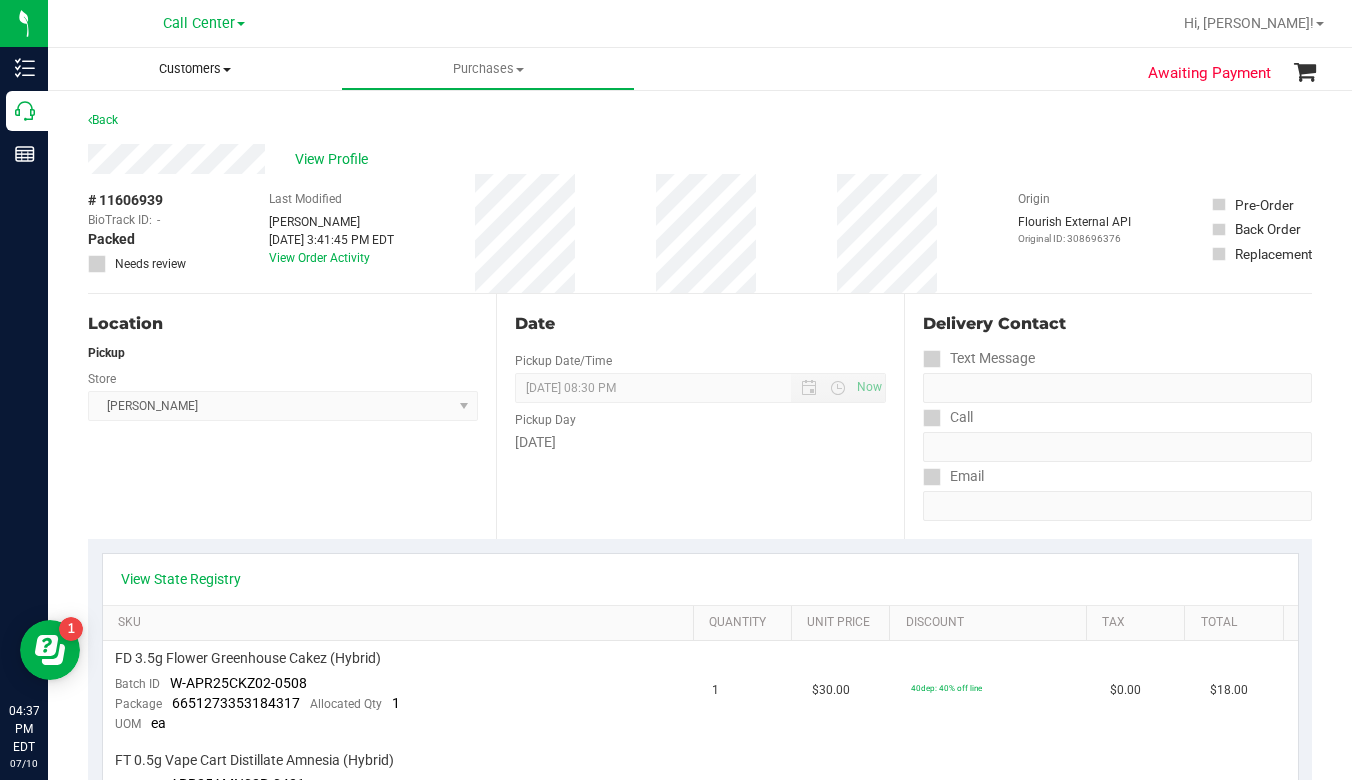 click at bounding box center [227, 70] 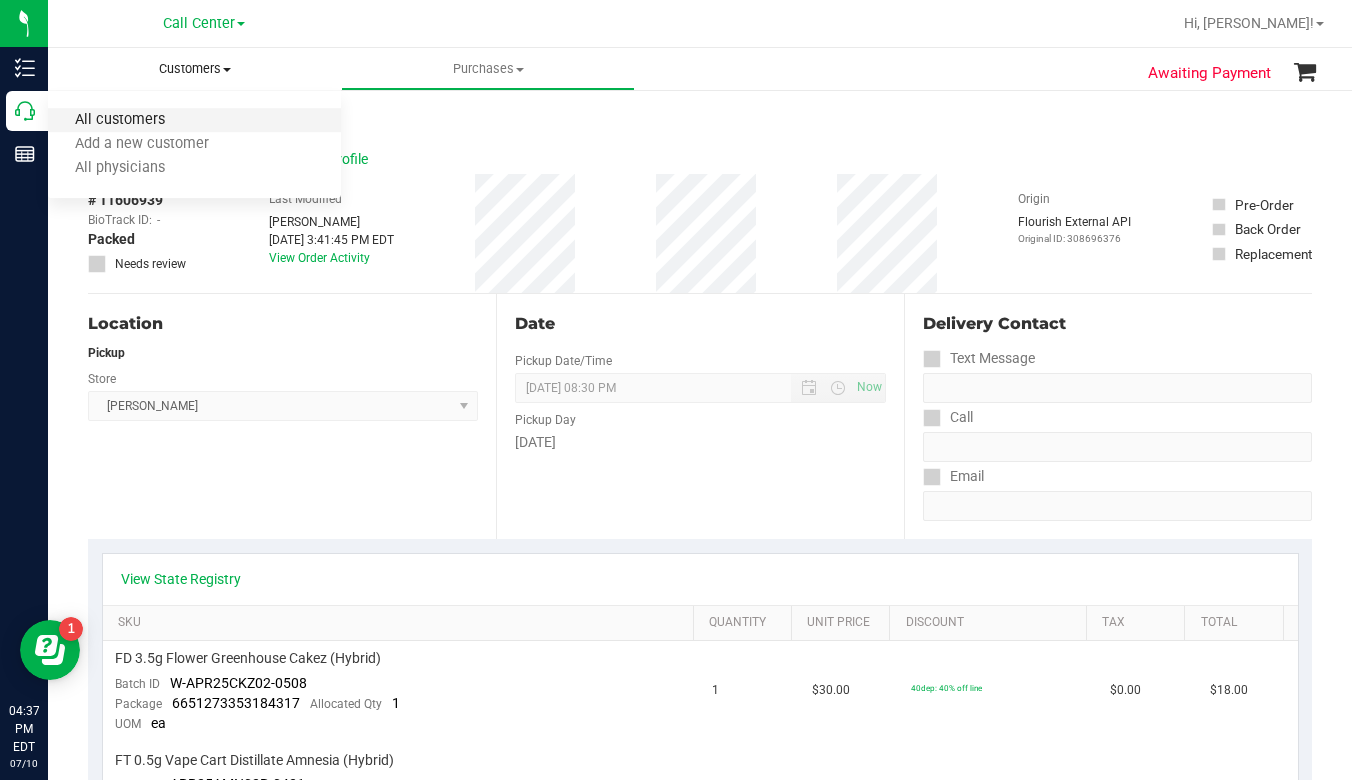 click on "All customers" at bounding box center [120, 120] 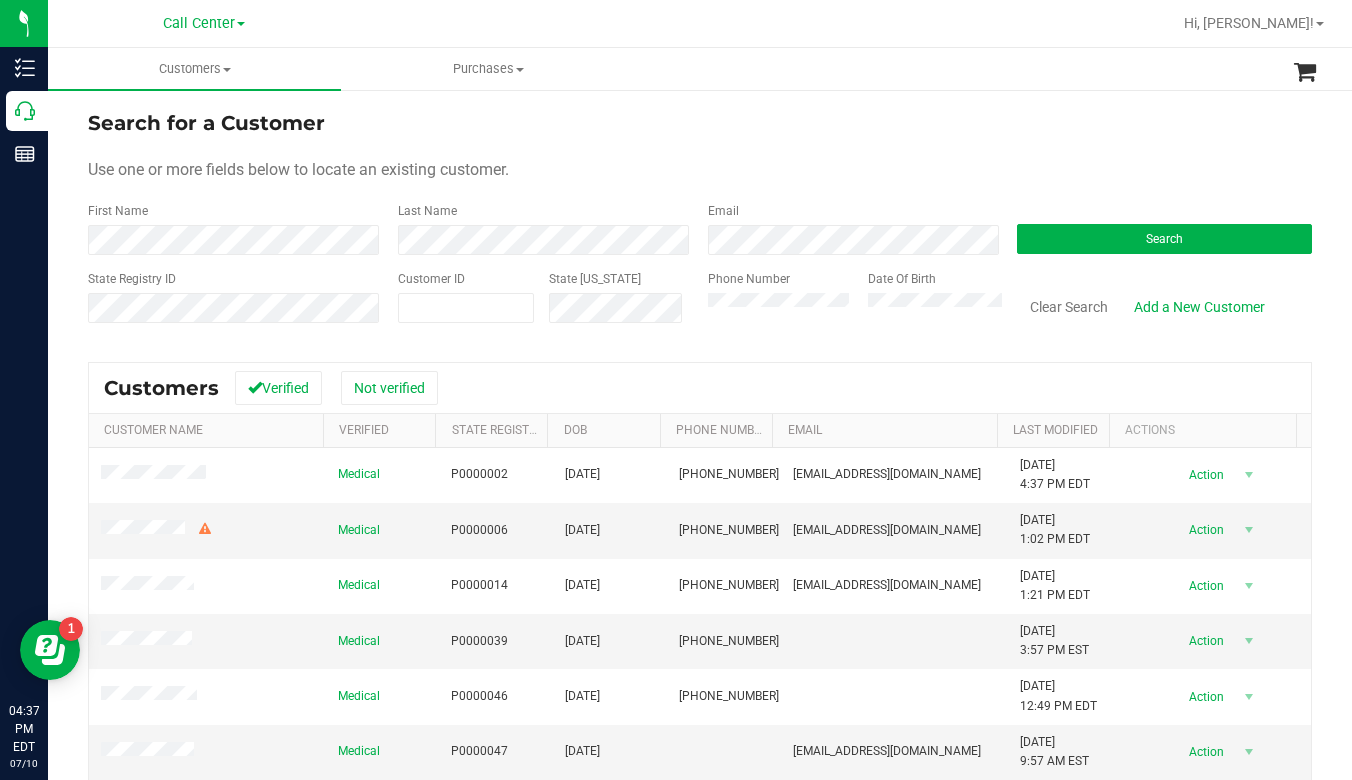 click on "Search for a Customer" at bounding box center [700, 123] 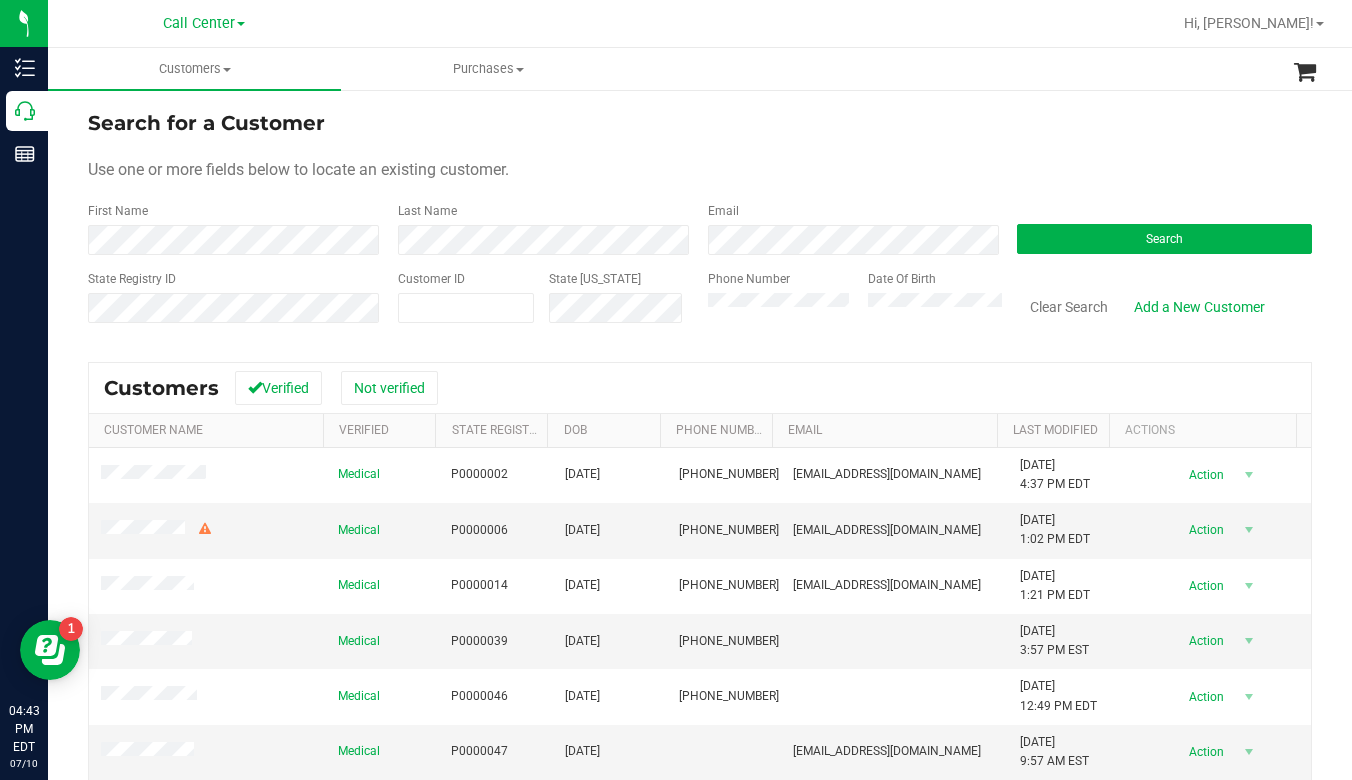 click on "Use one or more fields below to locate an existing customer." at bounding box center (700, 170) 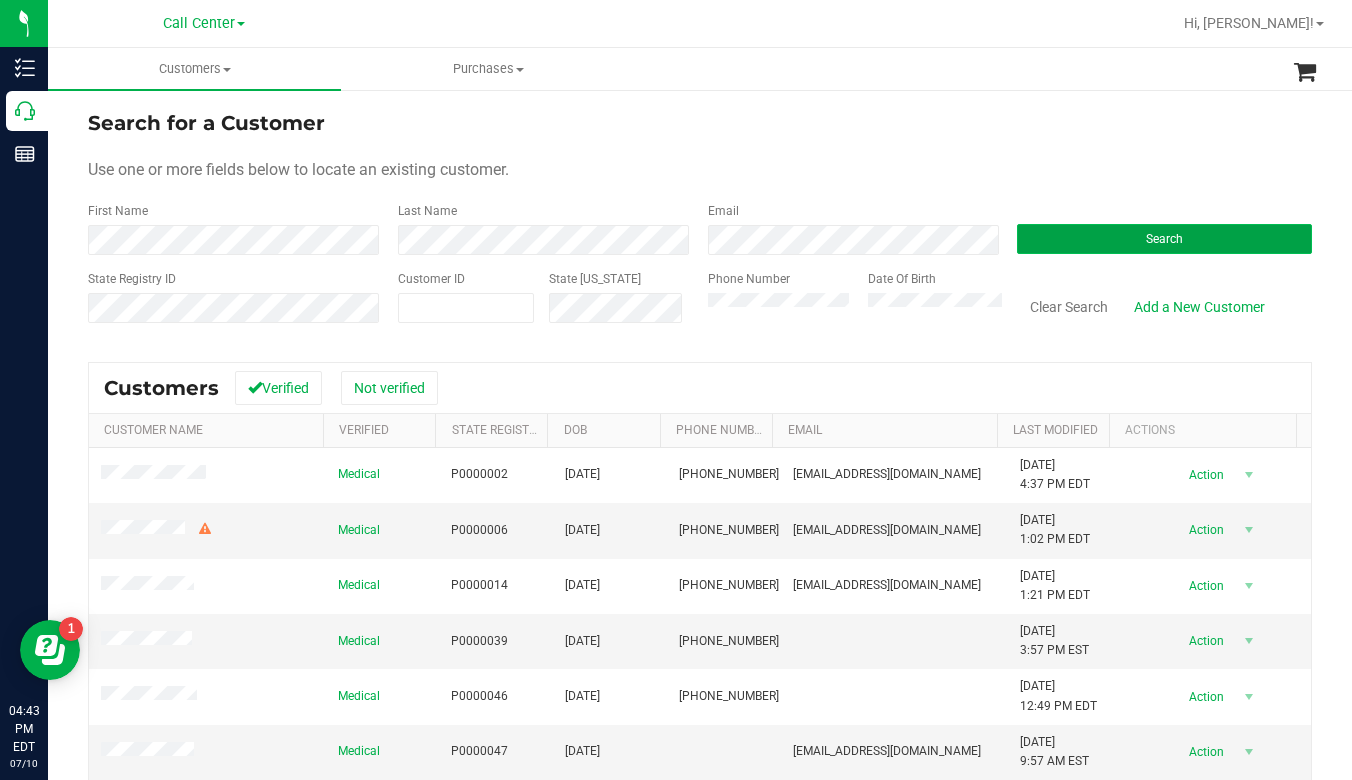 click on "Search" at bounding box center [1164, 239] 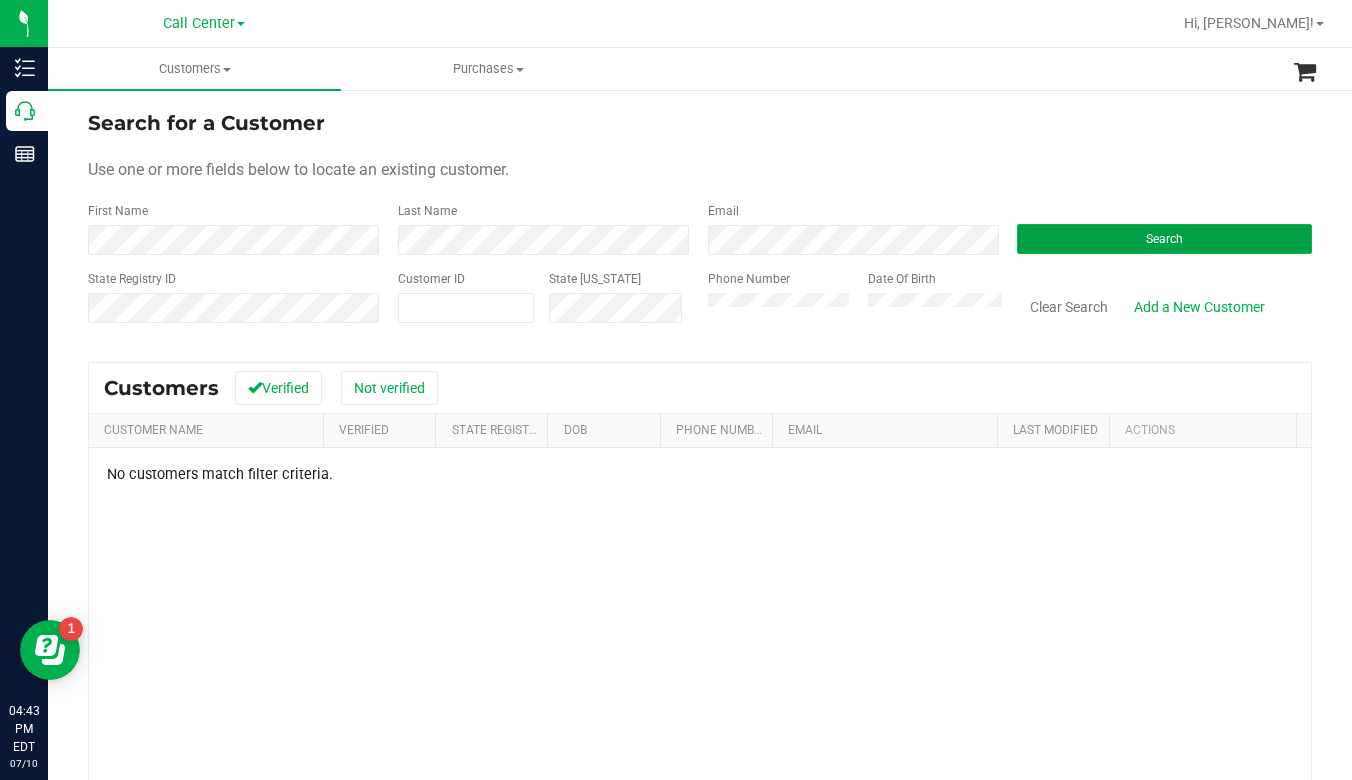 click on "Search" at bounding box center (1164, 239) 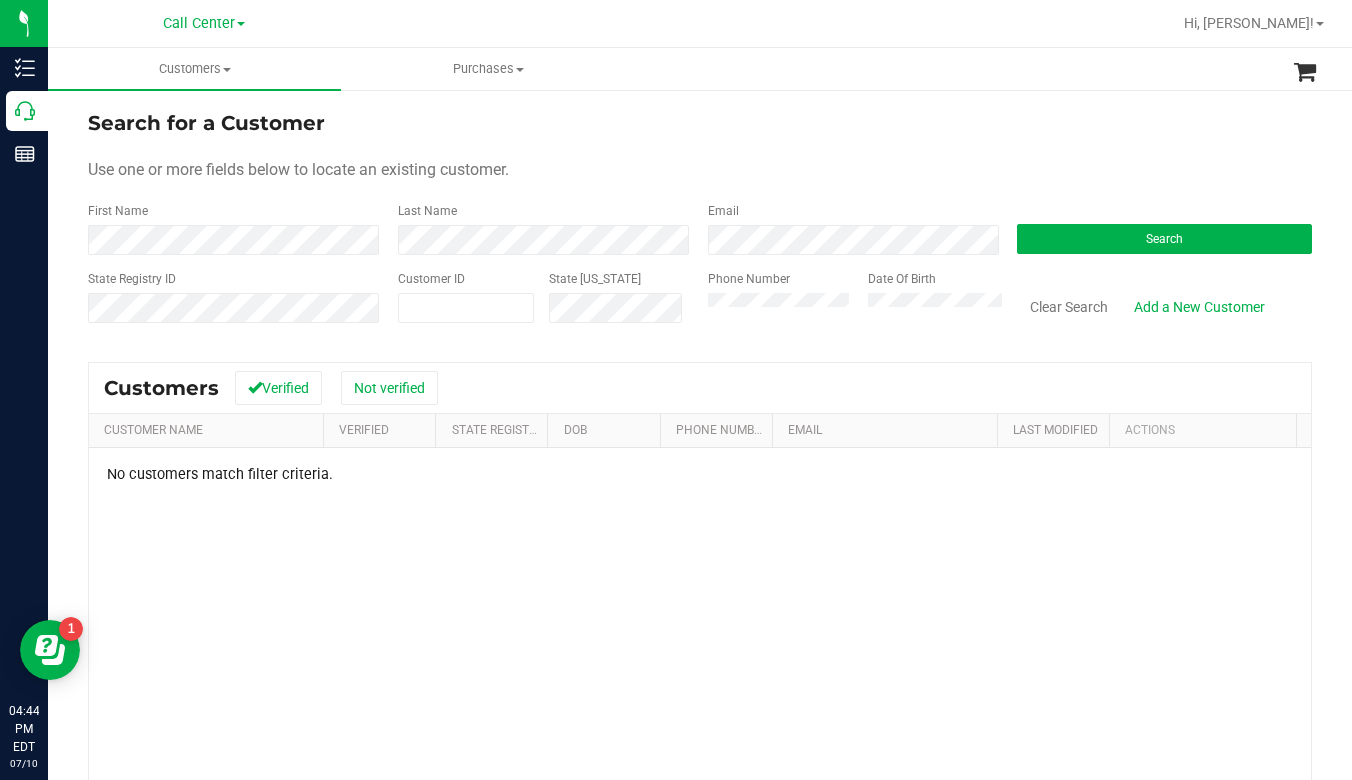 click on "Search for a Customer
Use one or more fields below to locate an existing customer.
First Name
Last Name
Email
Search
State Registry ID
Customer ID
State ID
Phone Number
Date Of Birth" at bounding box center [700, 224] 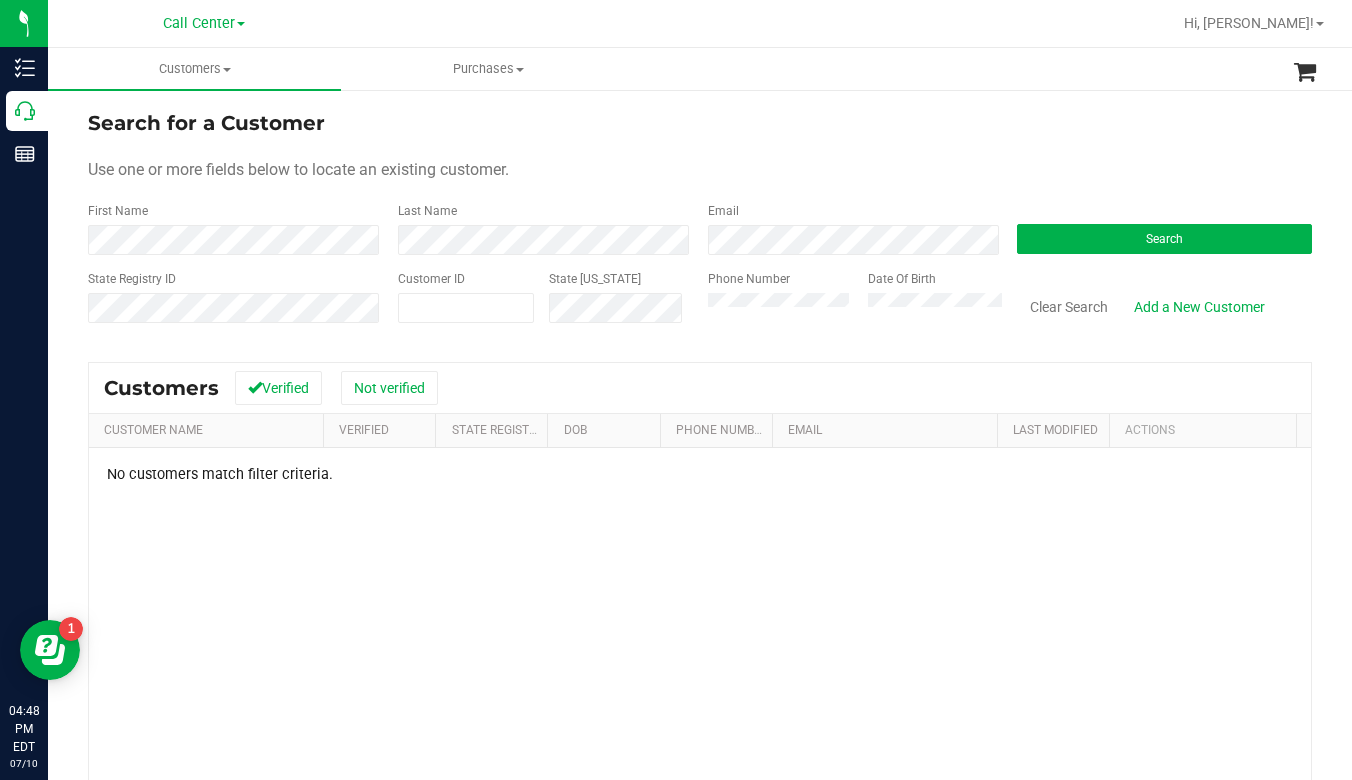click on "Search for a Customer
Use one or more fields below to locate an existing customer.
First Name
Last Name
Email
Search
State Registry ID
Customer ID
State ID
Phone Number
Date Of Birth" at bounding box center [700, 224] 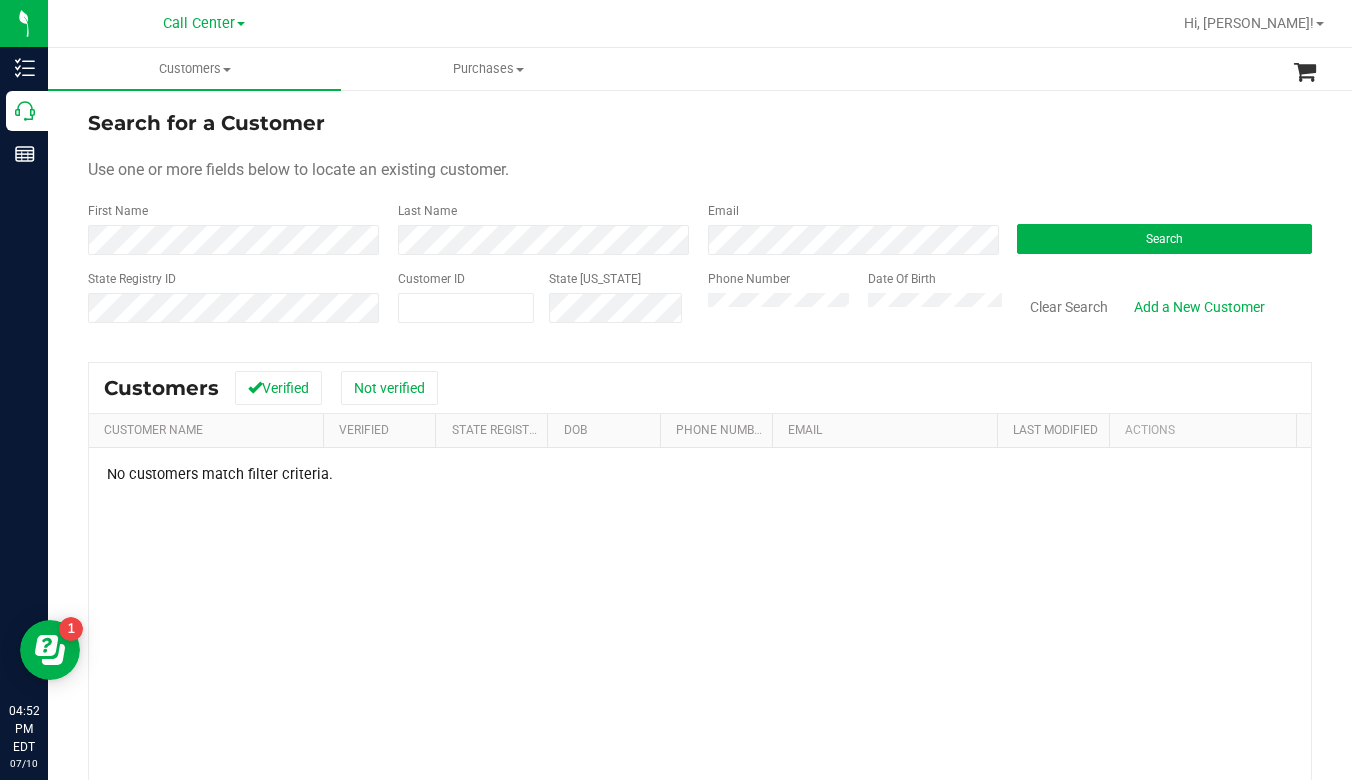 click on "Use one or more fields below to locate an existing customer." at bounding box center (700, 170) 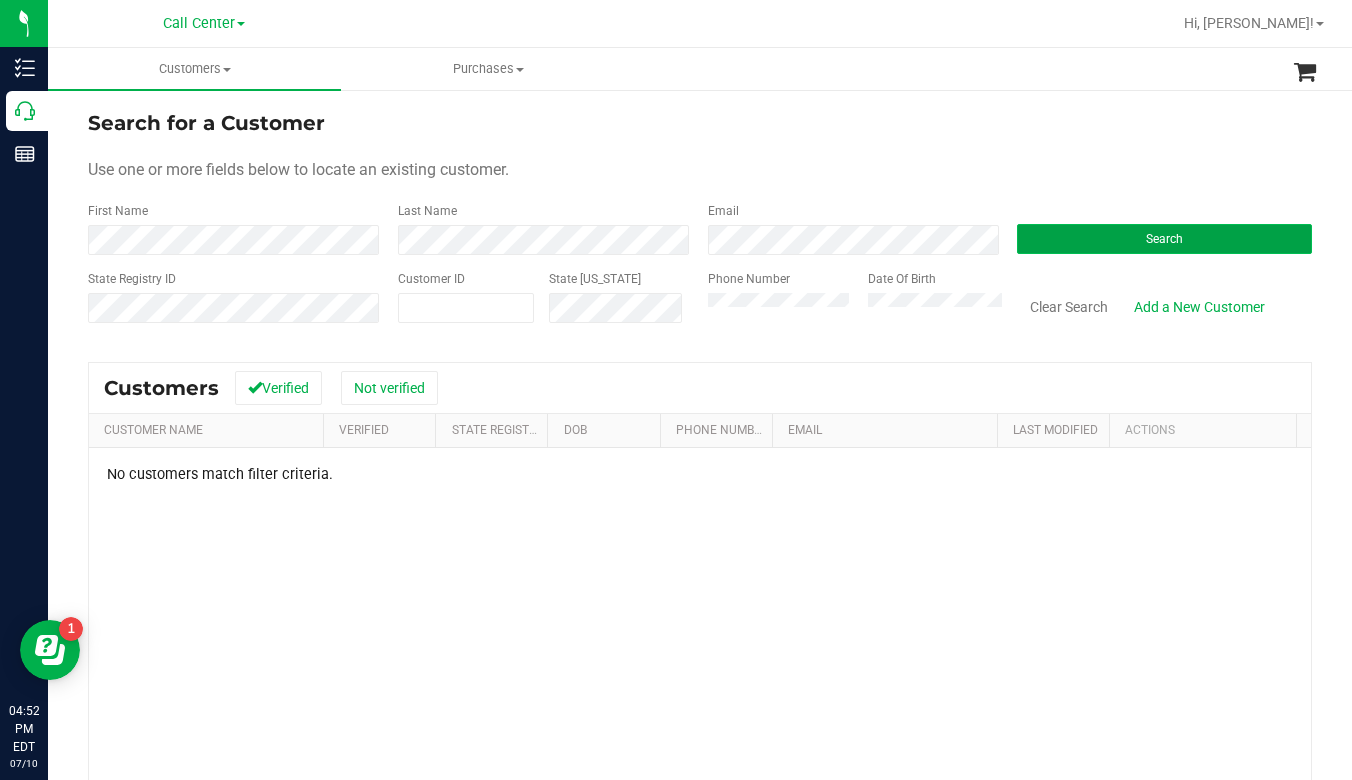 click on "Search" at bounding box center [1164, 239] 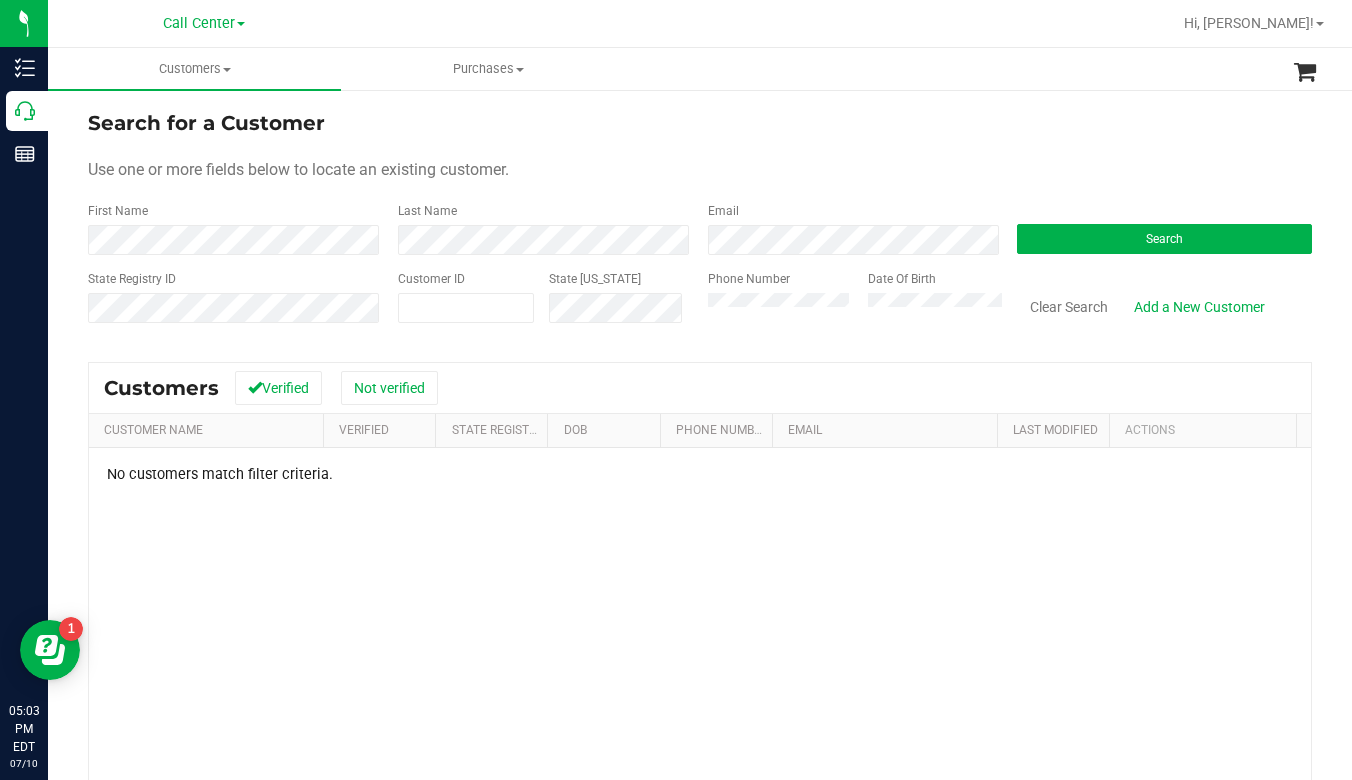 click on "Use one or more fields below to locate an existing customer." at bounding box center (700, 170) 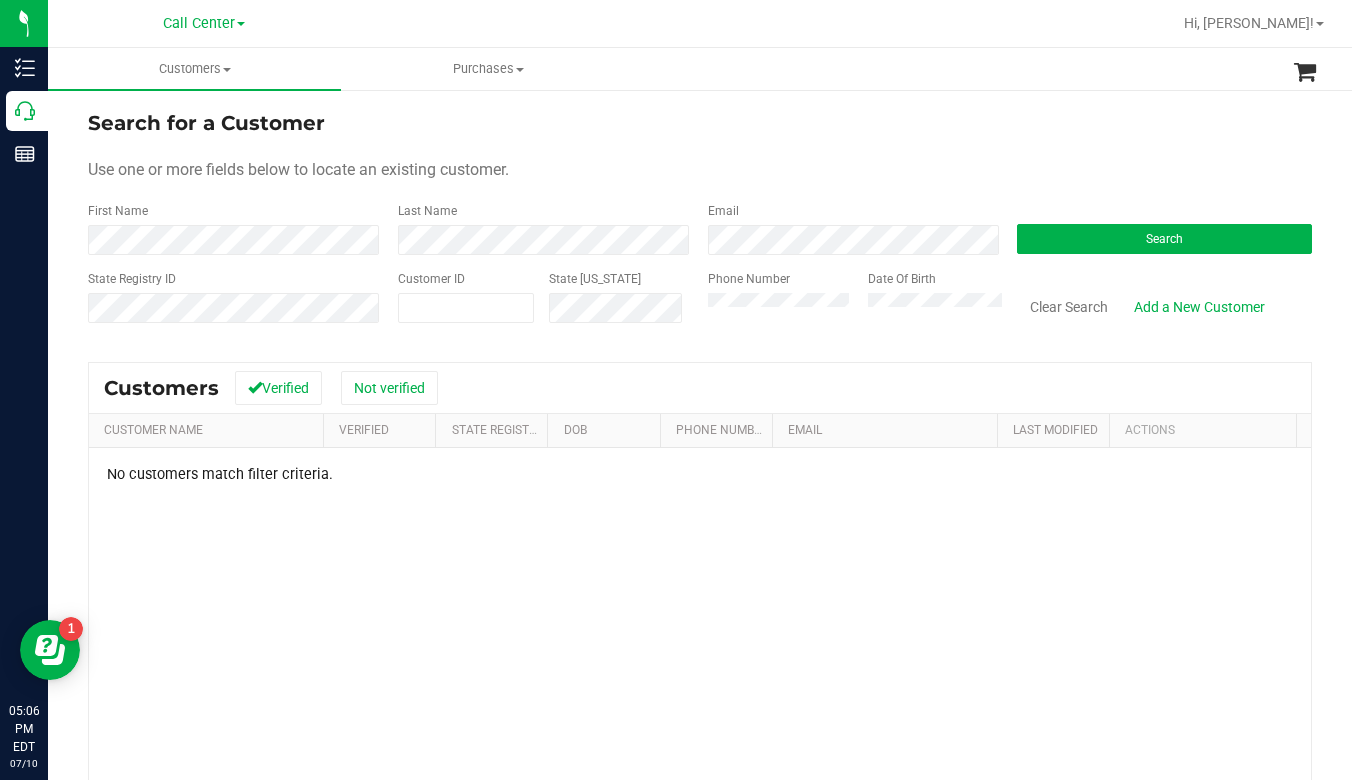 drag, startPoint x: 1147, startPoint y: 140, endPoint x: 1099, endPoint y: 136, distance: 48.166378 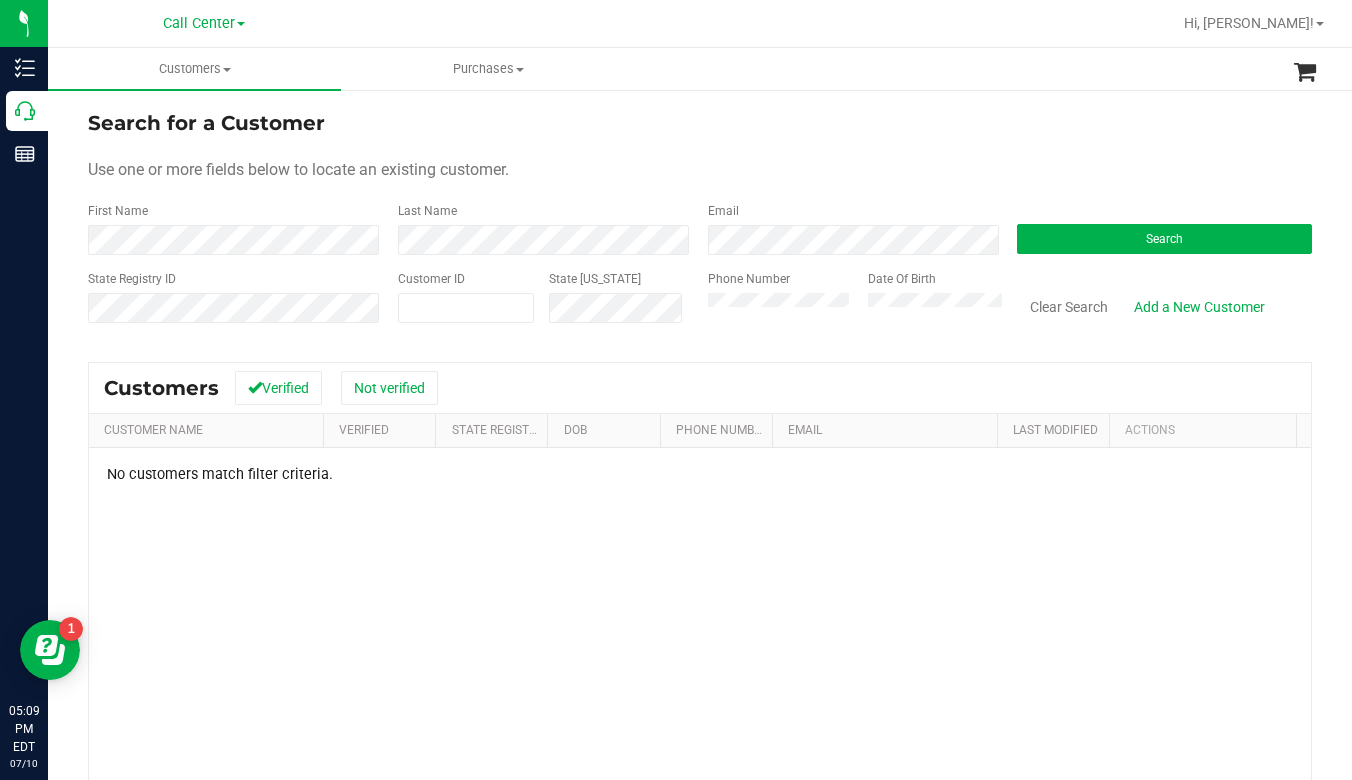 click on "Use one or more fields below to locate an existing customer." at bounding box center (700, 170) 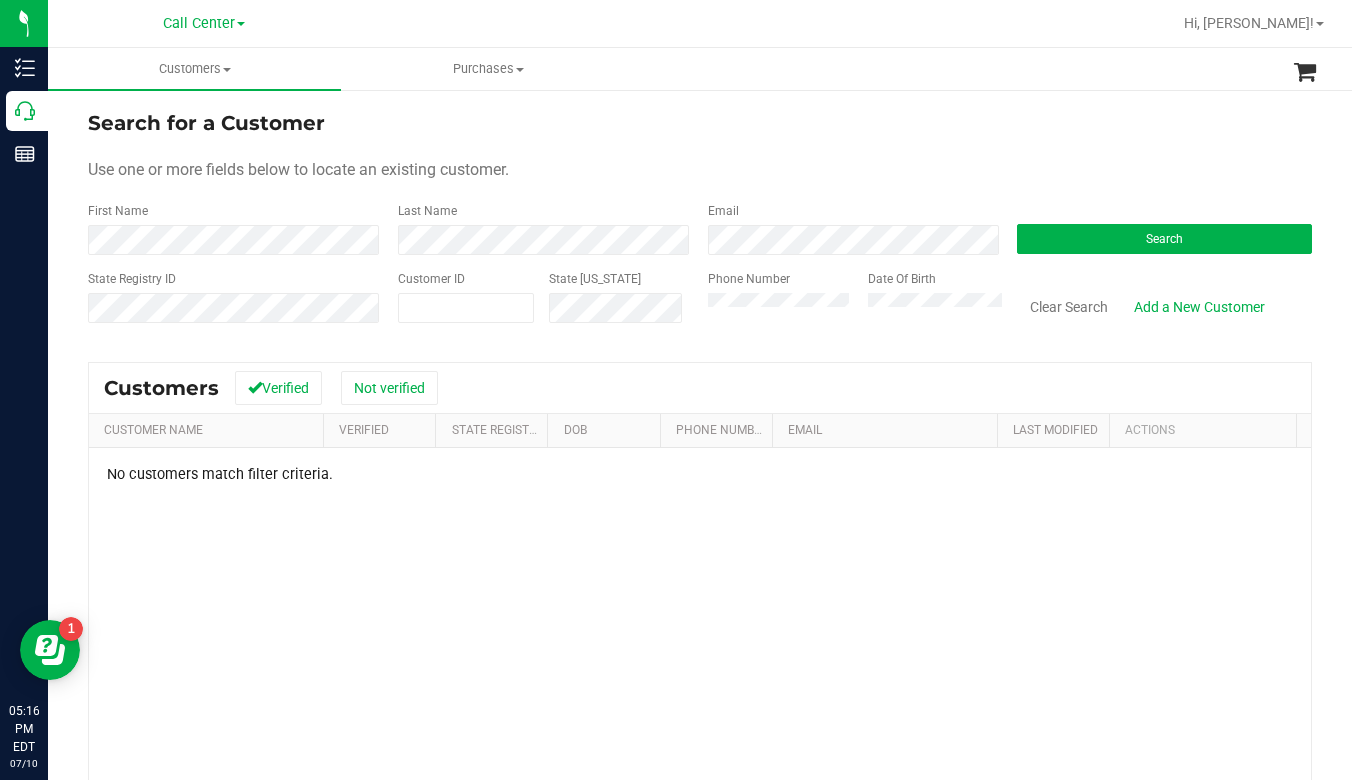 click on "Search for a Customer
Use one or more fields below to locate an existing customer.
First Name
Last Name
Email
Search
State Registry ID
Customer ID
State ID
Phone Number
Date Of Birth" at bounding box center (700, 224) 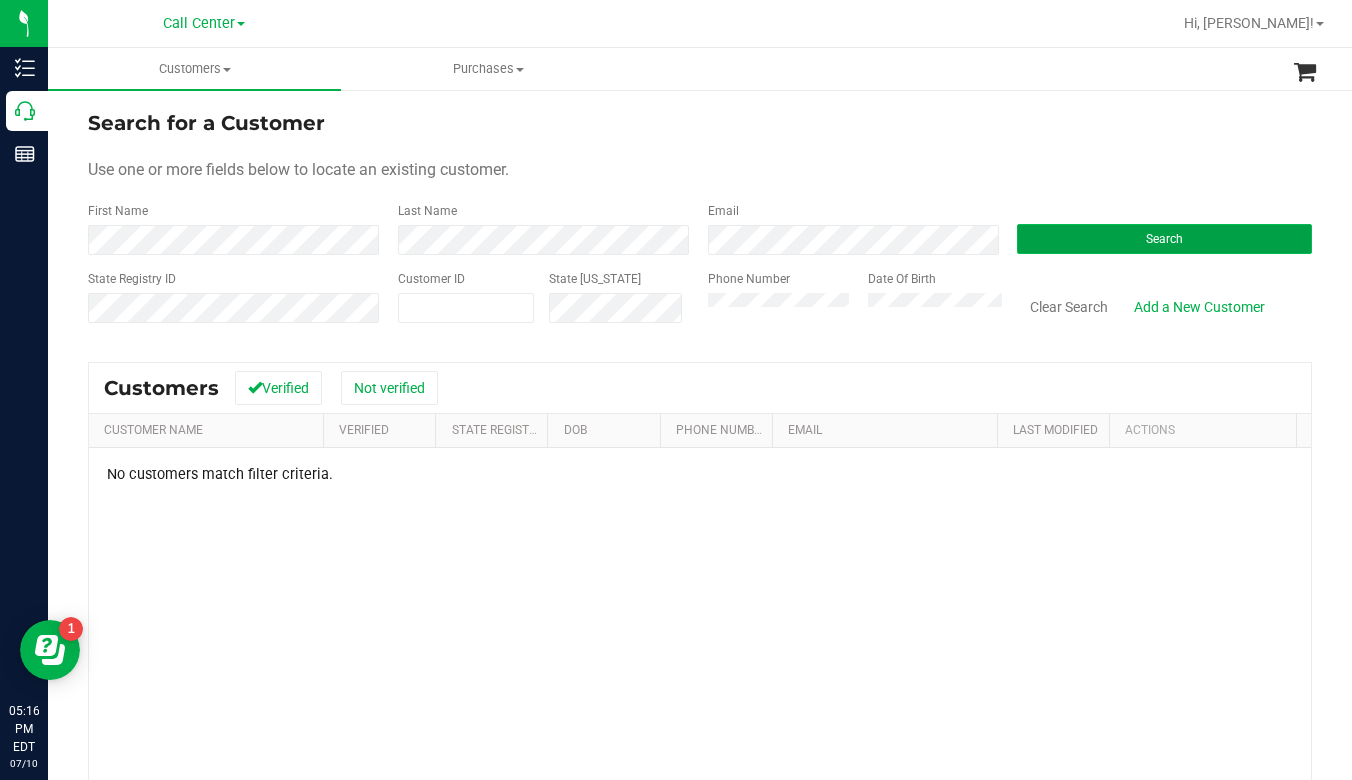 click on "Search" at bounding box center [1164, 239] 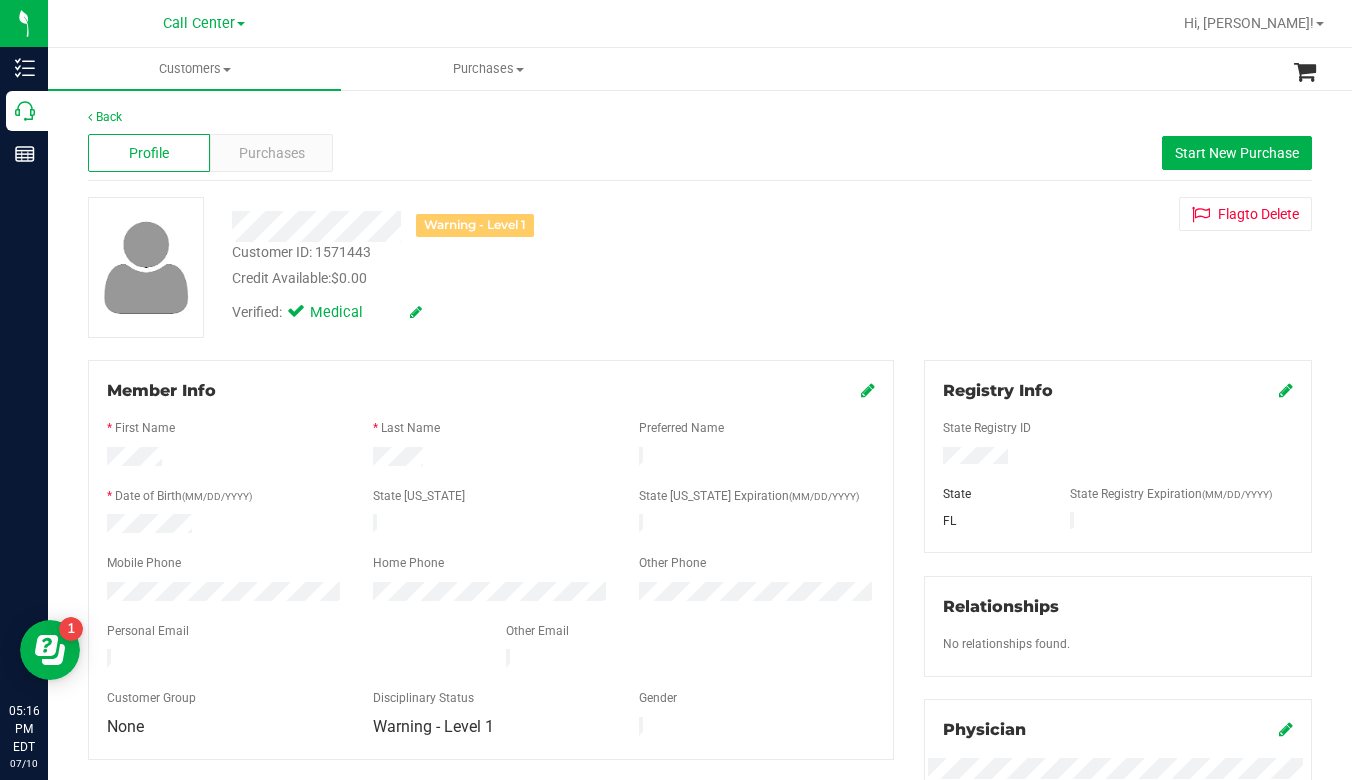 drag, startPoint x: 1159, startPoint y: 288, endPoint x: 1151, endPoint y: 296, distance: 11.313708 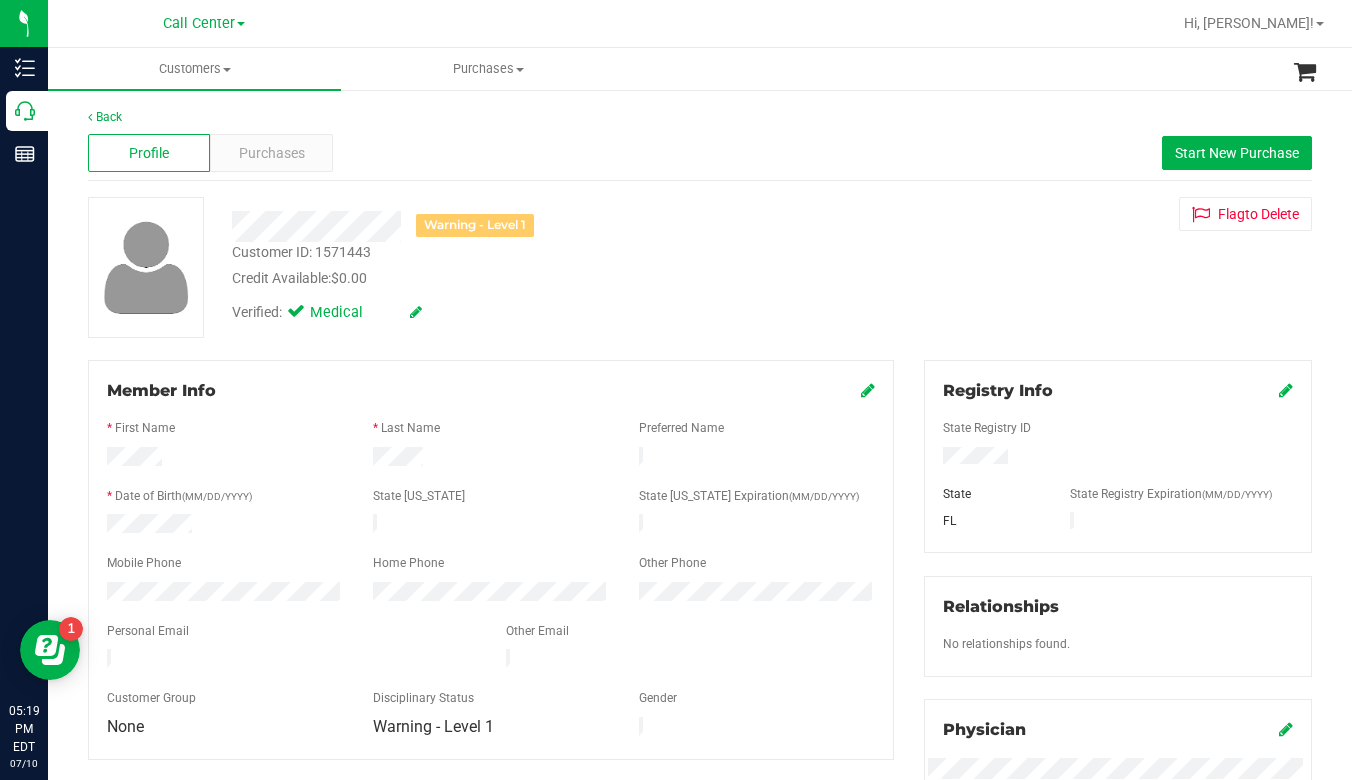 drag, startPoint x: 1132, startPoint y: 330, endPoint x: 1115, endPoint y: 325, distance: 17.720045 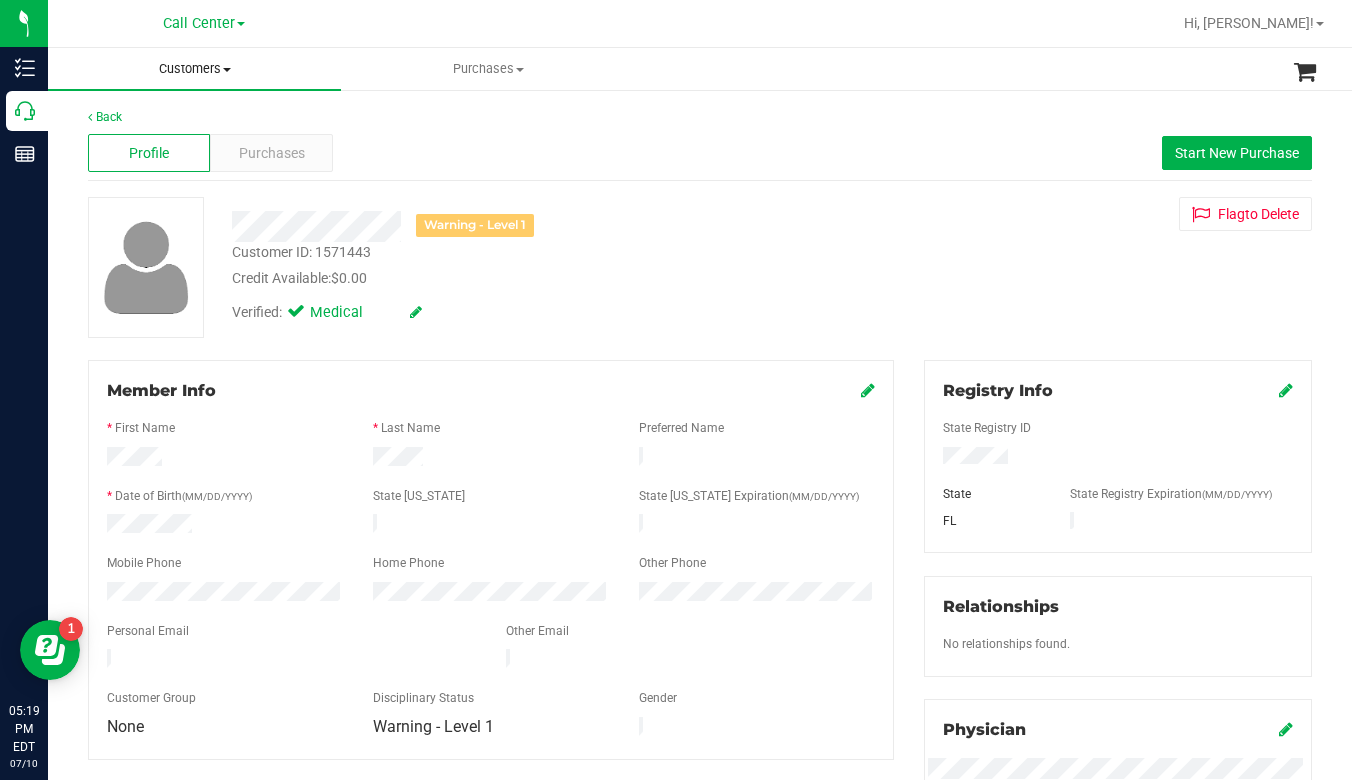 click at bounding box center [227, 70] 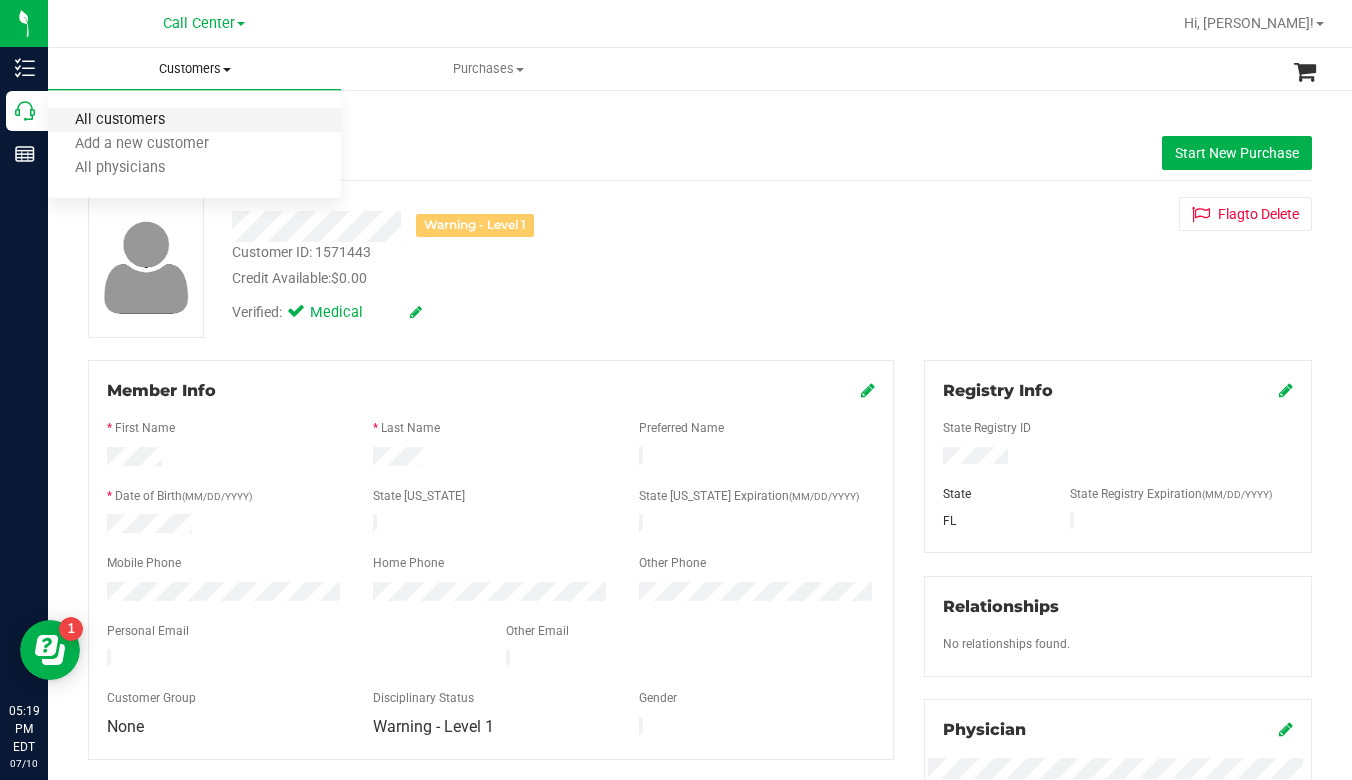 click on "All customers" at bounding box center [120, 120] 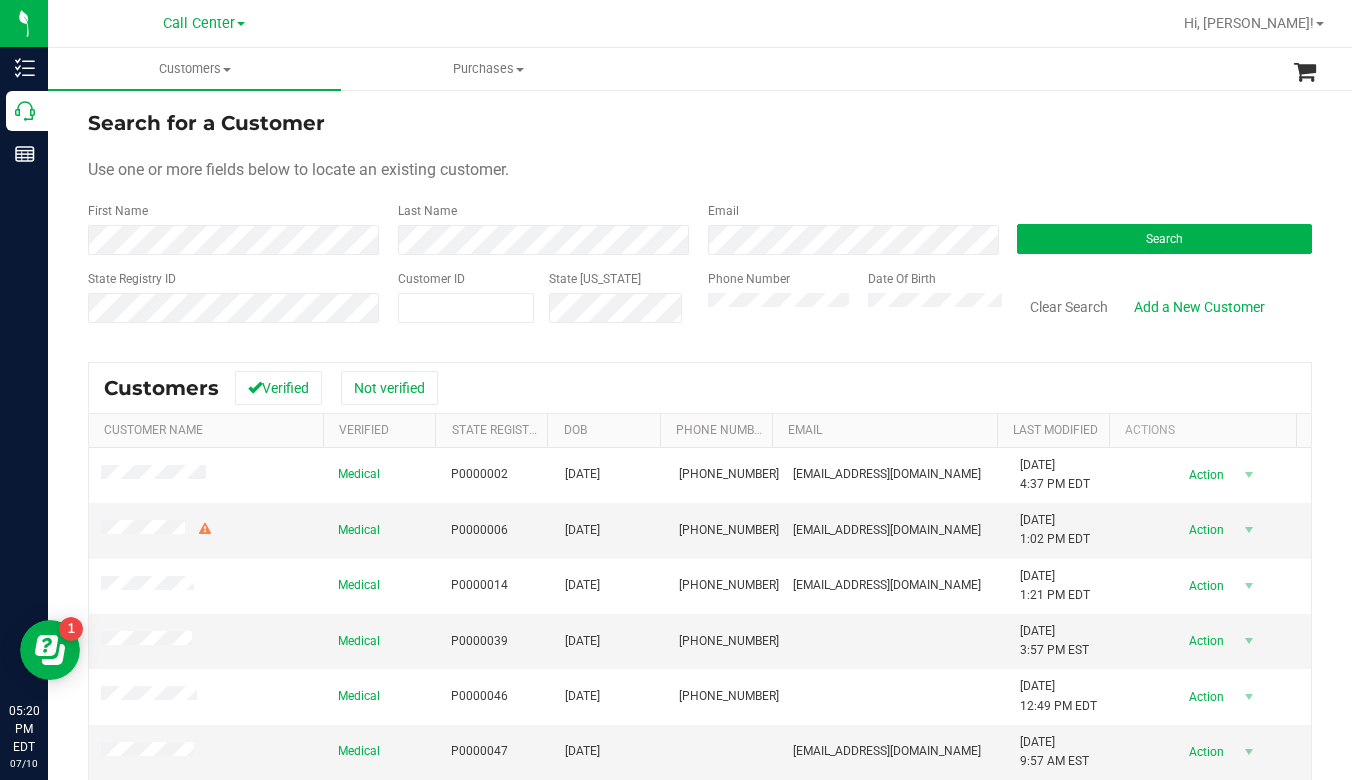 drag, startPoint x: 1117, startPoint y: 137, endPoint x: 1049, endPoint y: 154, distance: 70.0928 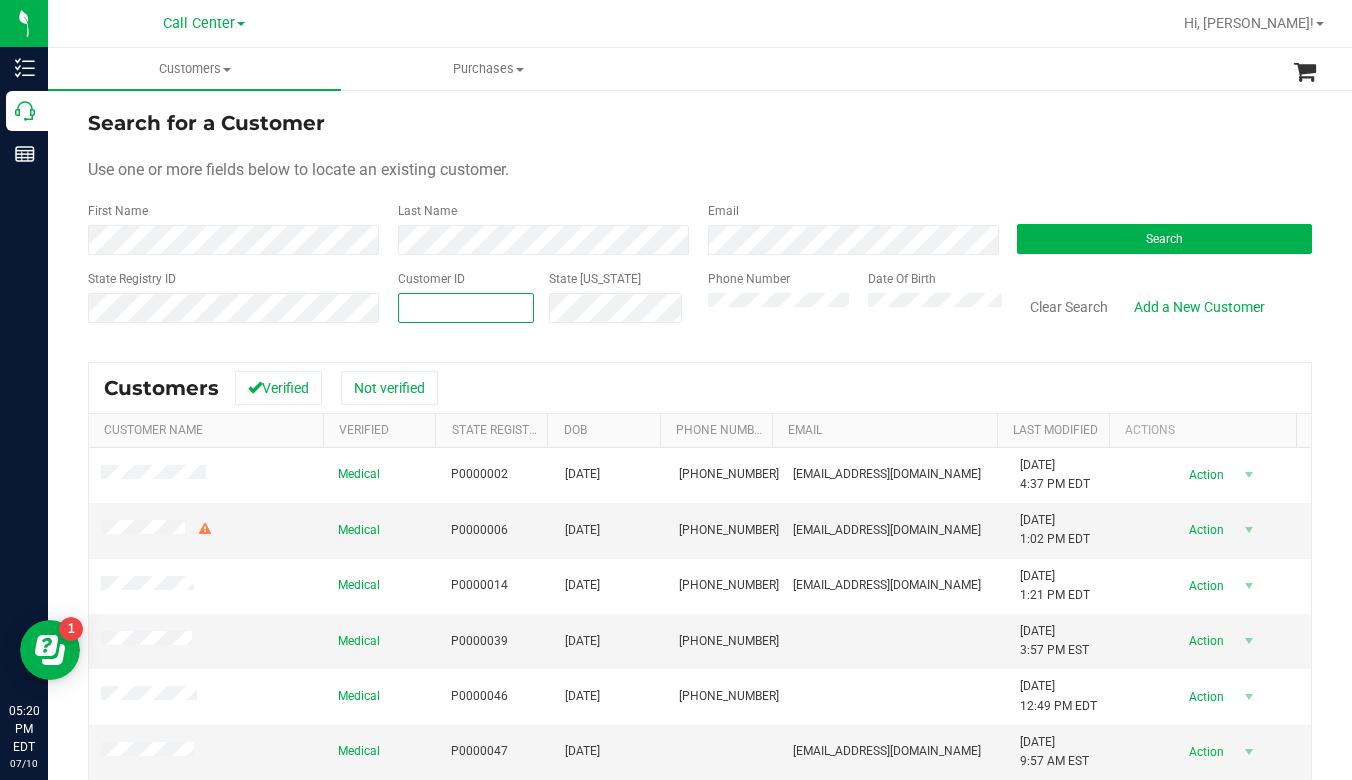 click at bounding box center [466, 308] 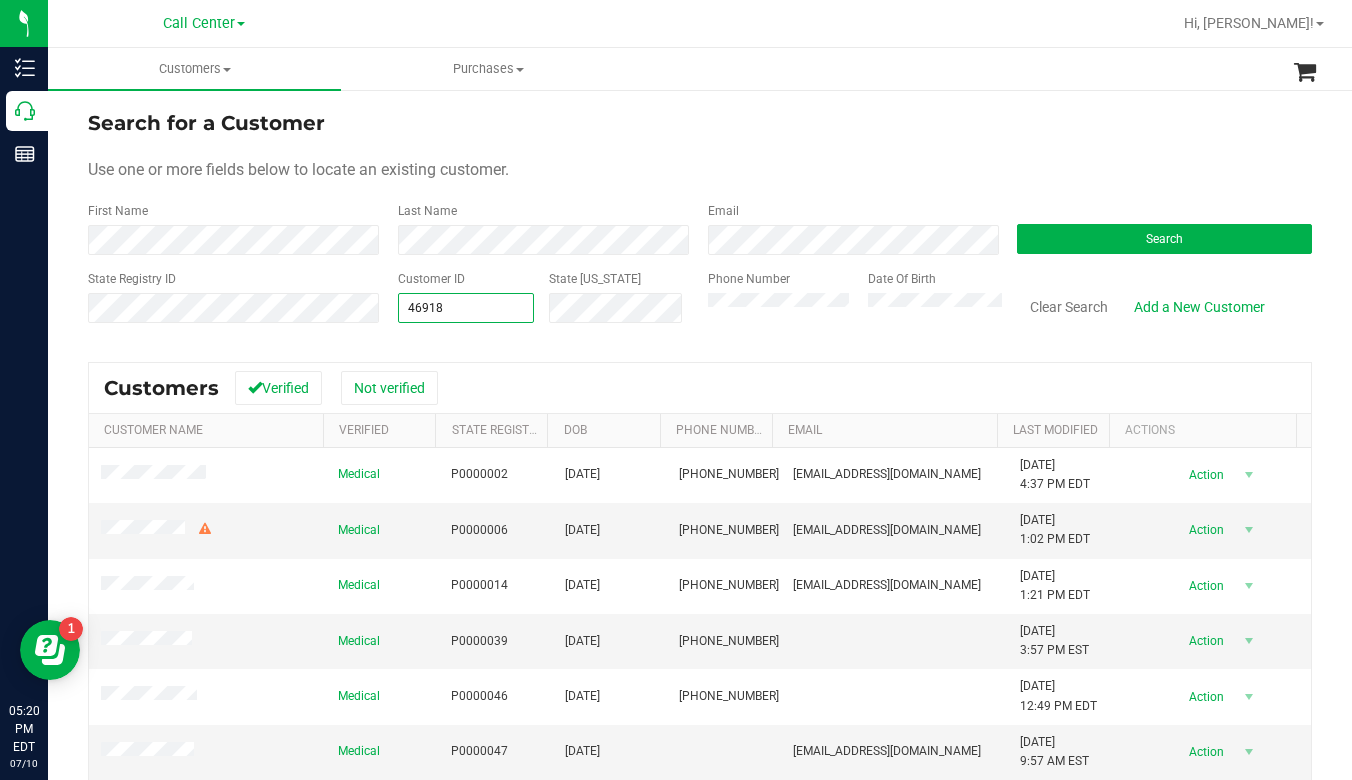 type on "469182" 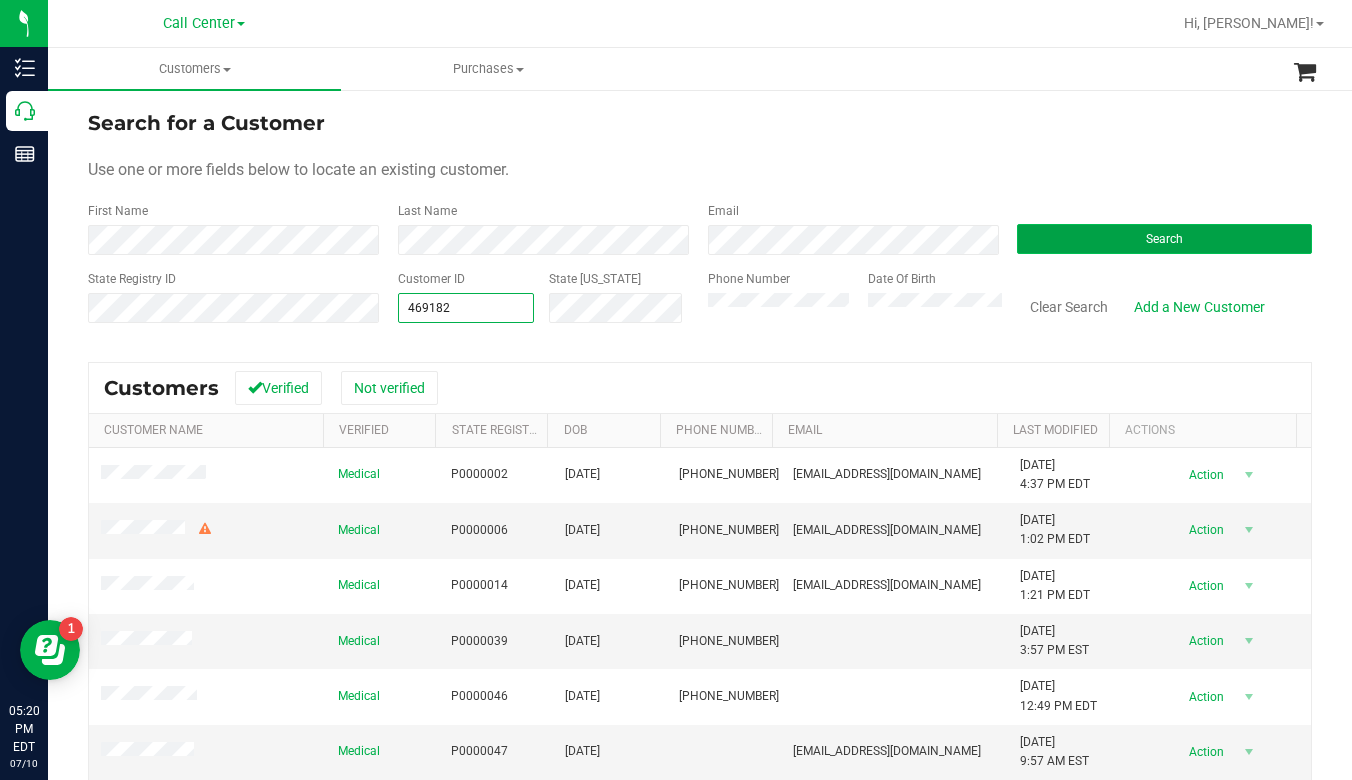 type on "469182" 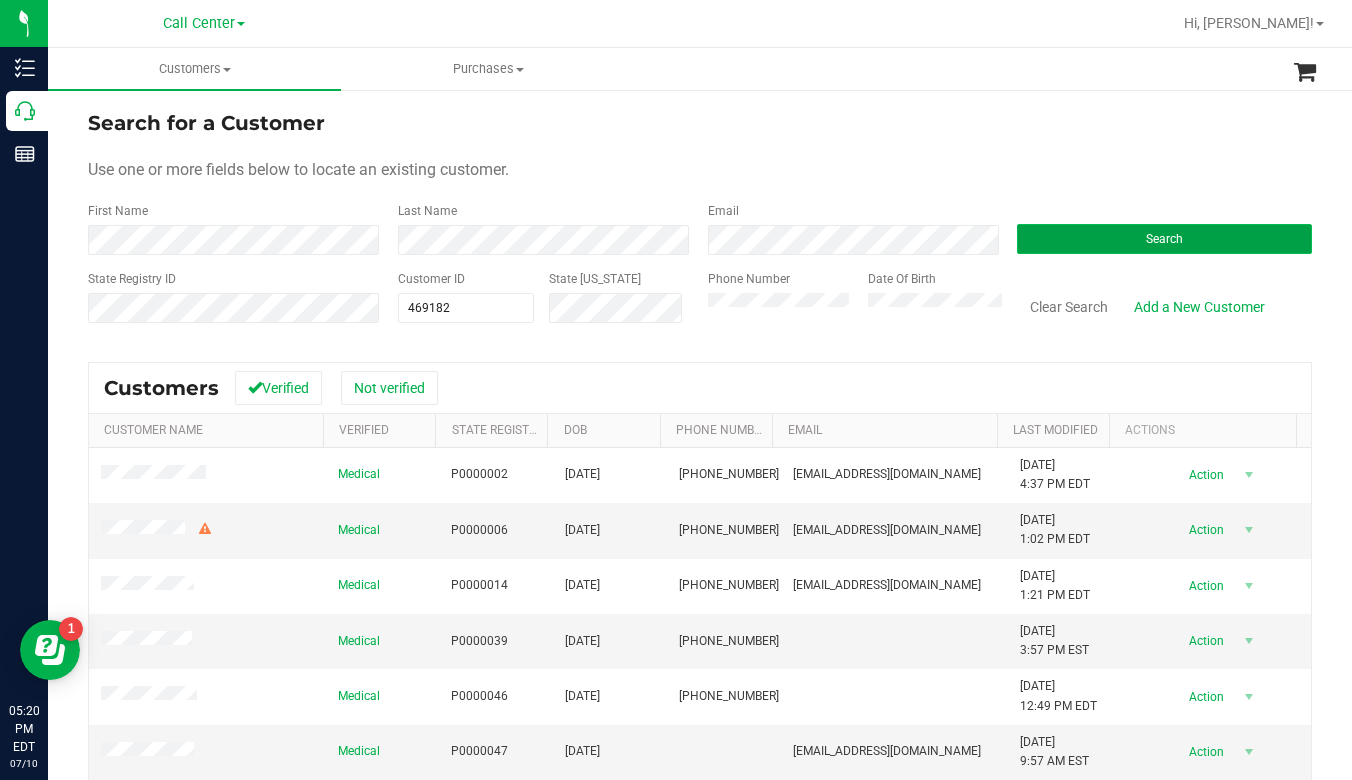 click on "Search" at bounding box center [1164, 239] 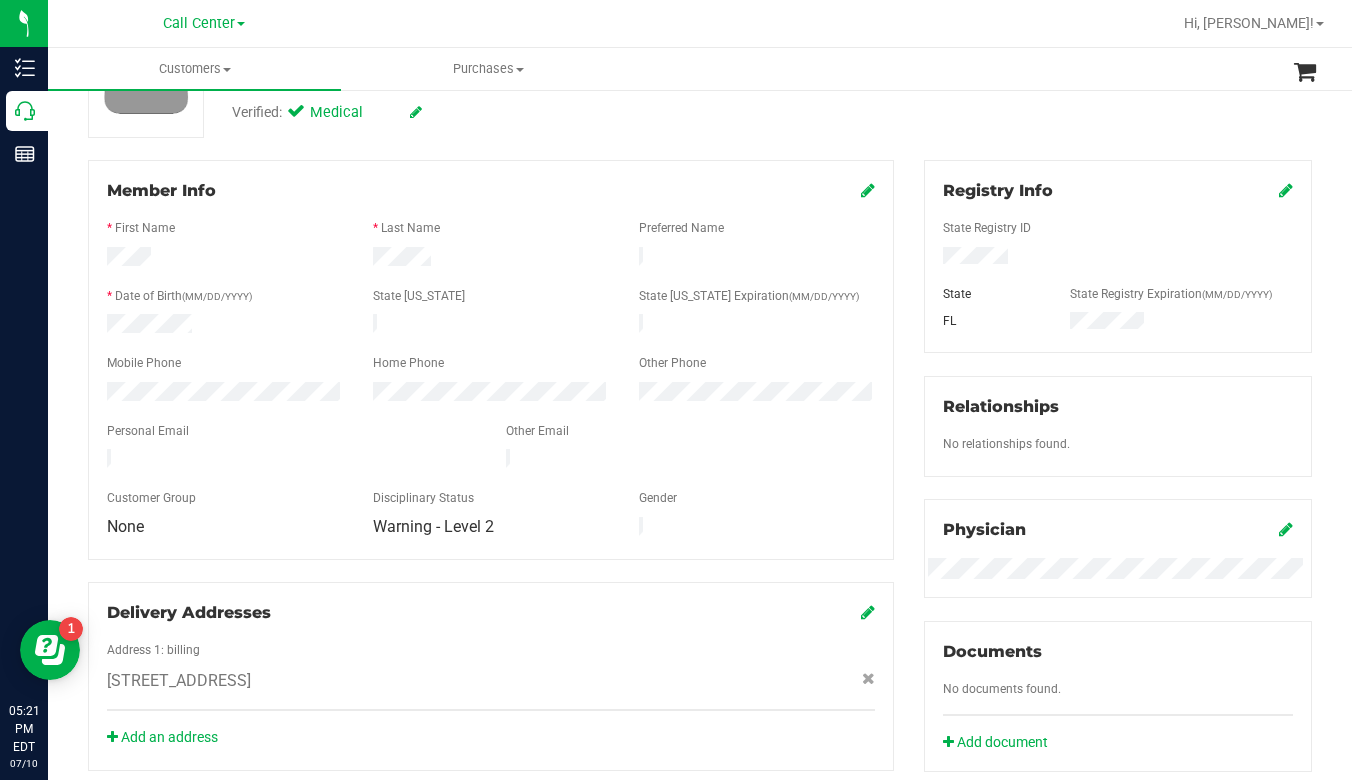 scroll, scrollTop: 0, scrollLeft: 0, axis: both 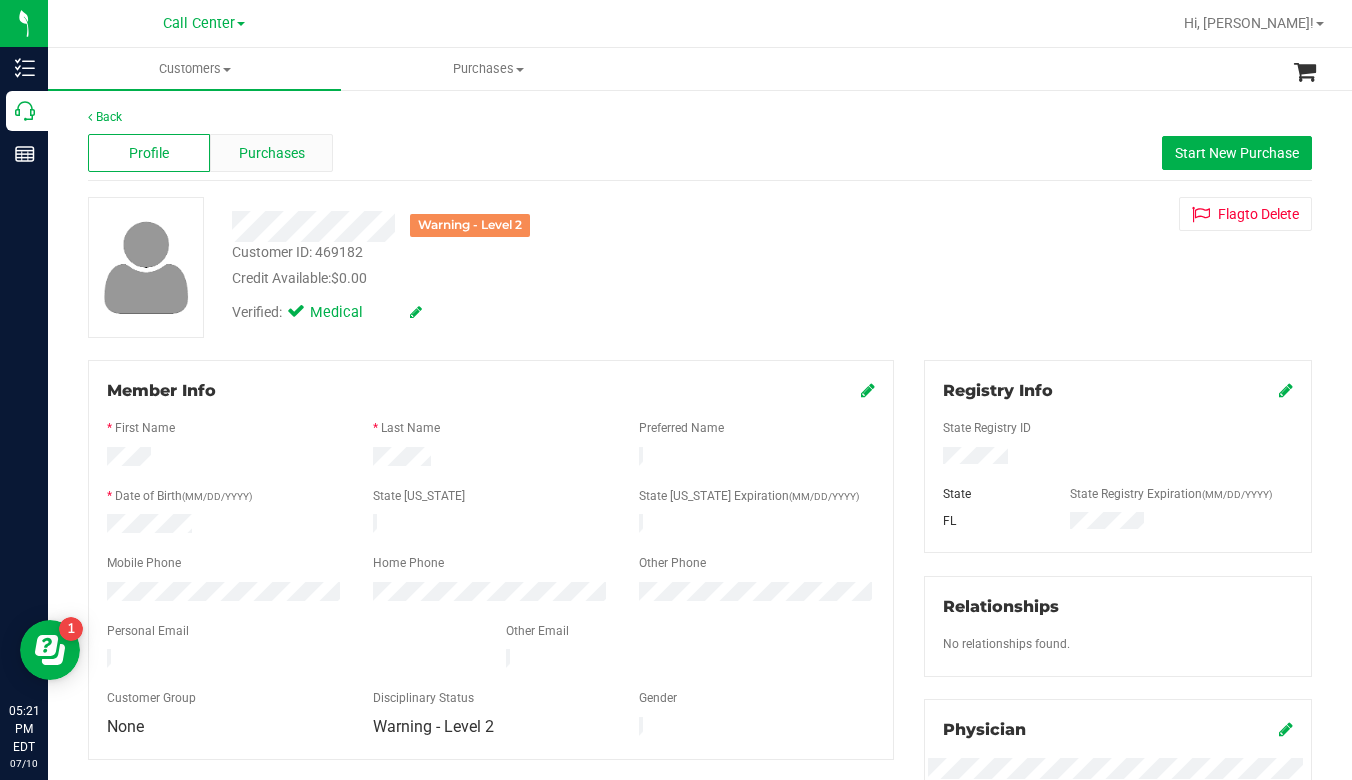 click on "Purchases" at bounding box center [272, 153] 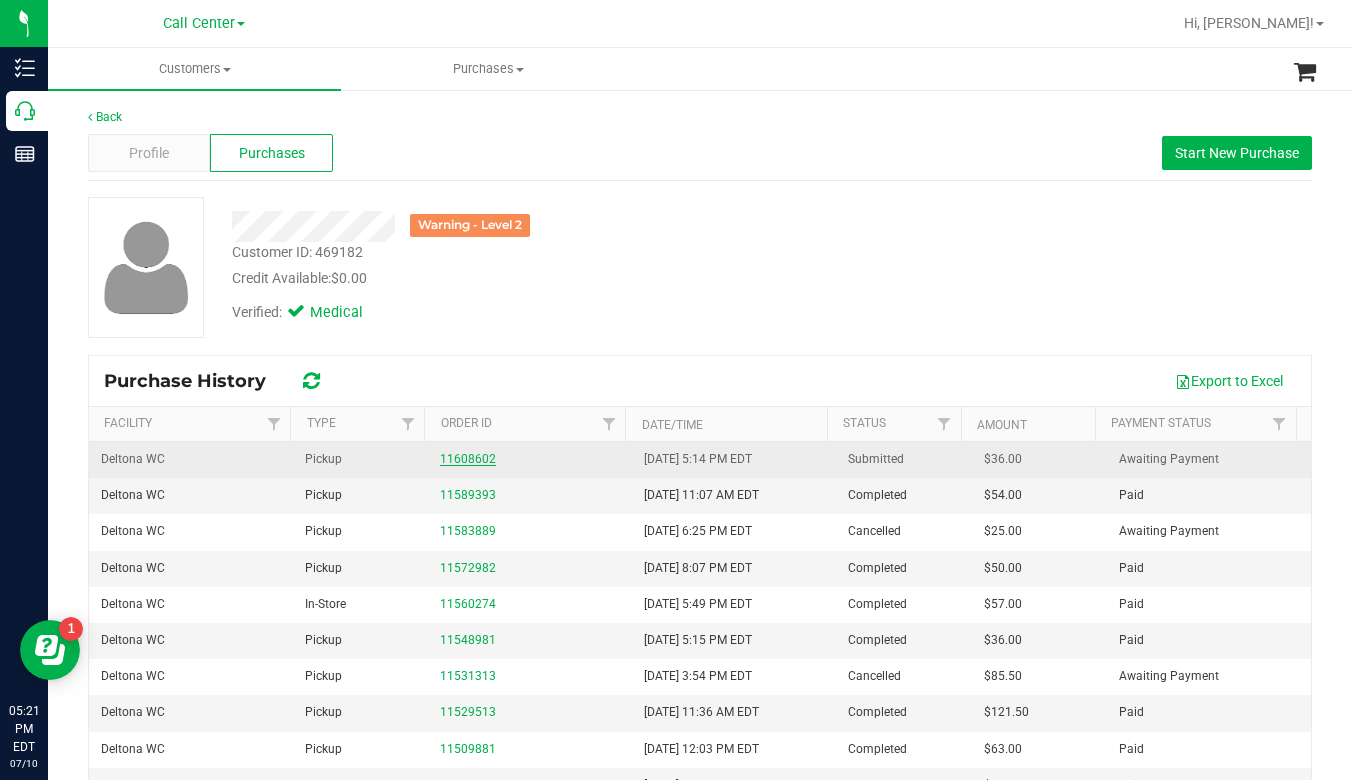 click on "11608602" at bounding box center (468, 459) 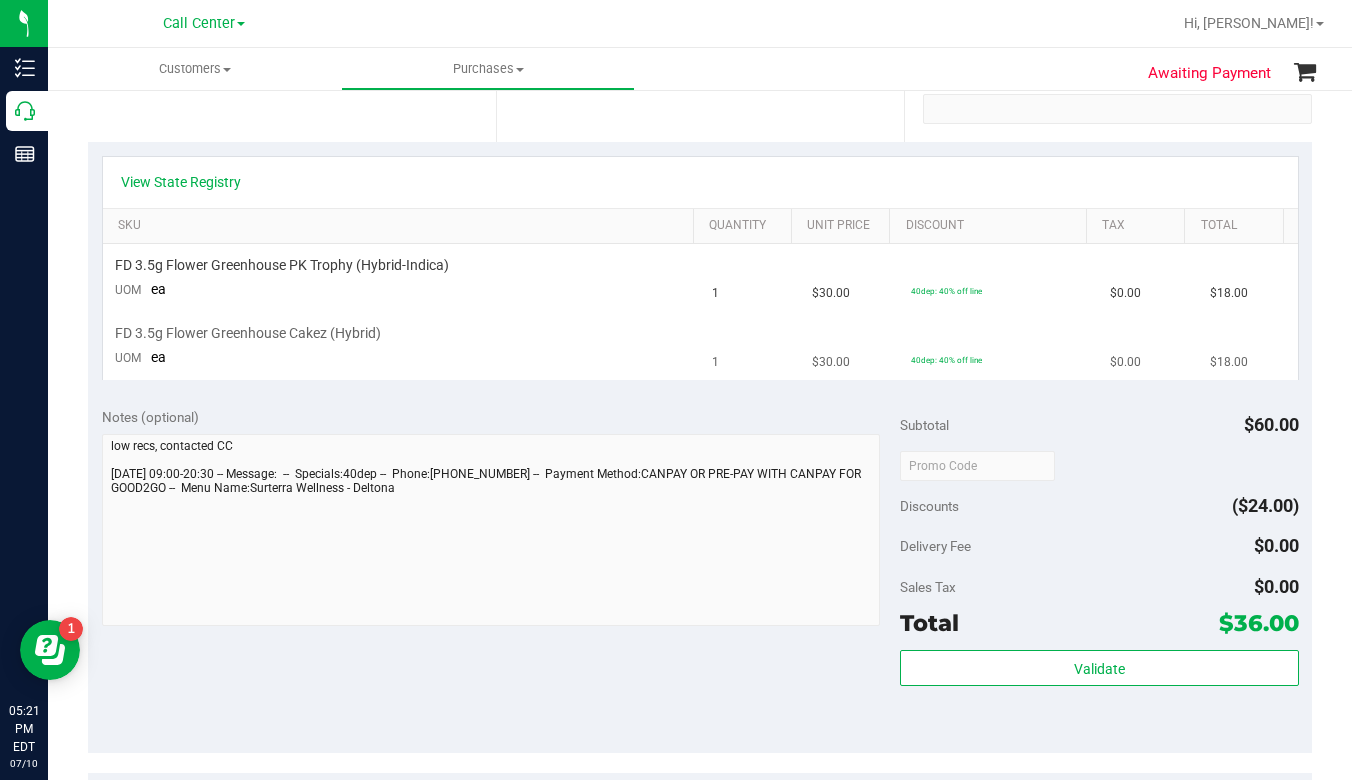 scroll, scrollTop: 400, scrollLeft: 0, axis: vertical 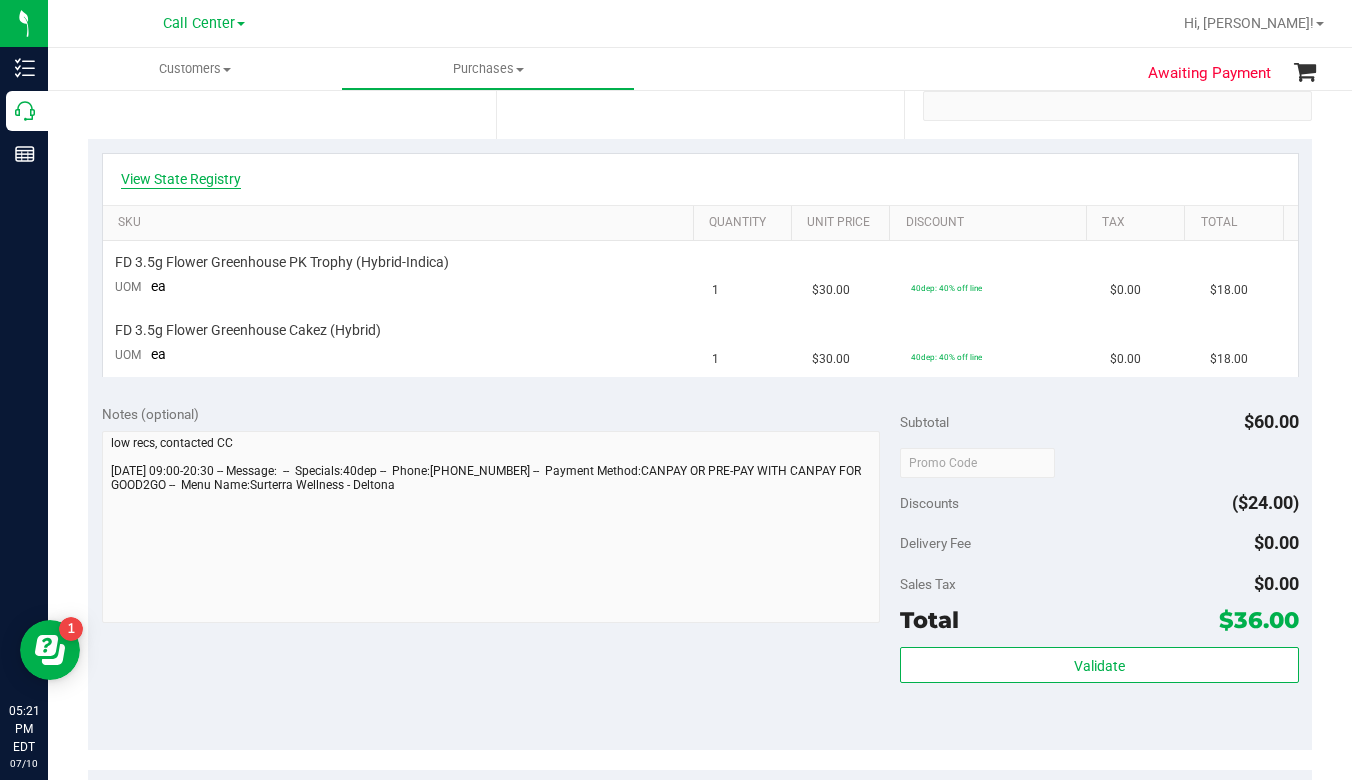 click on "View State Registry" at bounding box center (181, 179) 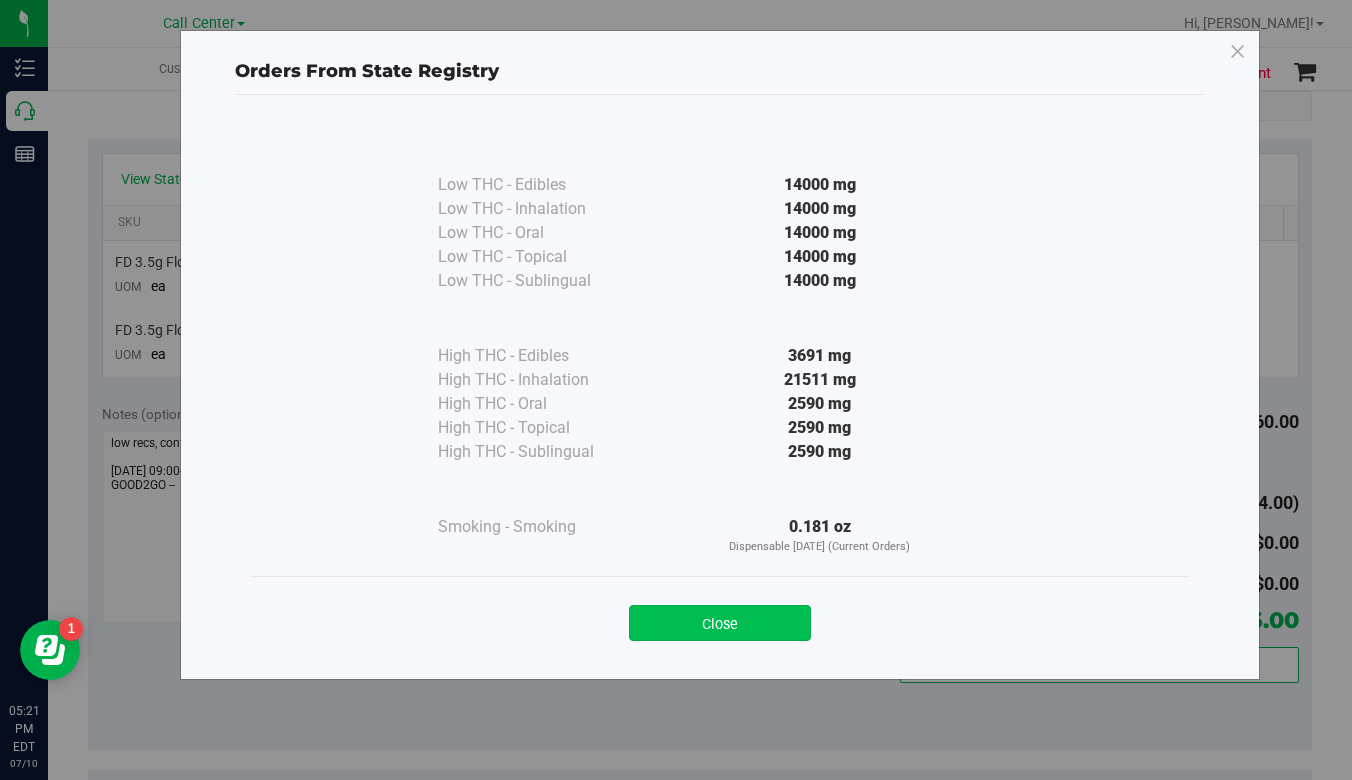 click on "Close" at bounding box center [720, 623] 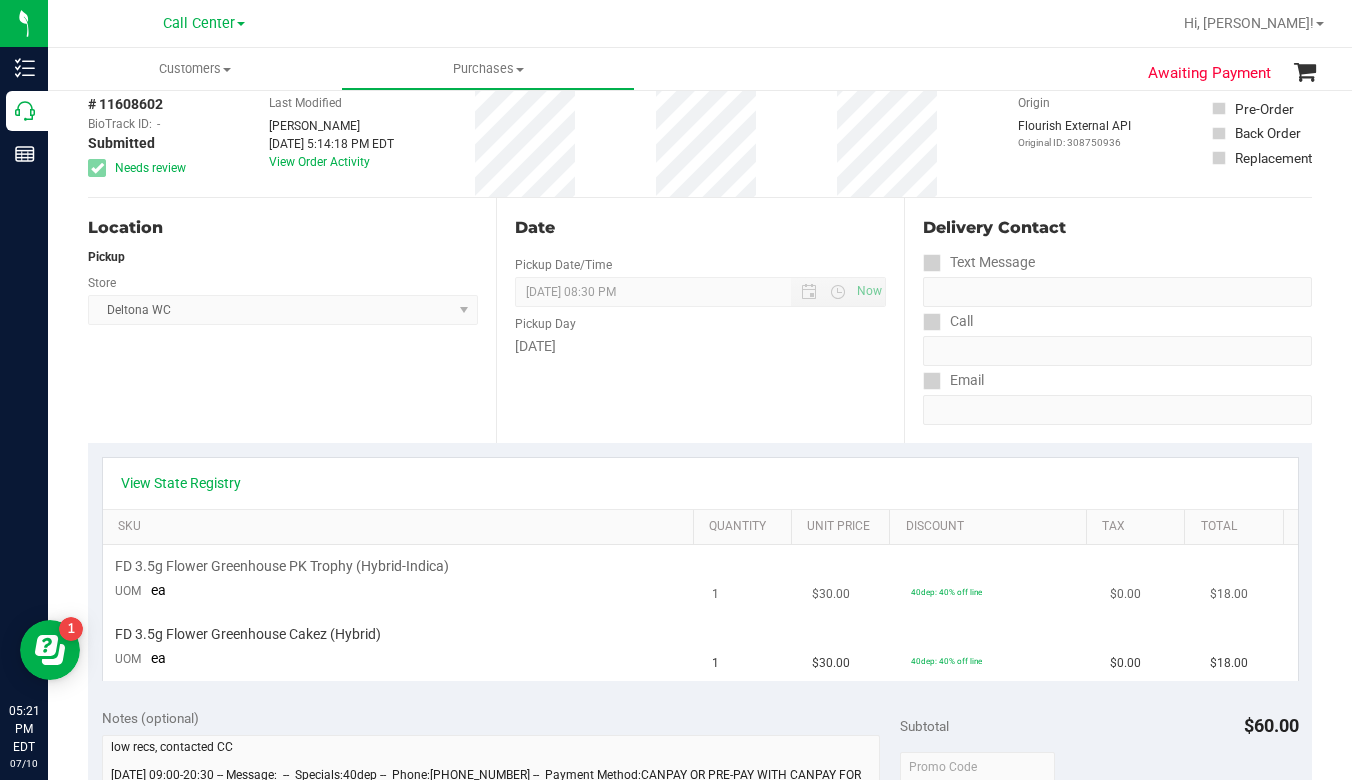 scroll, scrollTop: 0, scrollLeft: 0, axis: both 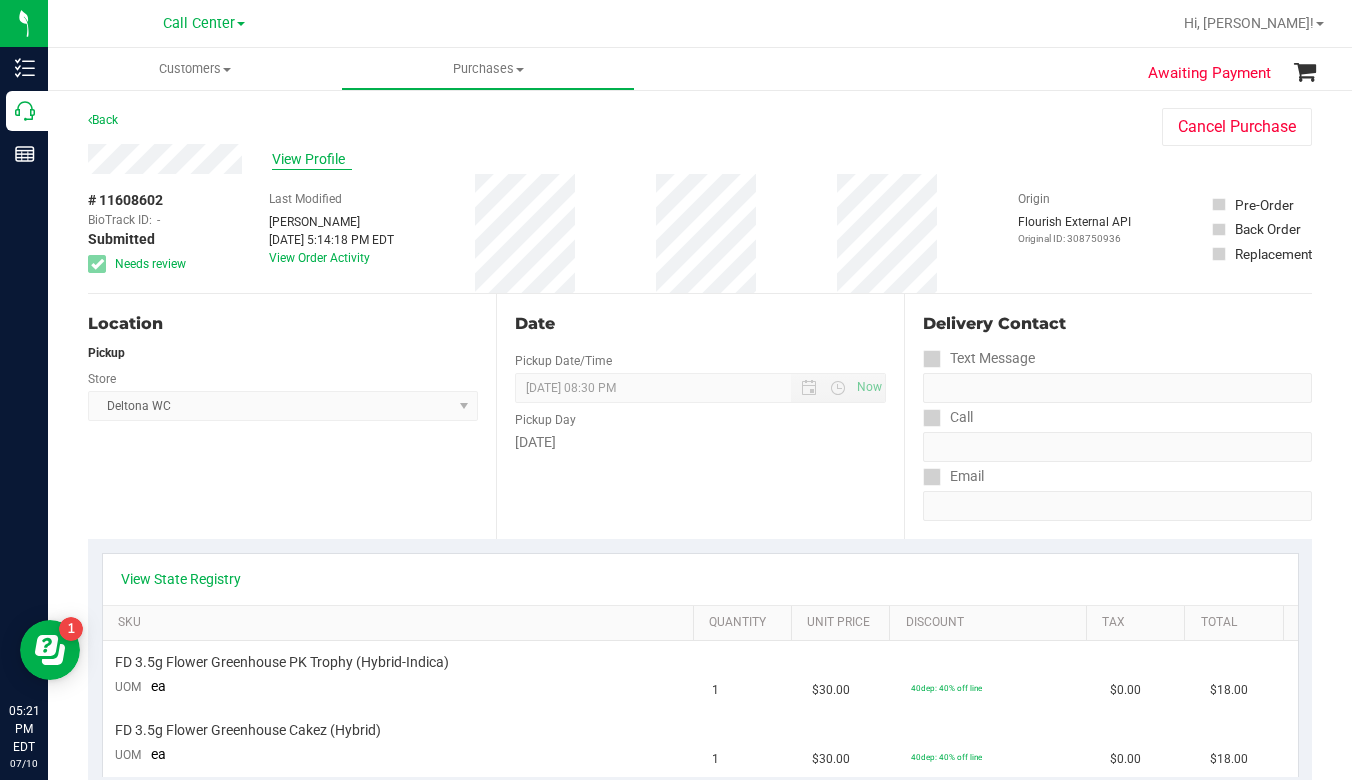 click on "View Profile" at bounding box center (312, 159) 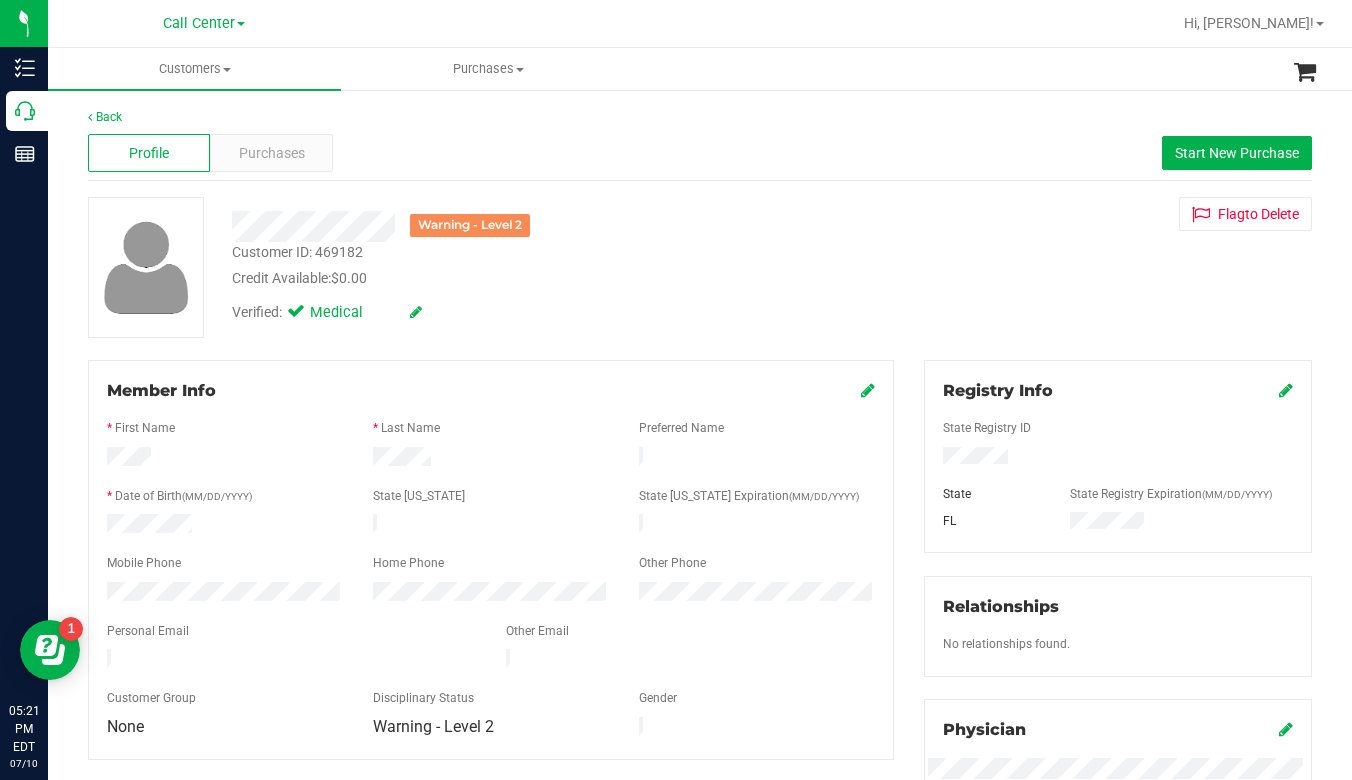 click on "Back
Profile
Purchases
Start New Purchase
Warning - Level 2
Customer ID: 469182
Credit Available:
$0.00
Verified:
Medical" at bounding box center [700, 752] 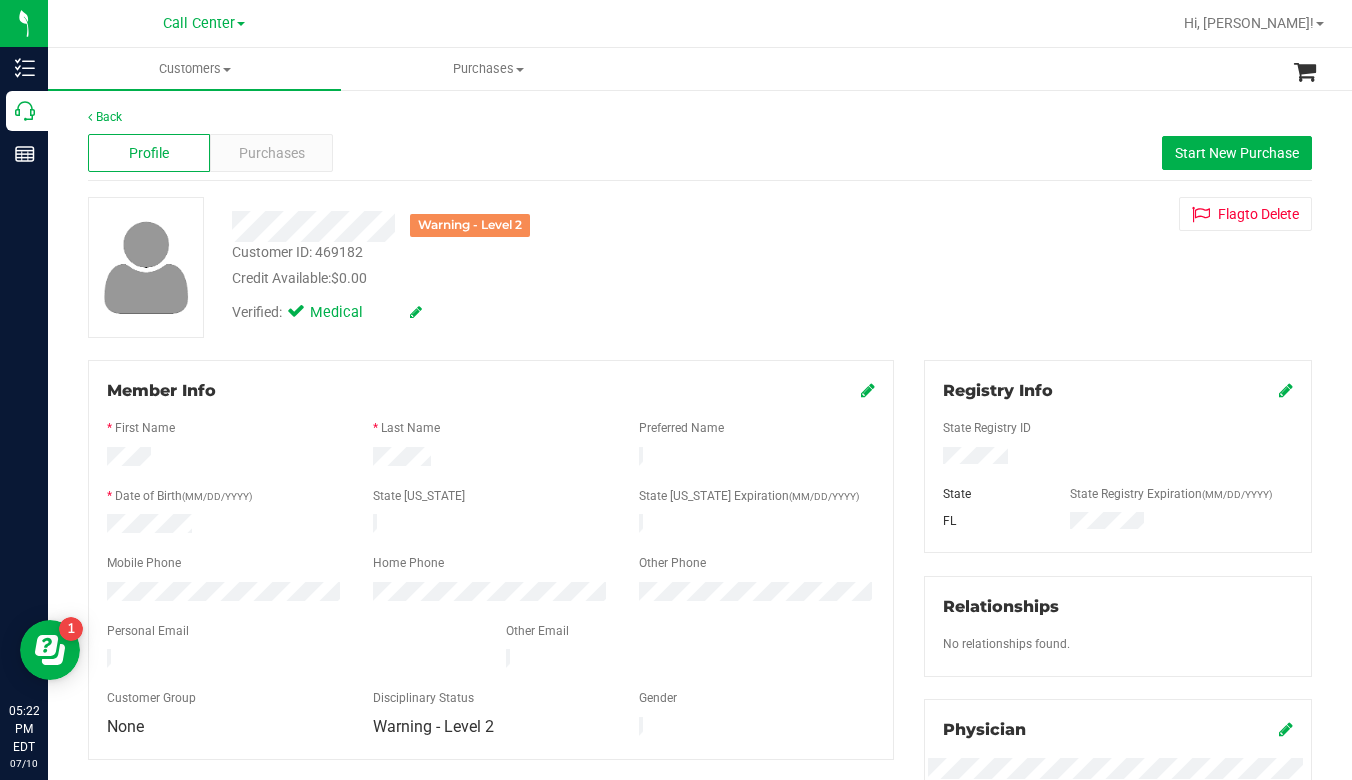 click on "Verified:
Medical" at bounding box center [530, 311] 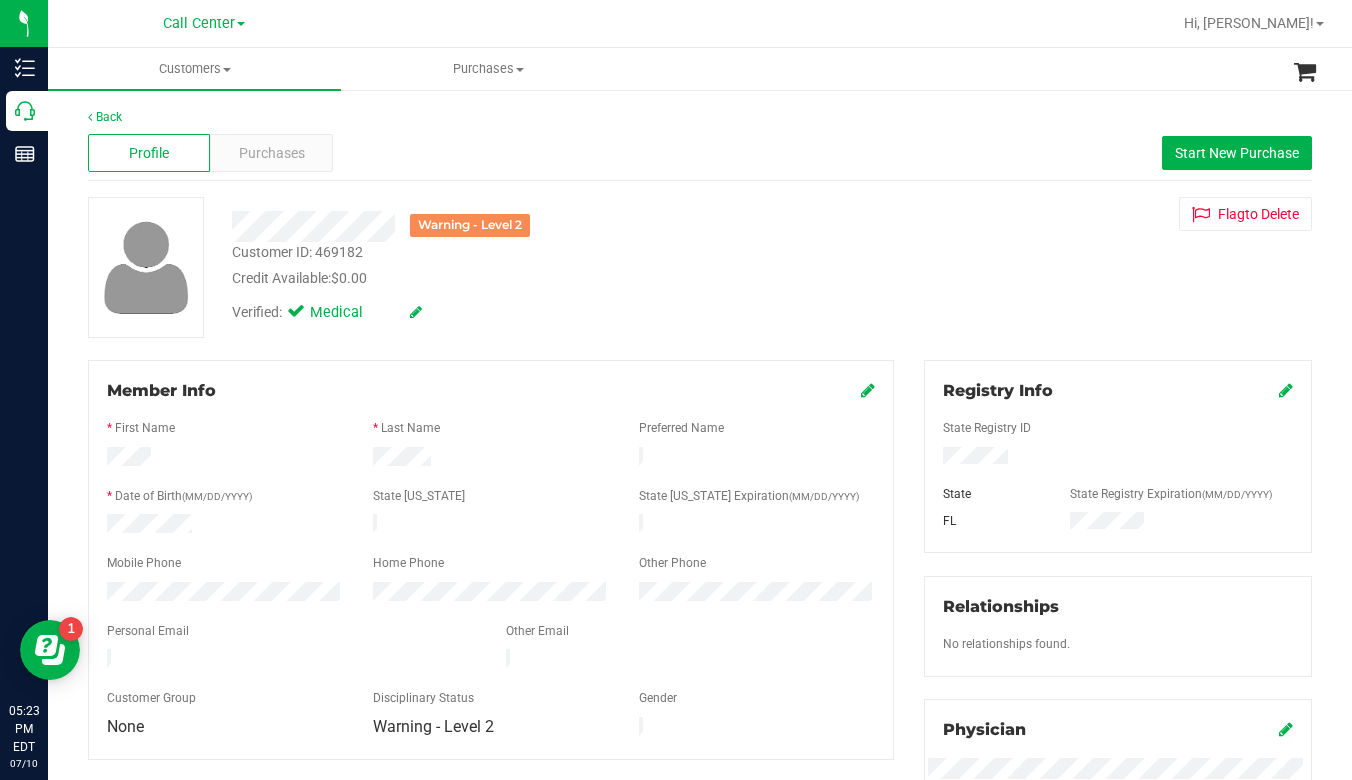 click on "Back
Profile
Purchases
Start New Purchase
Warning - Level 2
Customer ID: 469182
Credit Available:
$0.00
Verified:
Medical" at bounding box center (700, 752) 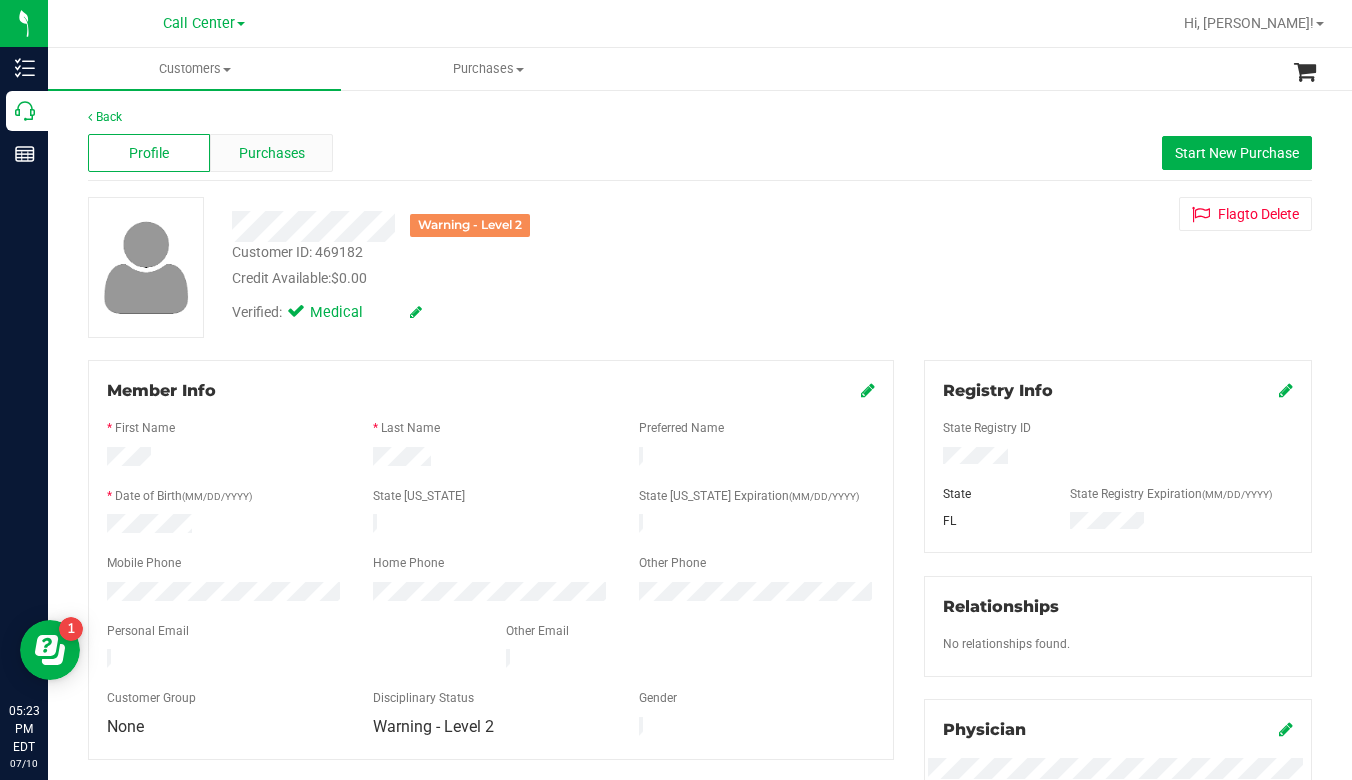 click on "Purchases" at bounding box center [272, 153] 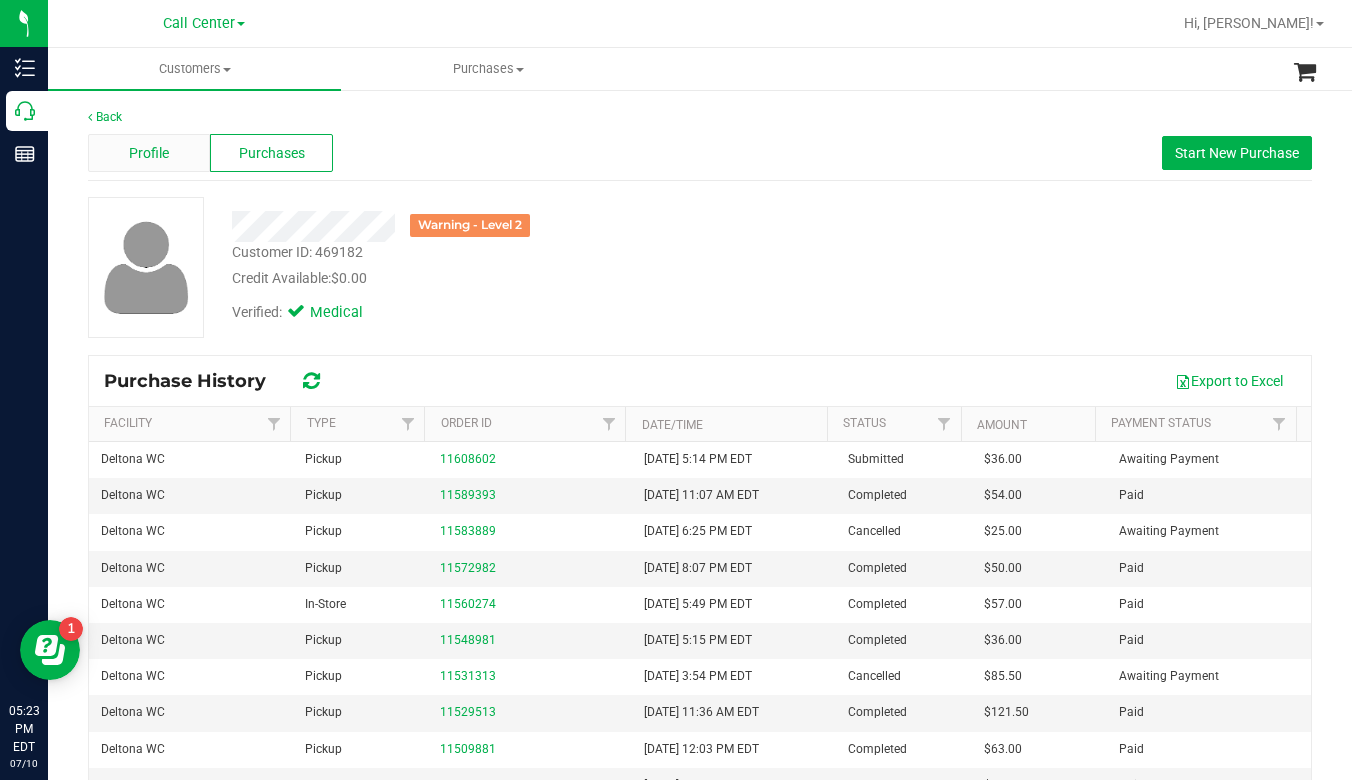 click on "Profile" at bounding box center [149, 153] 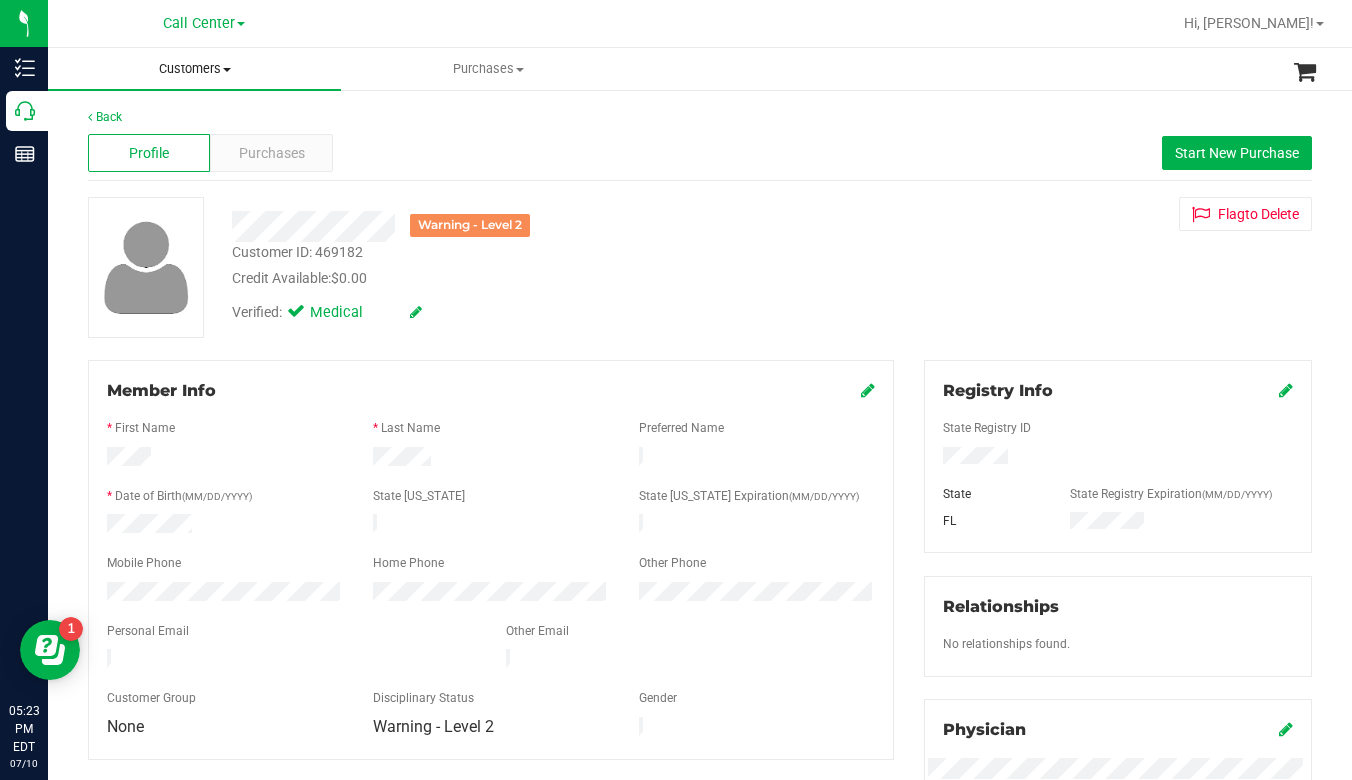 click at bounding box center (227, 70) 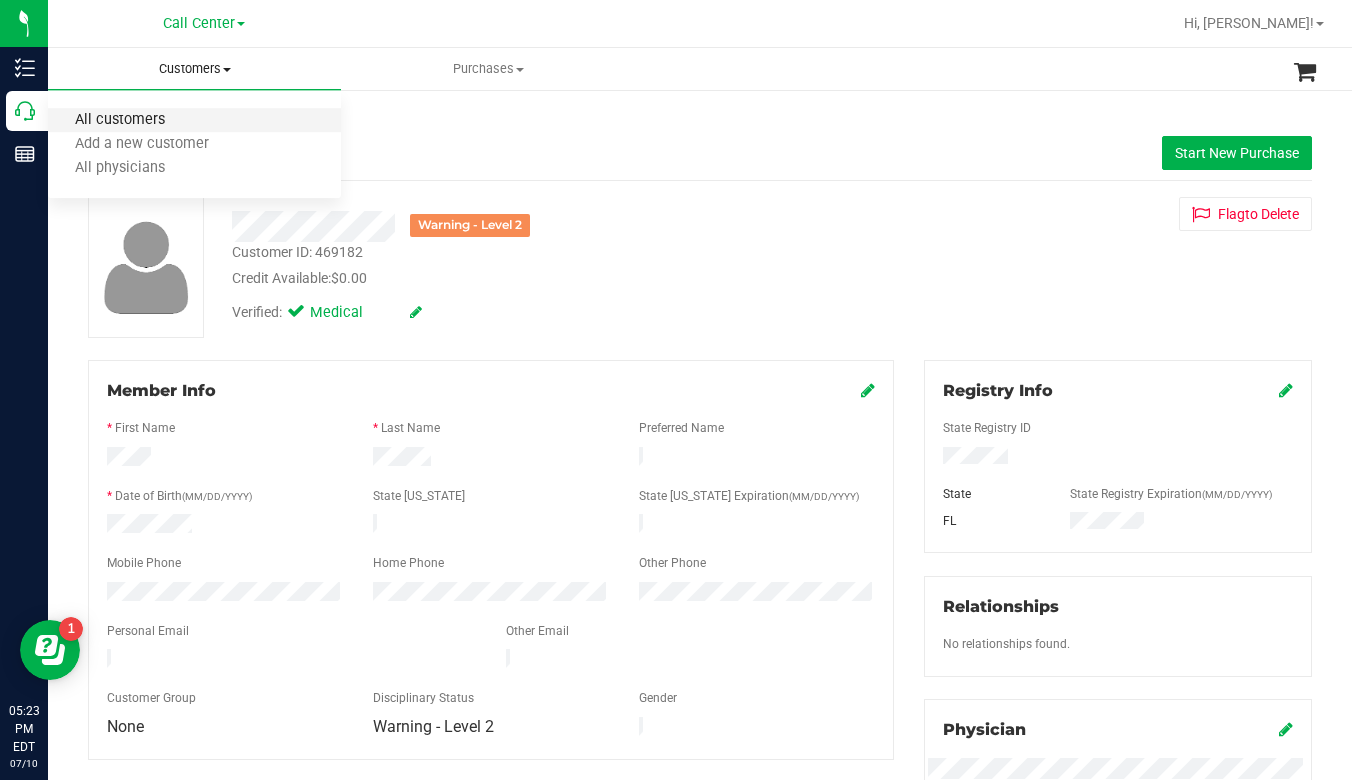 click on "All customers" at bounding box center (120, 120) 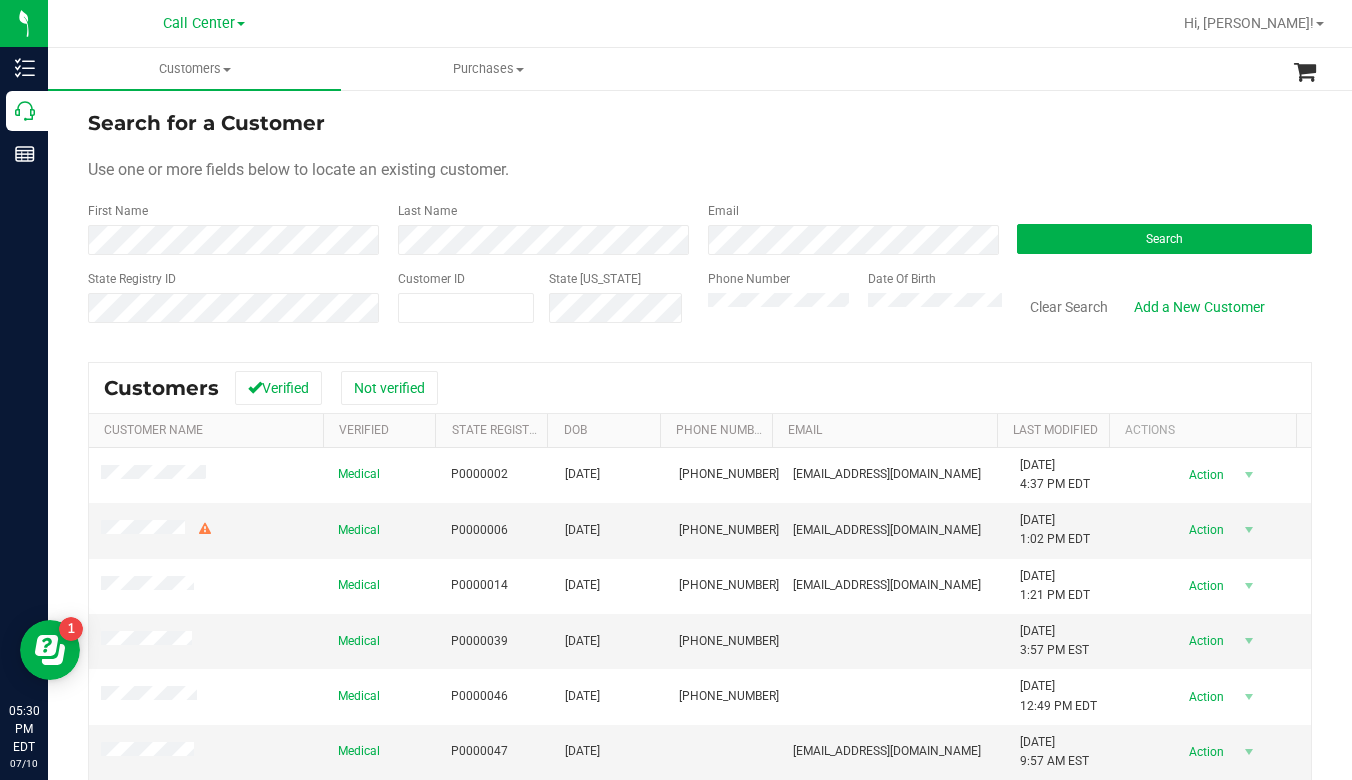 drag, startPoint x: 1142, startPoint y: 184, endPoint x: 1121, endPoint y: 200, distance: 26.400757 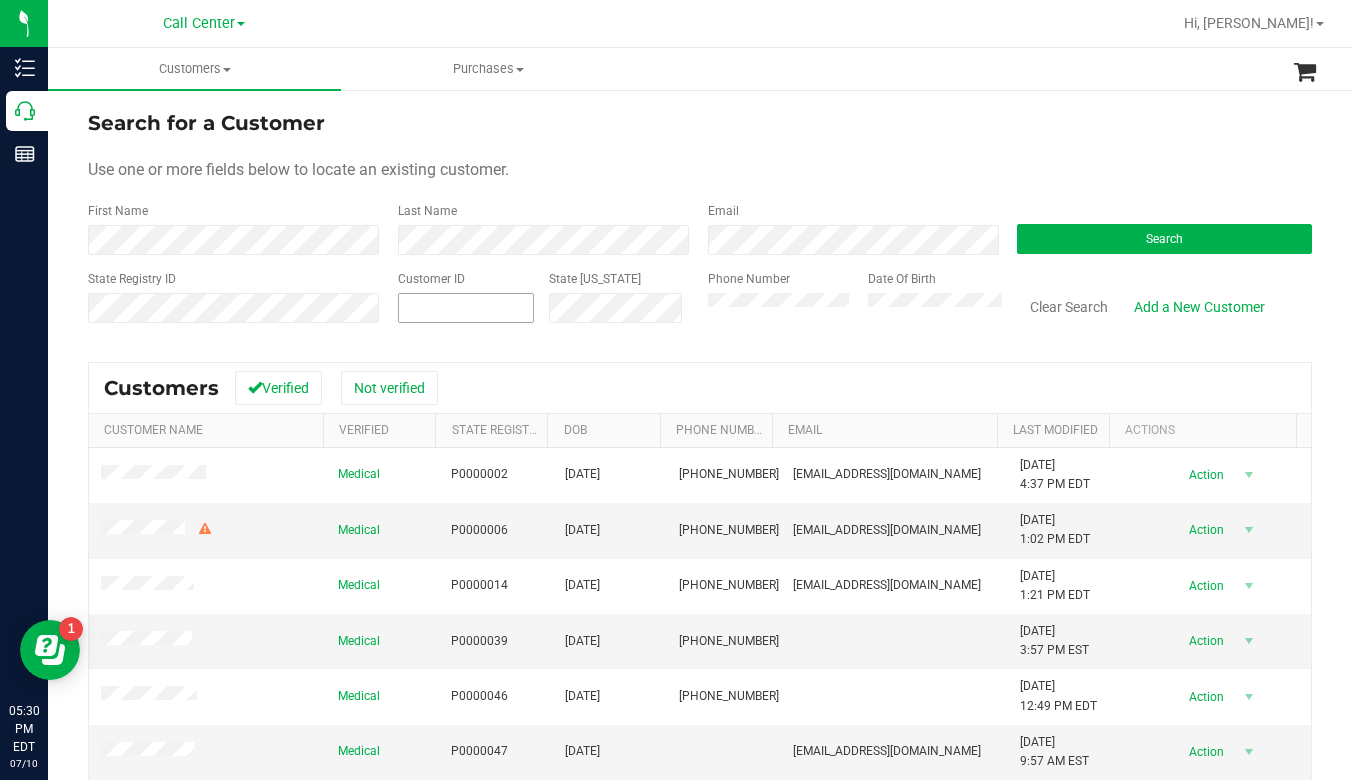 click at bounding box center (466, 308) 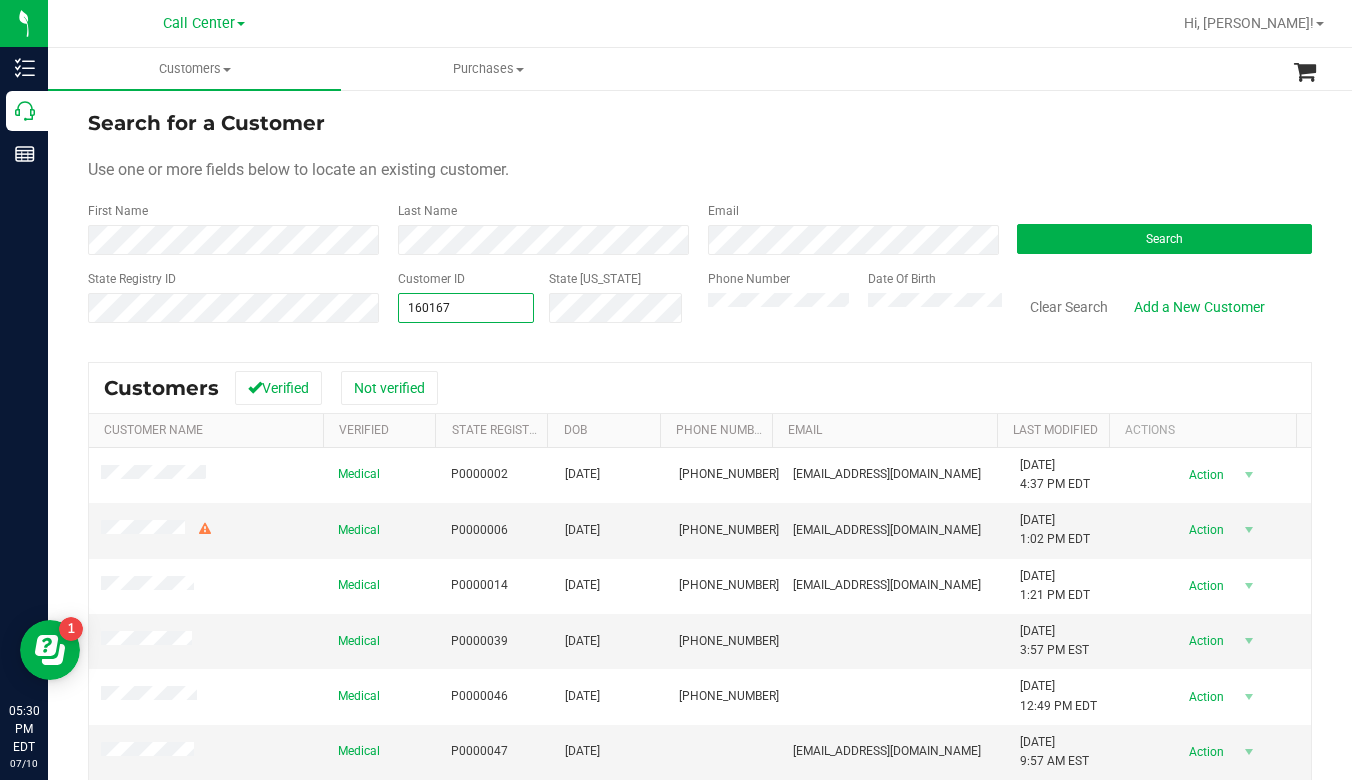 type on "1601677" 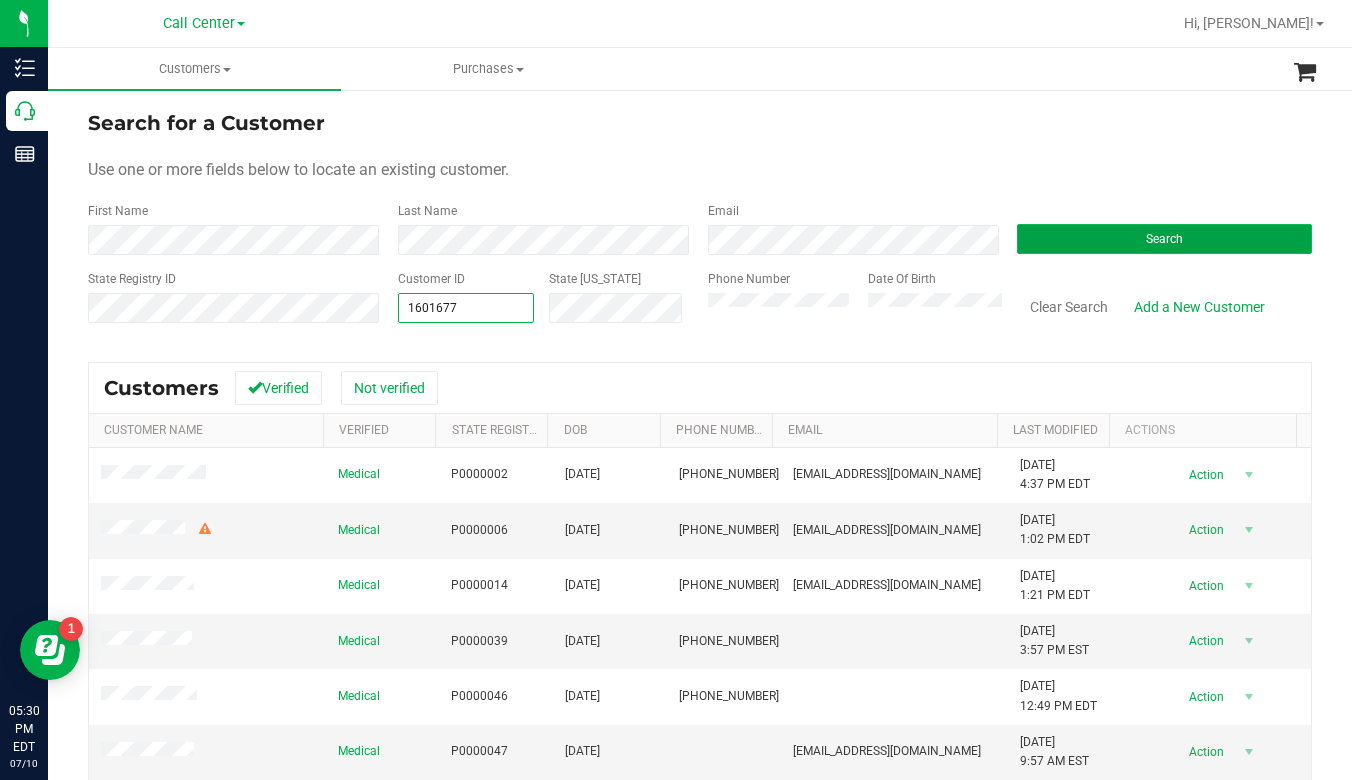 type on "1601677" 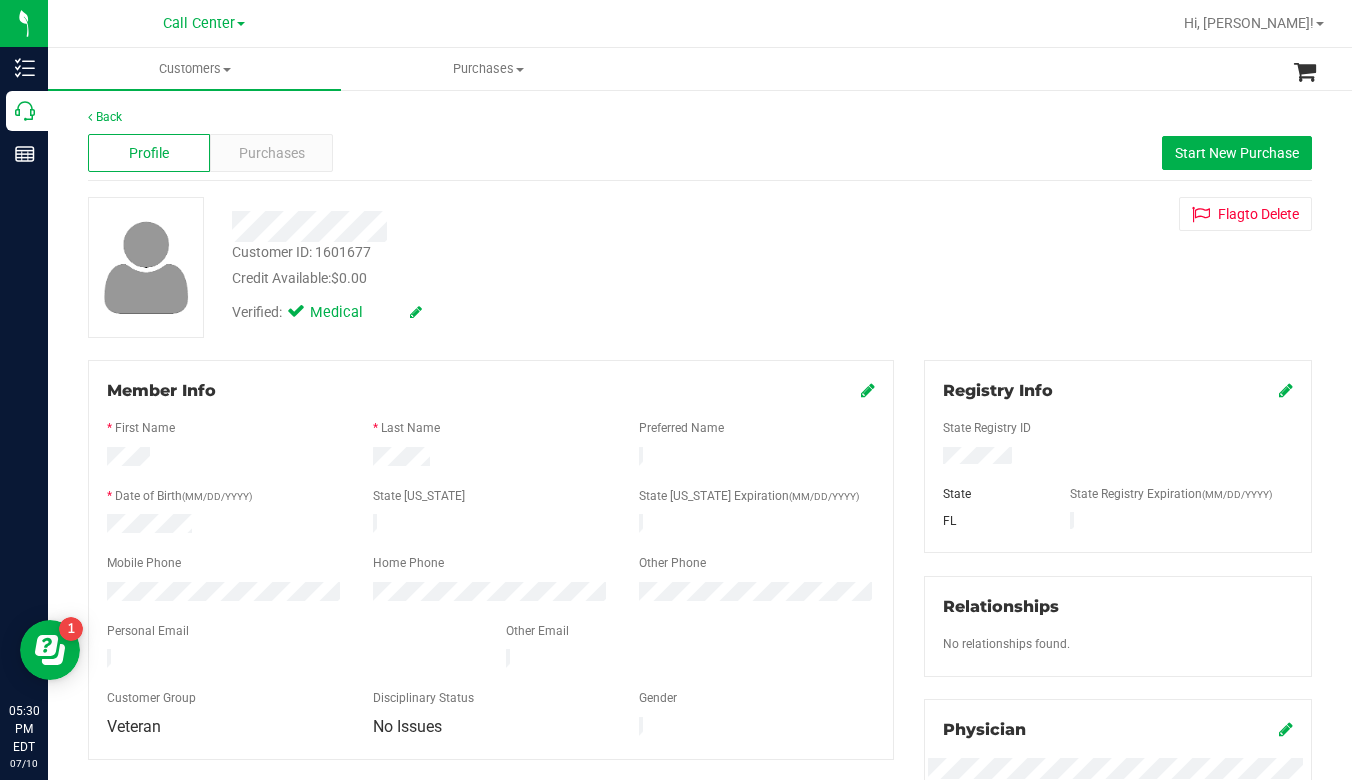 drag, startPoint x: 1150, startPoint y: 323, endPoint x: 1137, endPoint y: 326, distance: 13.341664 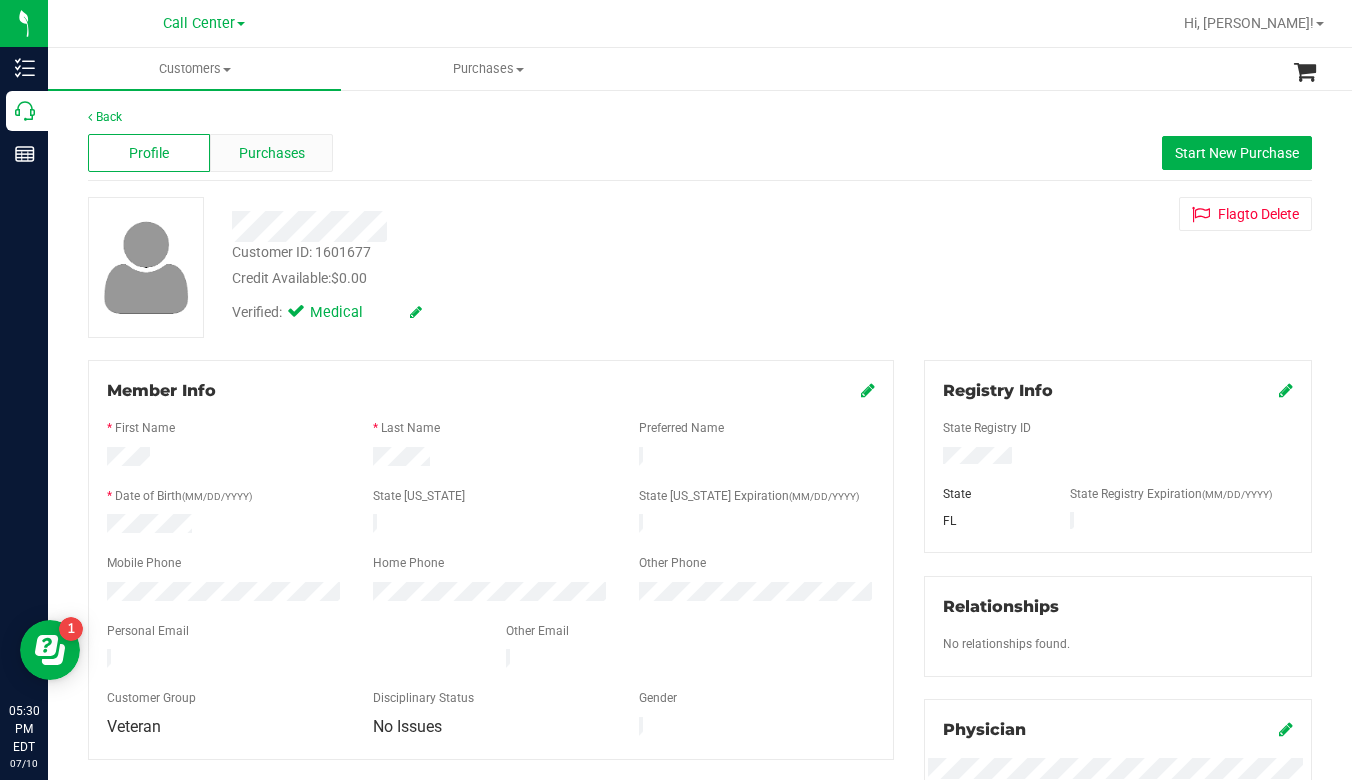 click on "Purchases" at bounding box center [272, 153] 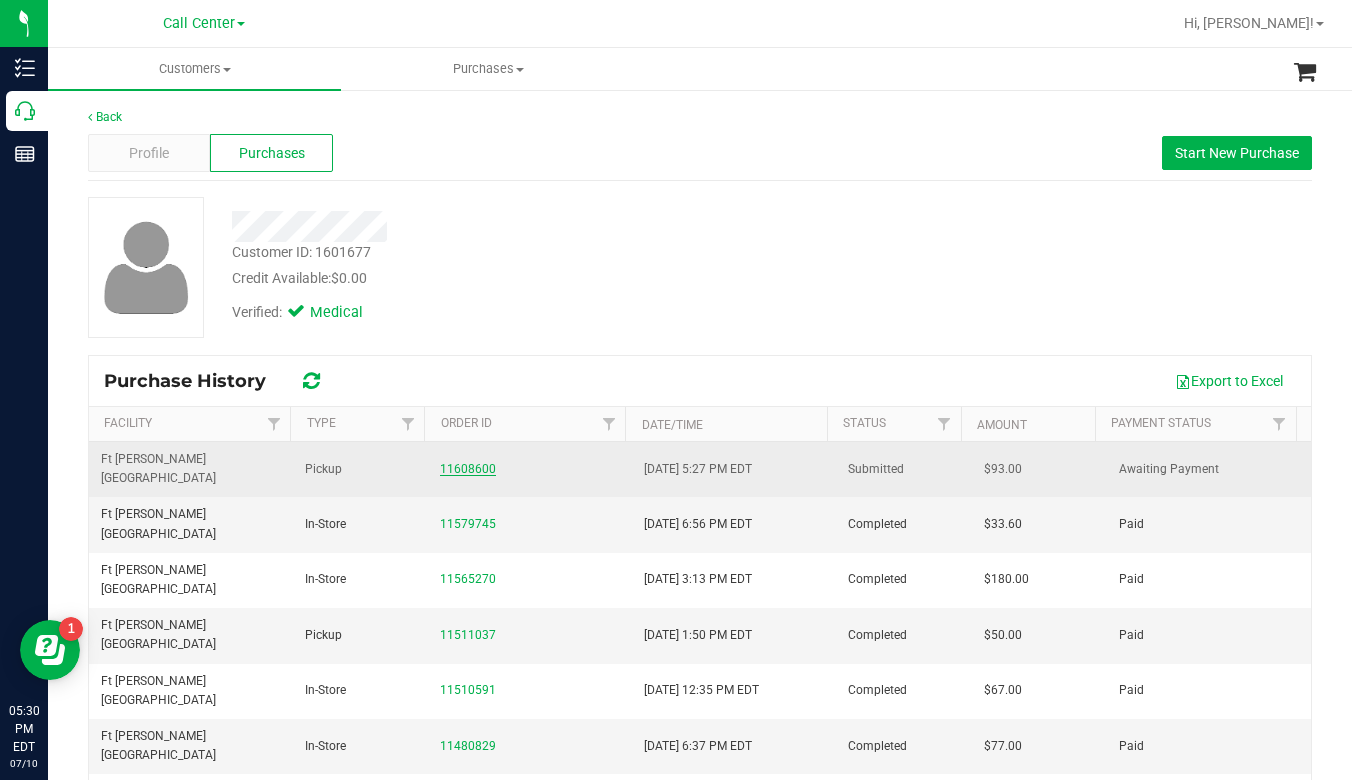 click on "11608600" at bounding box center [468, 469] 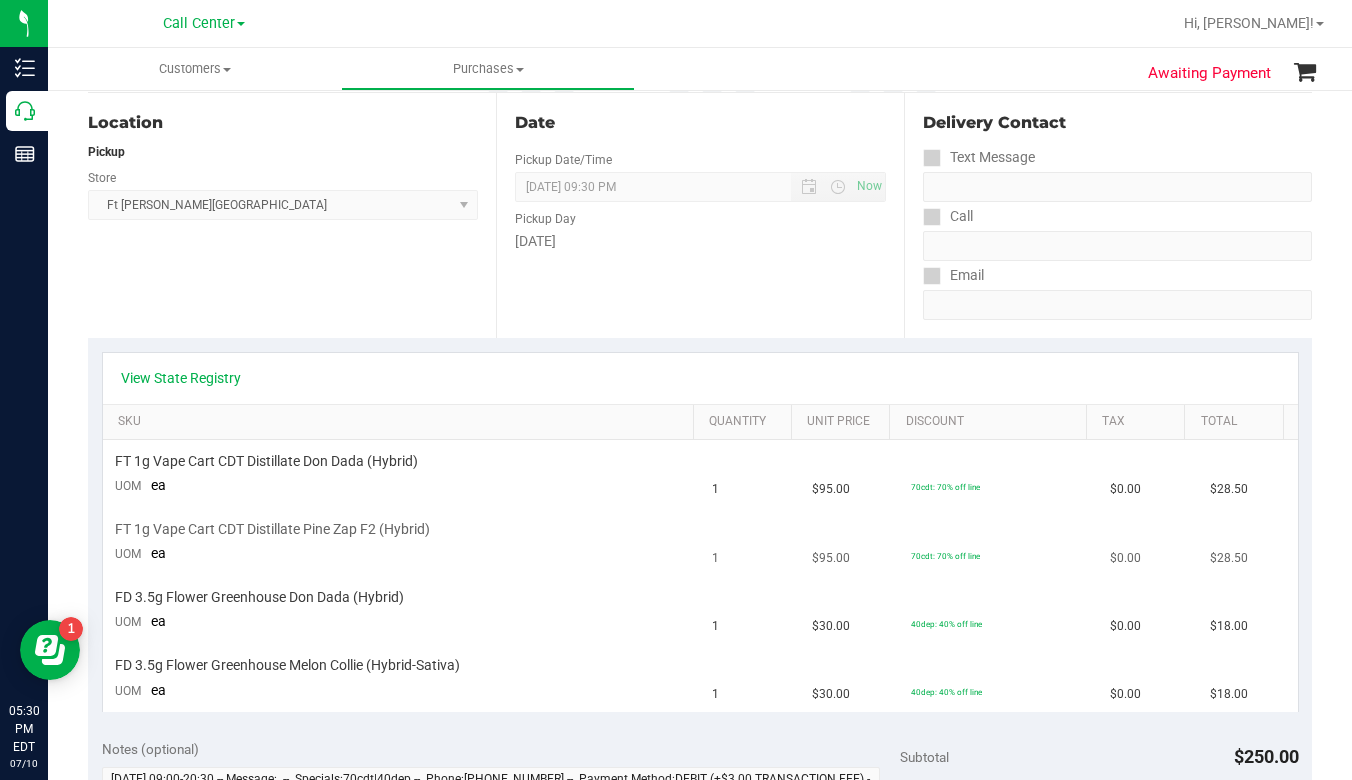 scroll, scrollTop: 200, scrollLeft: 0, axis: vertical 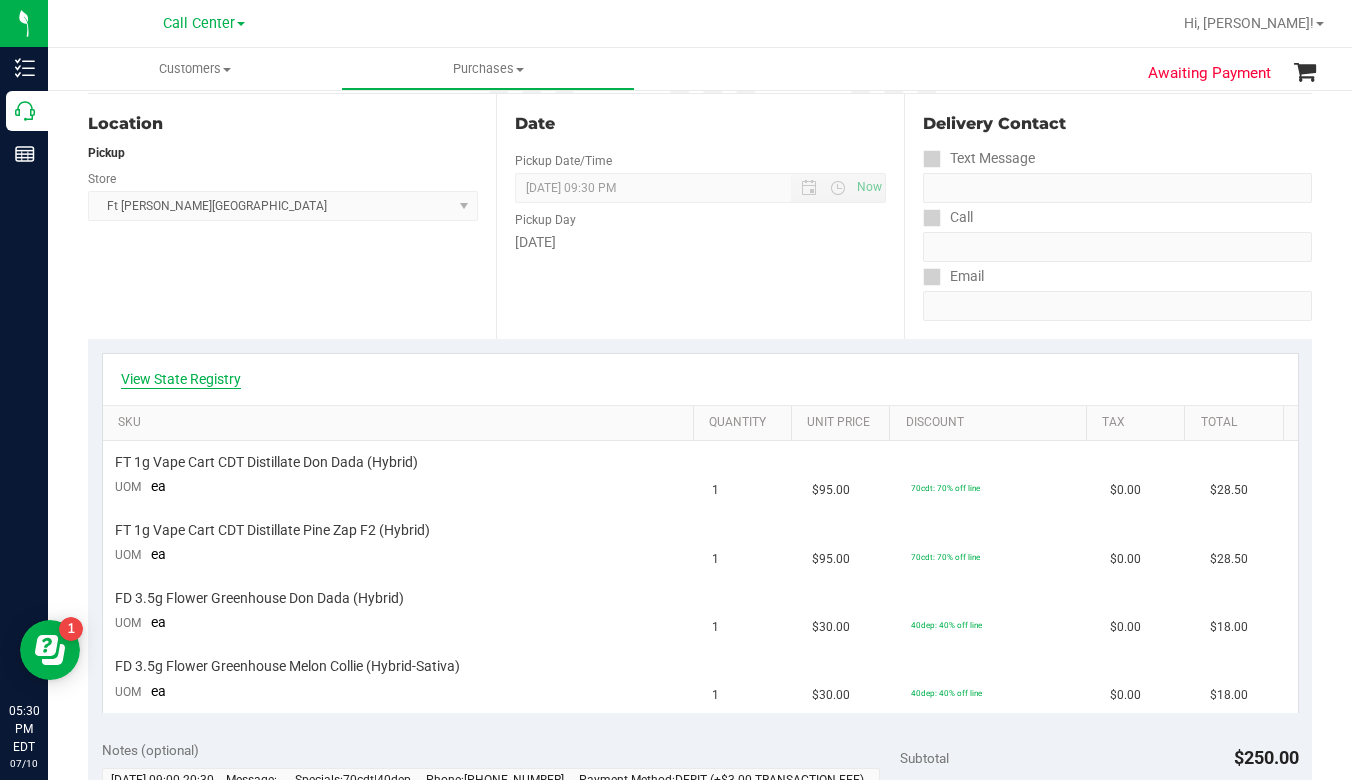 click on "View State Registry" at bounding box center [181, 379] 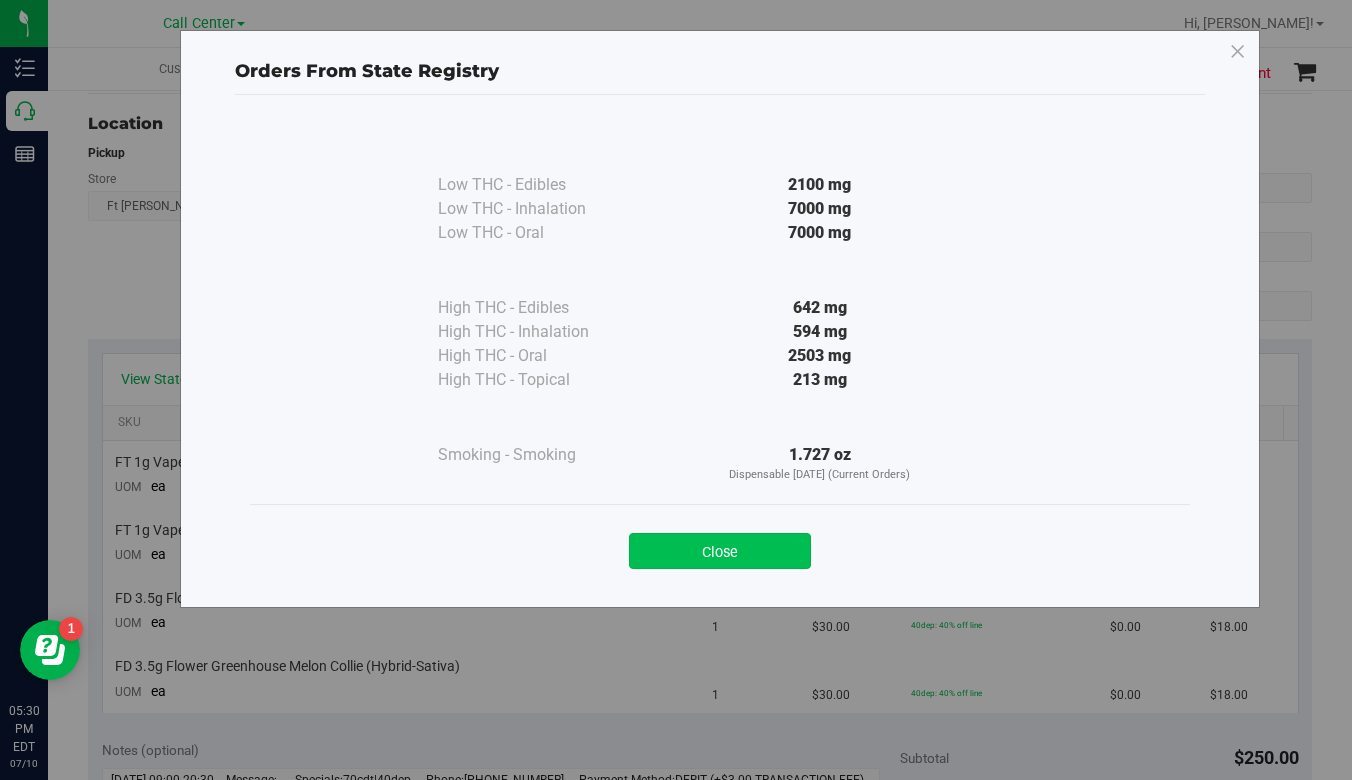 click on "Close" at bounding box center (720, 551) 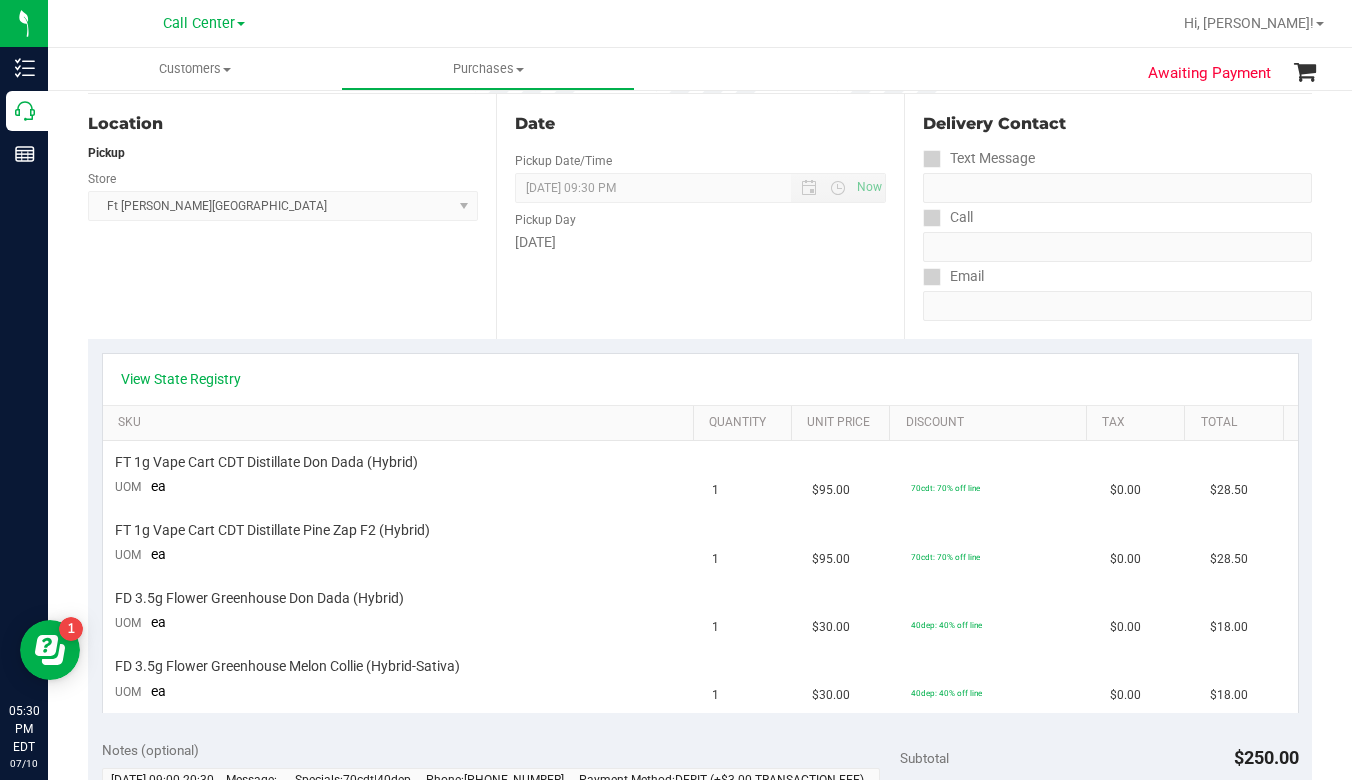 click on "Text Message" at bounding box center [1117, 158] 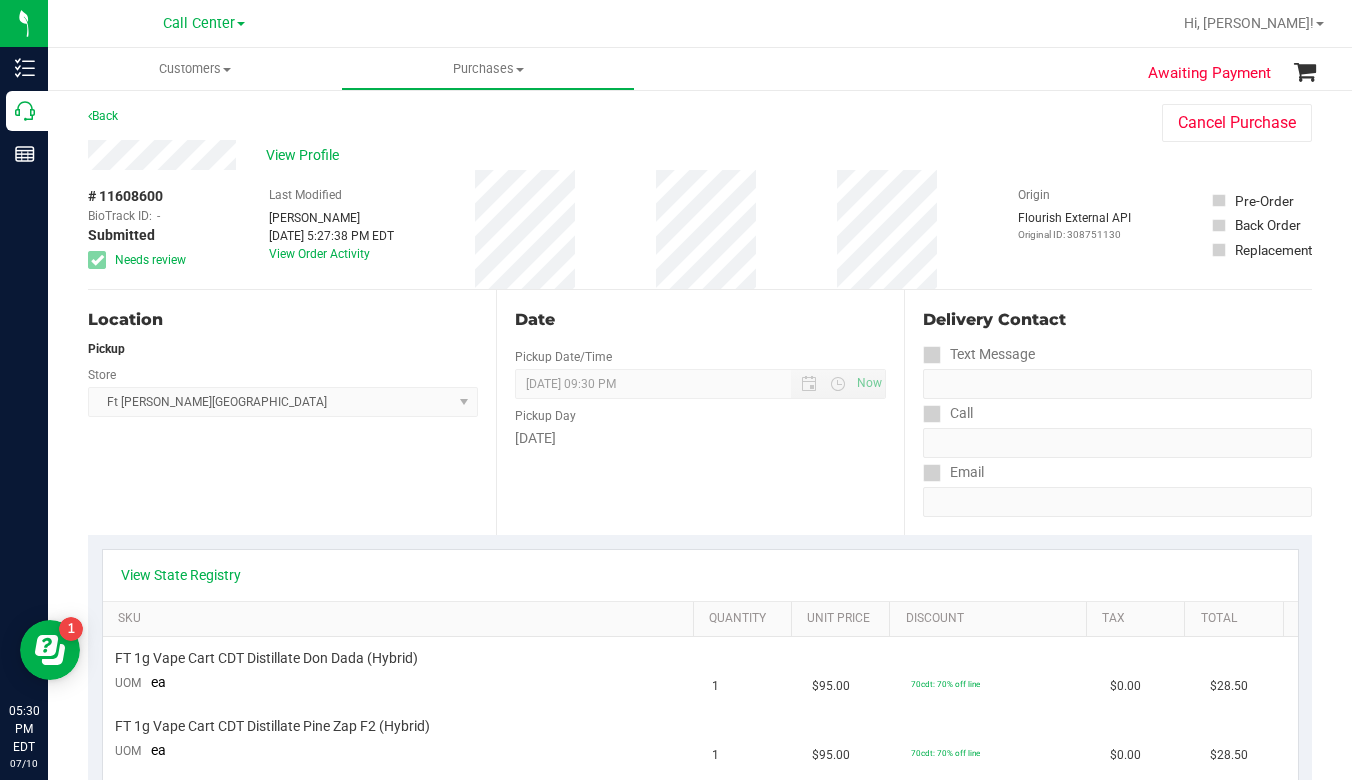 scroll, scrollTop: 0, scrollLeft: 0, axis: both 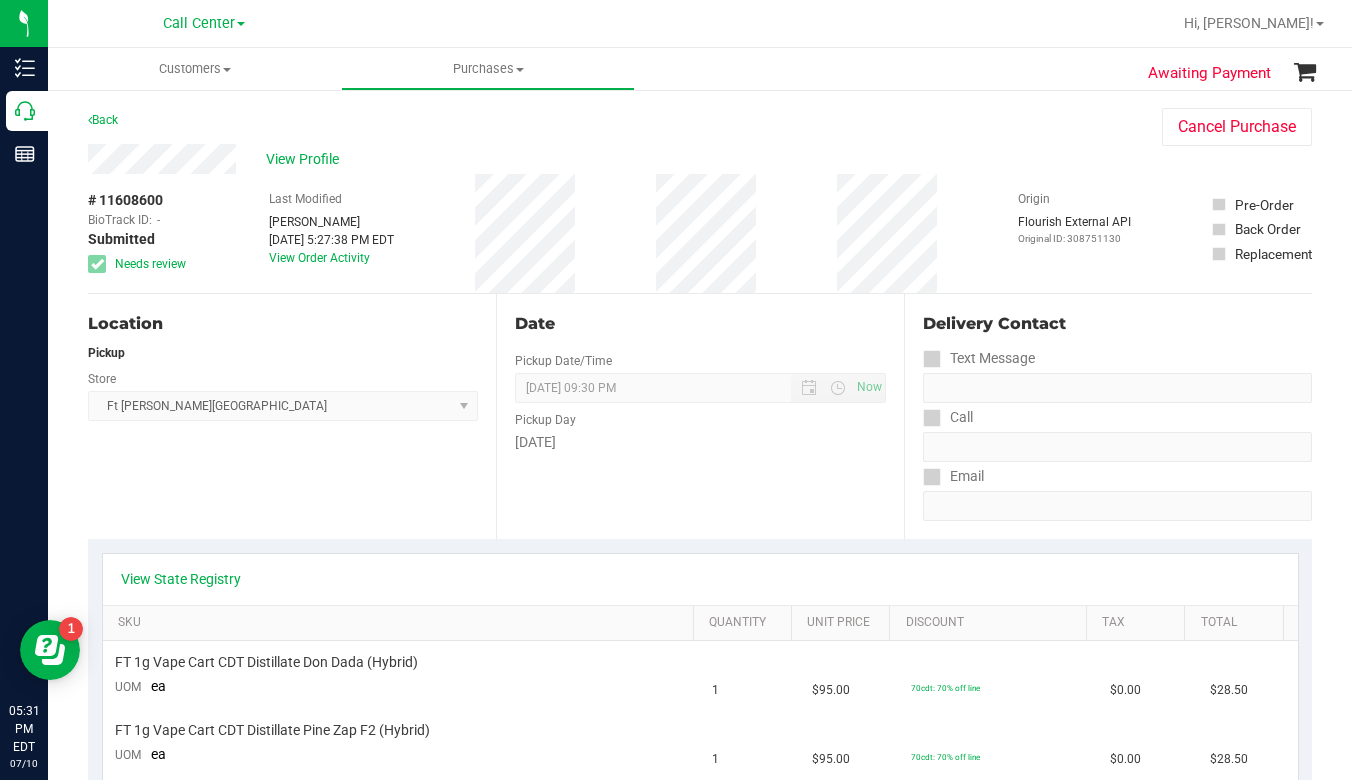 click on "Origin
Flourish External API
Original ID: 308751130" at bounding box center (1074, 233) 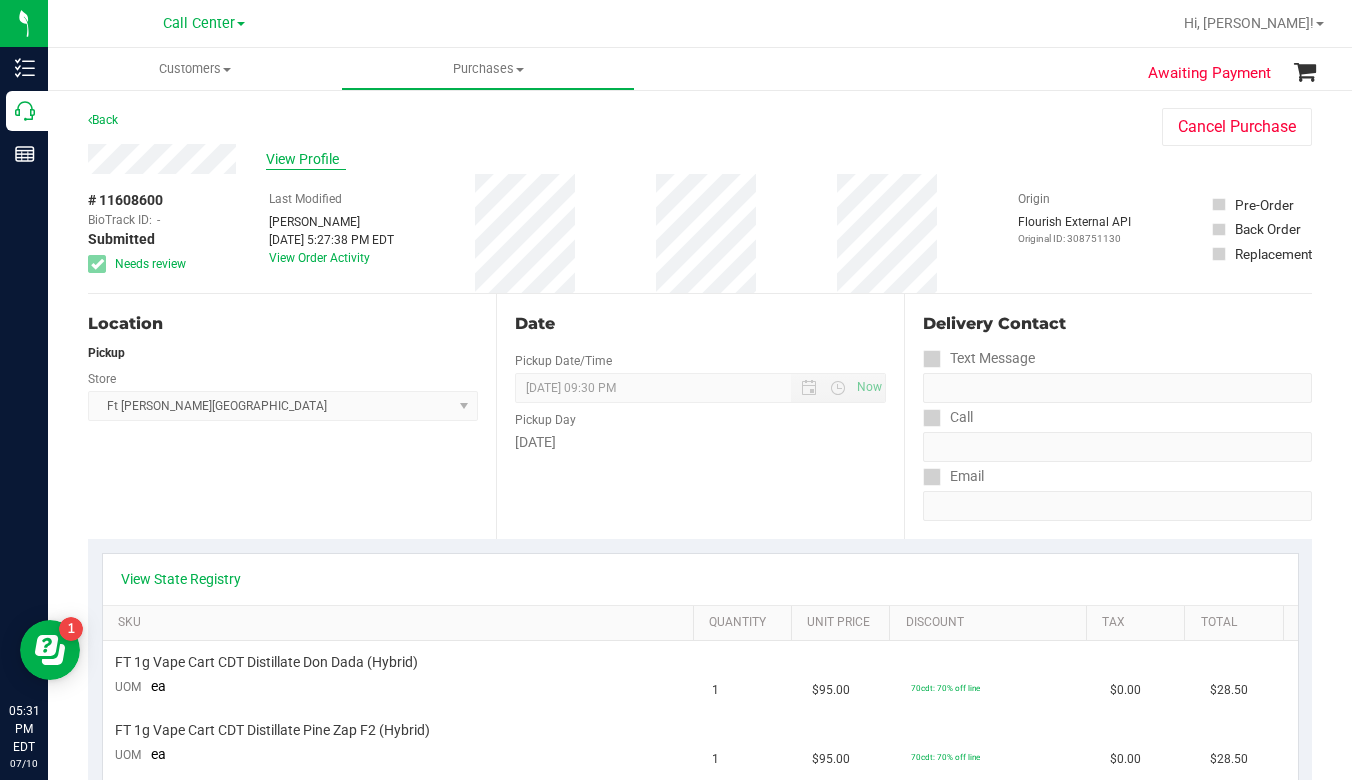 click on "View Profile" at bounding box center [306, 159] 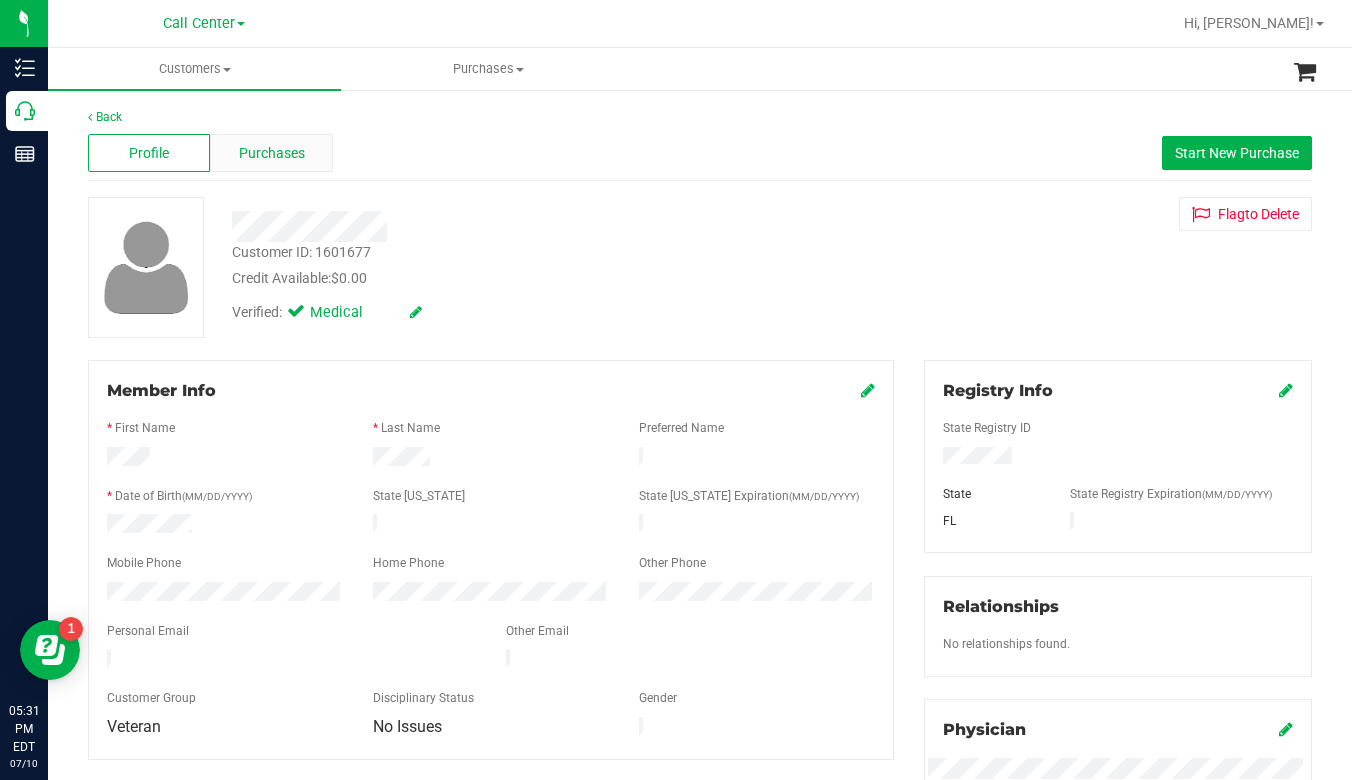 click on "Purchases" at bounding box center (272, 153) 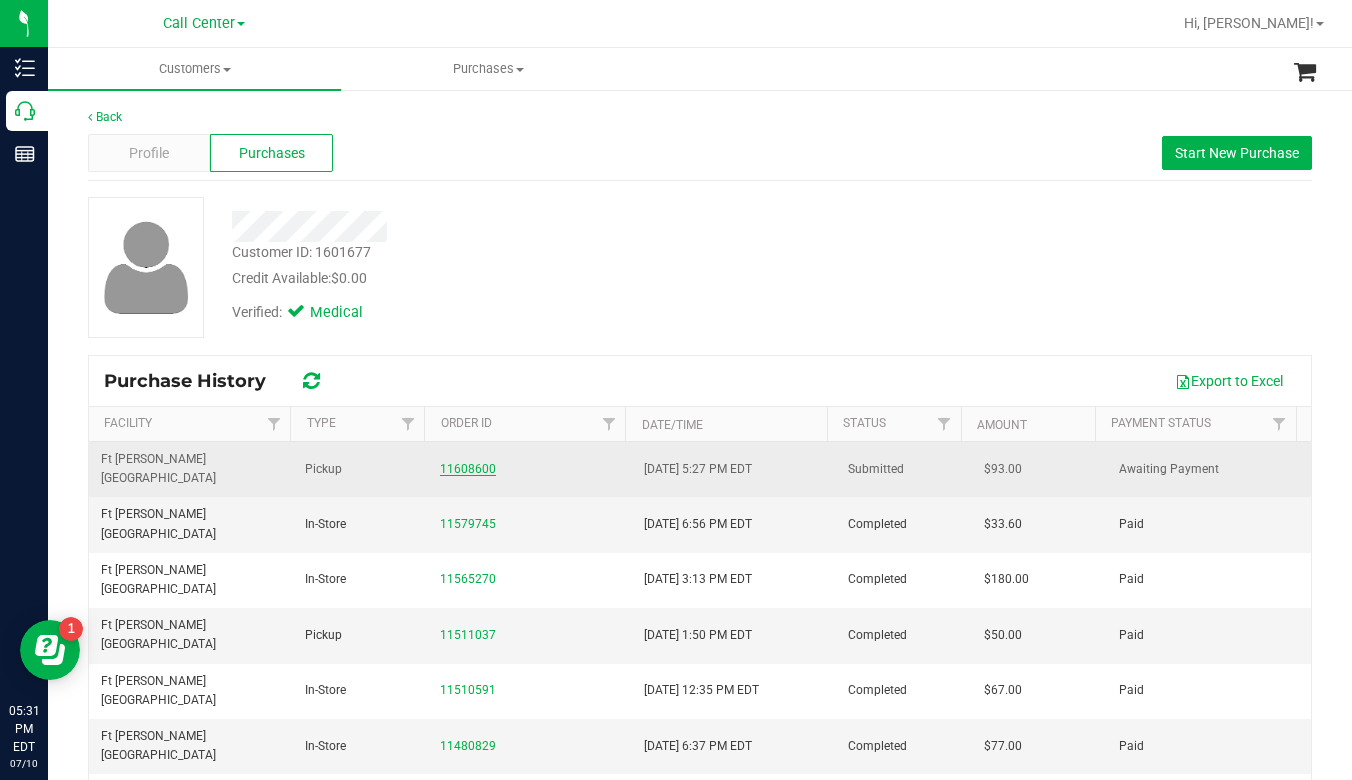 click on "11608600" at bounding box center (468, 469) 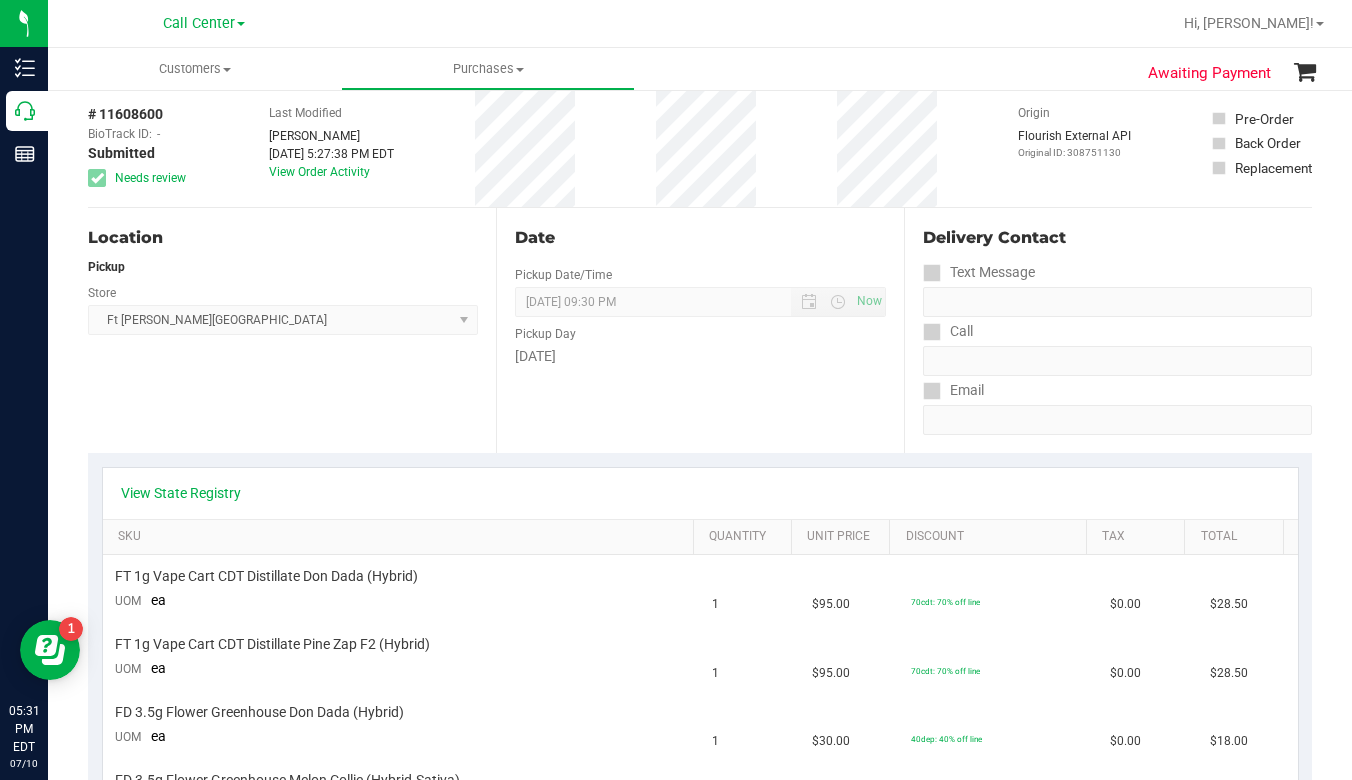 scroll, scrollTop: 200, scrollLeft: 0, axis: vertical 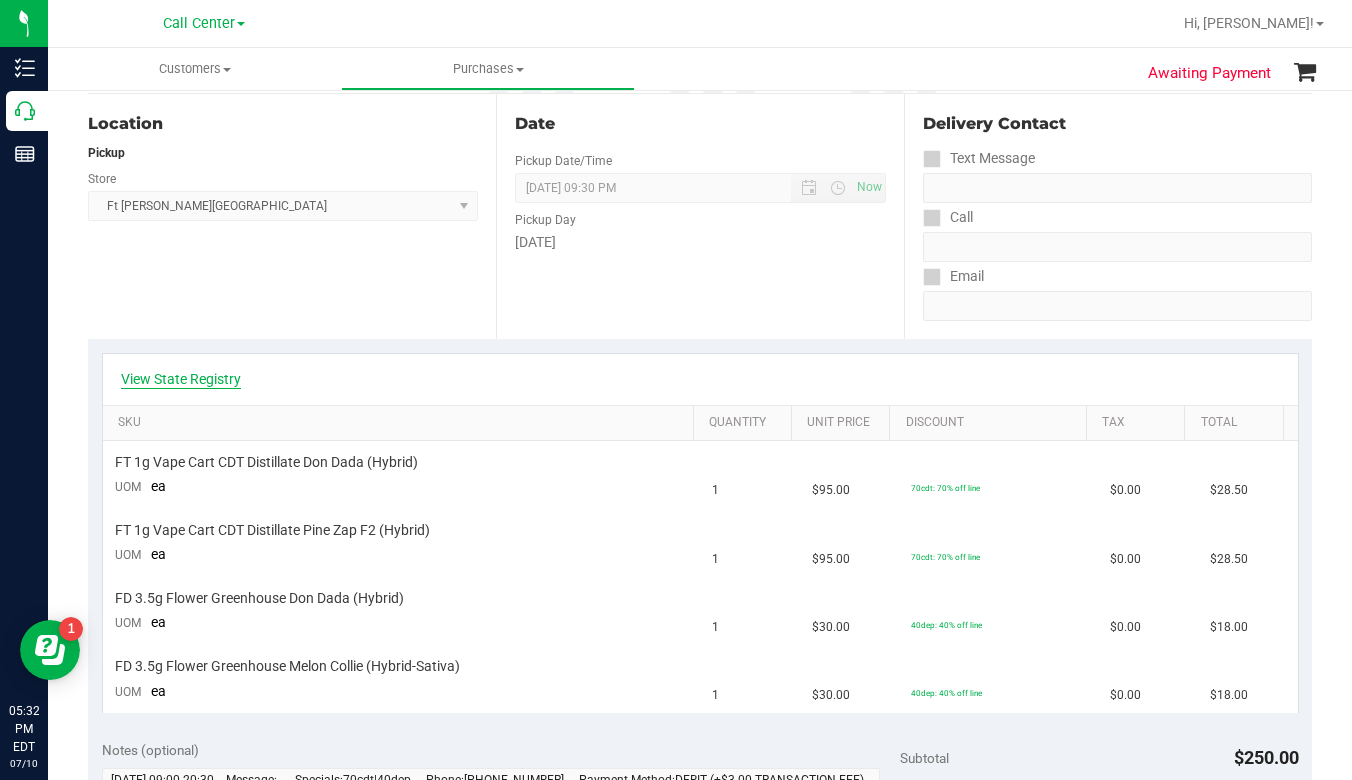 click on "View State Registry" at bounding box center [181, 379] 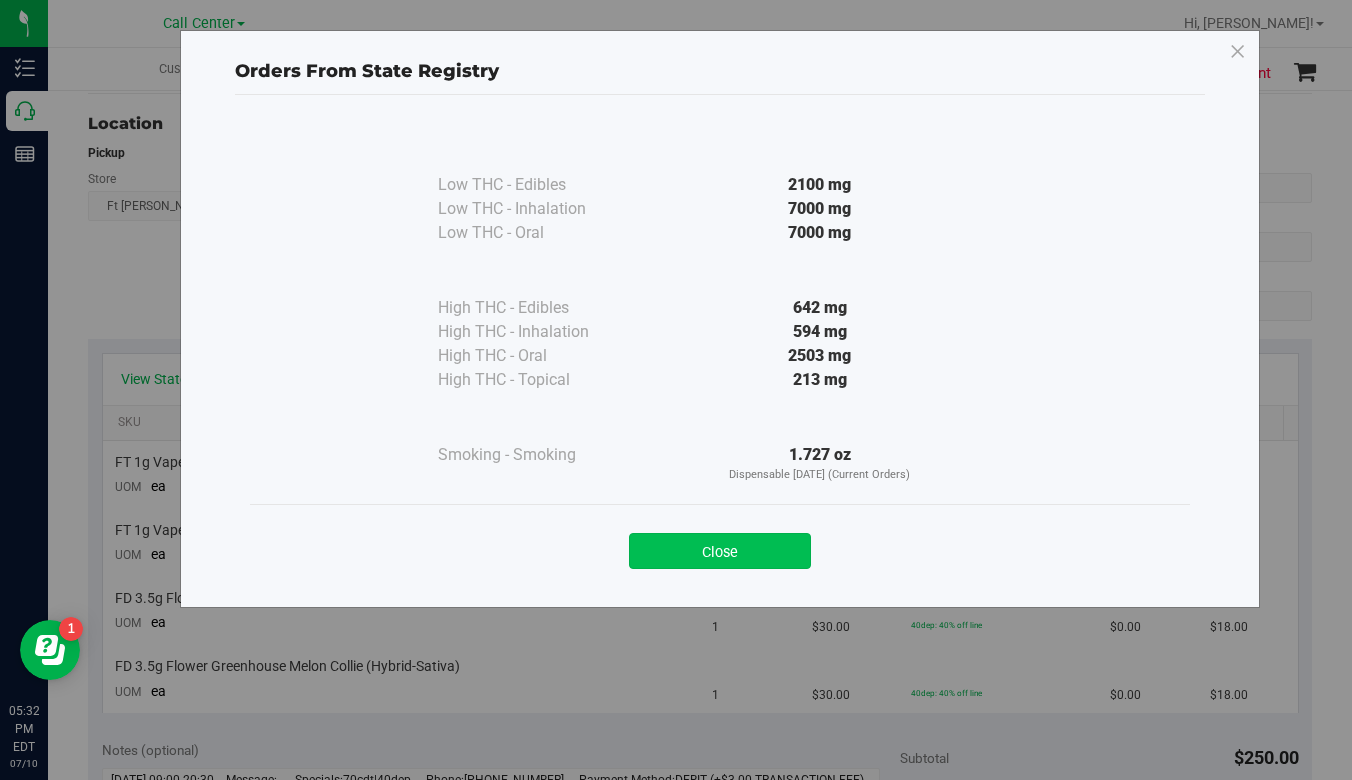 click on "Close" at bounding box center [720, 551] 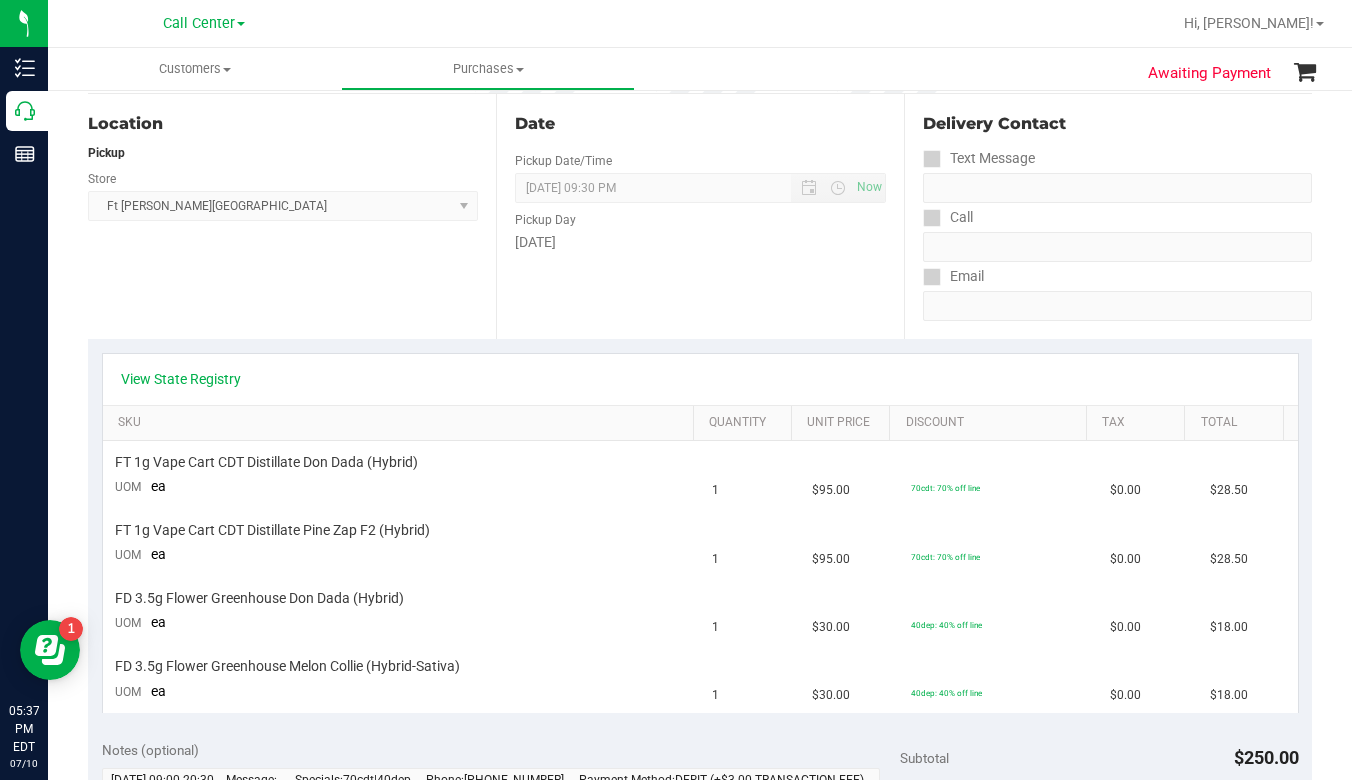 scroll, scrollTop: 0, scrollLeft: 0, axis: both 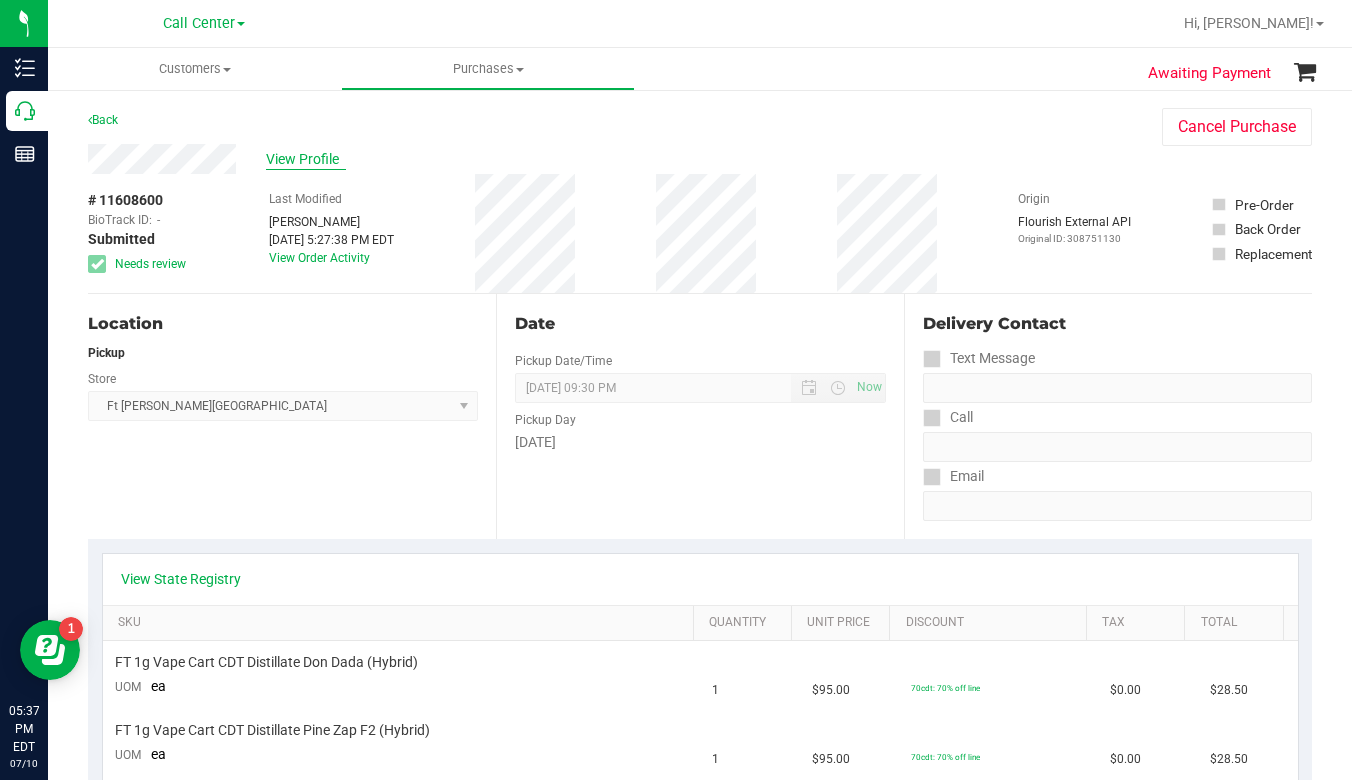 click on "View Profile" at bounding box center [306, 159] 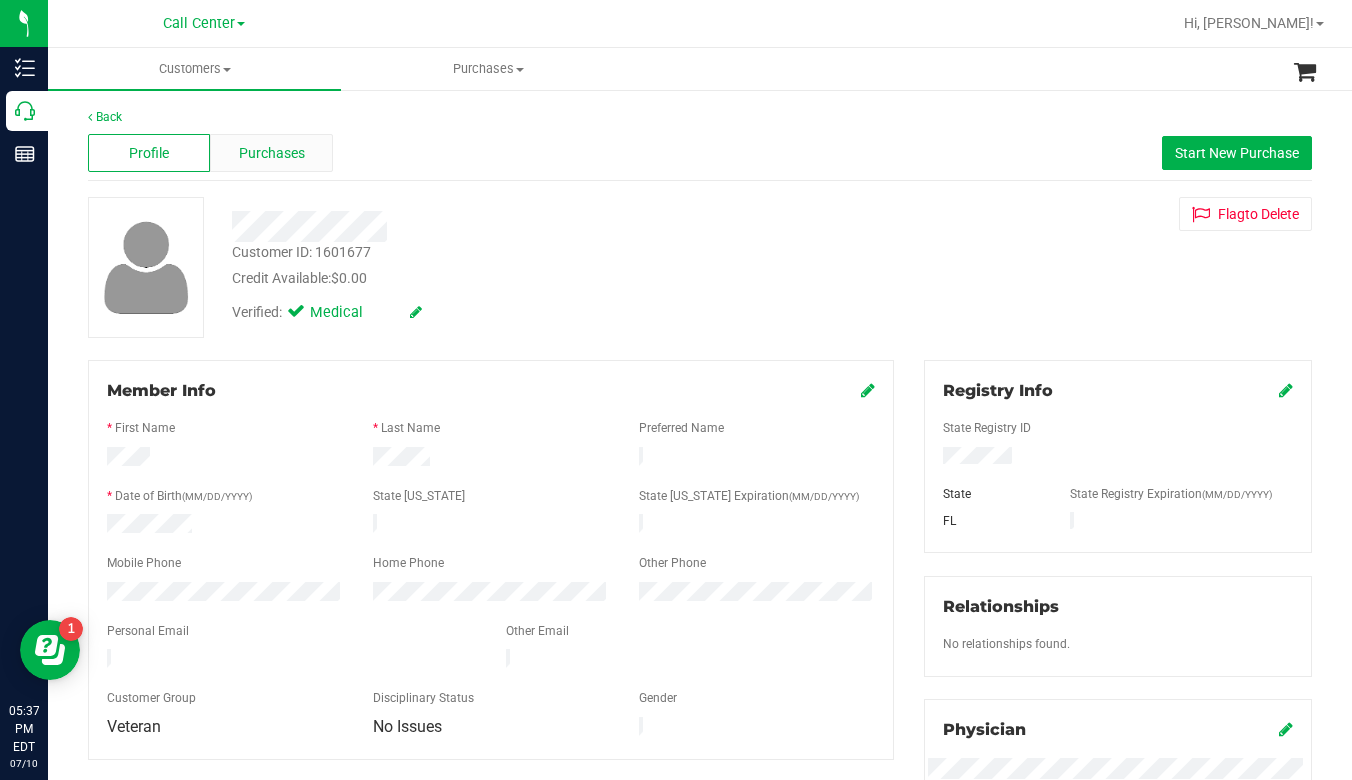 click on "Purchases" at bounding box center (272, 153) 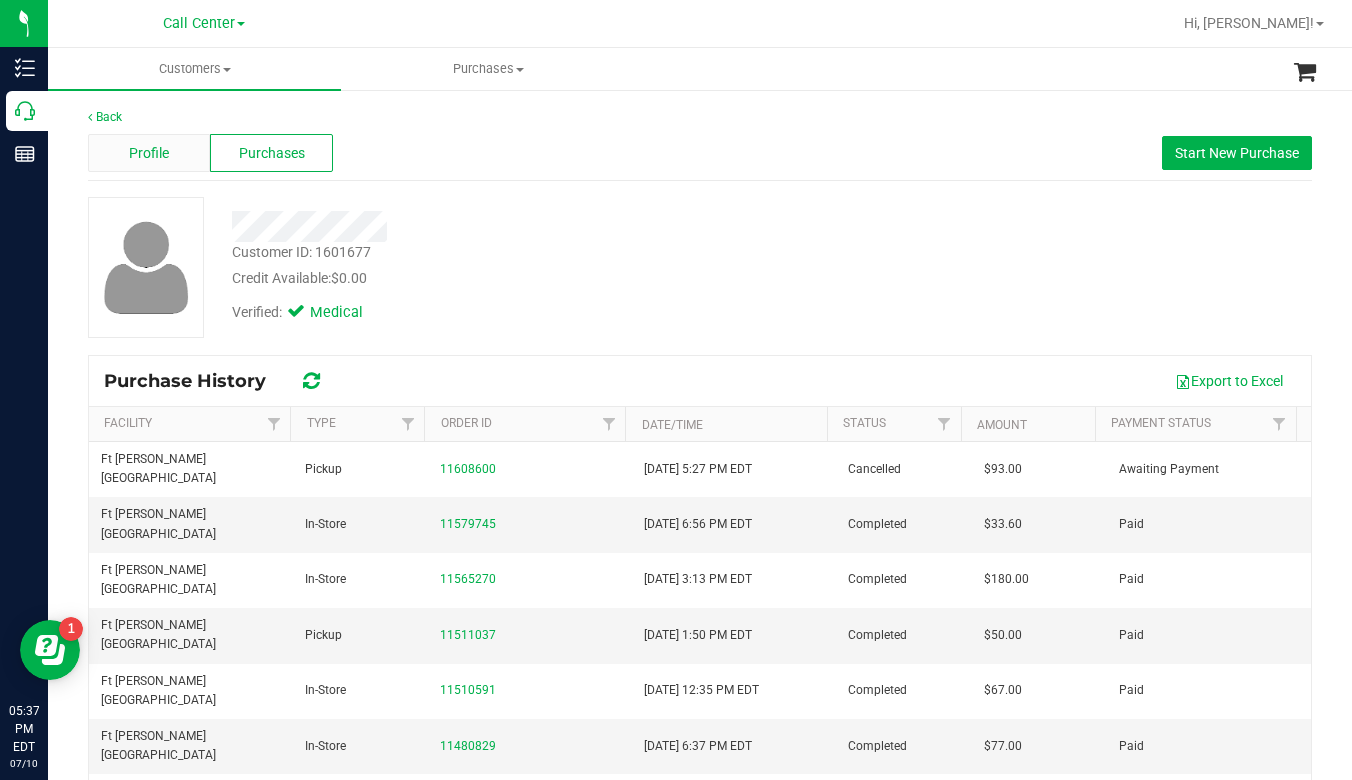 click on "Profile" at bounding box center (149, 153) 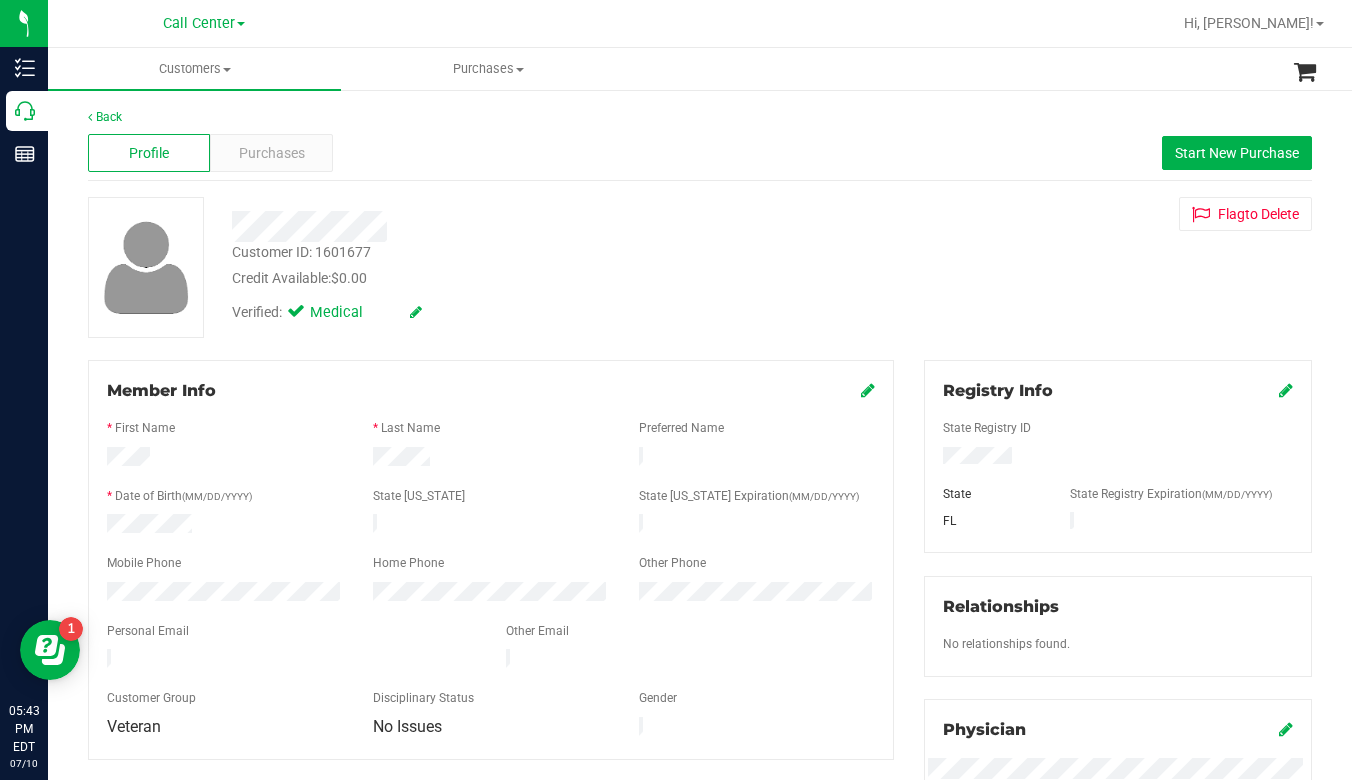 drag, startPoint x: 1135, startPoint y: 330, endPoint x: 1031, endPoint y: 315, distance: 105.076164 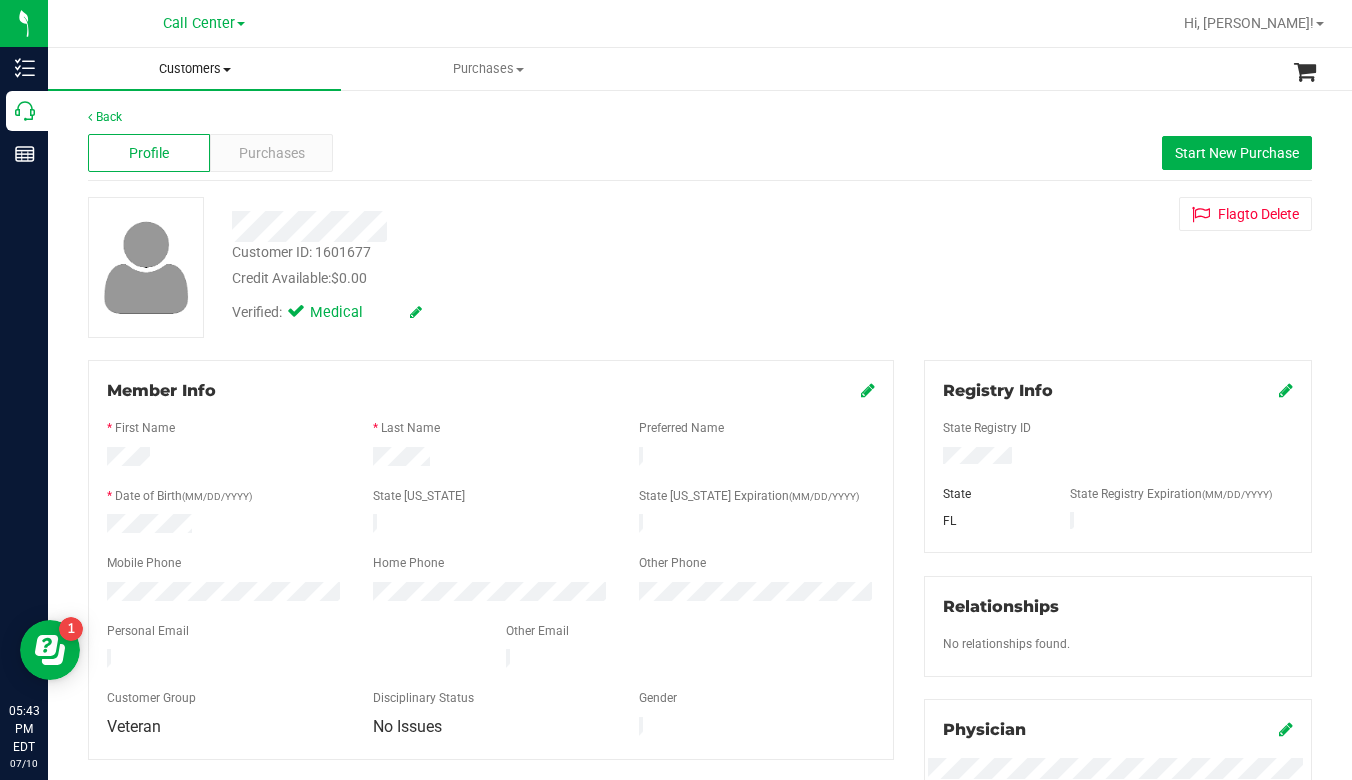 click on "Customers" at bounding box center [194, 69] 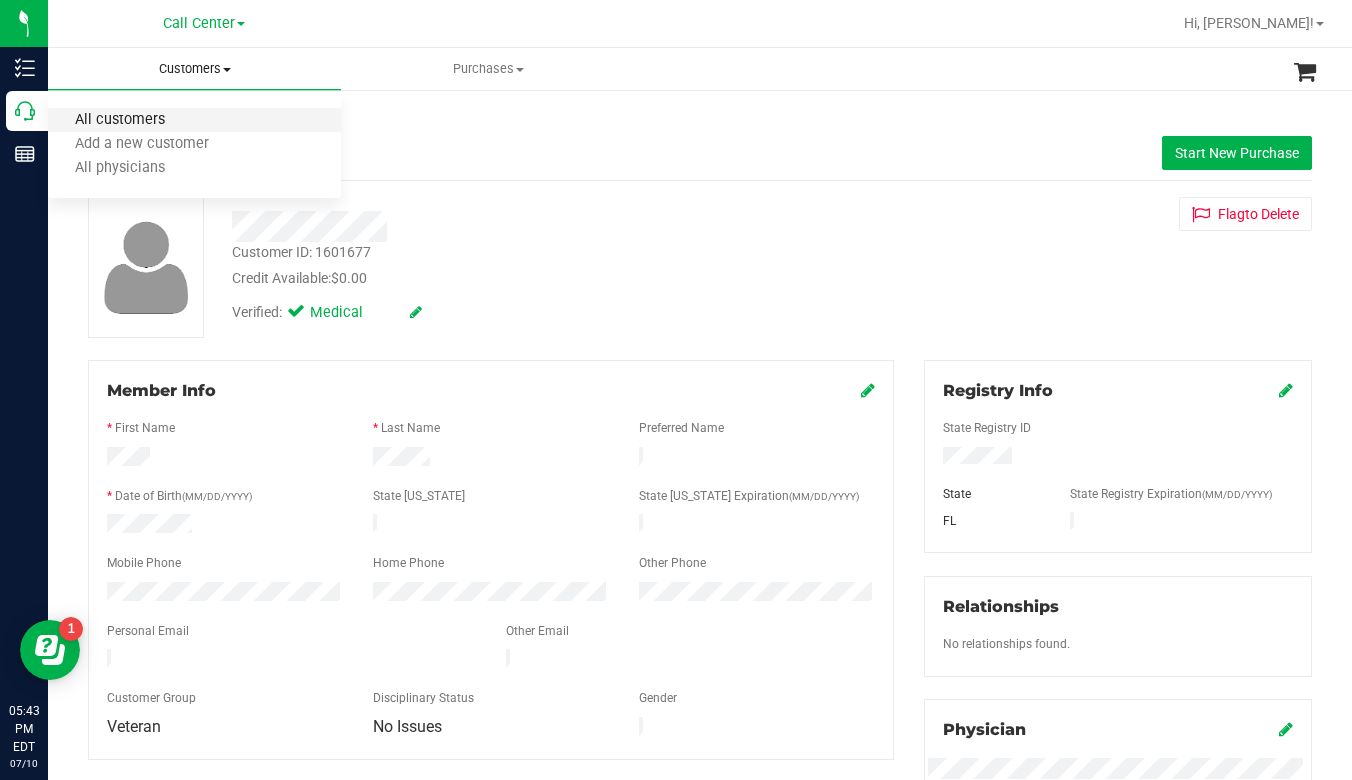 click on "All customers" at bounding box center [120, 120] 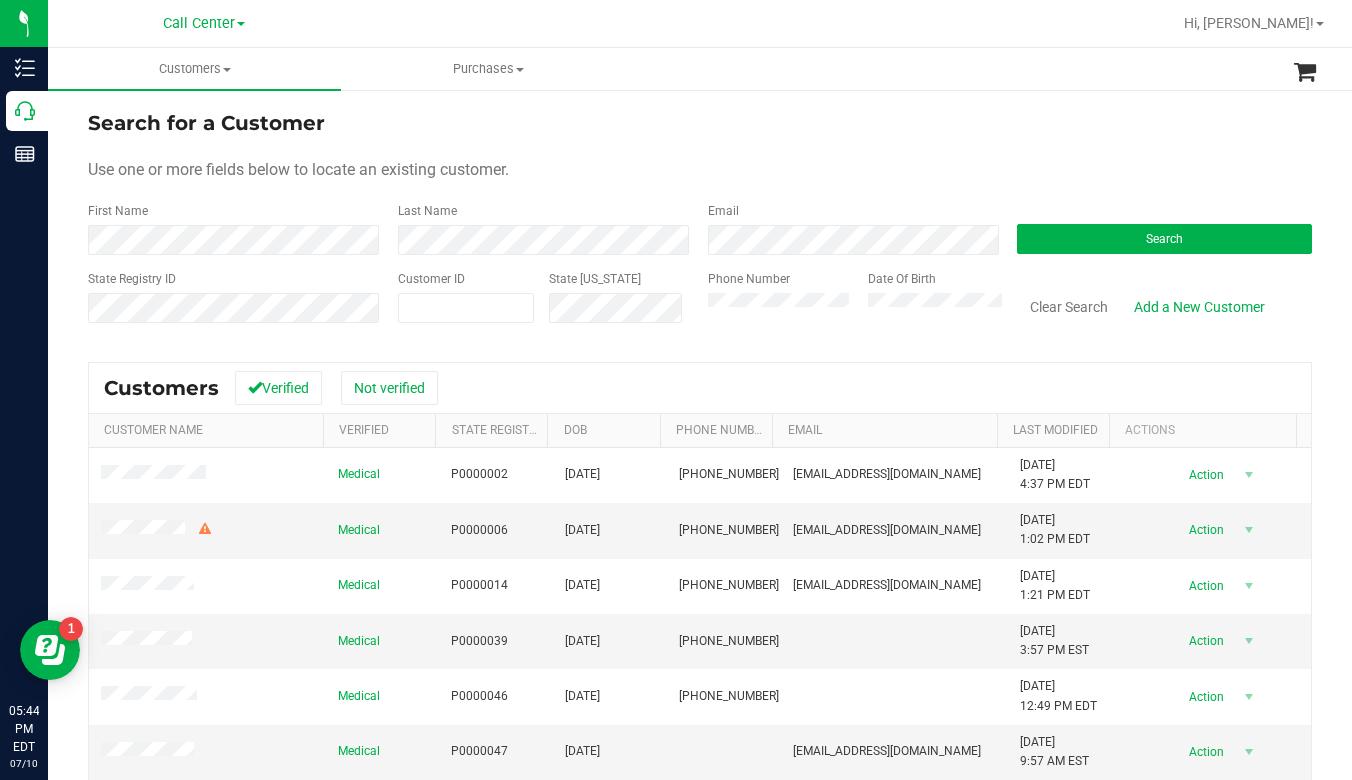 drag, startPoint x: 837, startPoint y: 143, endPoint x: 724, endPoint y: 165, distance: 115.12167 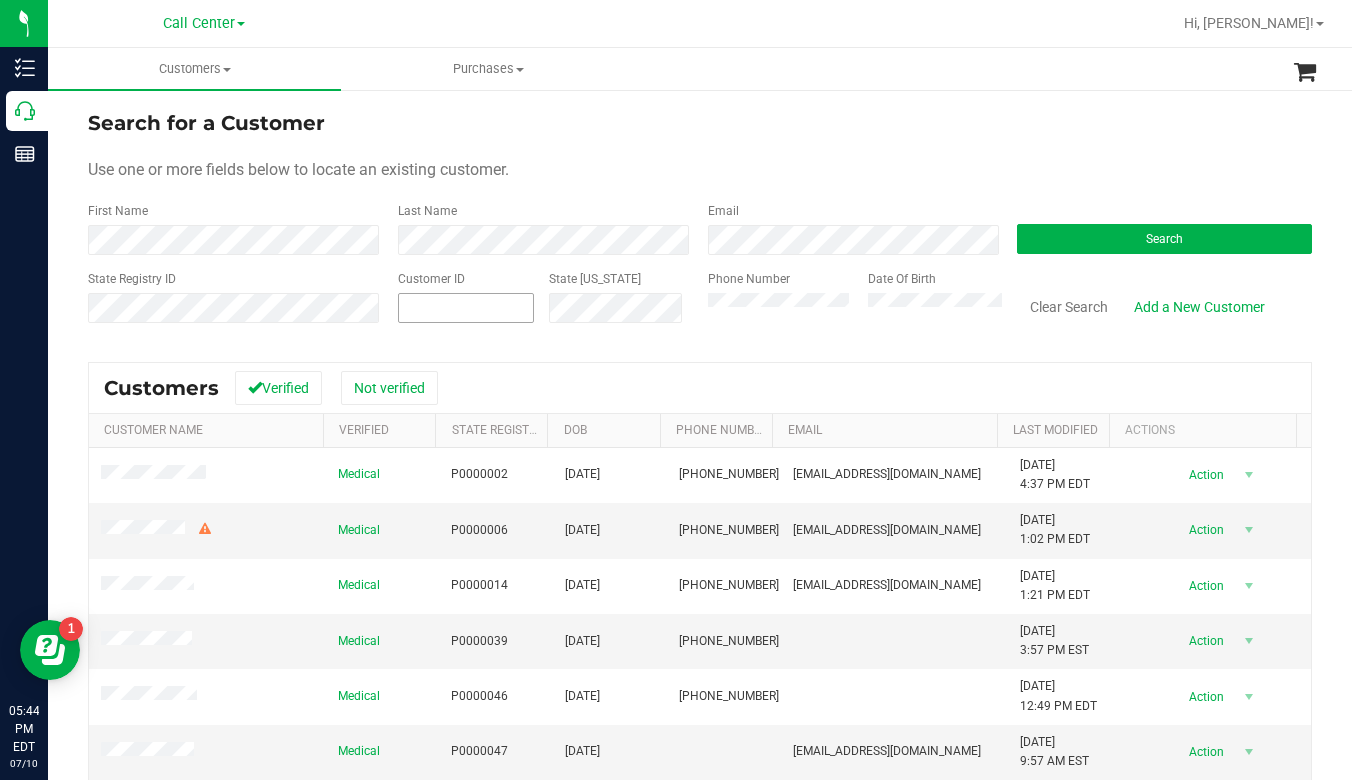 click at bounding box center [466, 308] 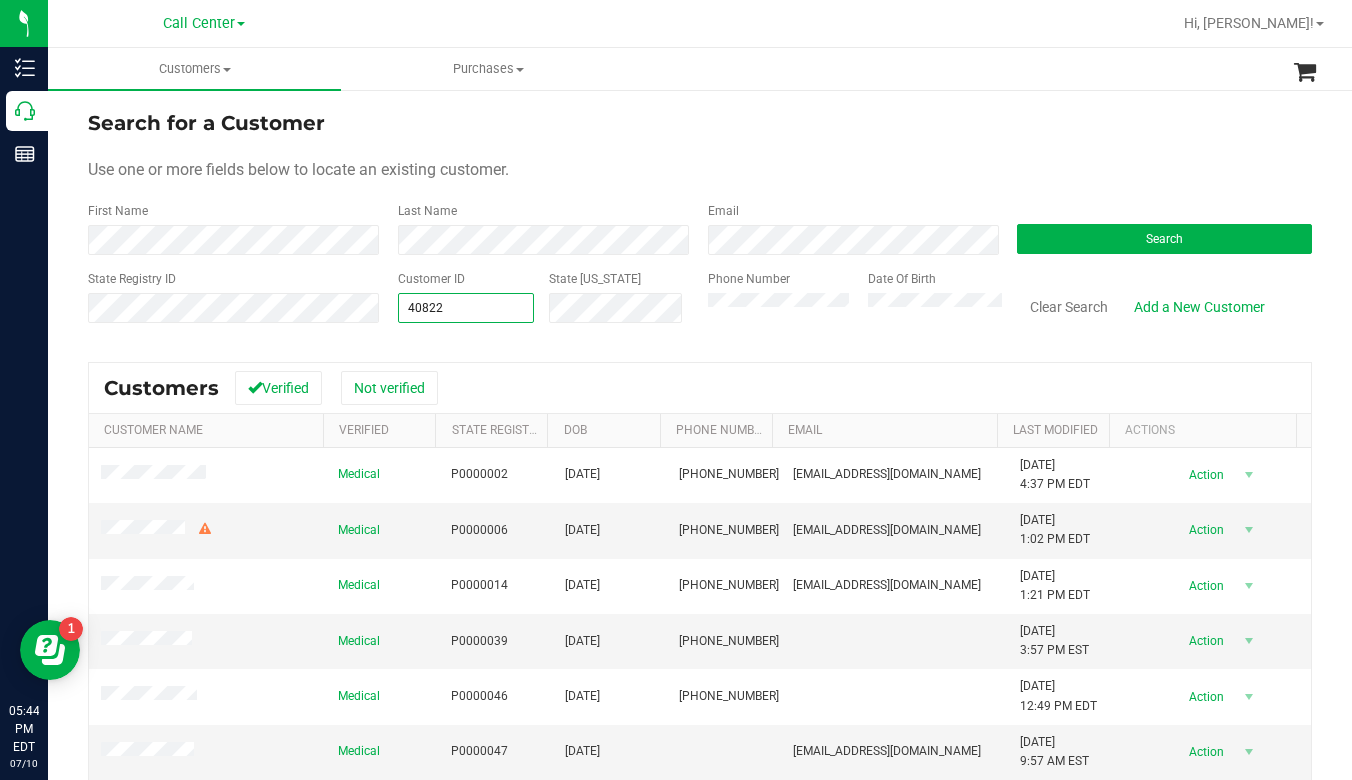 type on "408222" 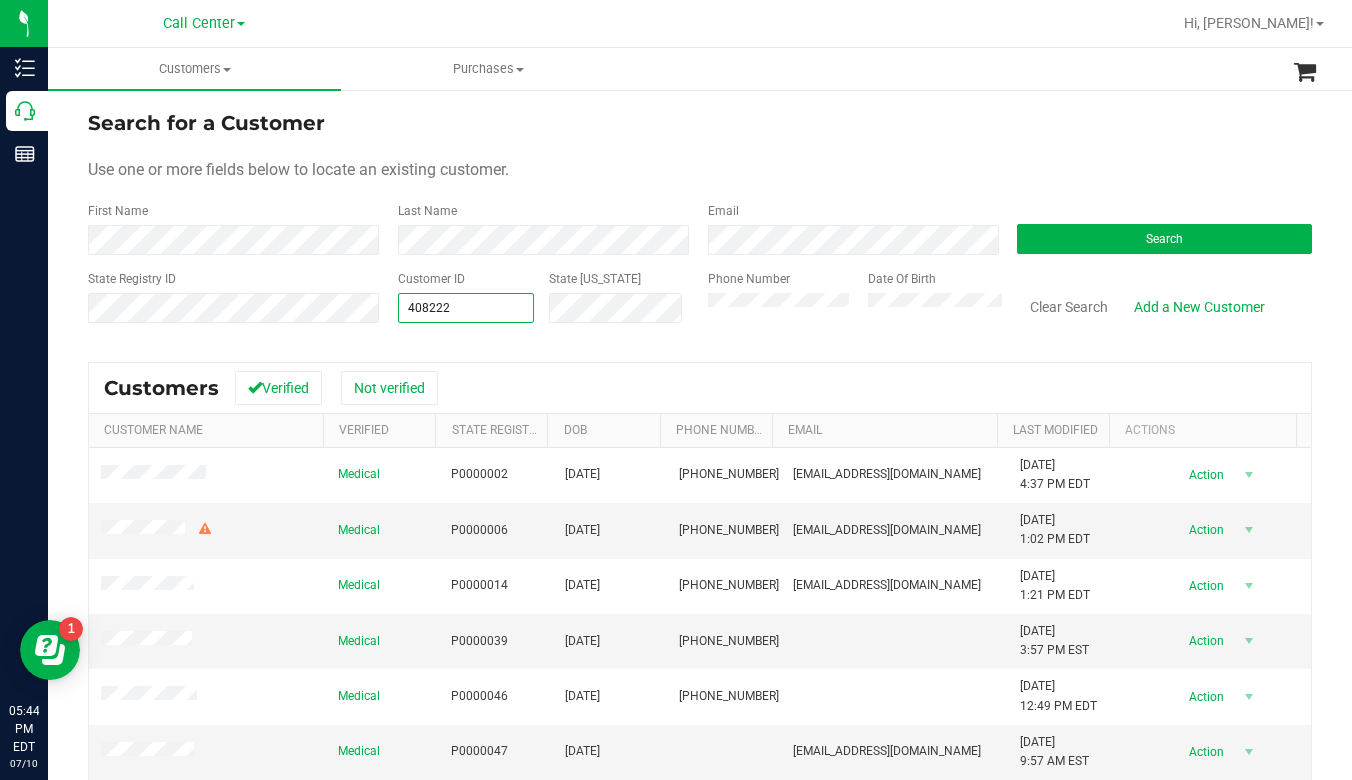 type on "408222" 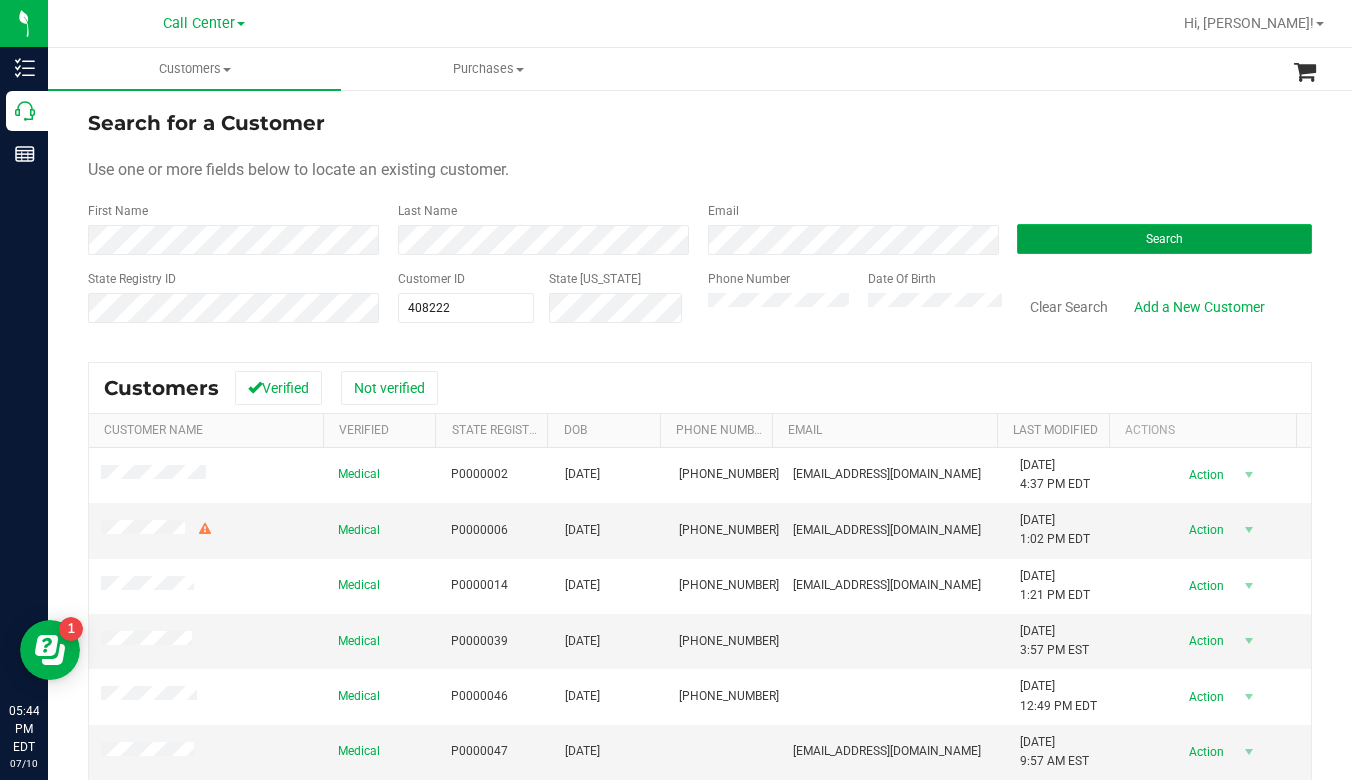 click on "Search" at bounding box center (1164, 239) 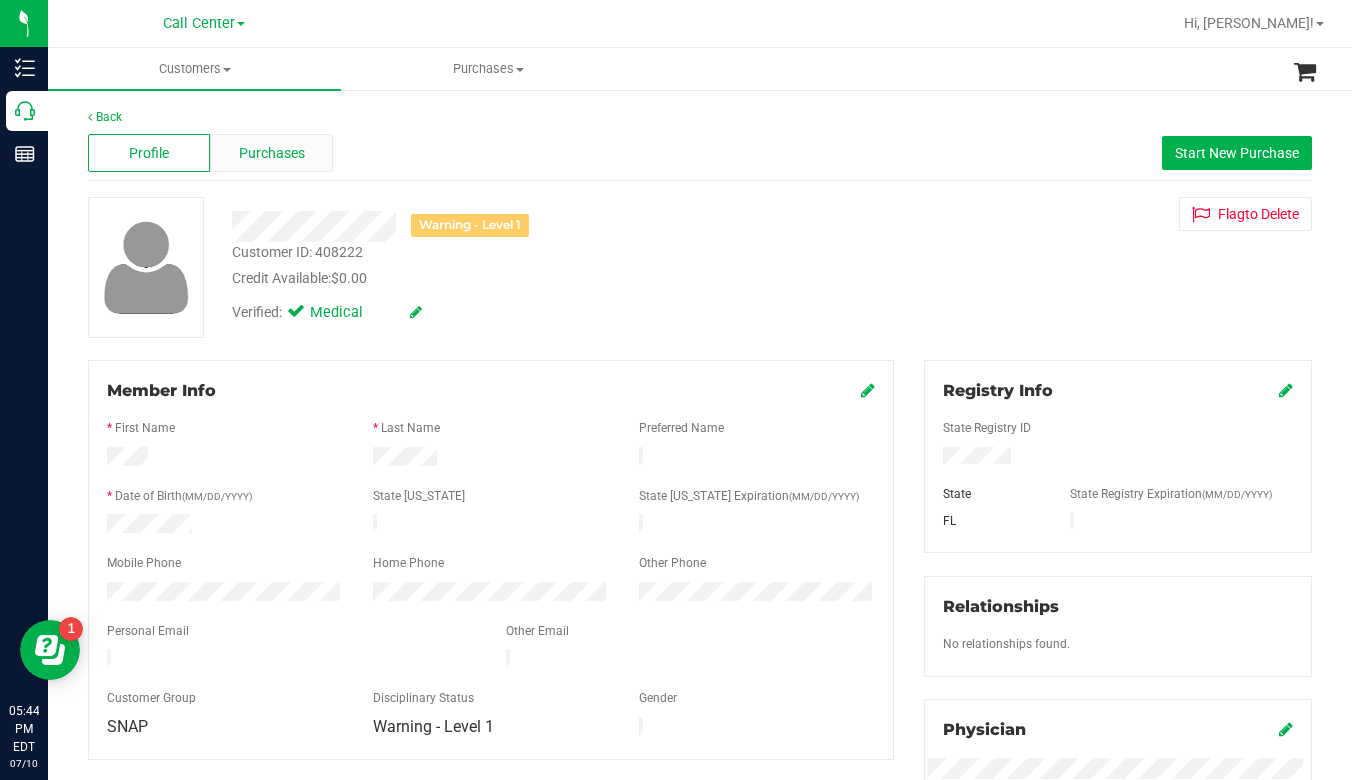 click on "Purchases" at bounding box center (272, 153) 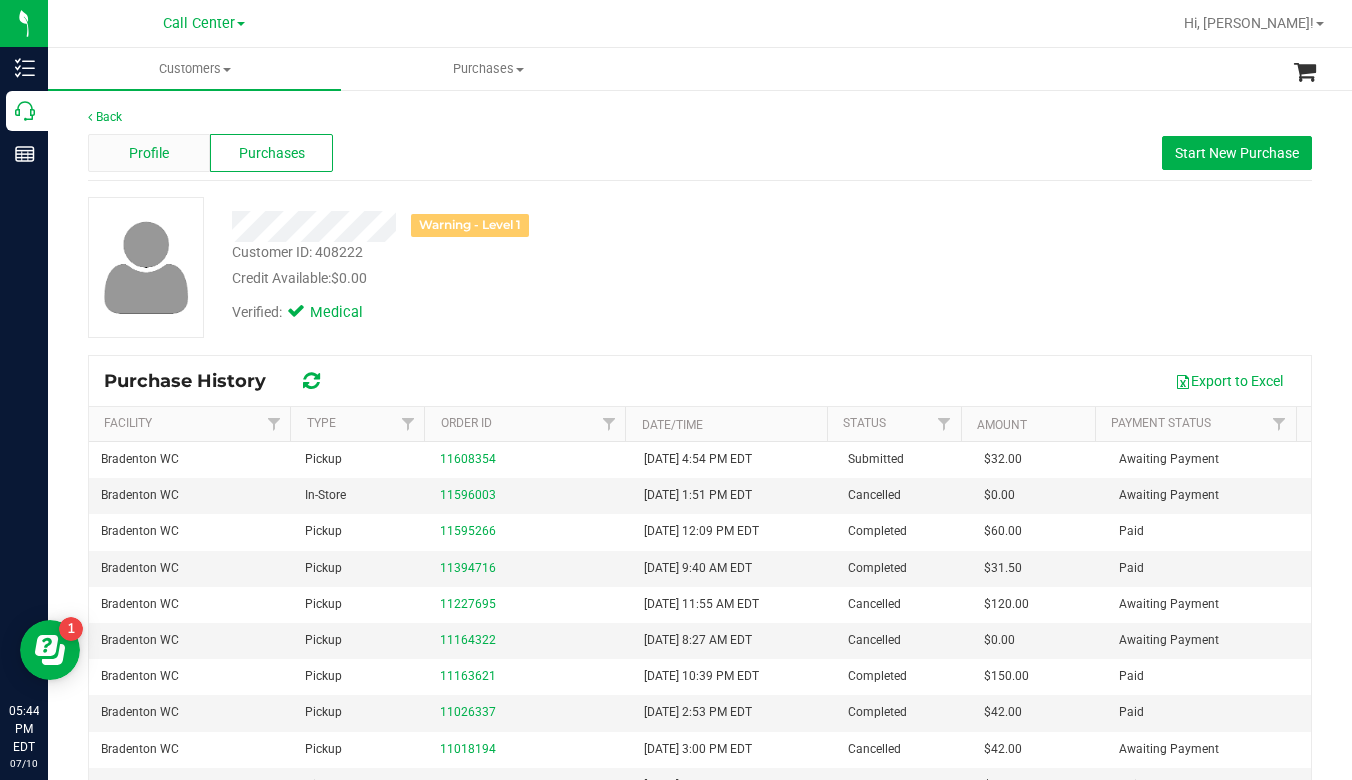 click on "Profile" at bounding box center [149, 153] 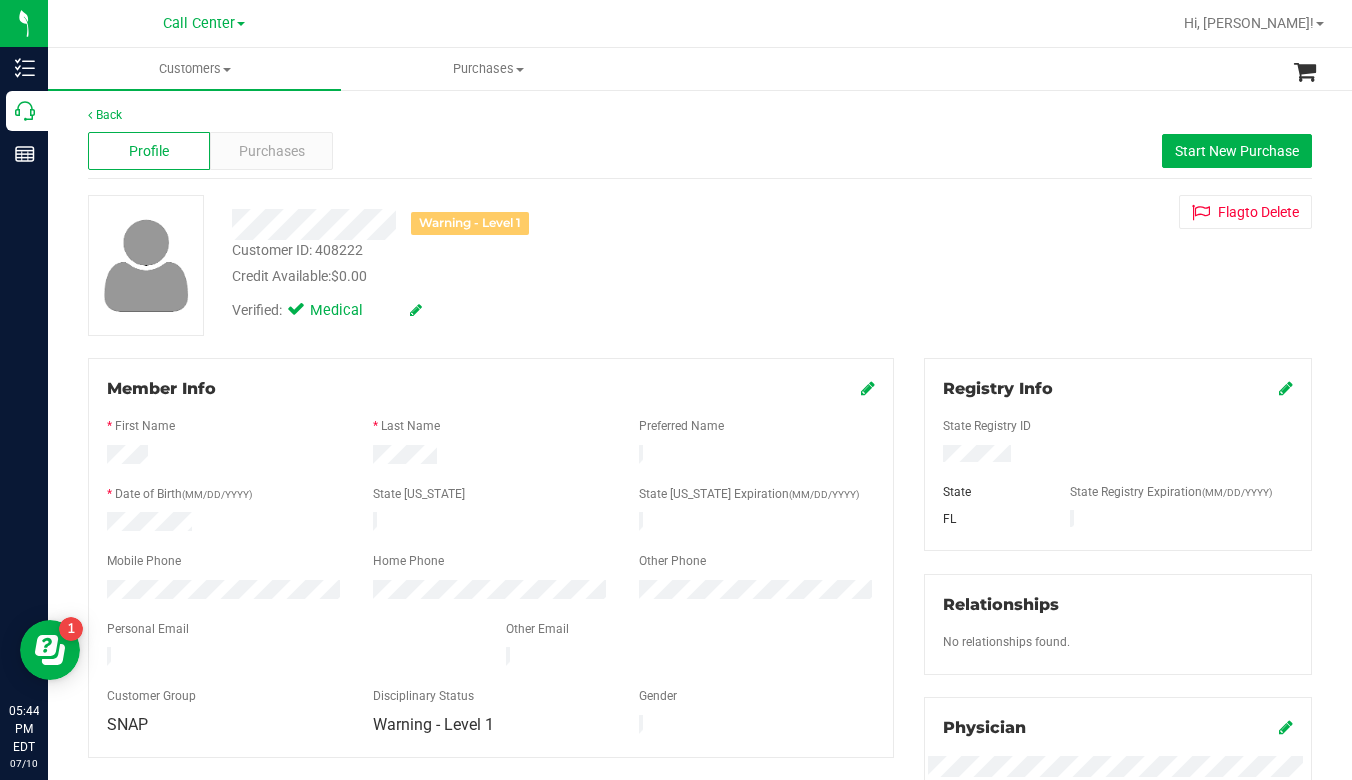 scroll, scrollTop: 0, scrollLeft: 0, axis: both 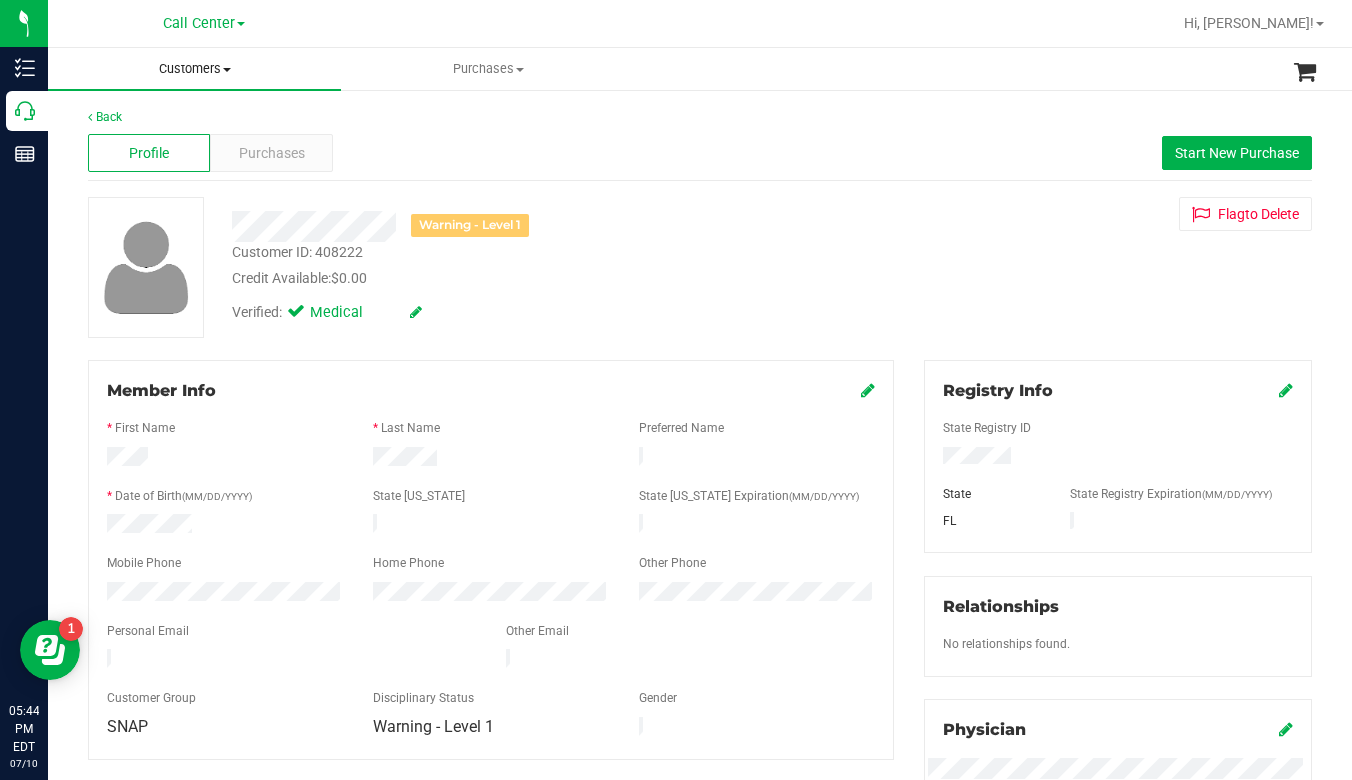click on "Customers" at bounding box center [194, 69] 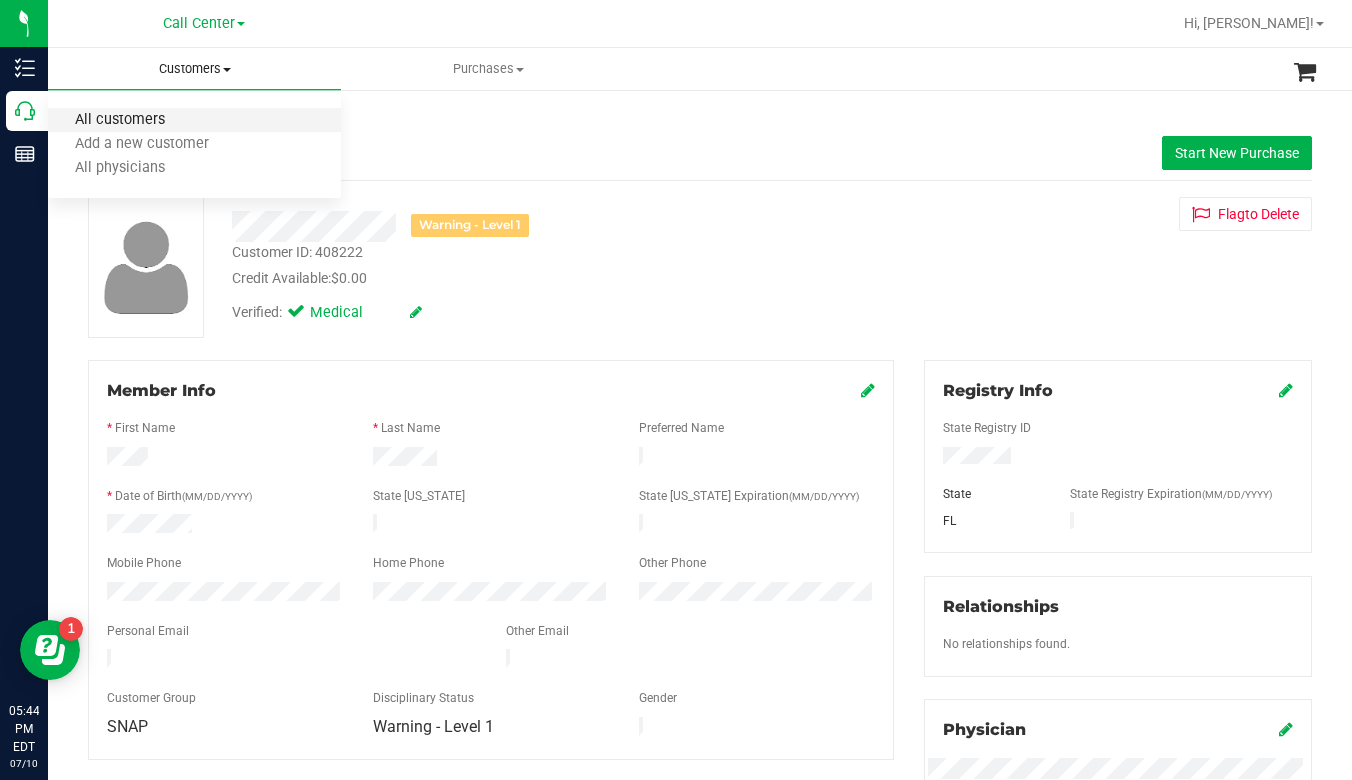 click on "All customers" at bounding box center (120, 120) 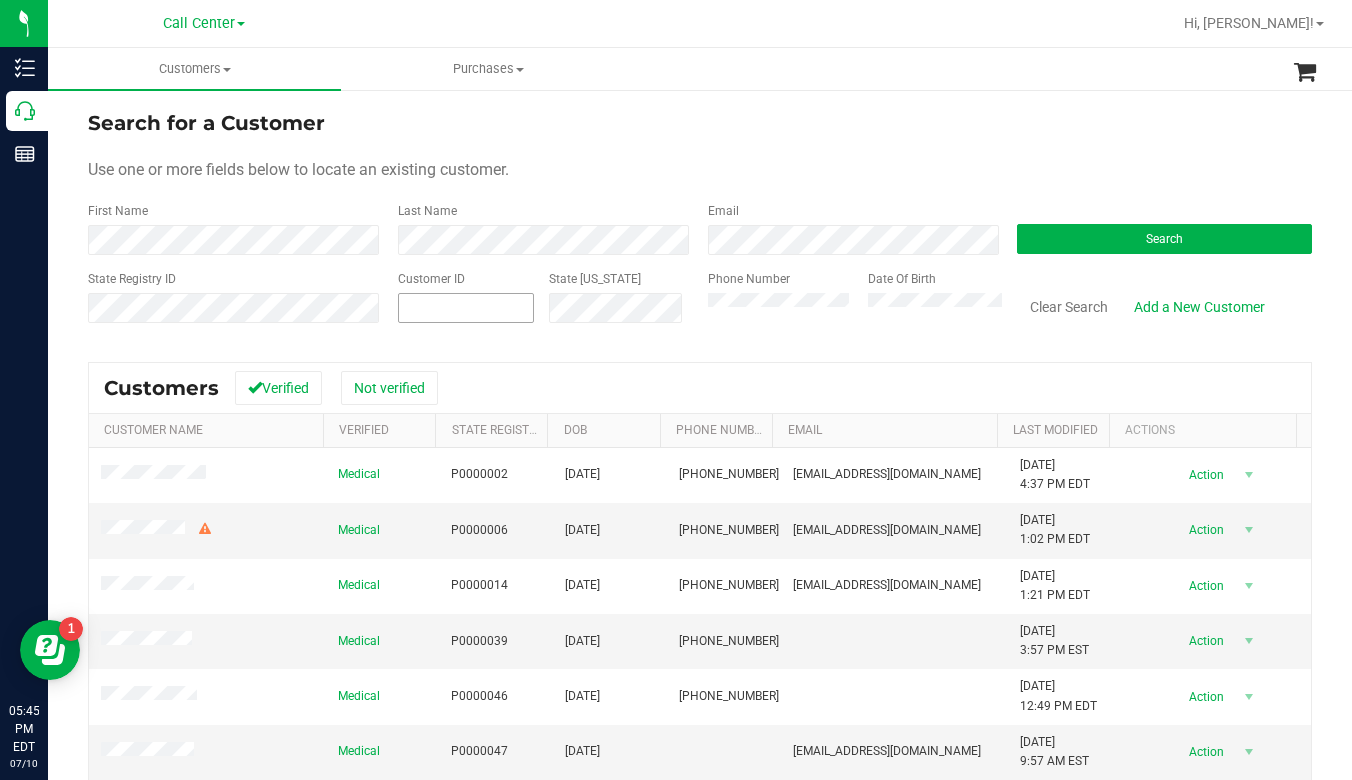 click at bounding box center [466, 308] 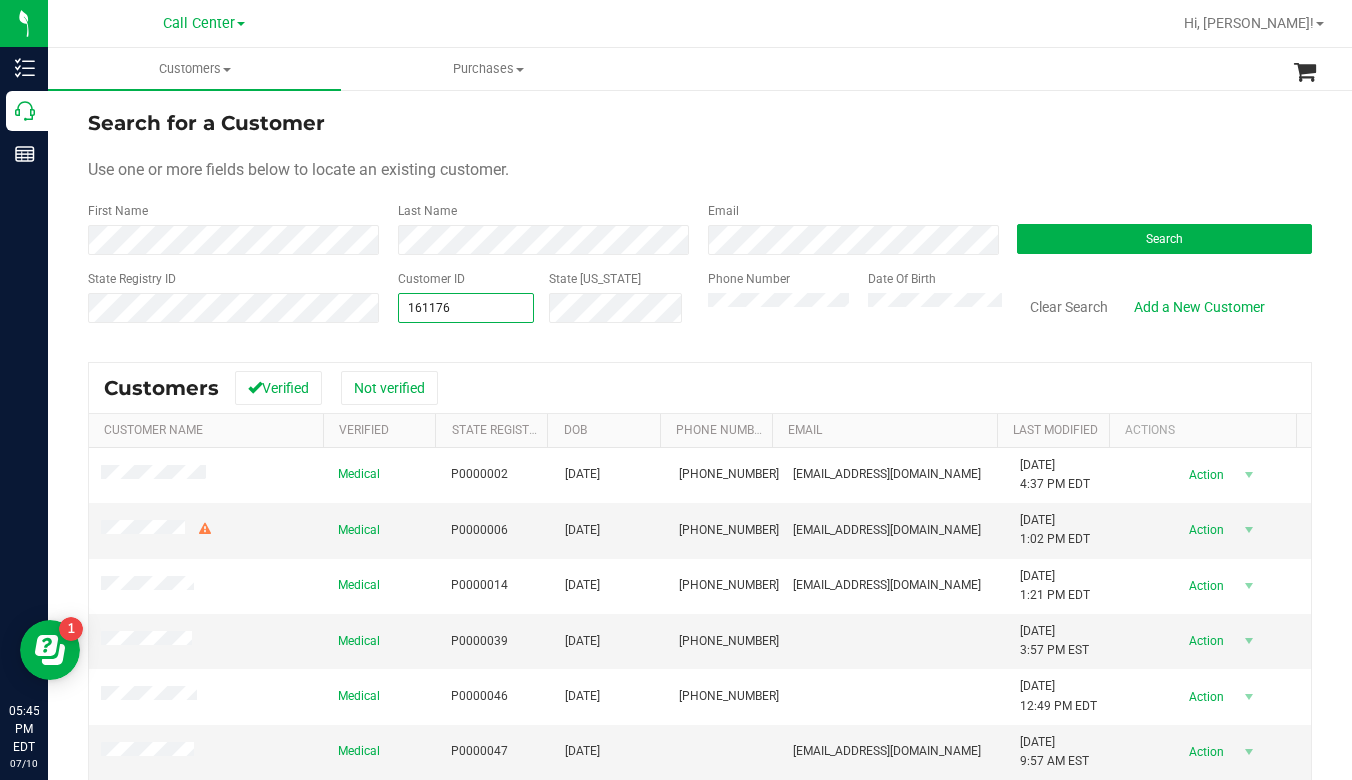 type on "1611762" 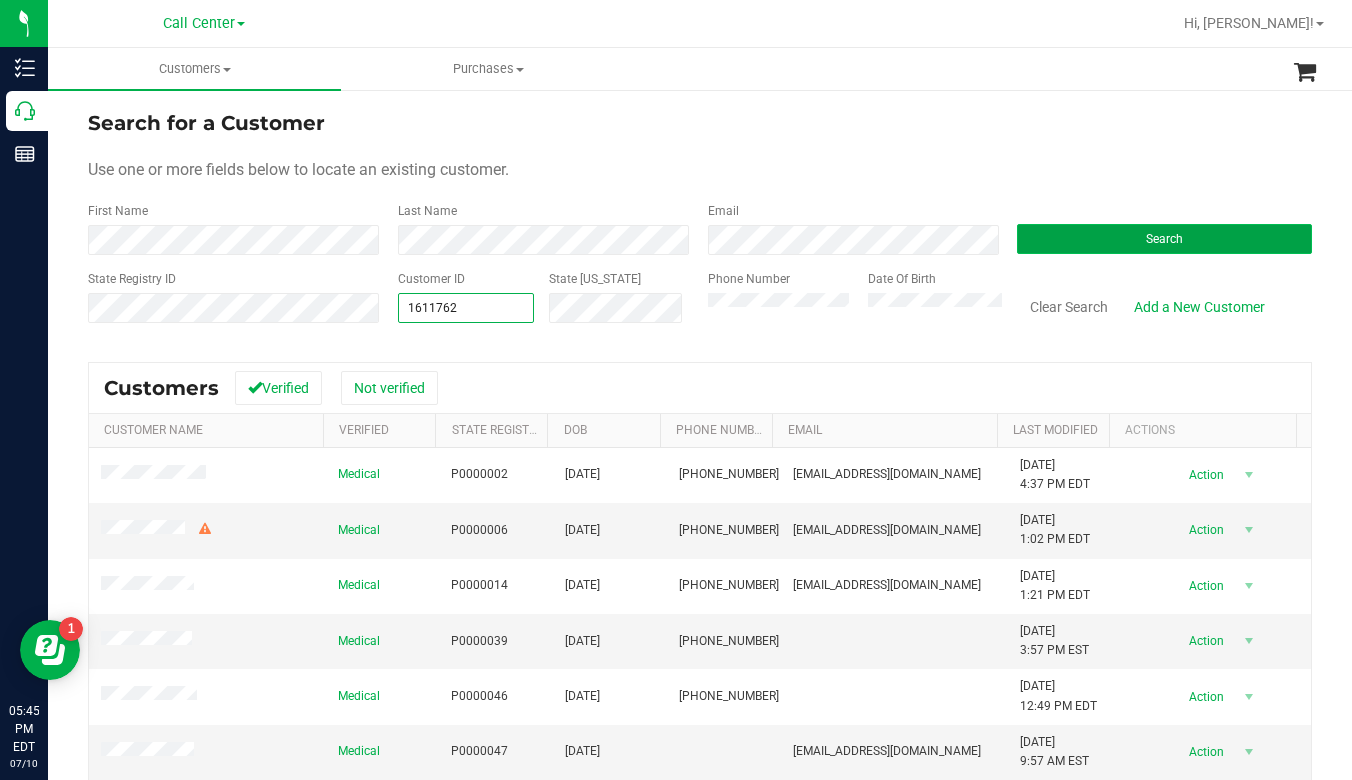 type on "1611762" 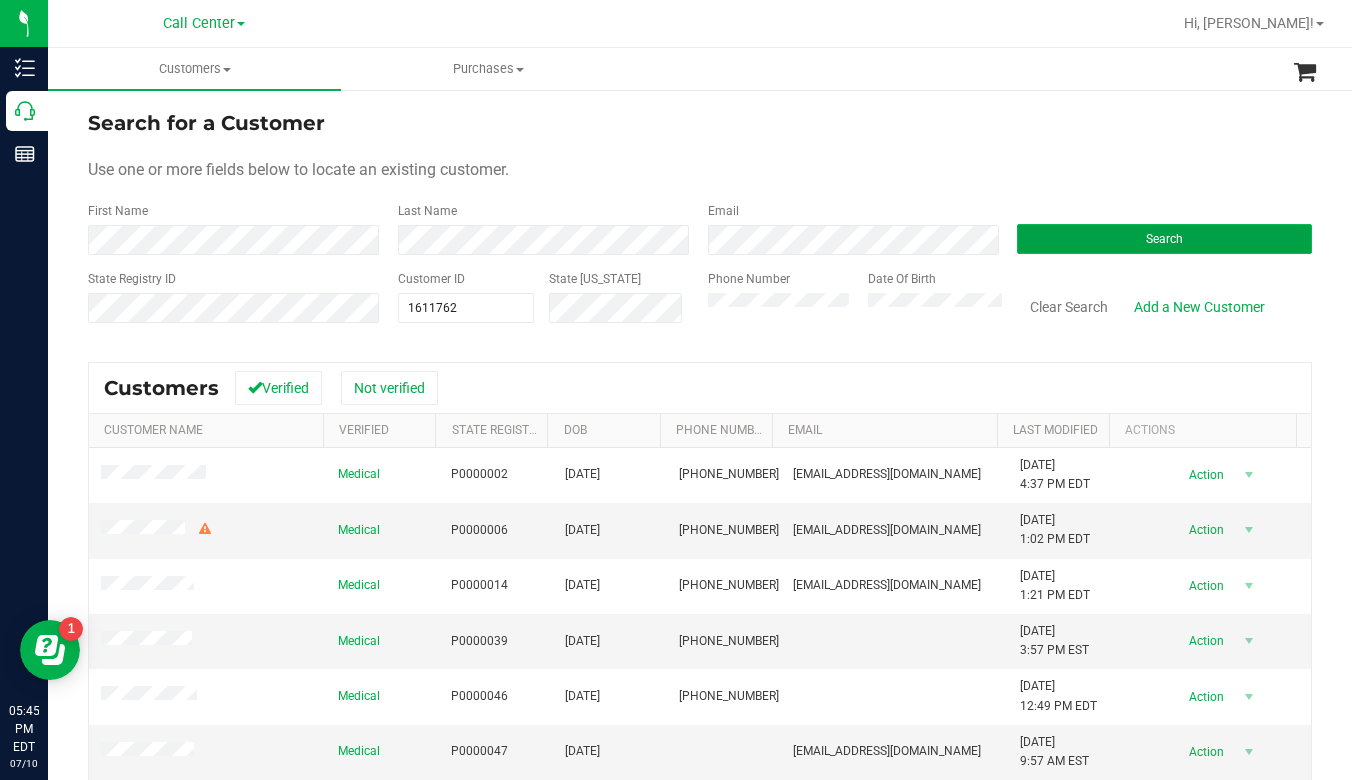 click on "Search" at bounding box center [1164, 239] 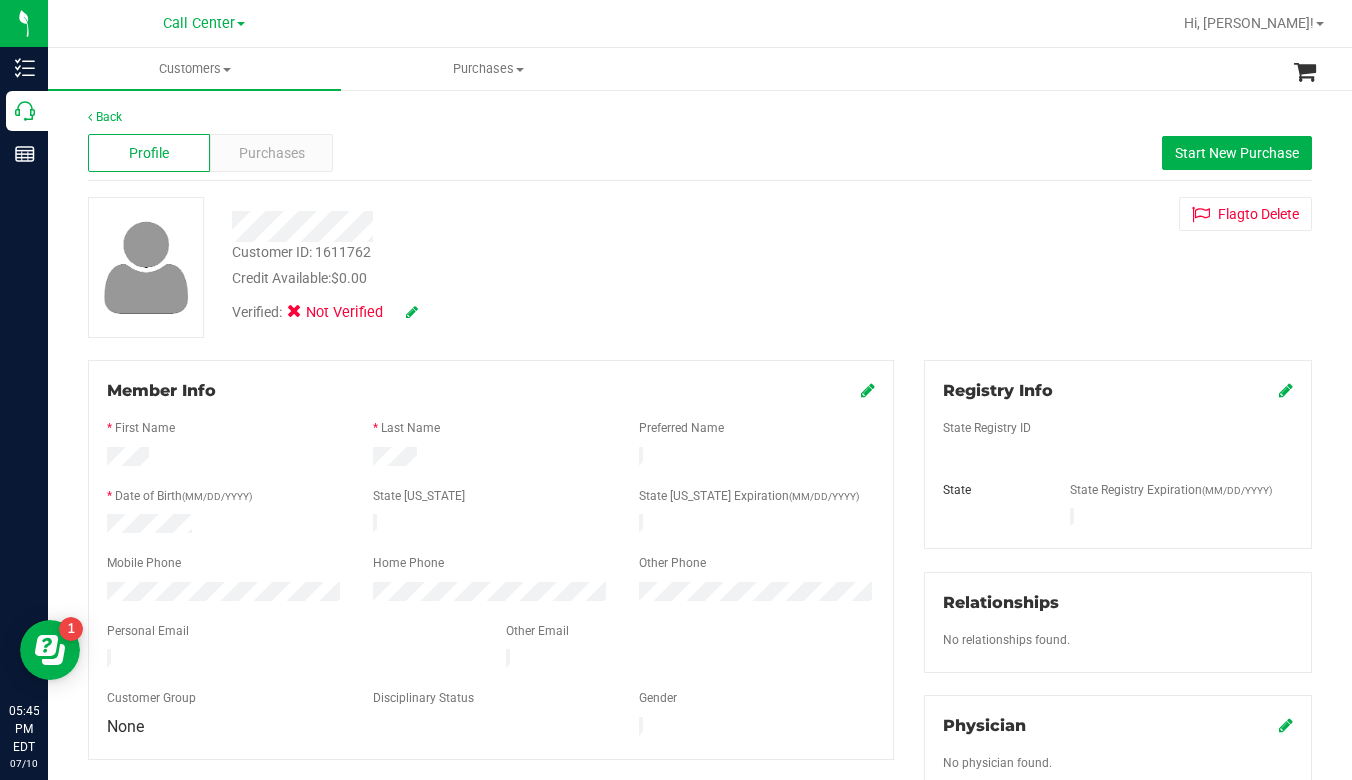 drag, startPoint x: 476, startPoint y: 326, endPoint x: 466, endPoint y: 333, distance: 12.206555 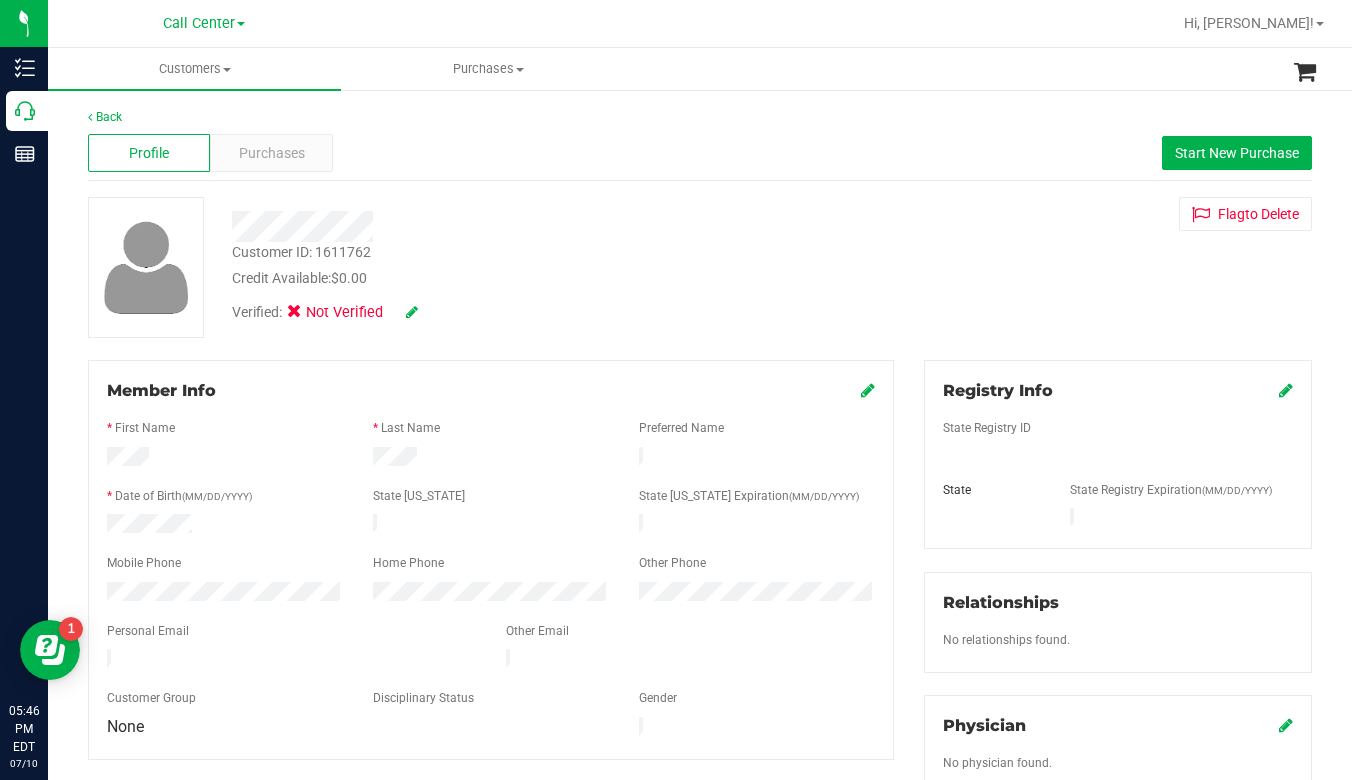 click on "Customer ID: 1611762
Credit Available:
$0.00
Verified:
Not Verified
Flag  to Delete" at bounding box center (700, 267) 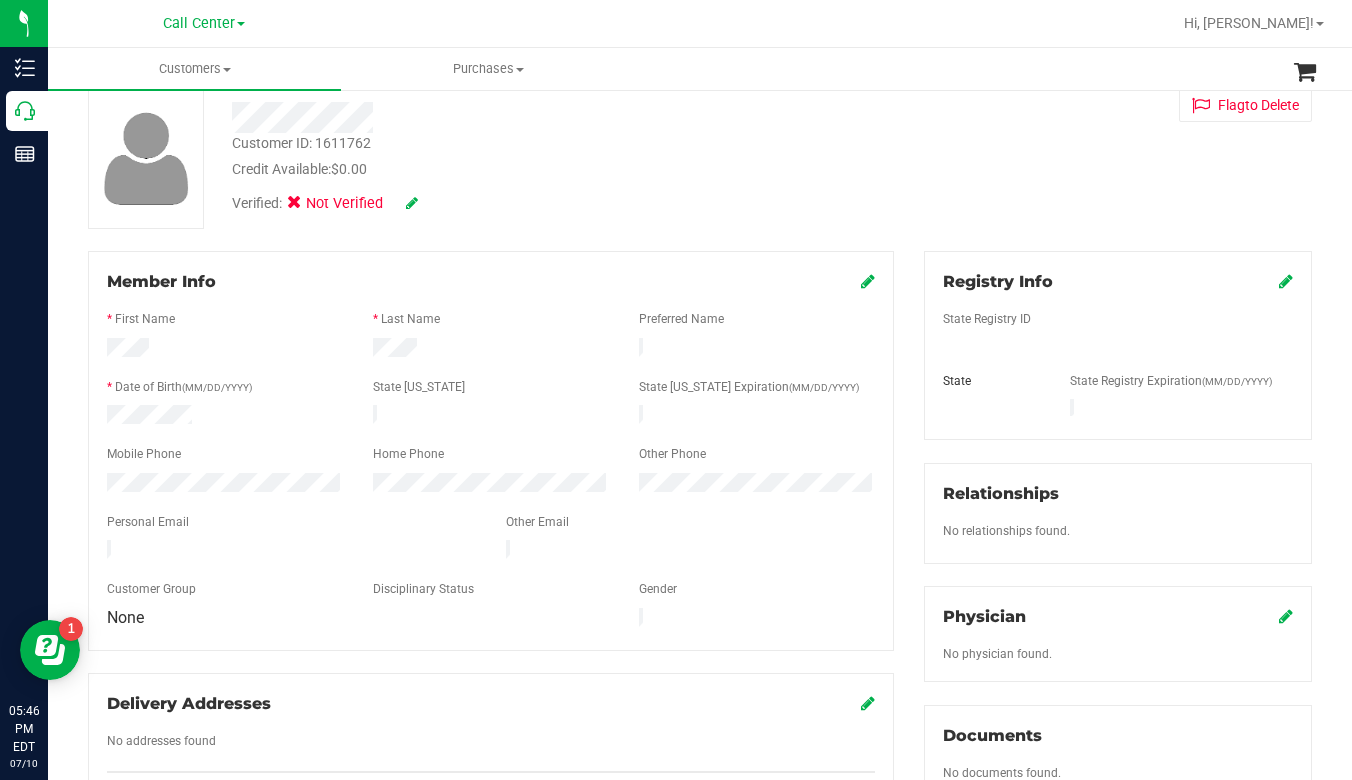scroll, scrollTop: 200, scrollLeft: 0, axis: vertical 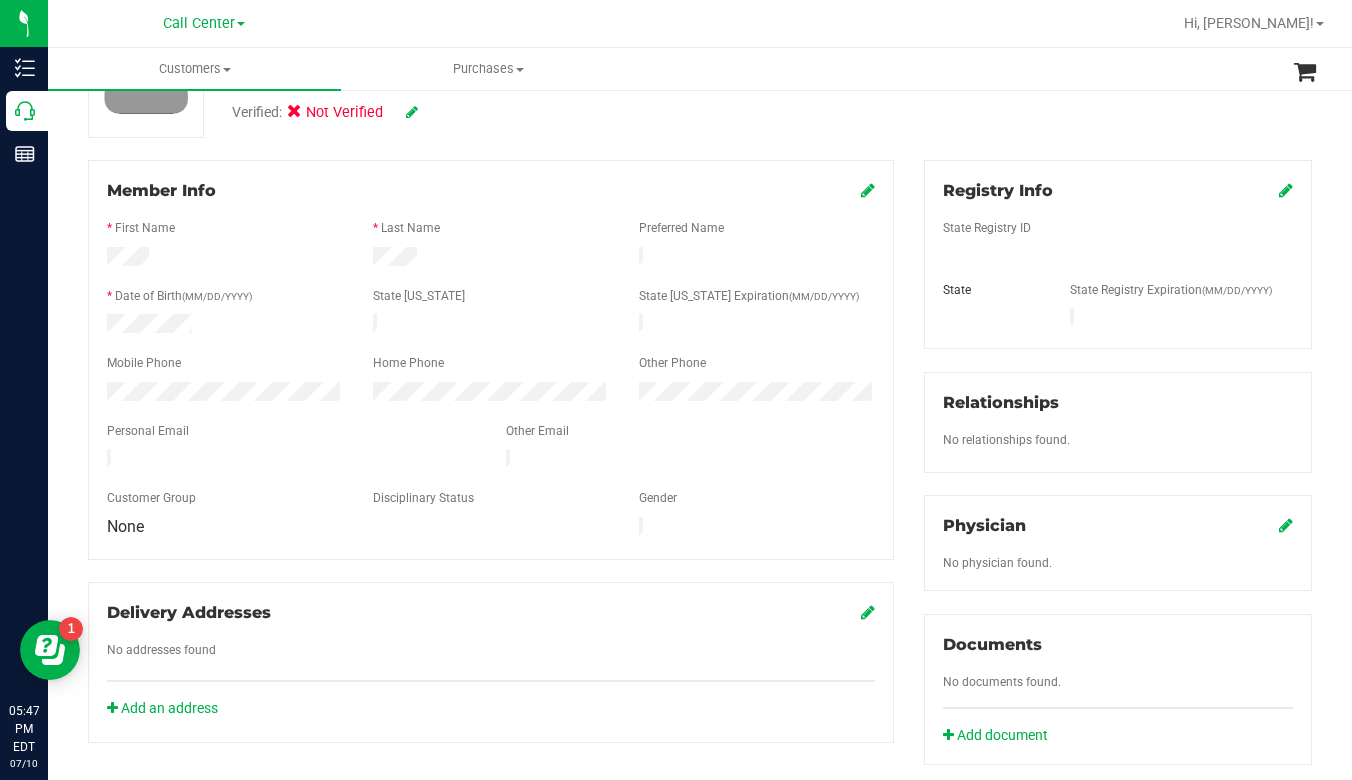 click on "State Registry ID" at bounding box center (1118, 230) 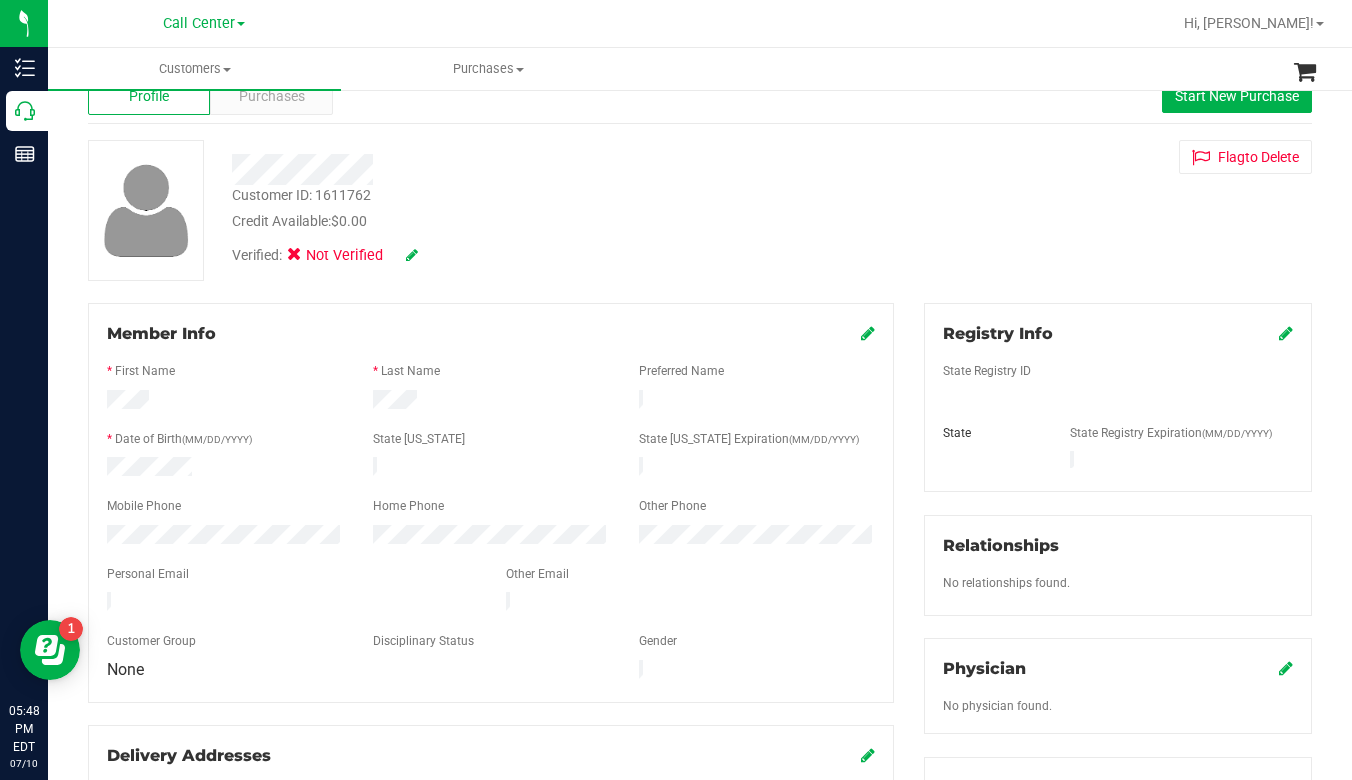 scroll, scrollTop: 0, scrollLeft: 0, axis: both 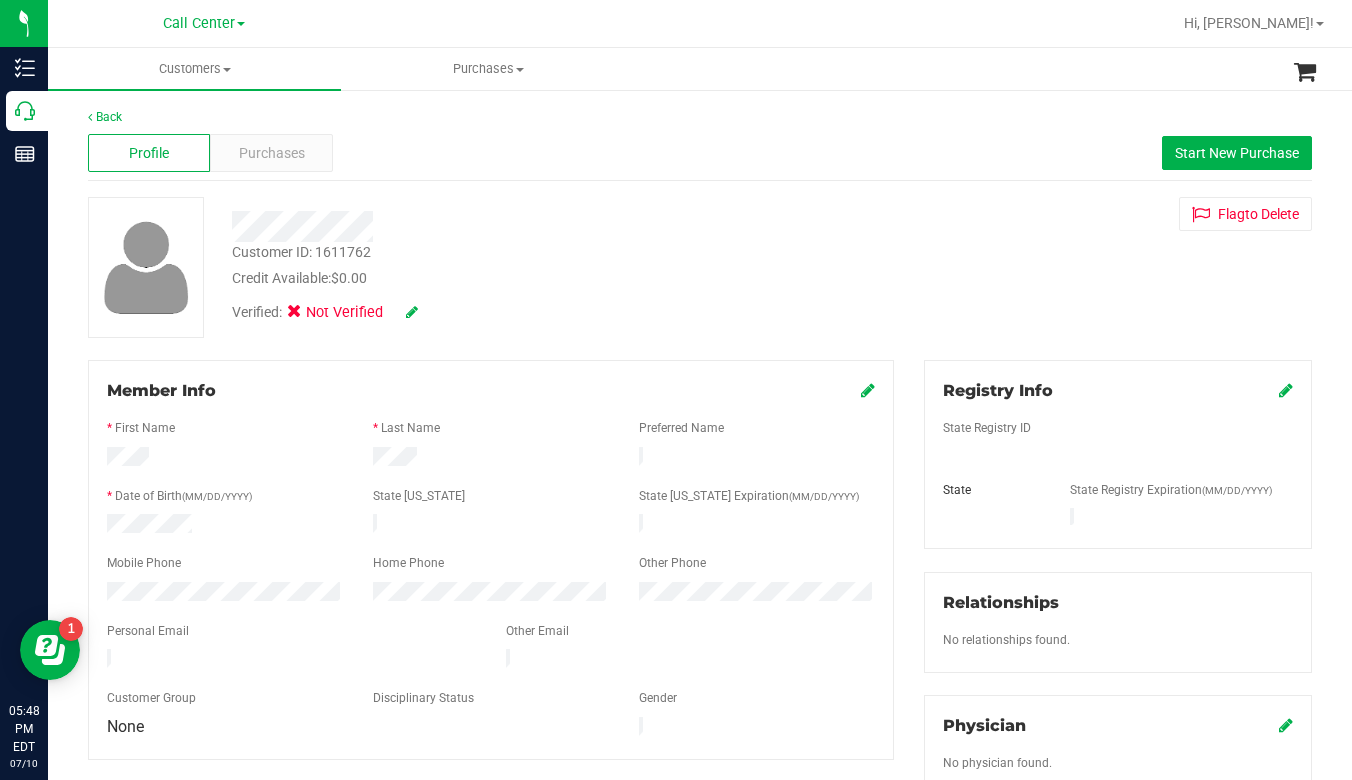 click on "Customer ID: 1611762
Credit Available:
$0.00
Verified:
Not Verified
Flag  to Delete" at bounding box center (700, 267) 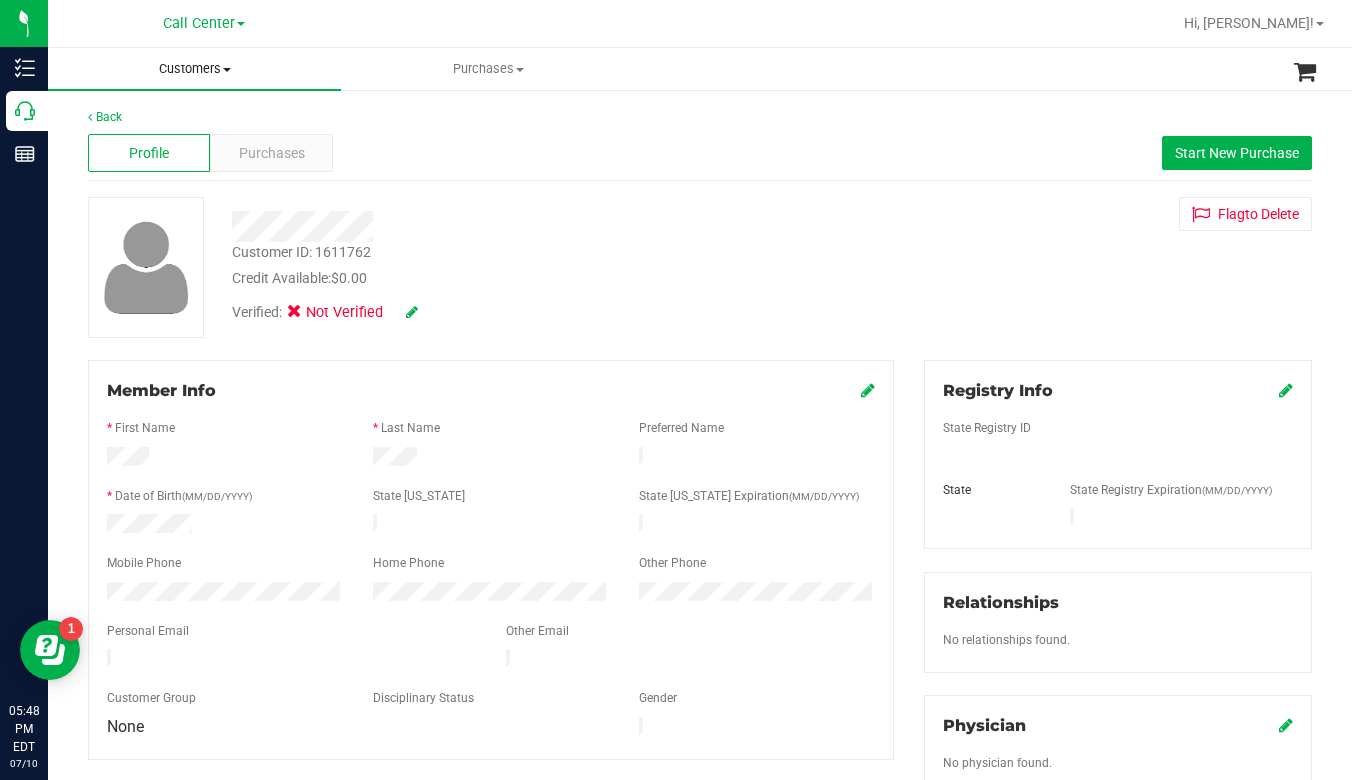 click at bounding box center (227, 70) 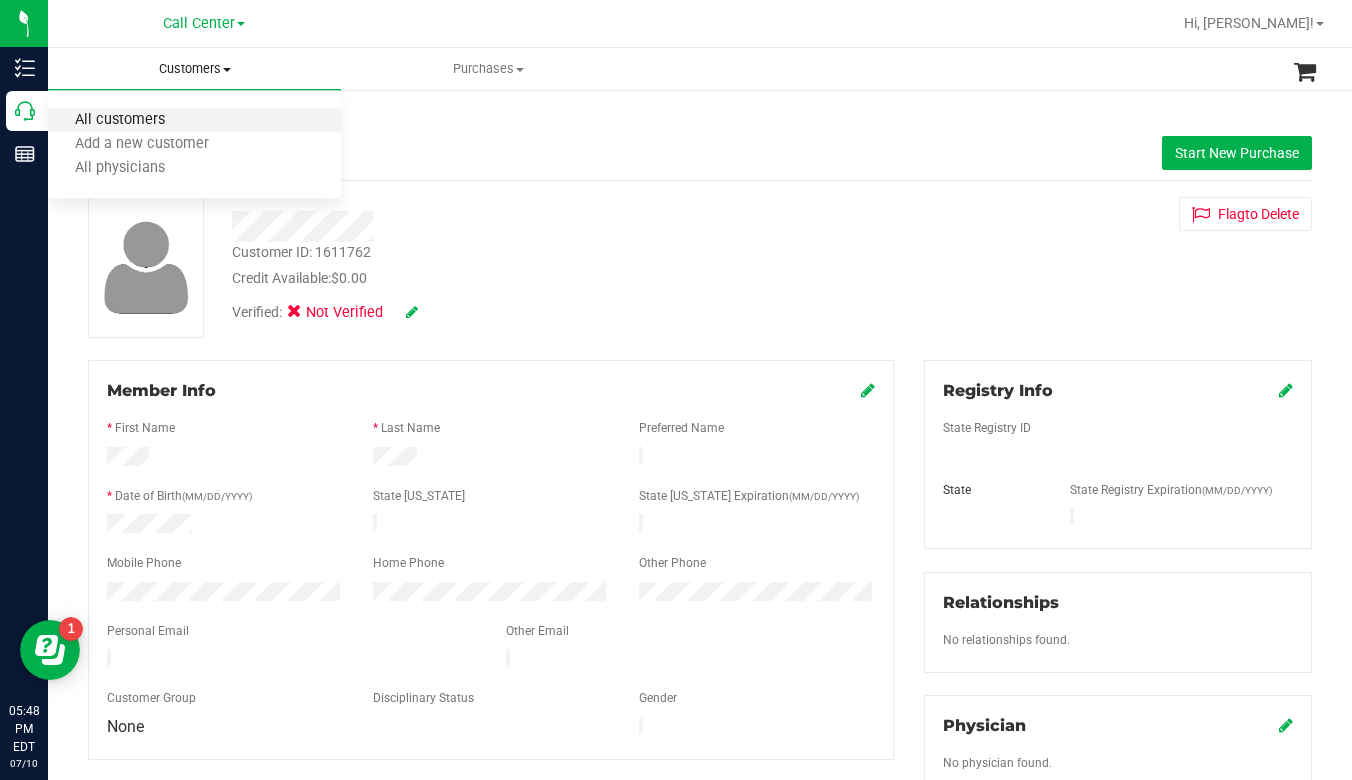 click on "All customers" at bounding box center [120, 120] 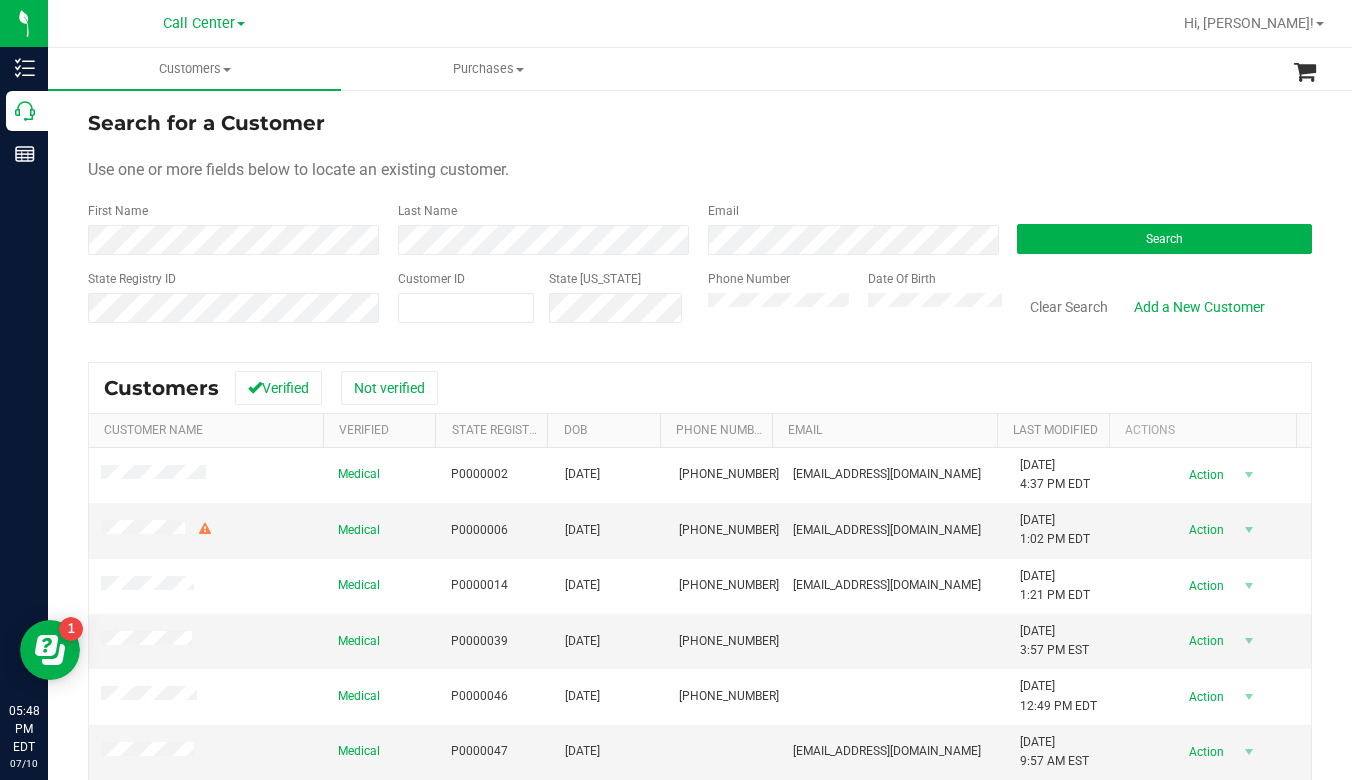 click on "Search for a Customer
Use one or more fields below to locate an existing customer.
First Name
Last Name
Email
Search
State Registry ID
Customer ID
State ID
Phone Number
Date Of Birth" at bounding box center (700, 224) 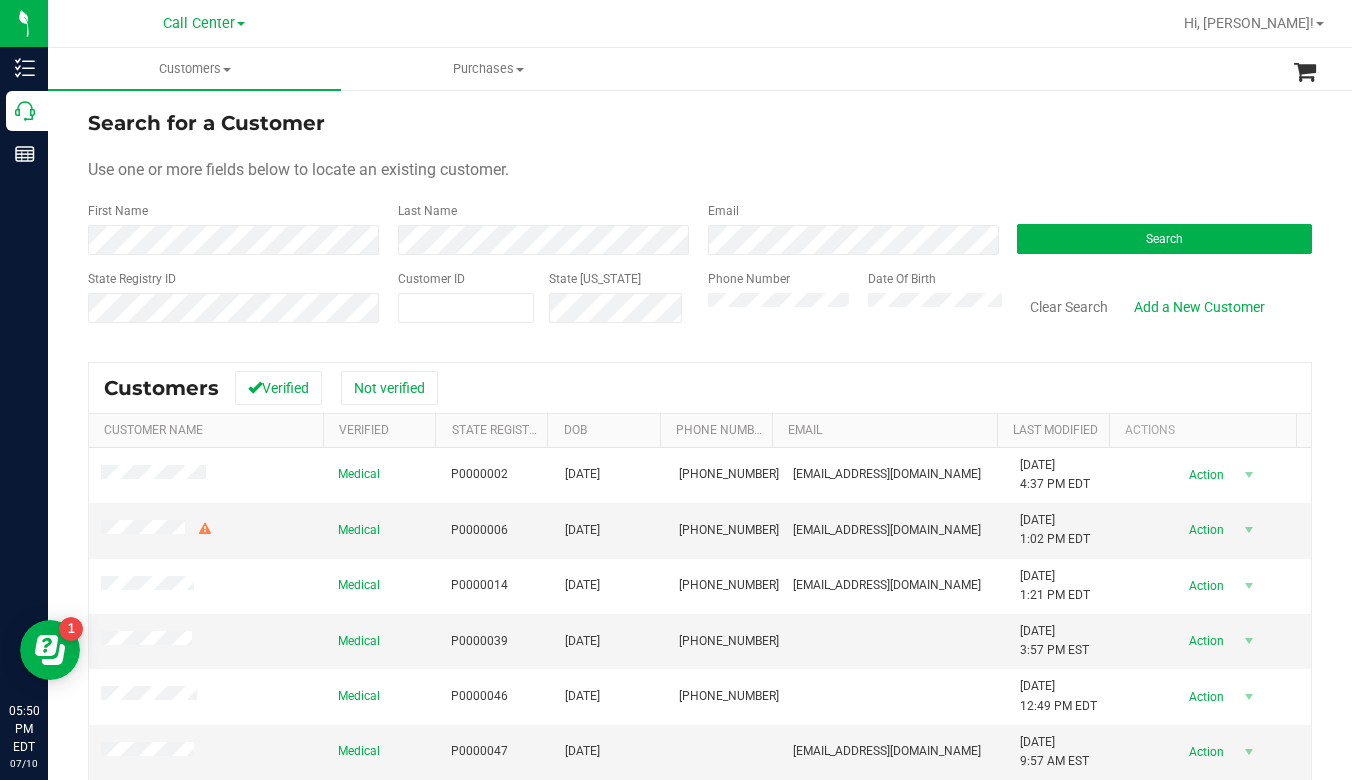 click on "Search for a Customer
Use one or more fields below to locate an existing customer.
First Name
Last Name
Email
Search
State Registry ID
Customer ID
State ID
Phone Number
Date Of Birth" at bounding box center (700, 224) 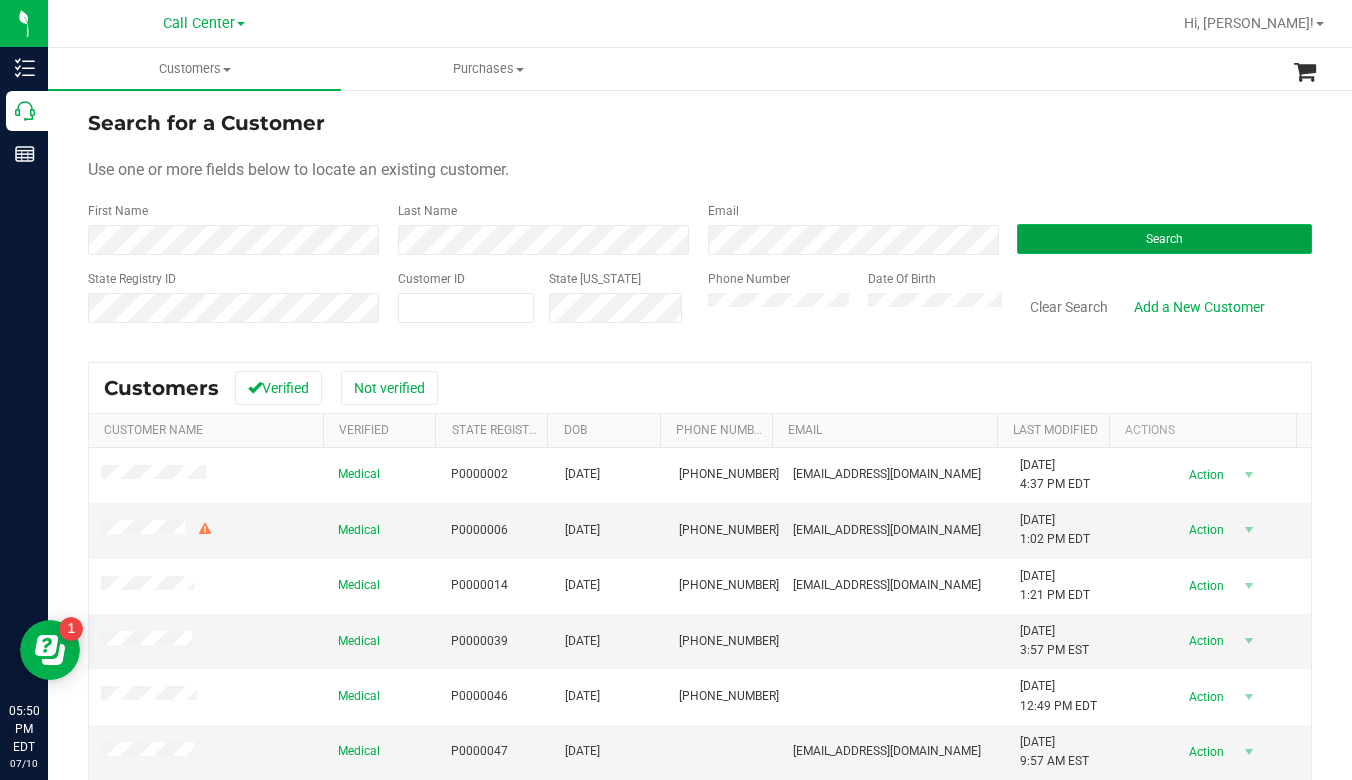 click on "Search" at bounding box center [1164, 239] 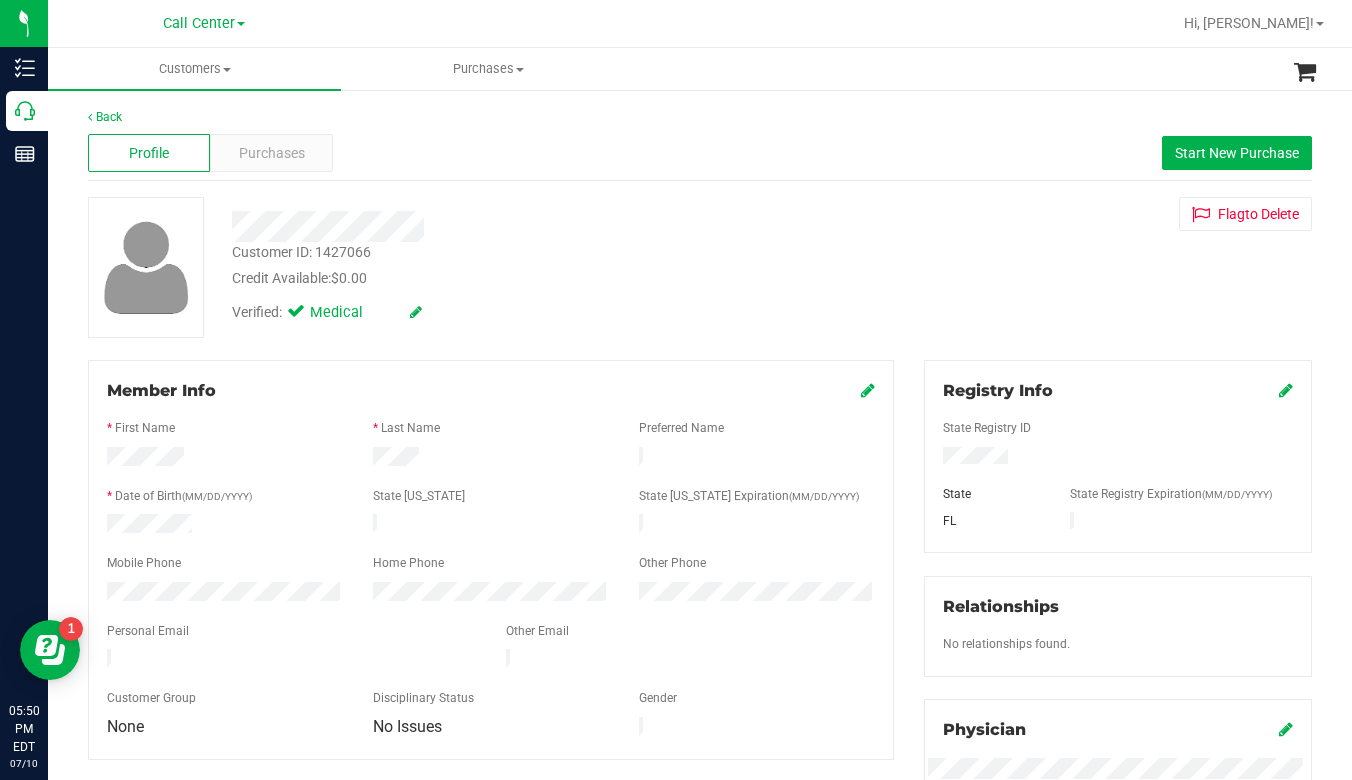 click on "Credit Available:
$0.00" at bounding box center [530, 278] 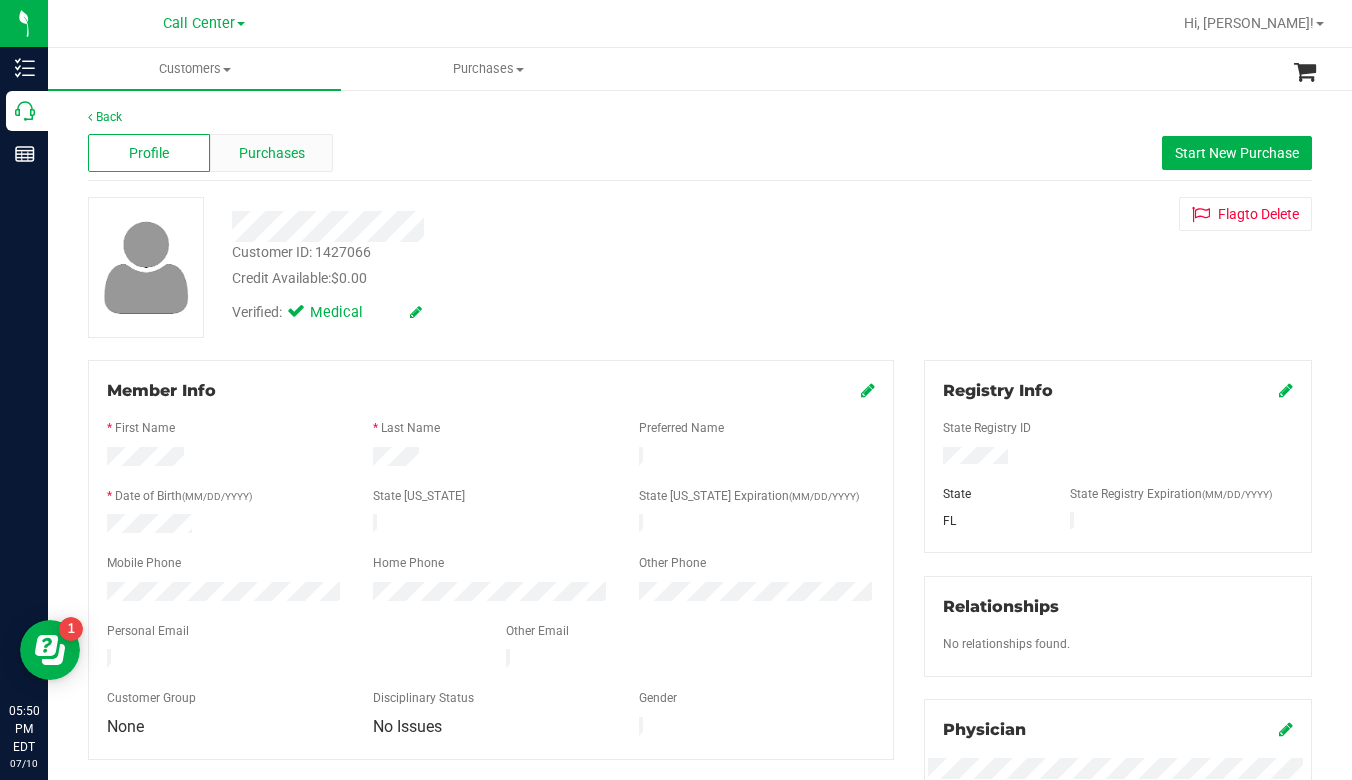 click on "Purchases" at bounding box center (272, 153) 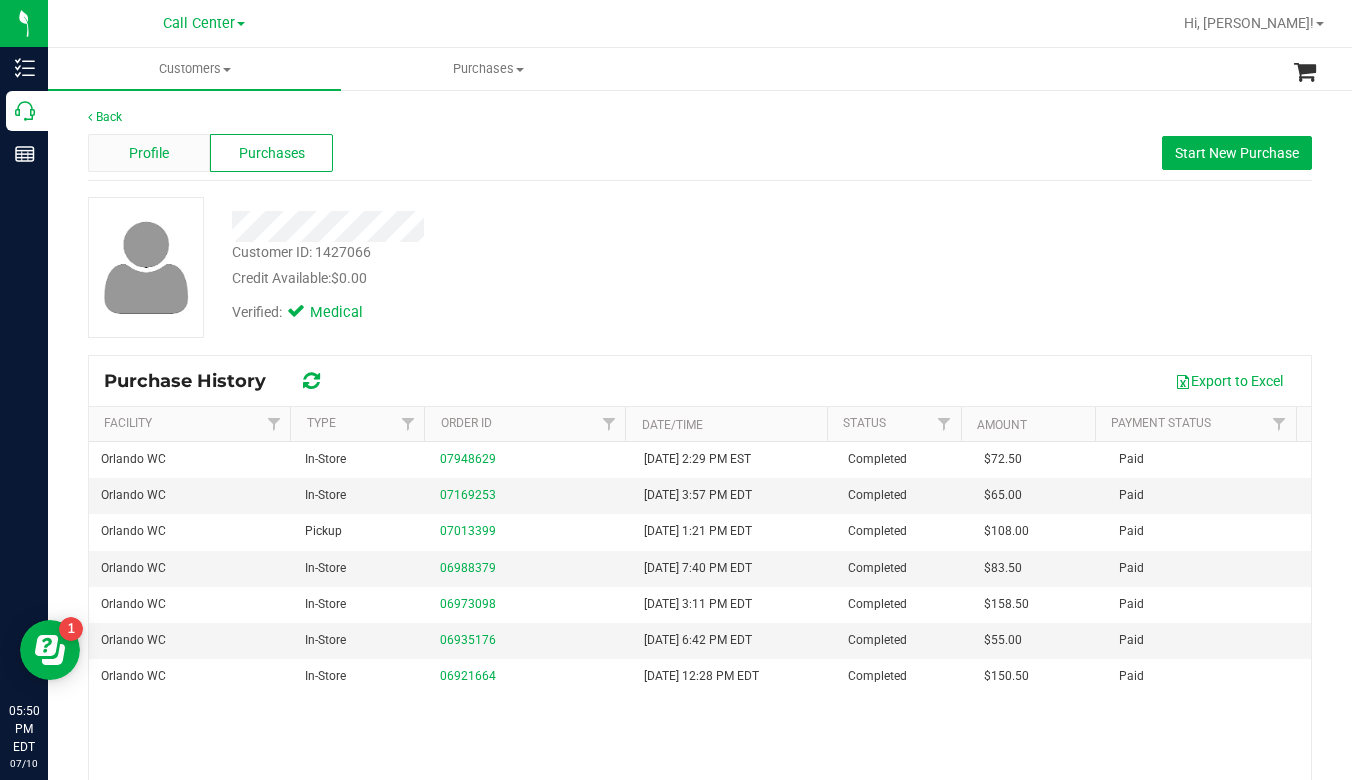 click on "Profile" at bounding box center [149, 153] 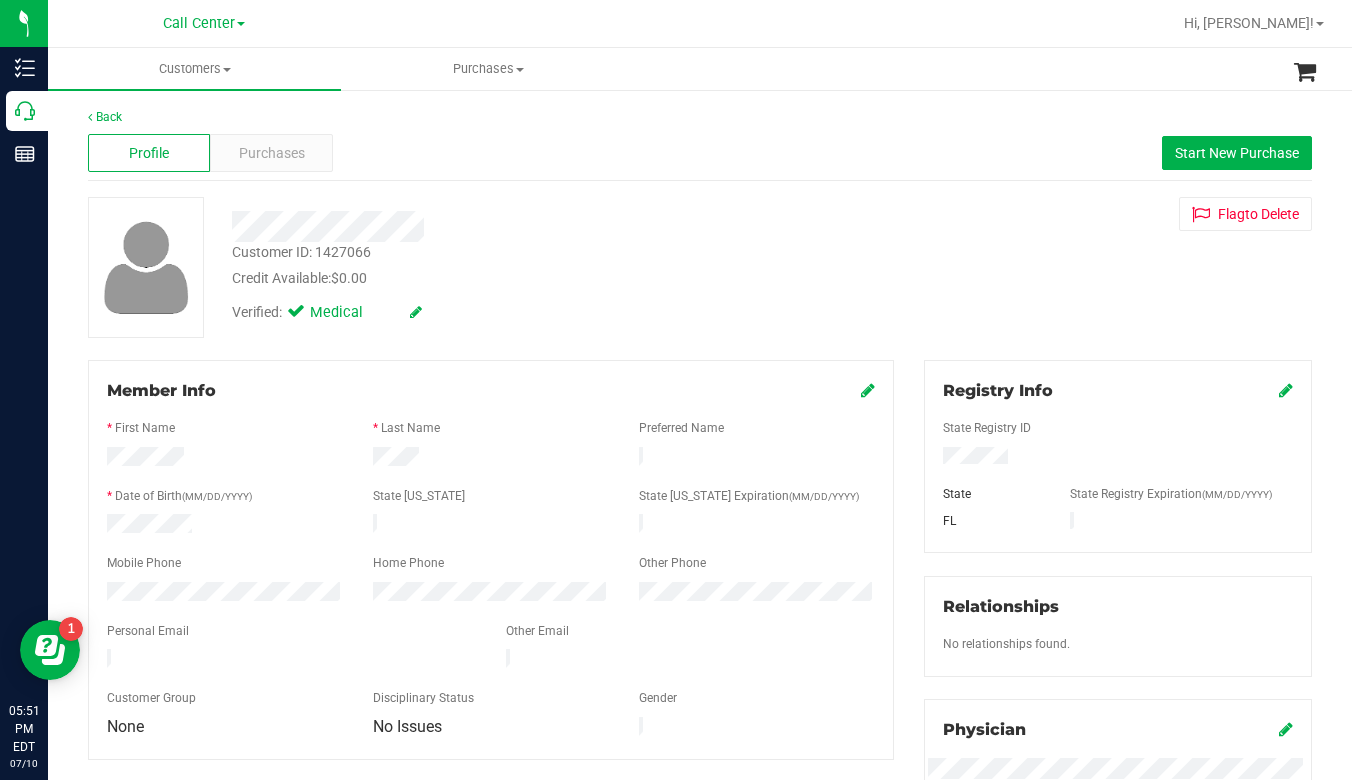 click on "Verified:
Medical" at bounding box center (530, 311) 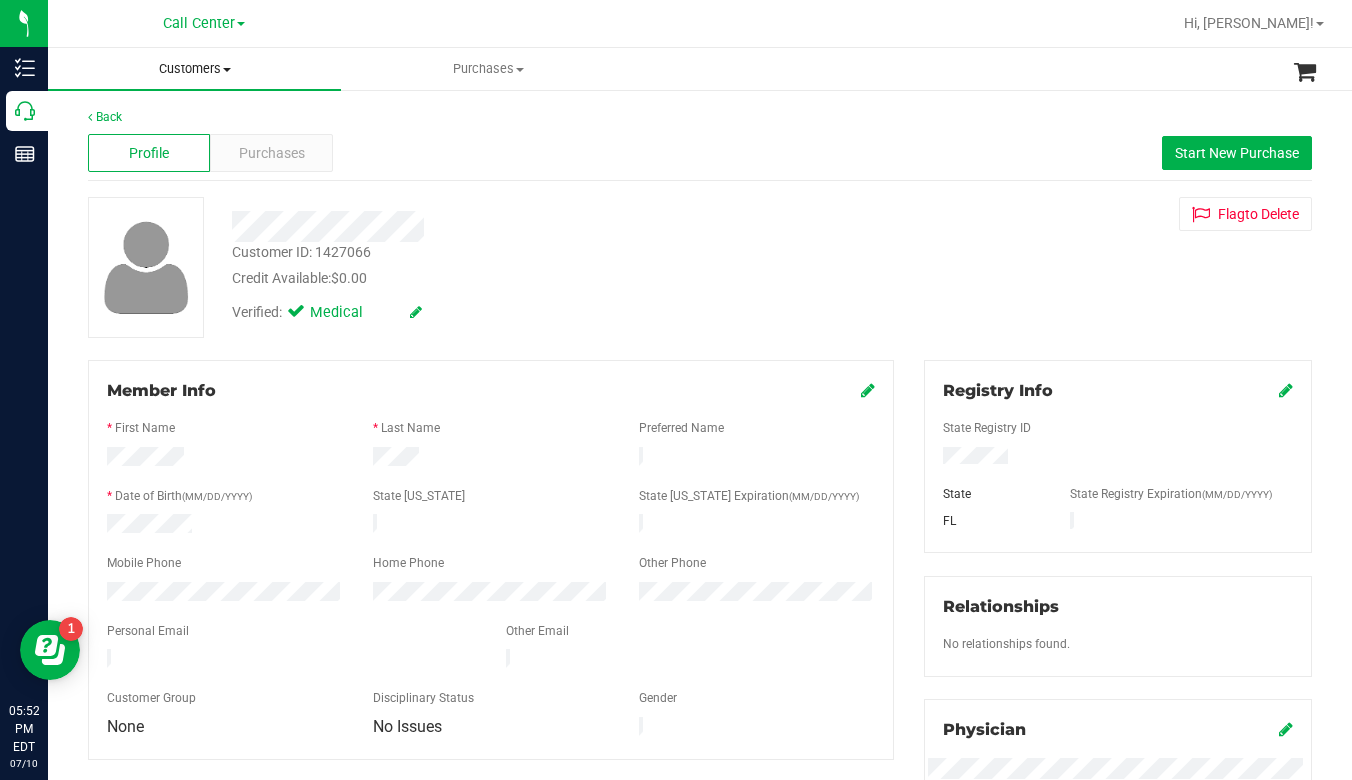 click at bounding box center (227, 70) 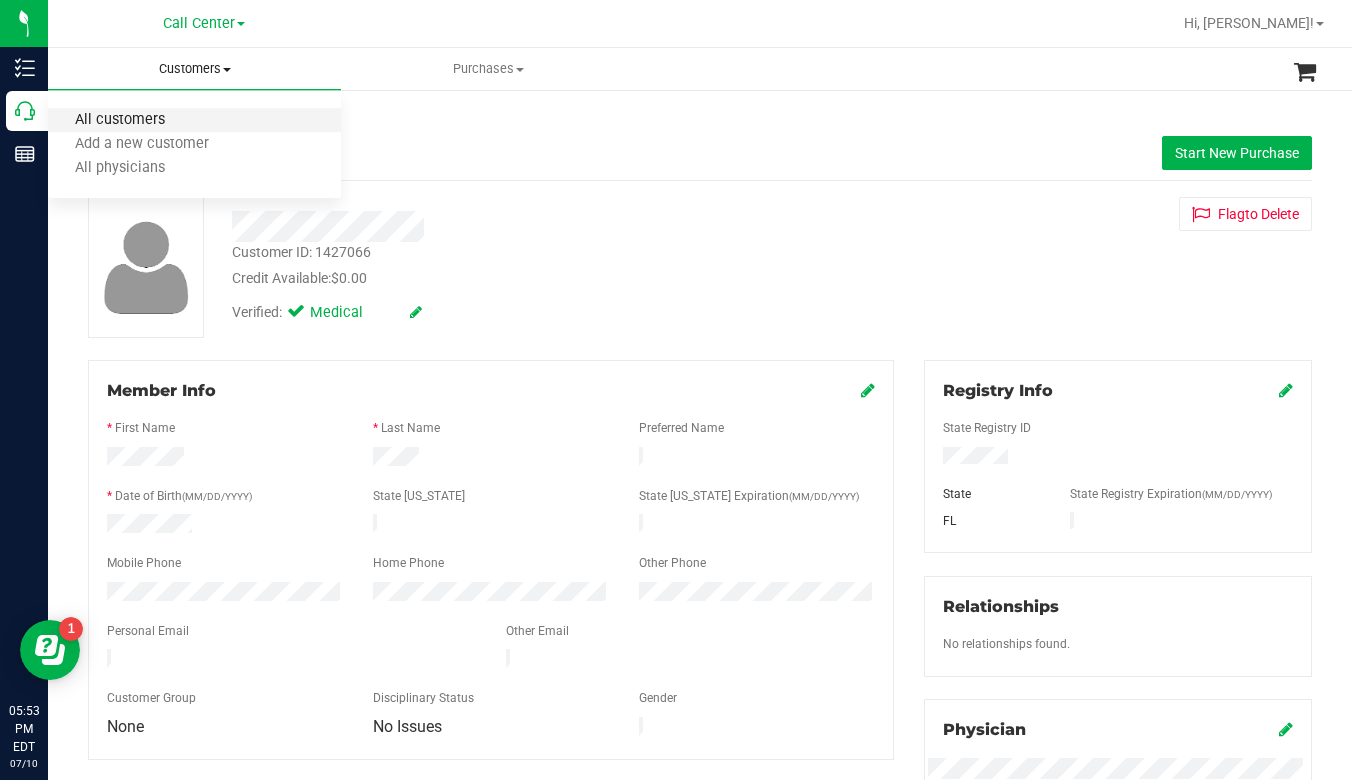 click on "All customers" at bounding box center (120, 120) 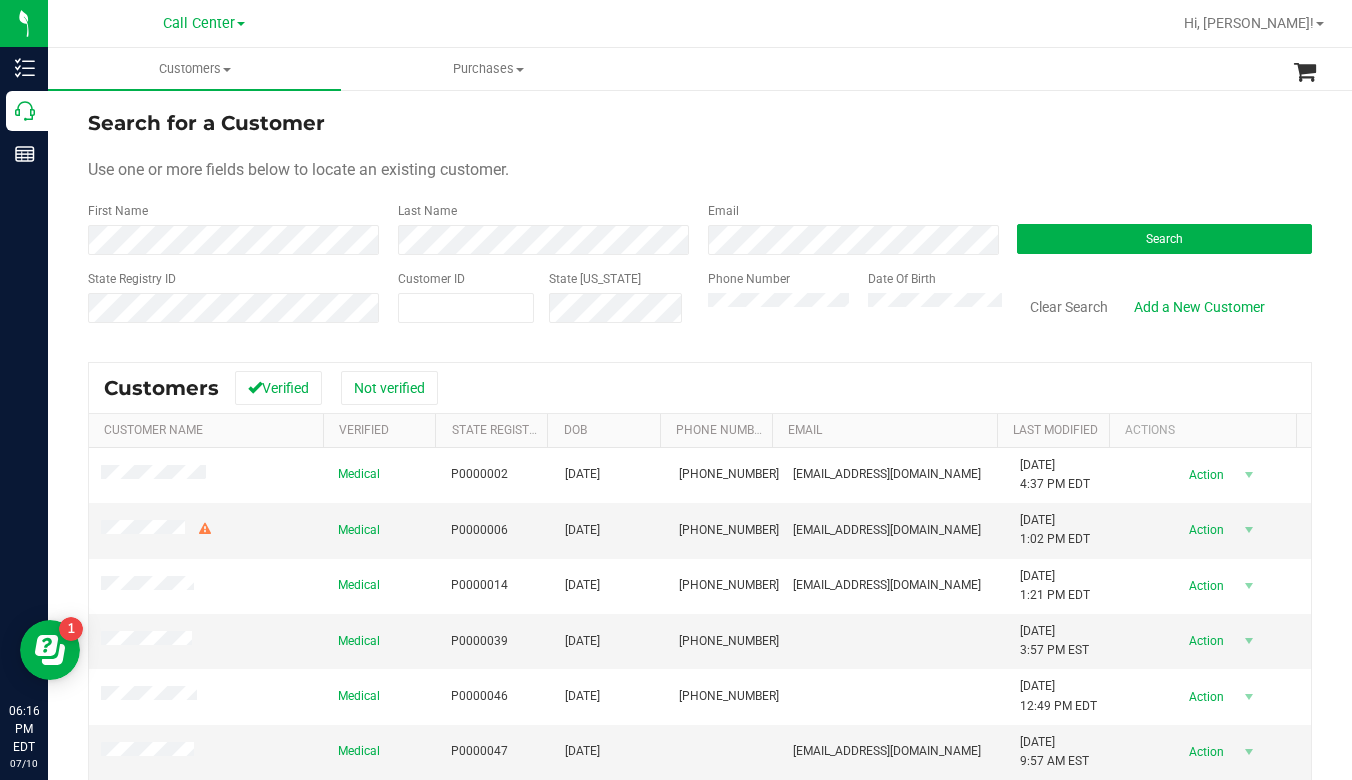 click on "Search for a Customer
Use one or more fields below to locate an existing customer.
First Name
Last Name
Email
Search
State Registry ID
Customer ID
State ID
Phone Number
Date Of Birth" at bounding box center (700, 224) 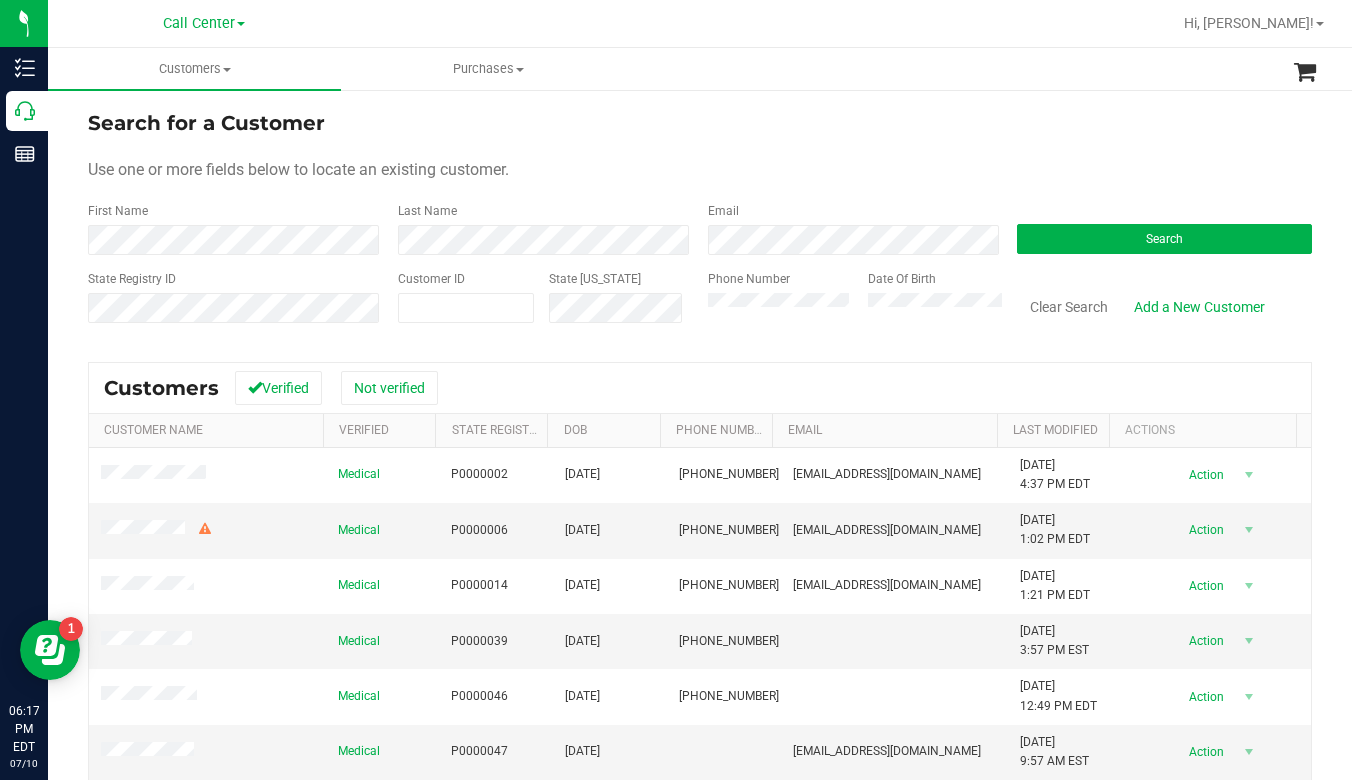 click on "Search for a Customer
Use one or more fields below to locate an existing customer.
First Name
Last Name
Email
Search
State Registry ID
Customer ID
State ID
Phone Number
Date Of Birth" at bounding box center (700, 224) 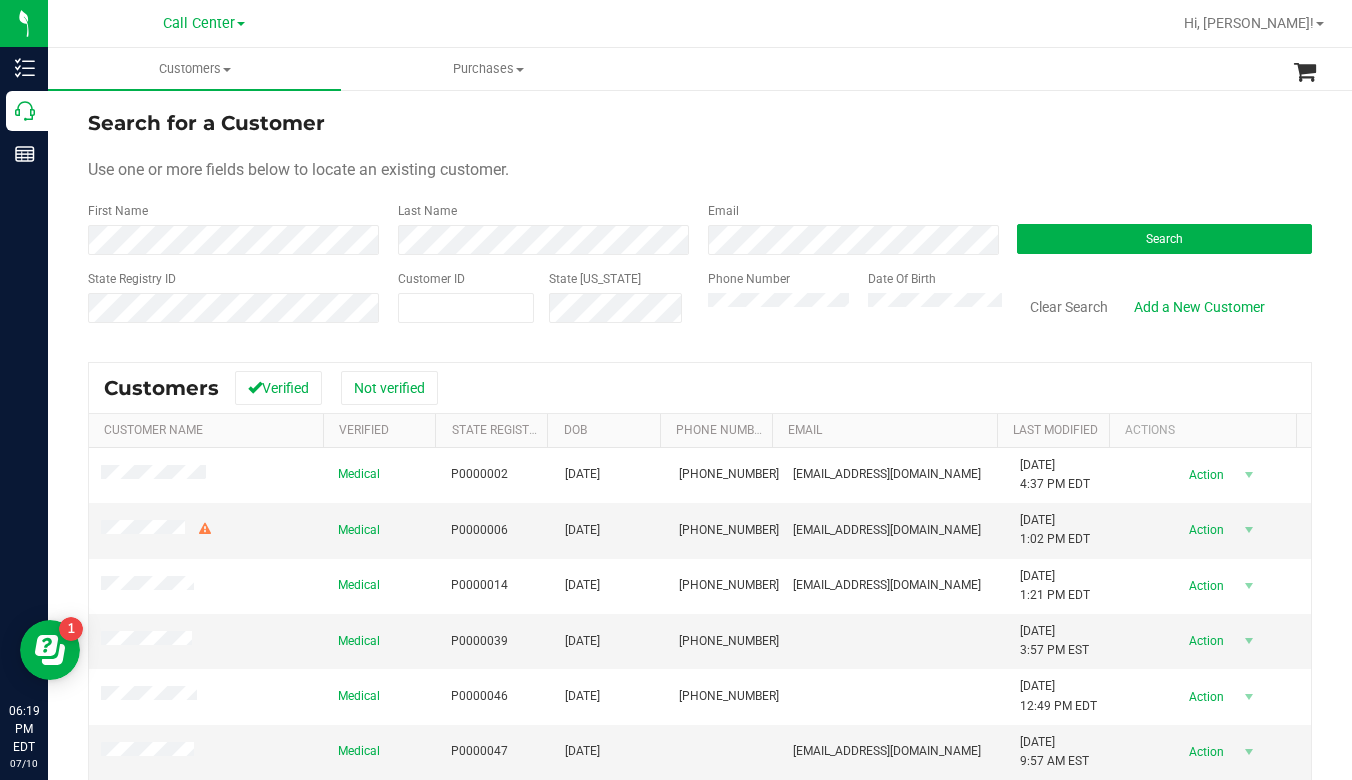 click on "Search for a Customer
Use one or more fields below to locate an existing customer.
First Name
Last Name
Email
Search
State Registry ID
Customer ID
State ID
Phone Number
Date Of Birth" at bounding box center [700, 224] 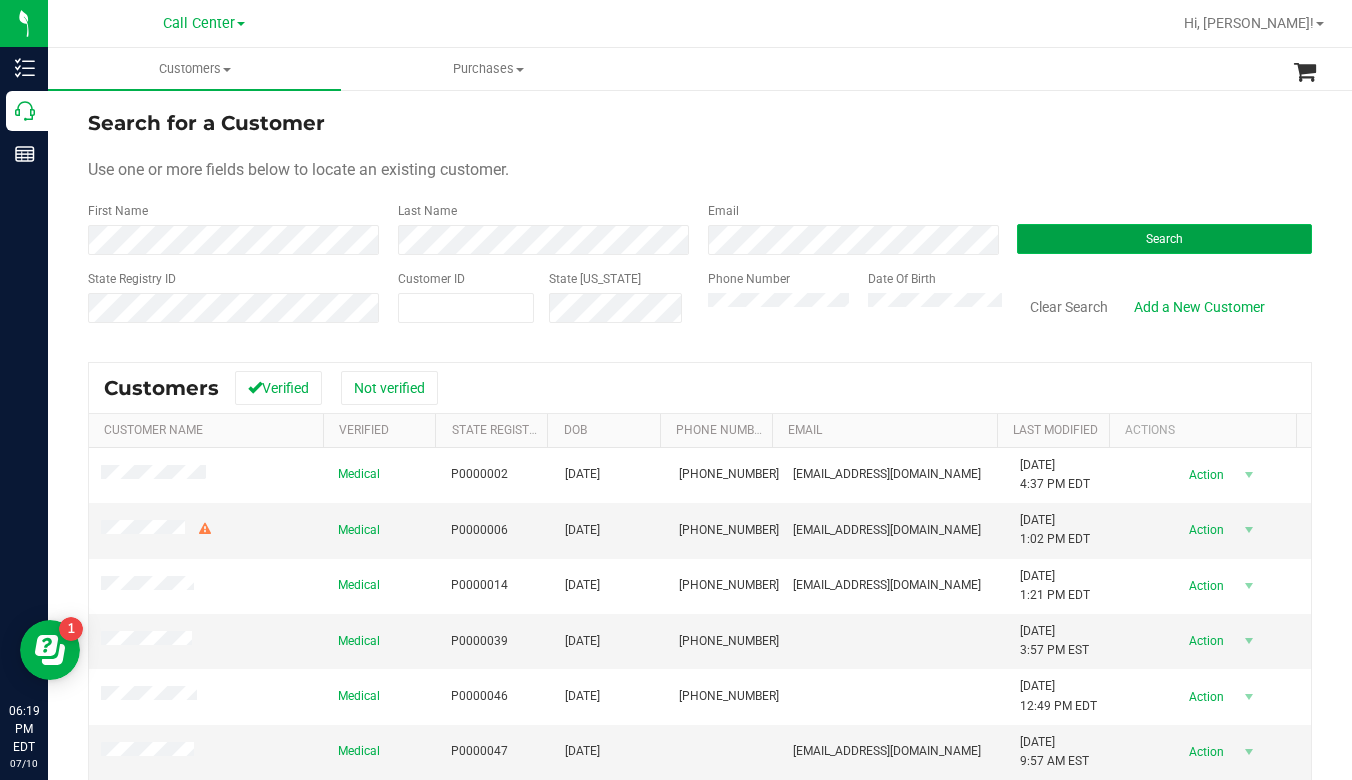 click on "Search" at bounding box center [1164, 239] 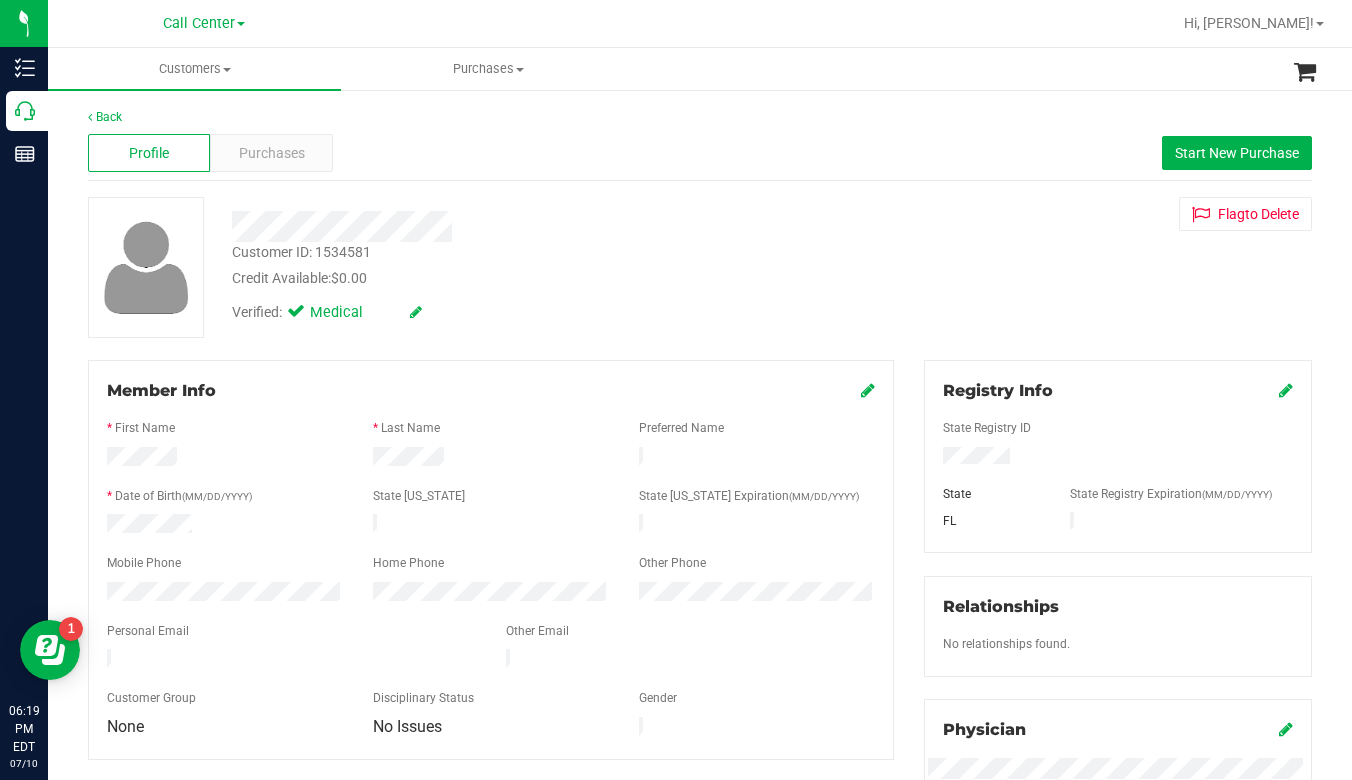 click on "Credit Available:
$0.00" at bounding box center (530, 278) 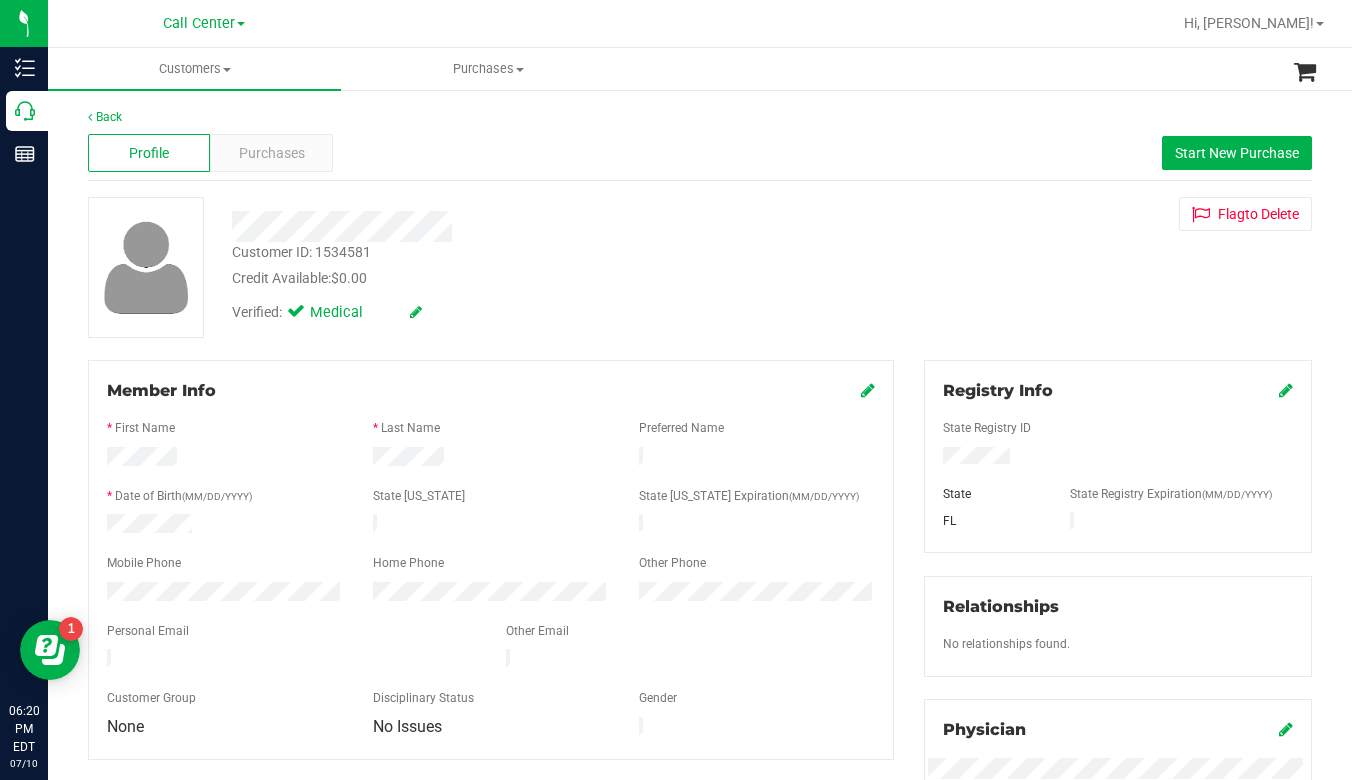 click at bounding box center (1118, 458) 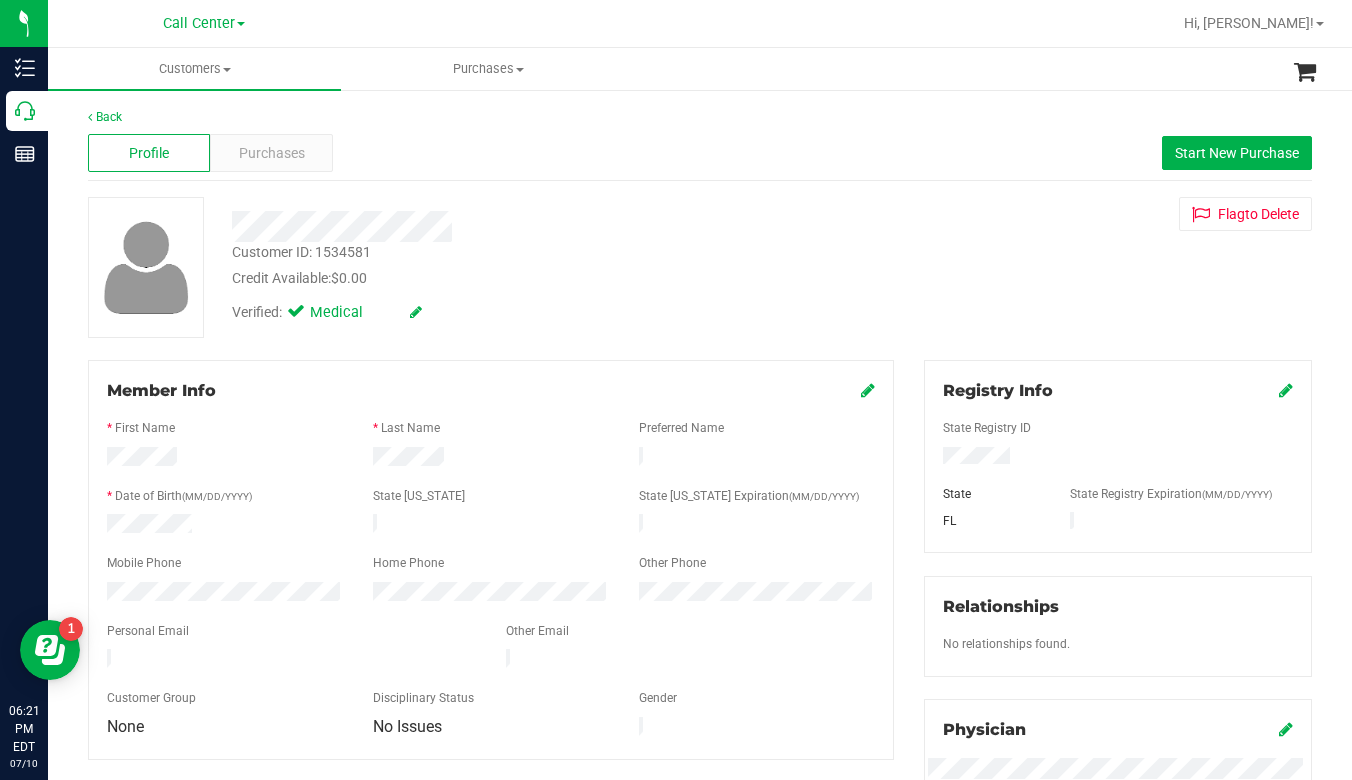 click on "Customer ID: 1534581
Credit Available:
$0.00
Verified:
Medical
Flag  to Delete" at bounding box center (700, 267) 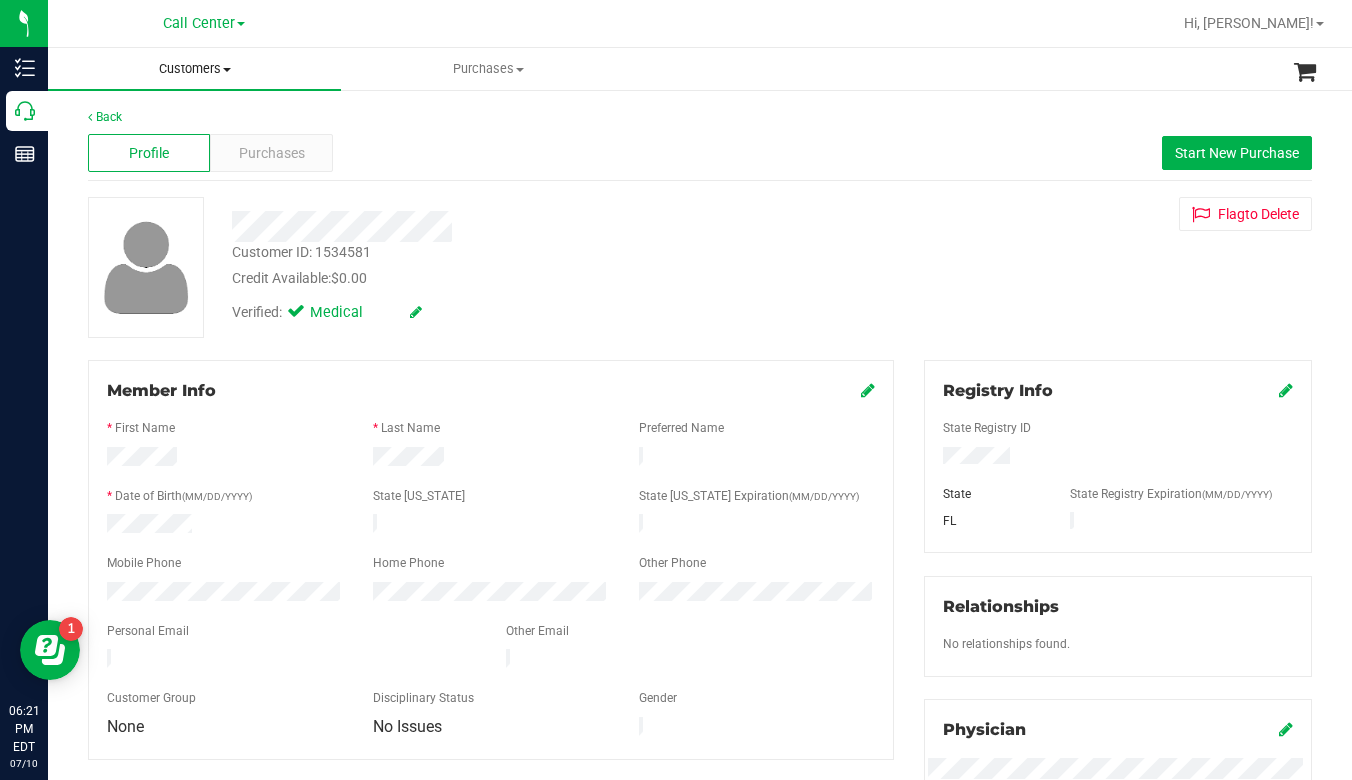 click at bounding box center (227, 70) 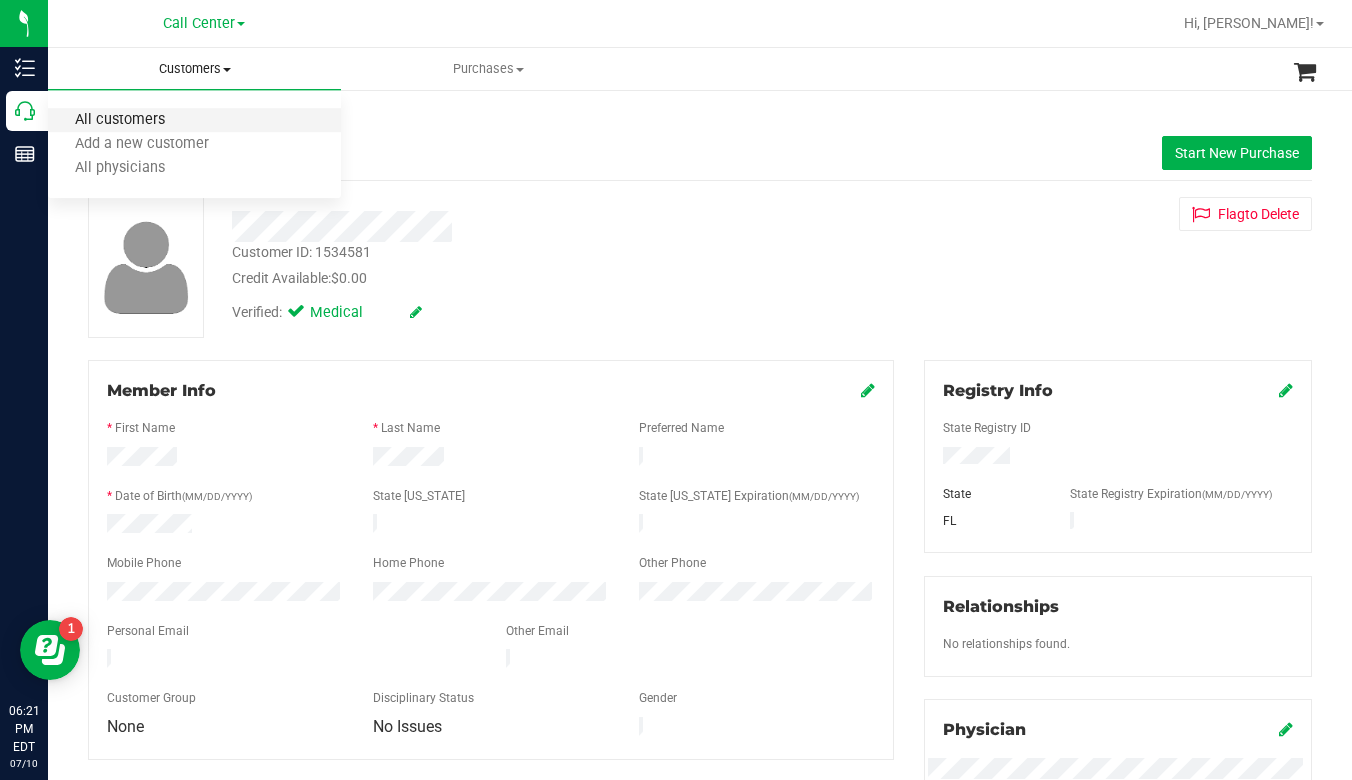 click on "All customers" at bounding box center [120, 120] 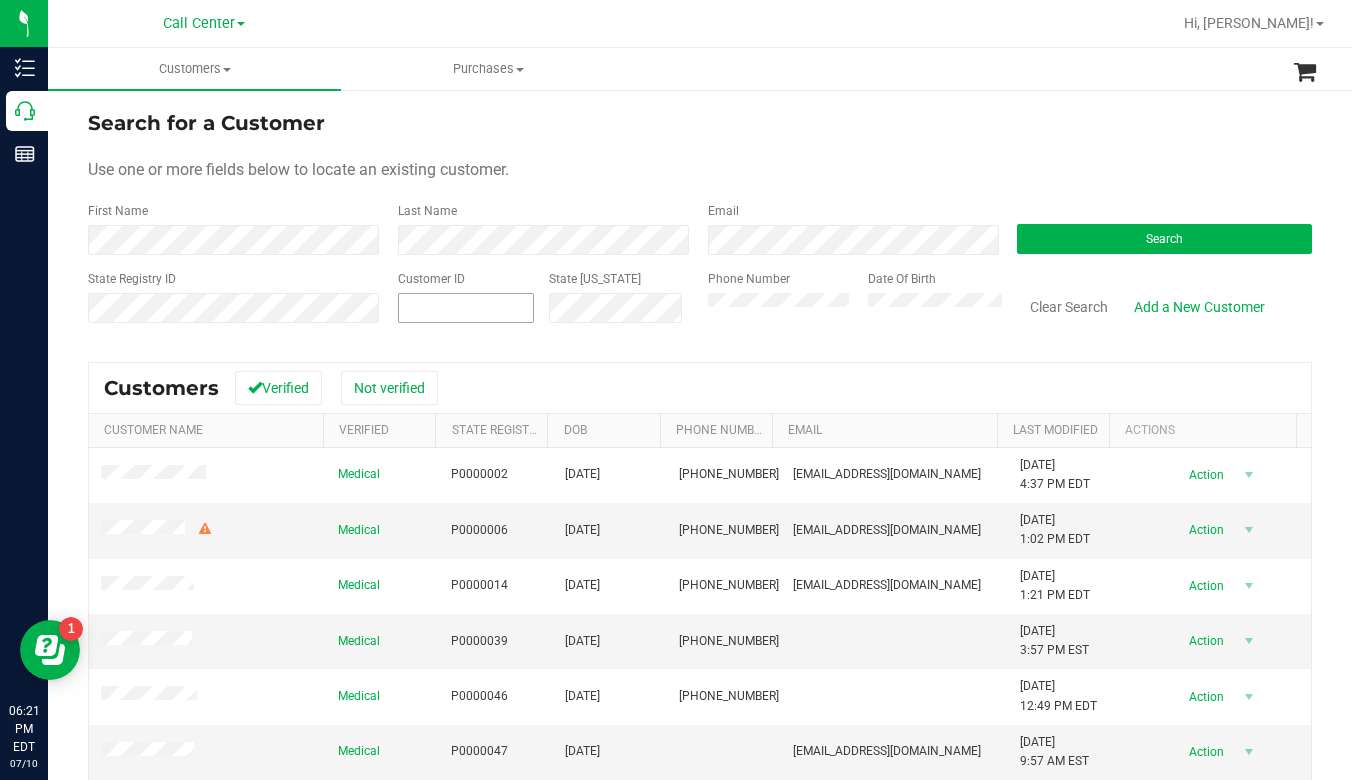 click at bounding box center [466, 308] 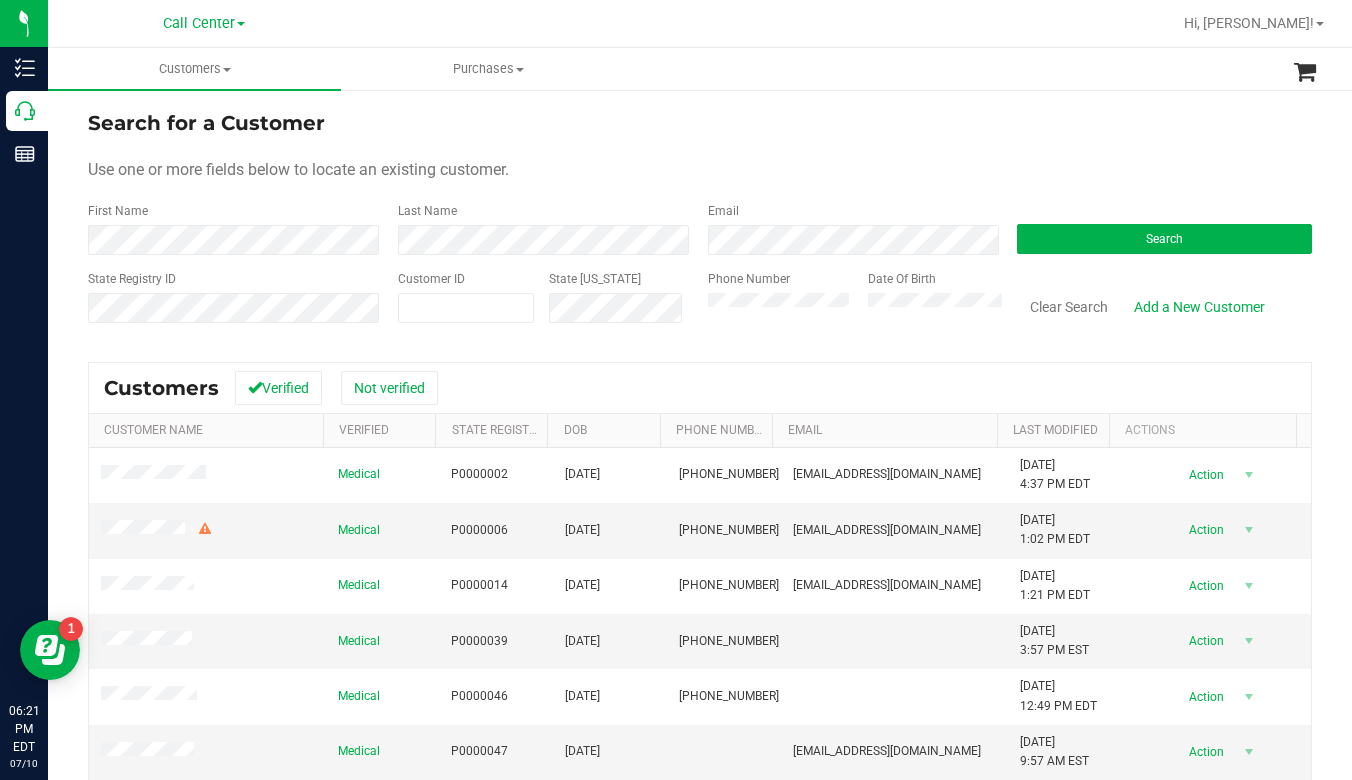 click on "Search for a Customer
Use one or more fields below to locate an existing customer.
First Name
Last Name
Email
Search
State Registry ID
Customer ID
State ID
Phone Number
Date Of Birth" at bounding box center (700, 224) 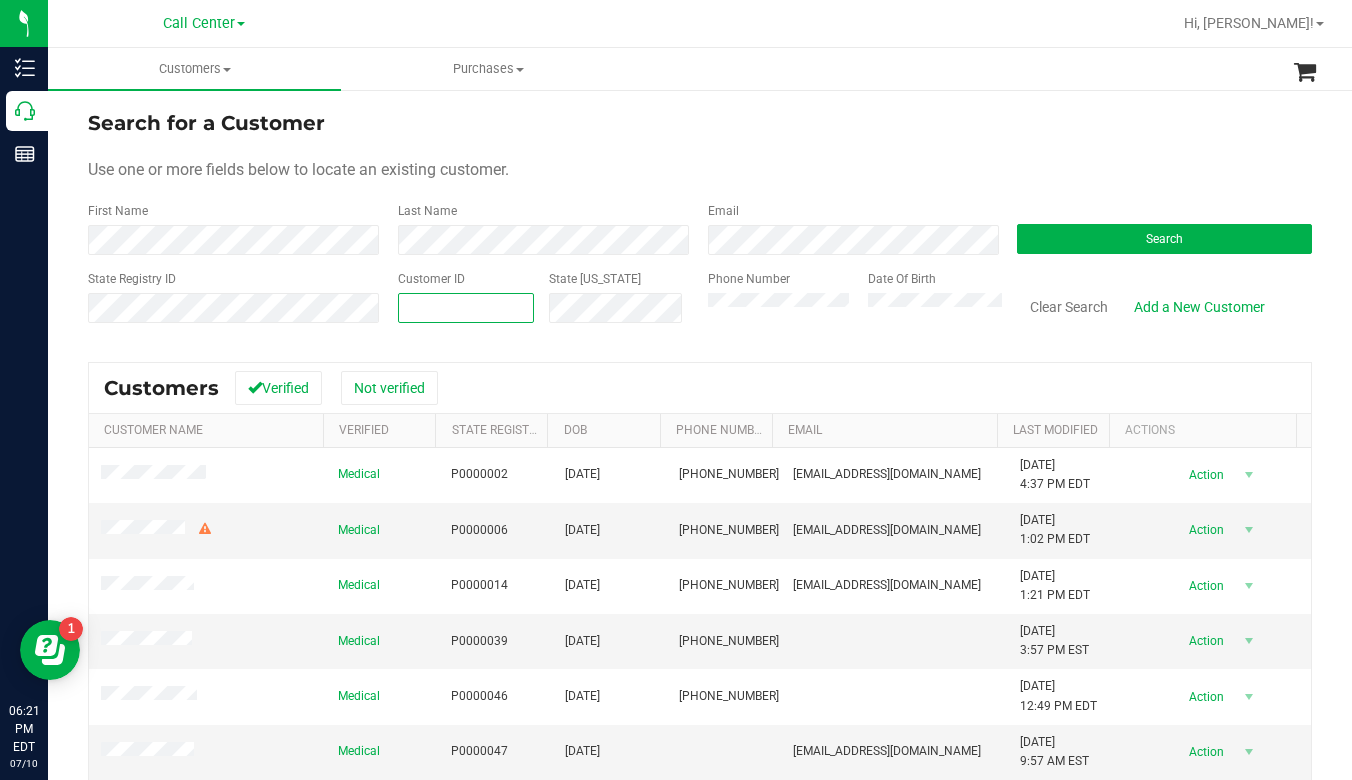 click at bounding box center [466, 308] 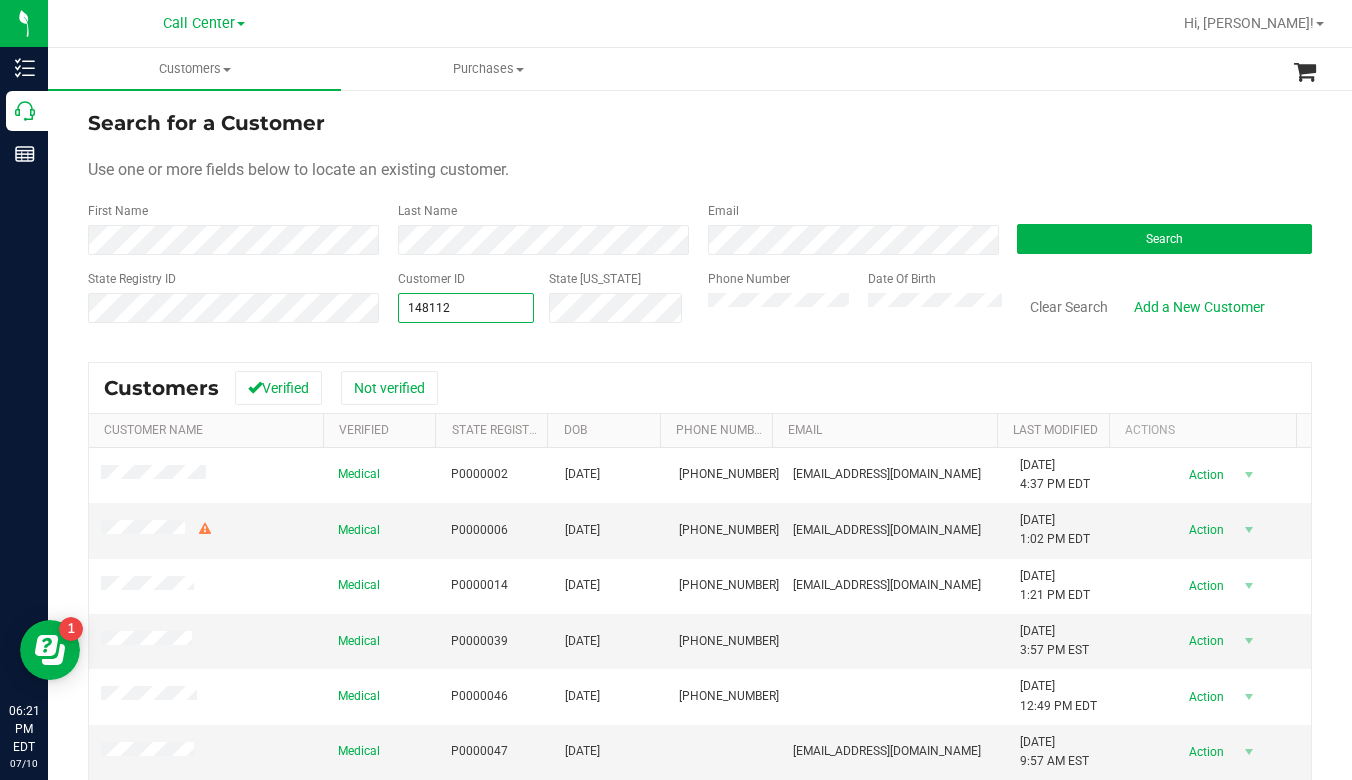 type on "1481120" 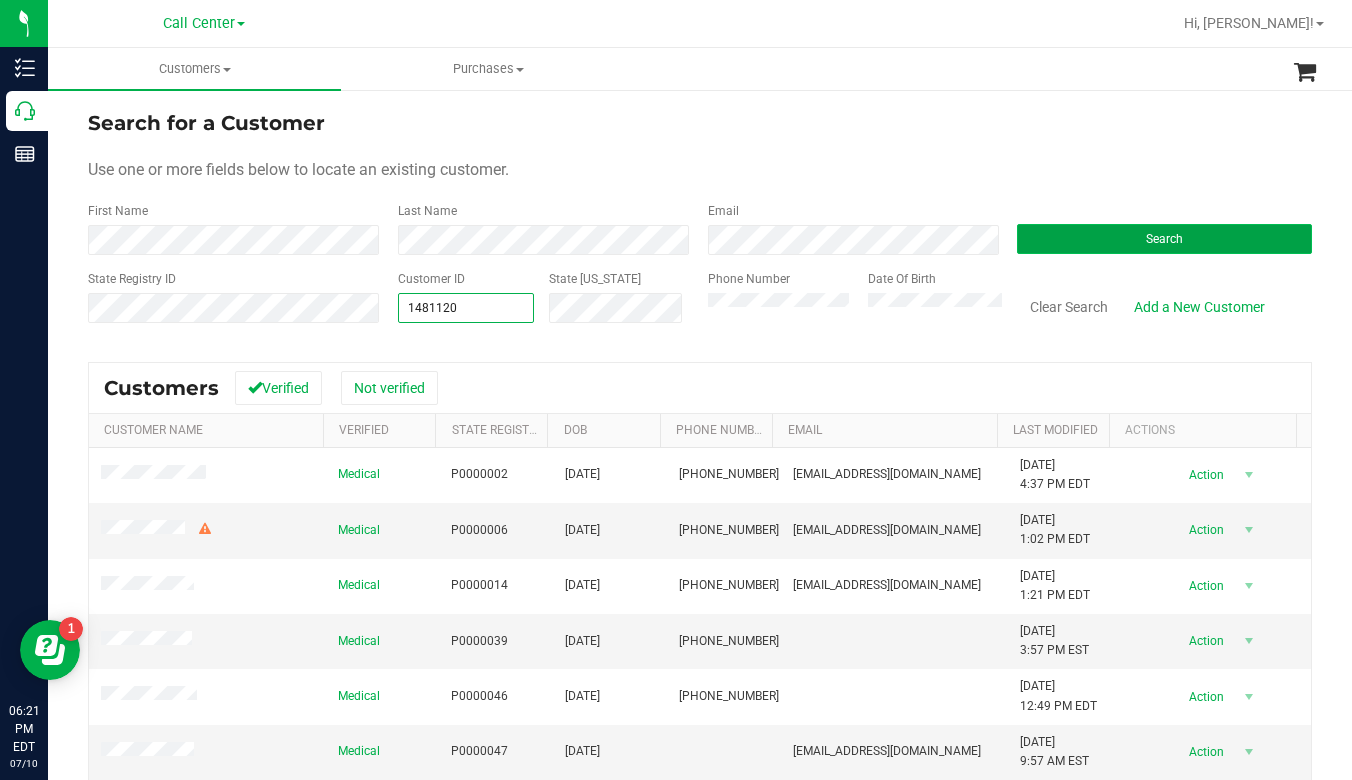 type on "1481120" 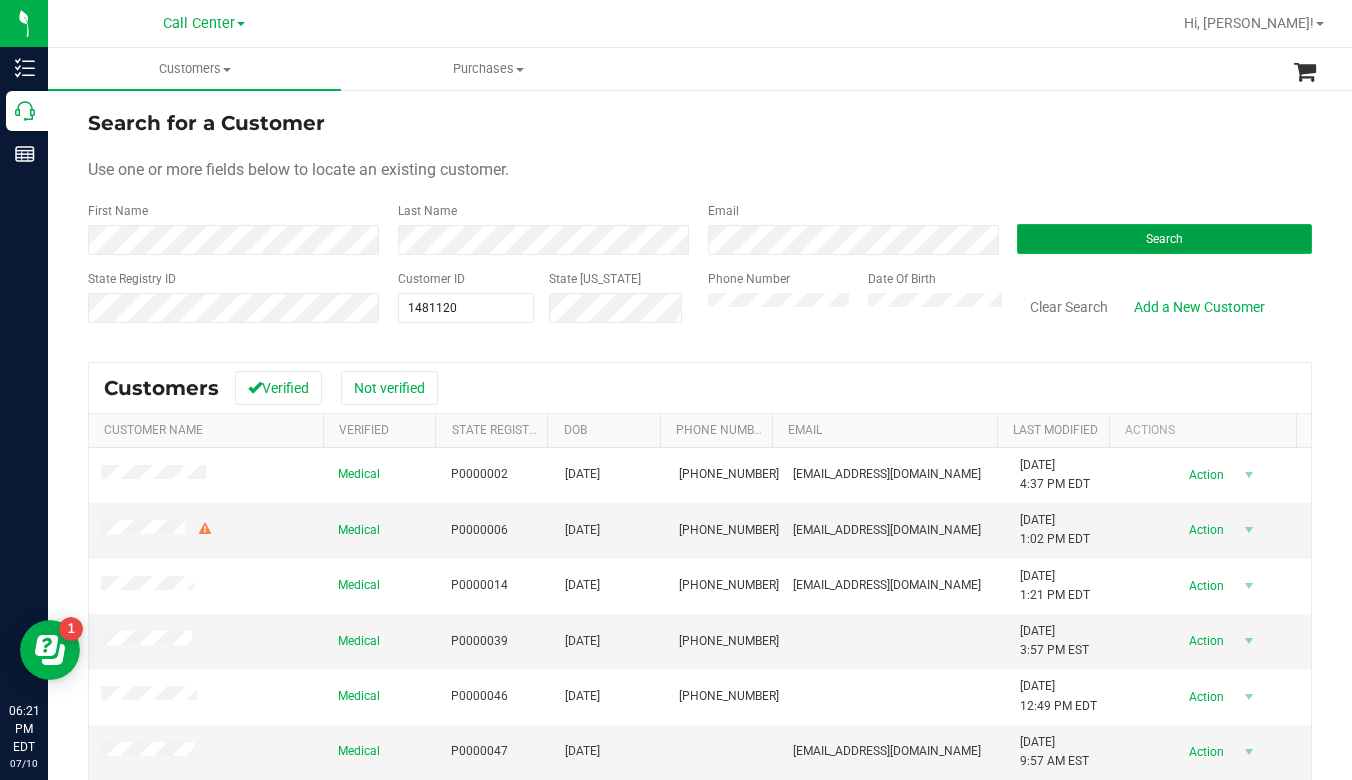 click on "Search" at bounding box center (1164, 239) 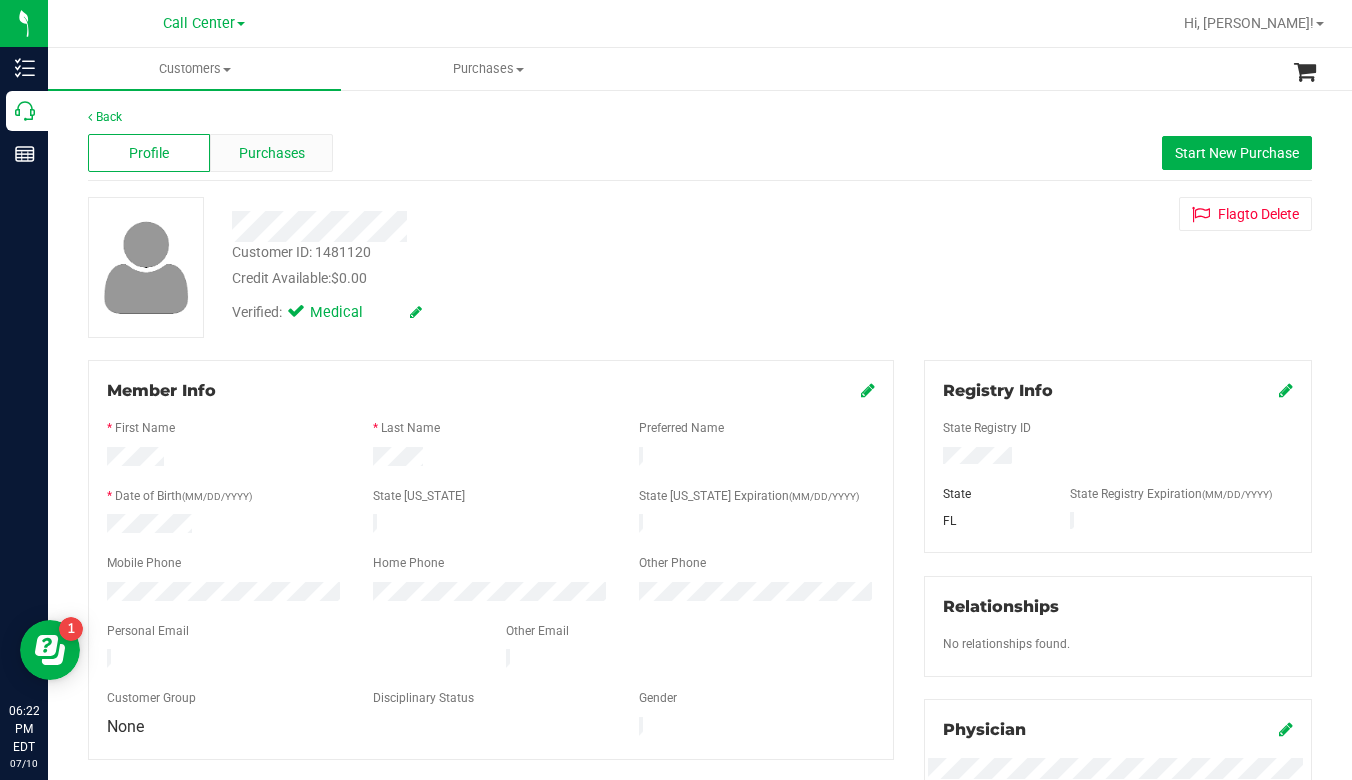 click on "Purchases" at bounding box center [272, 153] 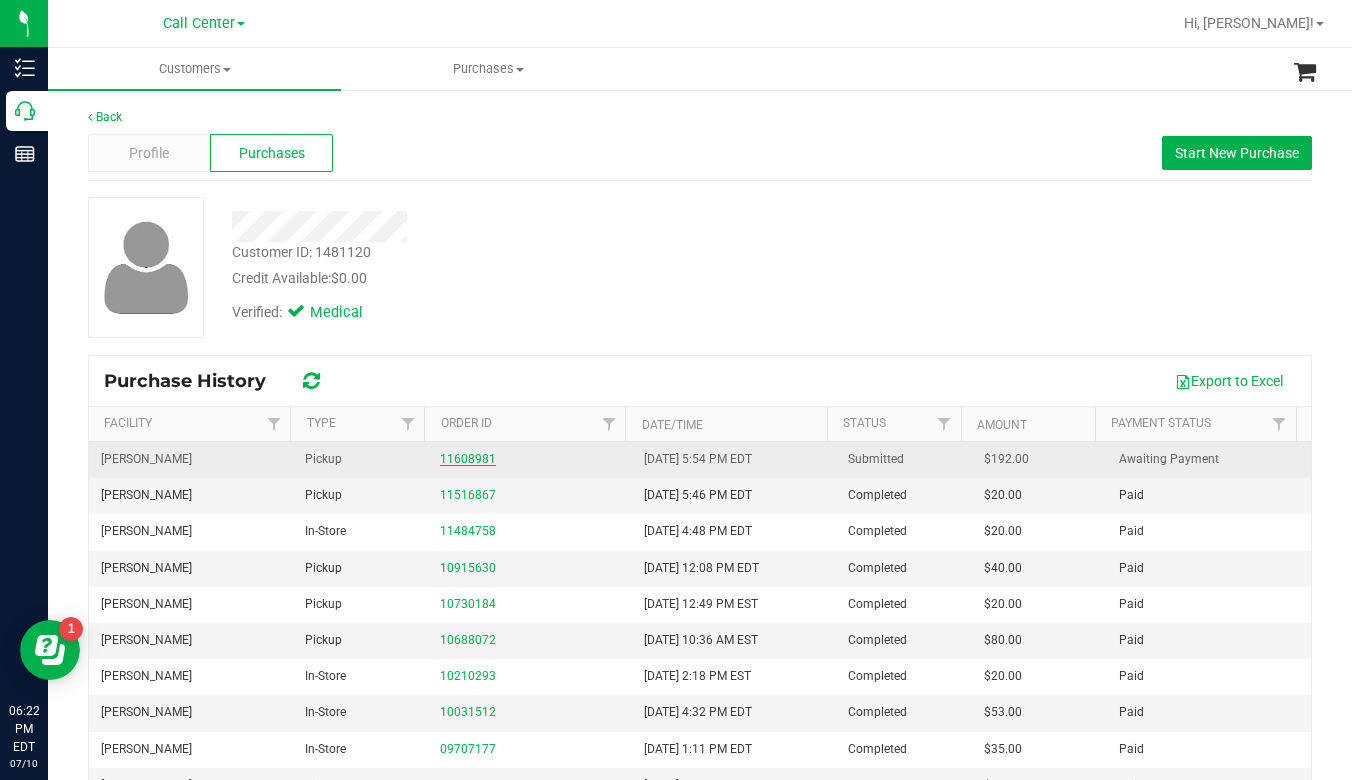 click on "11608981" at bounding box center [468, 459] 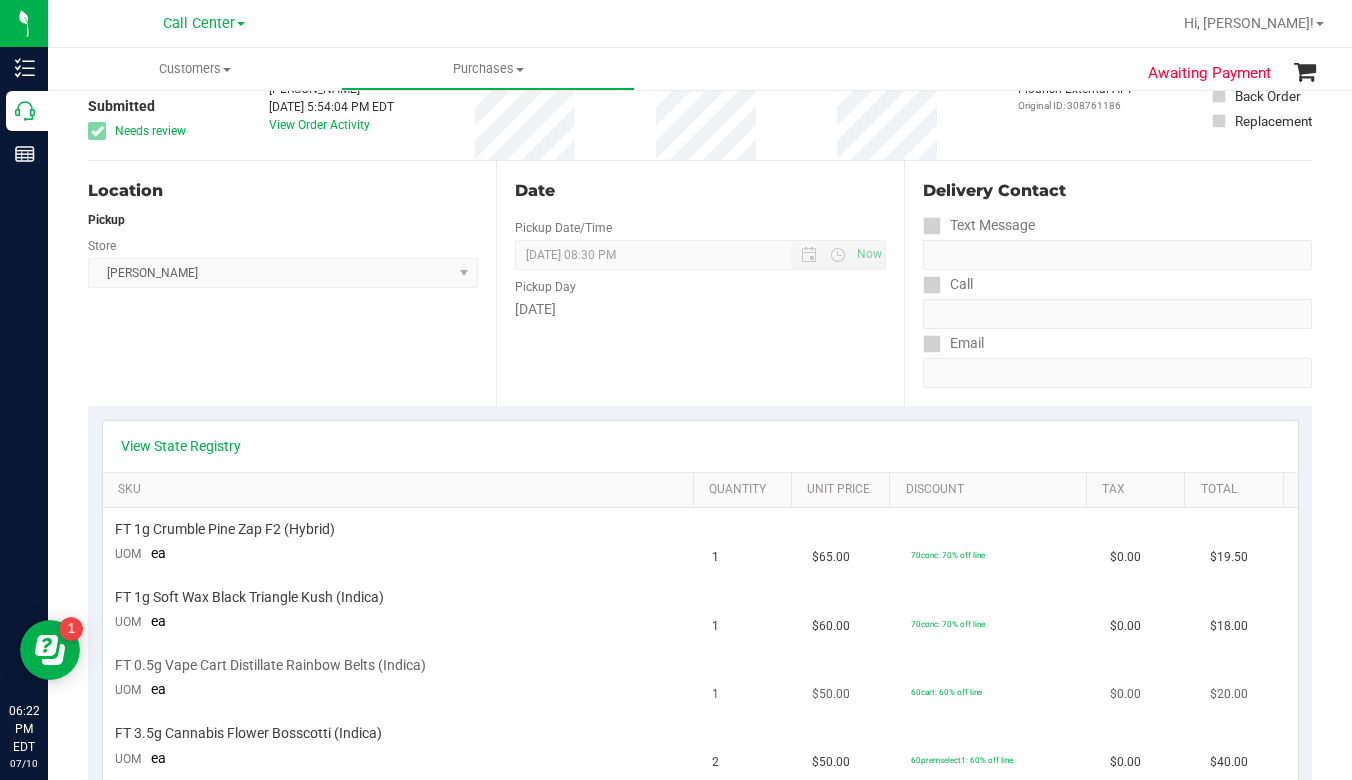 scroll, scrollTop: 100, scrollLeft: 0, axis: vertical 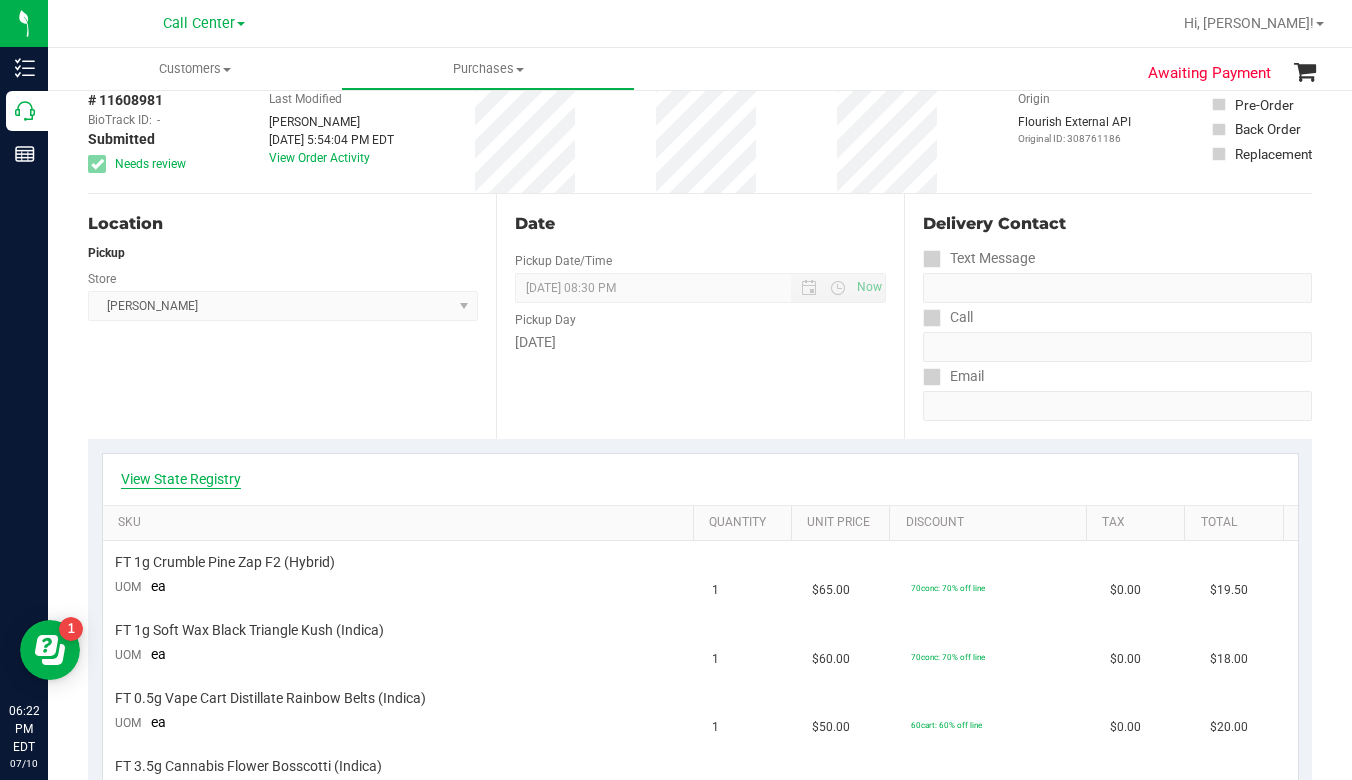 click on "View State Registry" at bounding box center (181, 479) 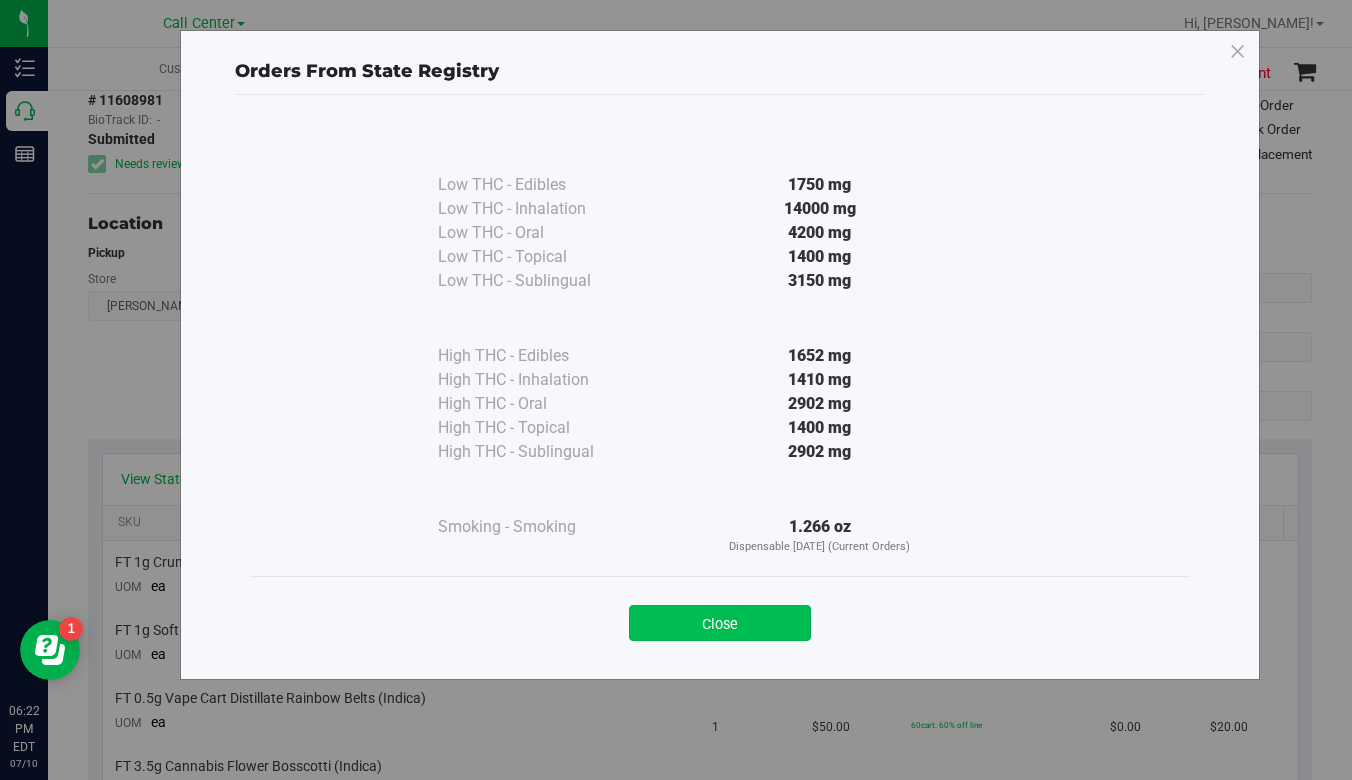 click on "Close" at bounding box center [720, 623] 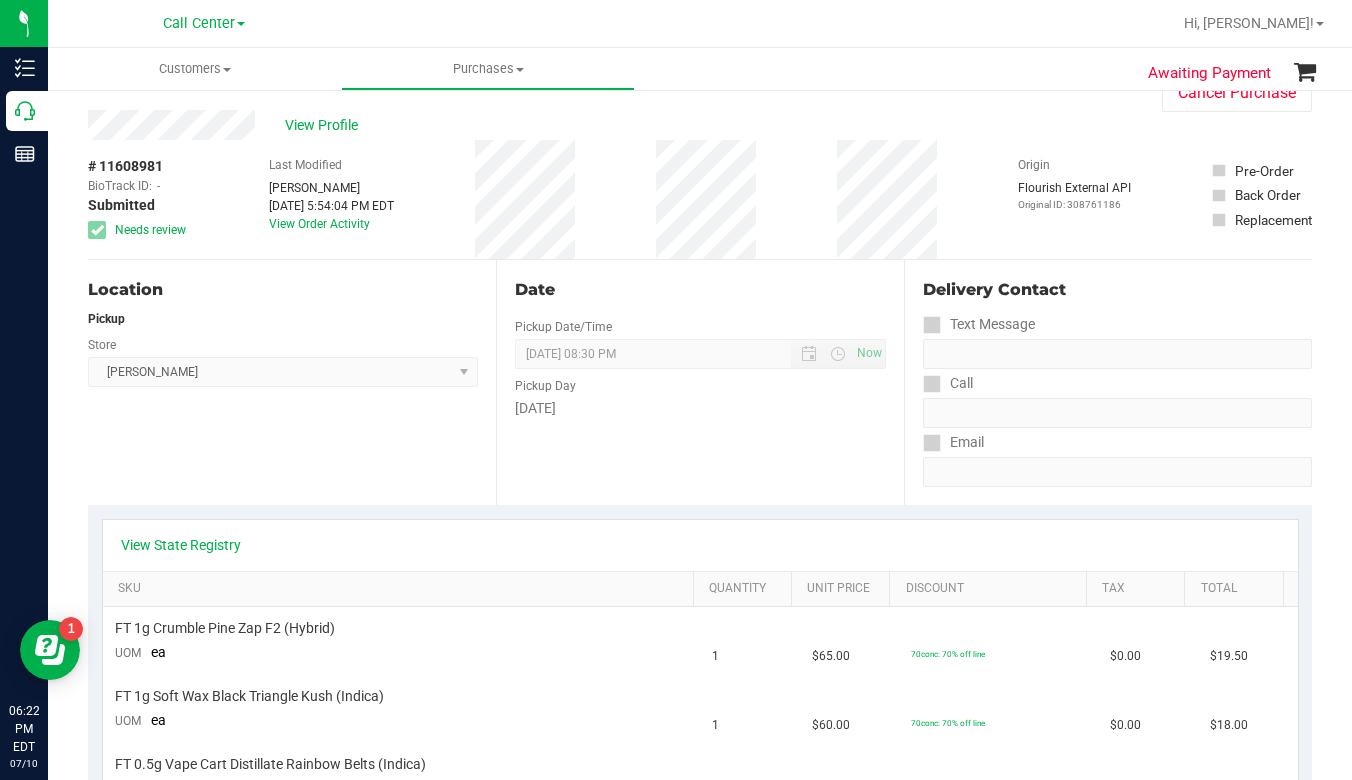 scroll, scrollTop: 0, scrollLeft: 0, axis: both 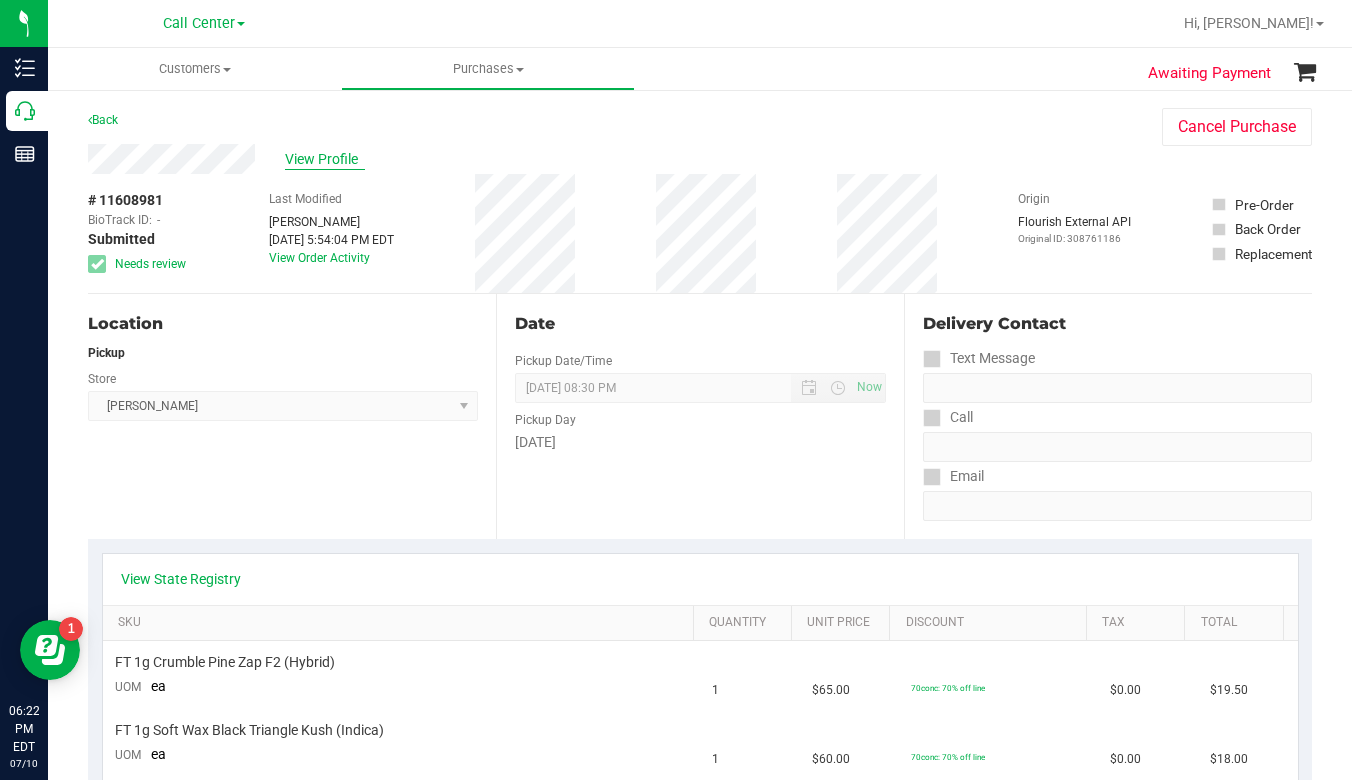 click on "View Profile" at bounding box center (325, 159) 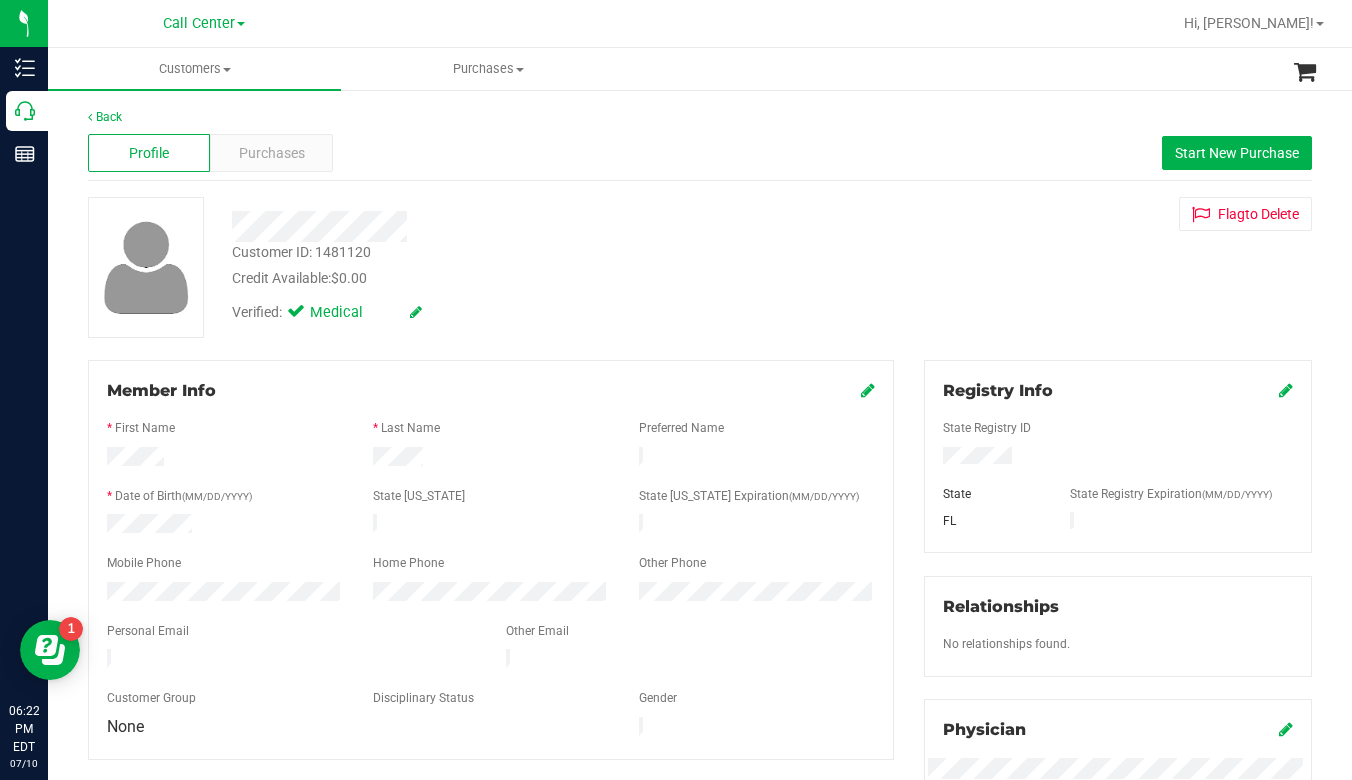 click on "Customer ID: 1481120
Credit Available:
$0.00
Verified:
Medical
Flag  to Delete" at bounding box center (700, 267) 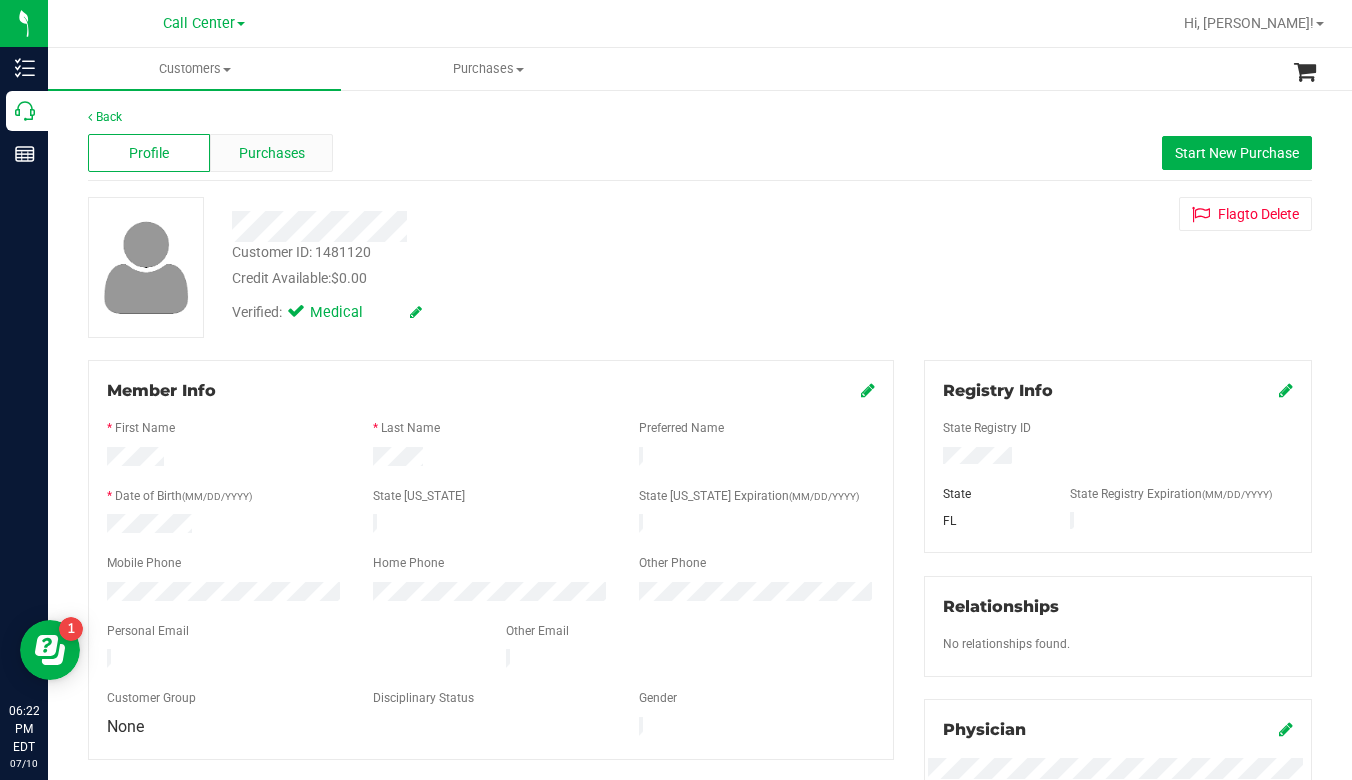 click on "Purchases" at bounding box center (272, 153) 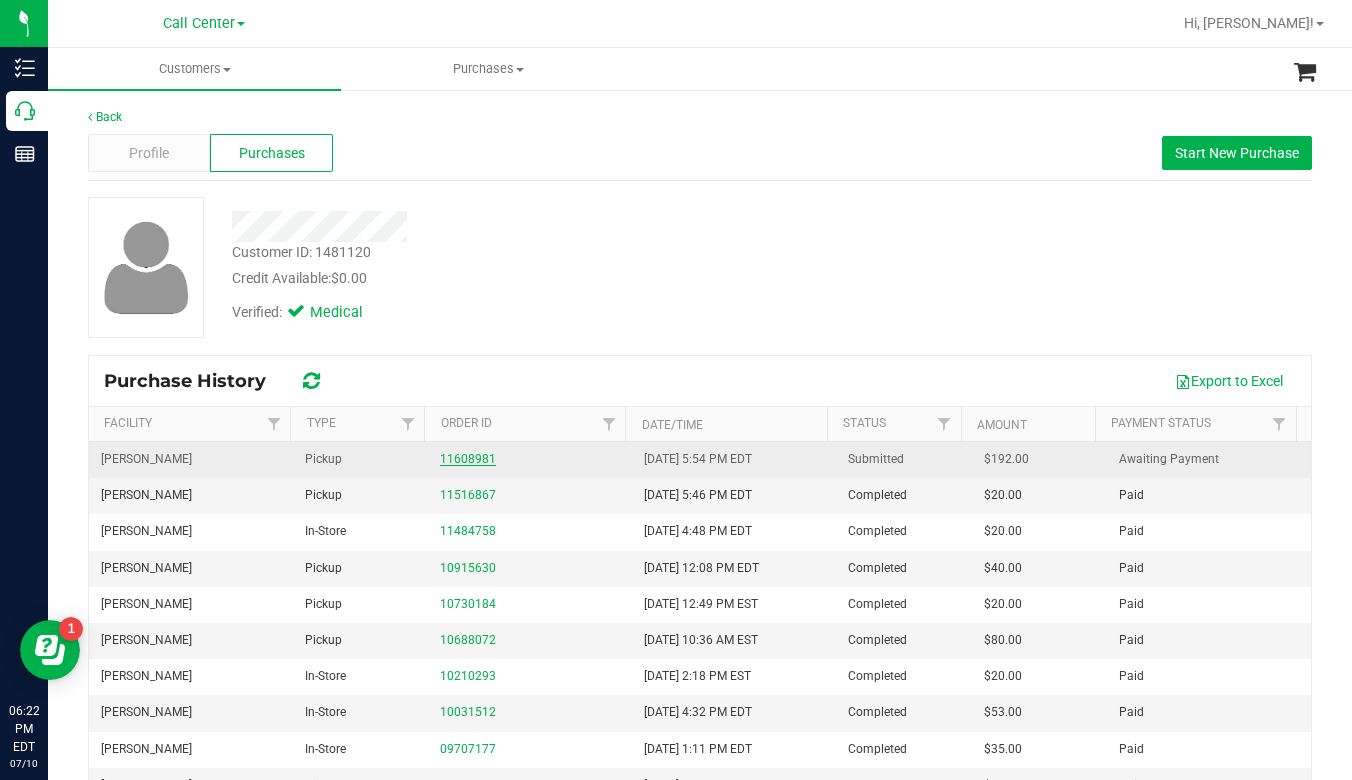 click on "11608981" at bounding box center (468, 459) 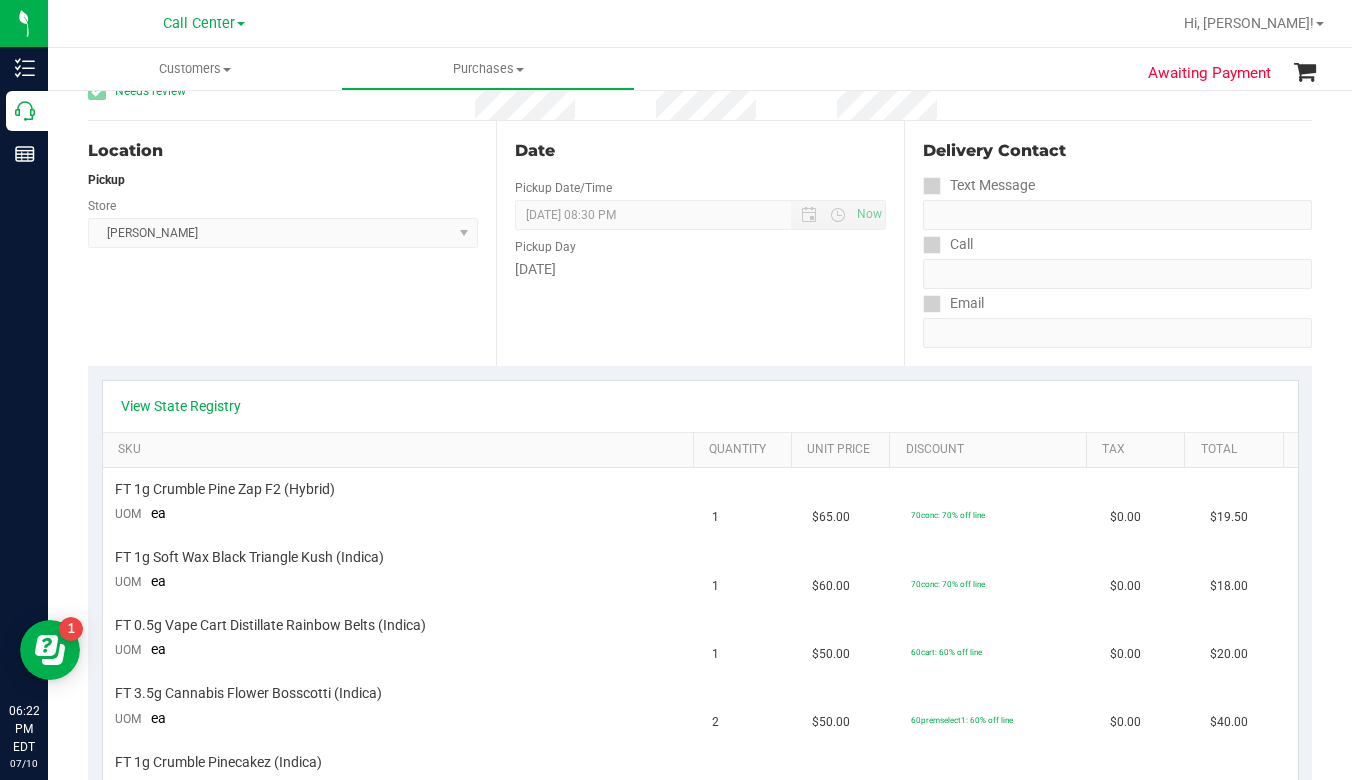 scroll, scrollTop: 200, scrollLeft: 0, axis: vertical 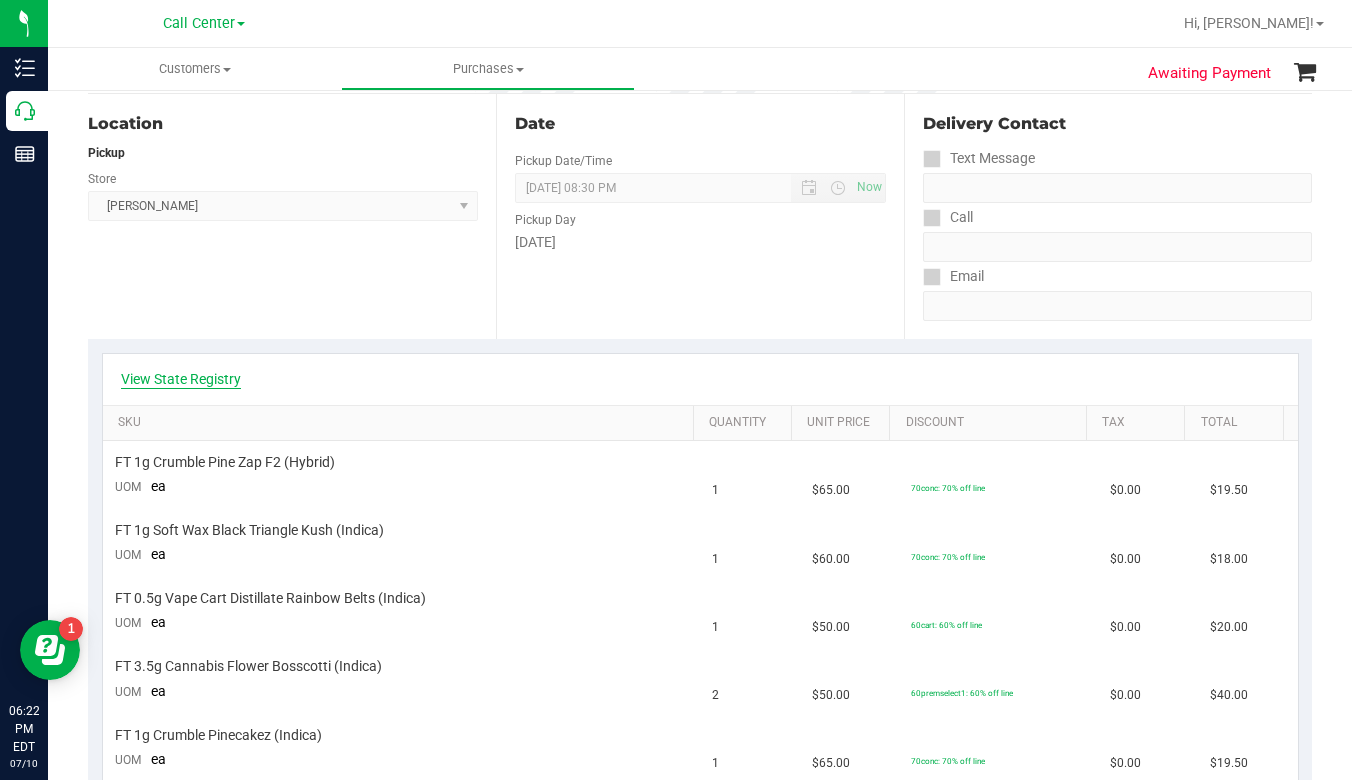 click on "View State Registry" at bounding box center [181, 379] 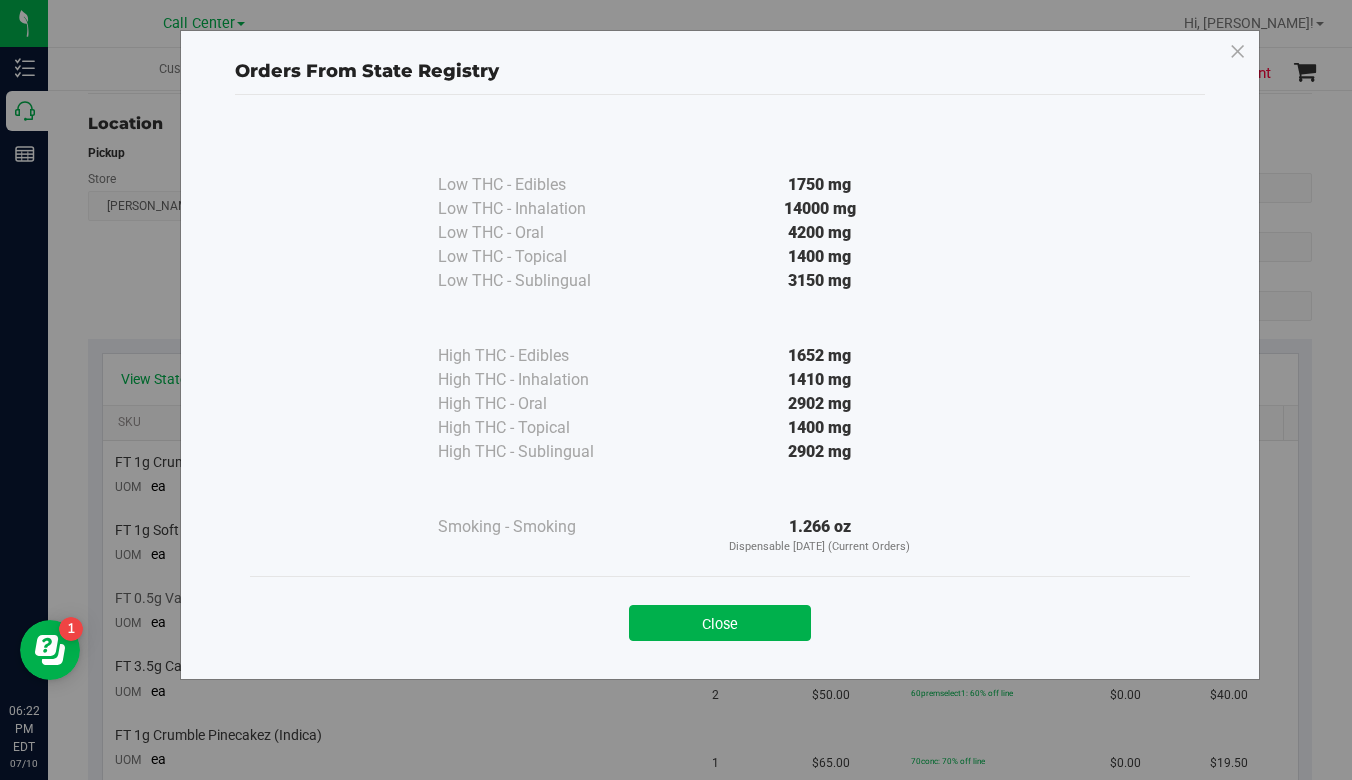 click on "Close" at bounding box center (720, 623) 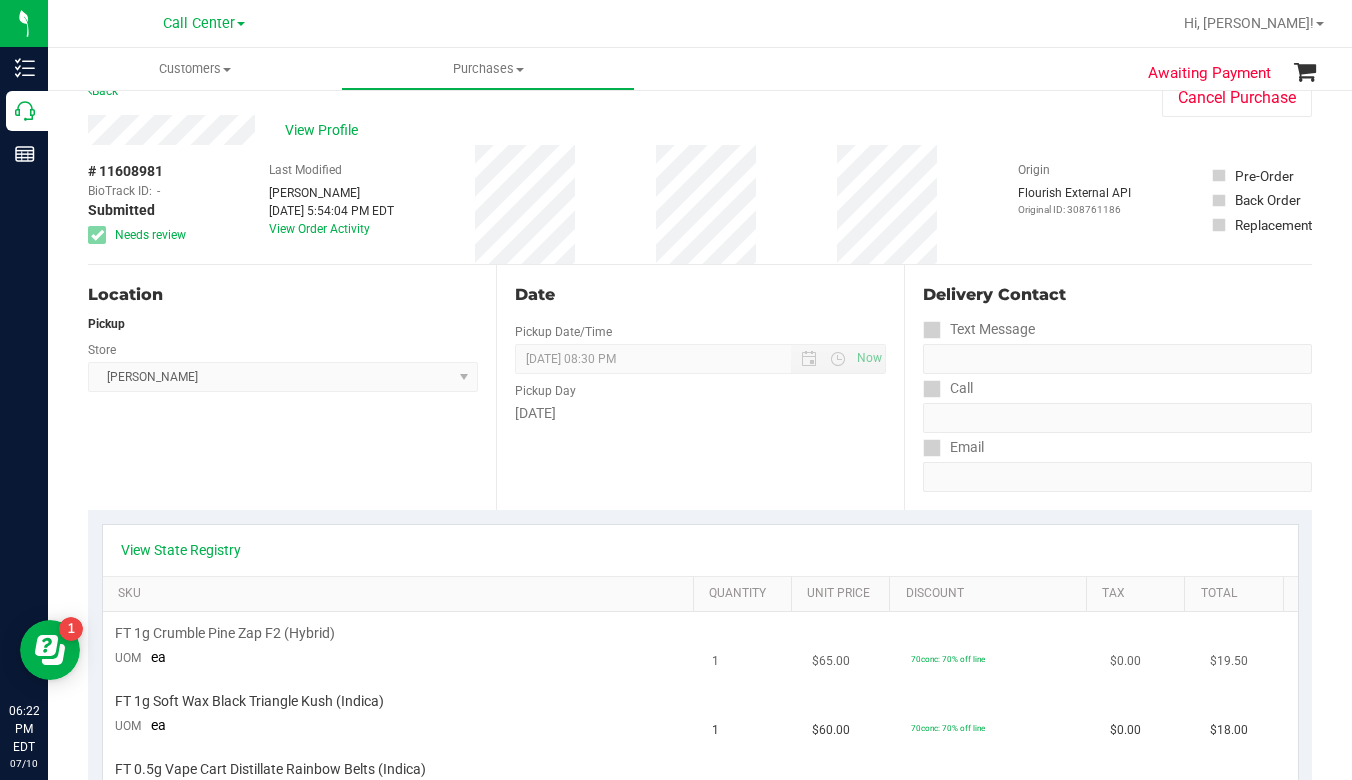 scroll, scrollTop: 0, scrollLeft: 0, axis: both 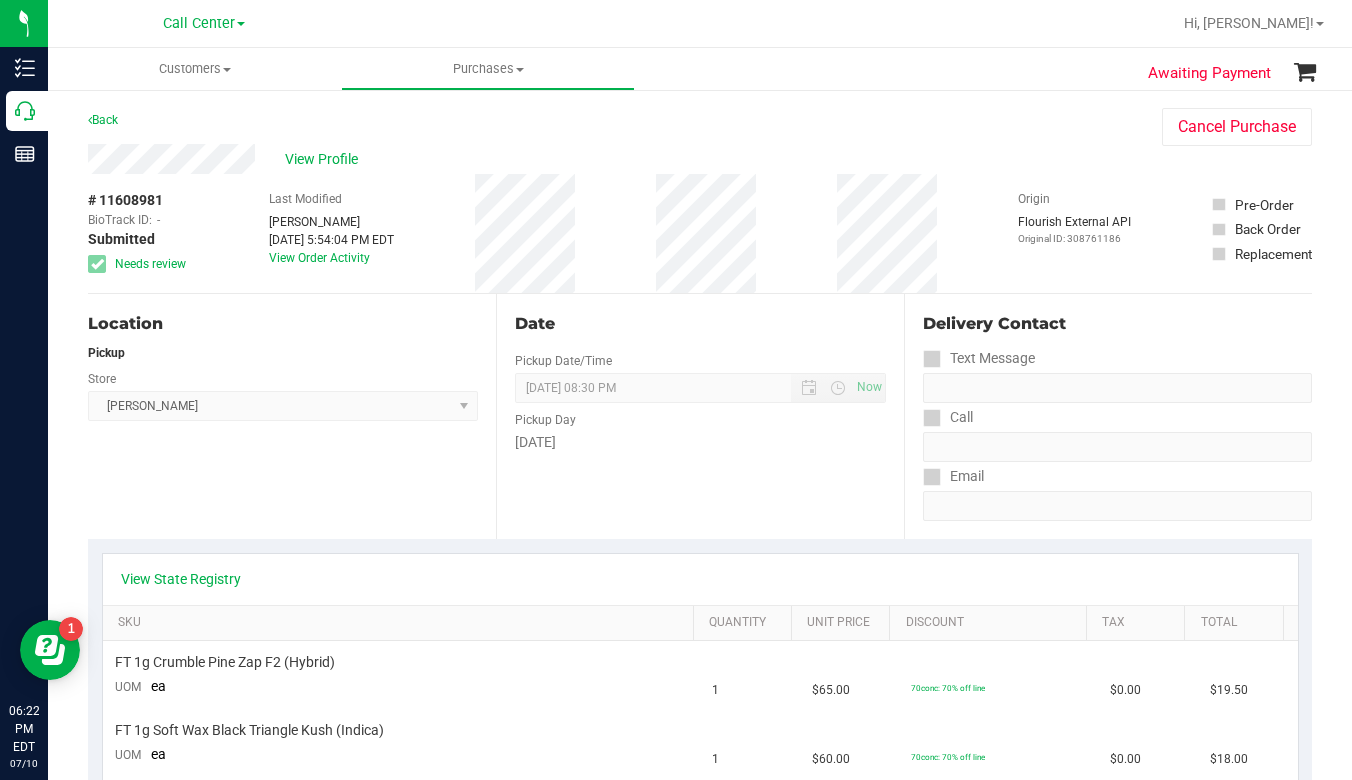 click on "Location
Pickup
Store
Summerfield WC Select Store Bonita Springs WC Boynton Beach WC Bradenton WC Brandon WC Brooksville WC Call Center Clermont WC Crestview WC Deerfield Beach WC Delray Beach WC Deltona WC Ft Walton Beach WC Ft. Lauderdale WC Ft. Myers WC Gainesville WC Jax Atlantic WC JAX DC REP Jax WC Key West WC Lakeland WC Largo WC Lehigh Acres DC REP Merritt Island WC Miami 72nd WC Miami Beach WC Miami Dadeland WC Miramar DC REP New Port Richey WC North Palm Beach WC North Port WC Ocala WC Orange Park WC Orlando Colonial WC Orlando DC REP Orlando WC Oviedo WC Palm Bay WC Palm Coast WC Panama City WC Pensacola WC Port Orange WC Port St. Lucie WC Sebring WC South Tampa WC St. Pete WC Summerfield WC Tallahassee DC REP Tallahassee WC Tampa DC Testing Tampa Warehouse Tampa WC TX Austin DC TX Plano Retail WPB DC" at bounding box center [292, 416] 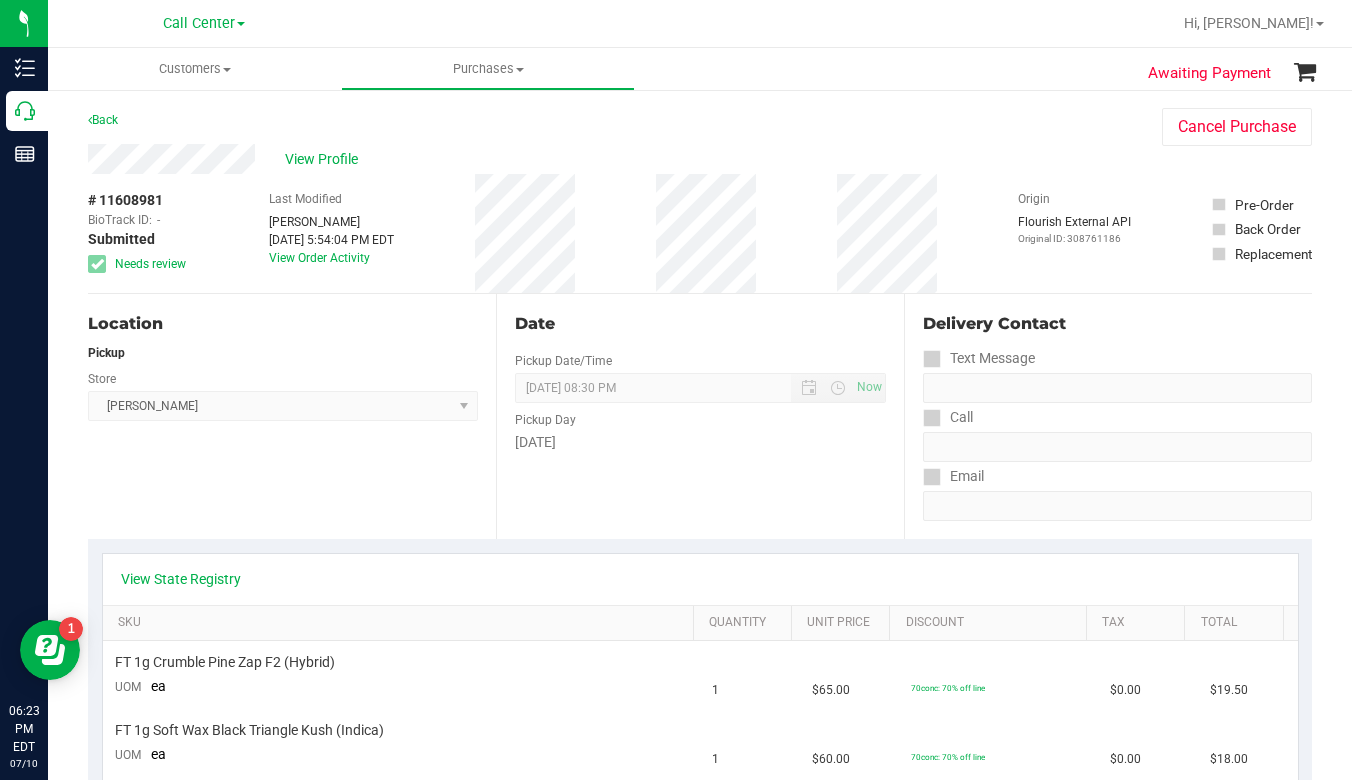 drag, startPoint x: 1110, startPoint y: 131, endPoint x: 1101, endPoint y: 137, distance: 10.816654 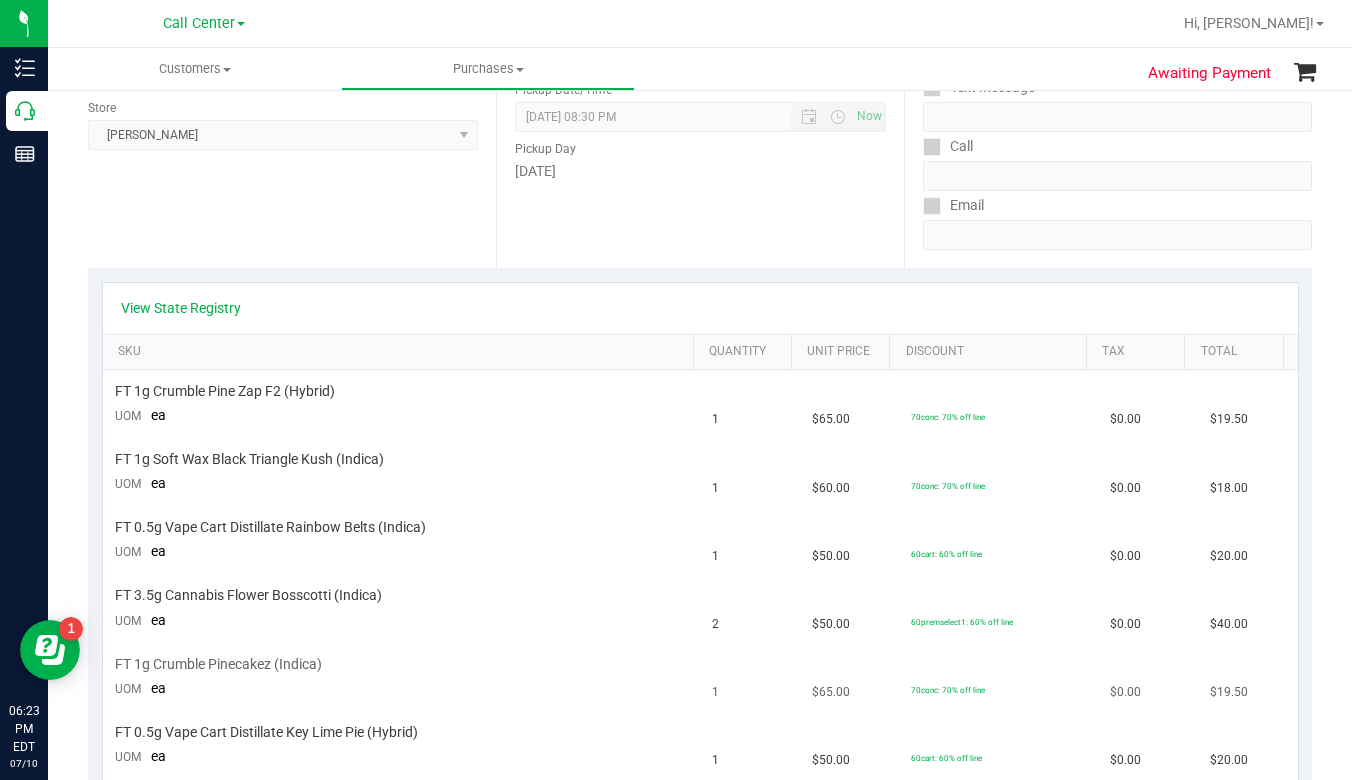 scroll, scrollTop: 400, scrollLeft: 0, axis: vertical 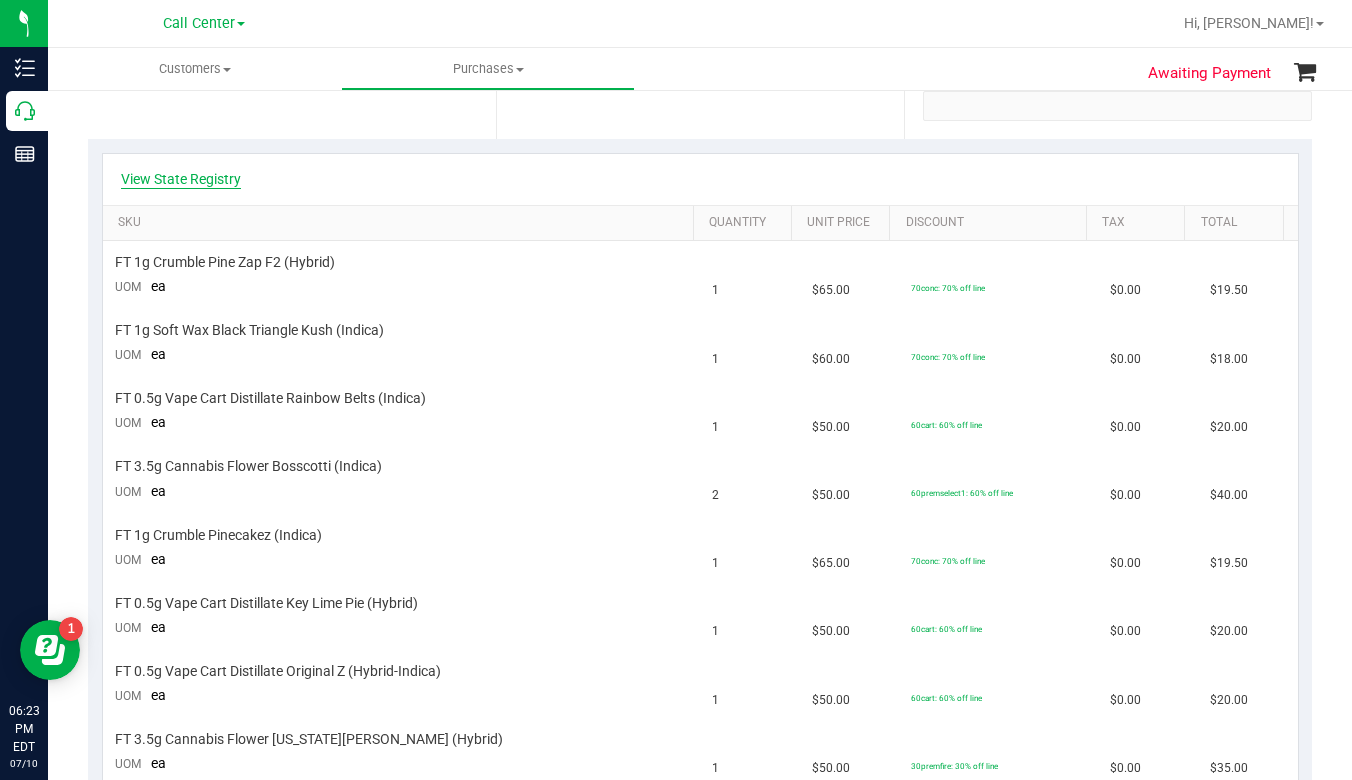 click on "View State Registry" at bounding box center [181, 179] 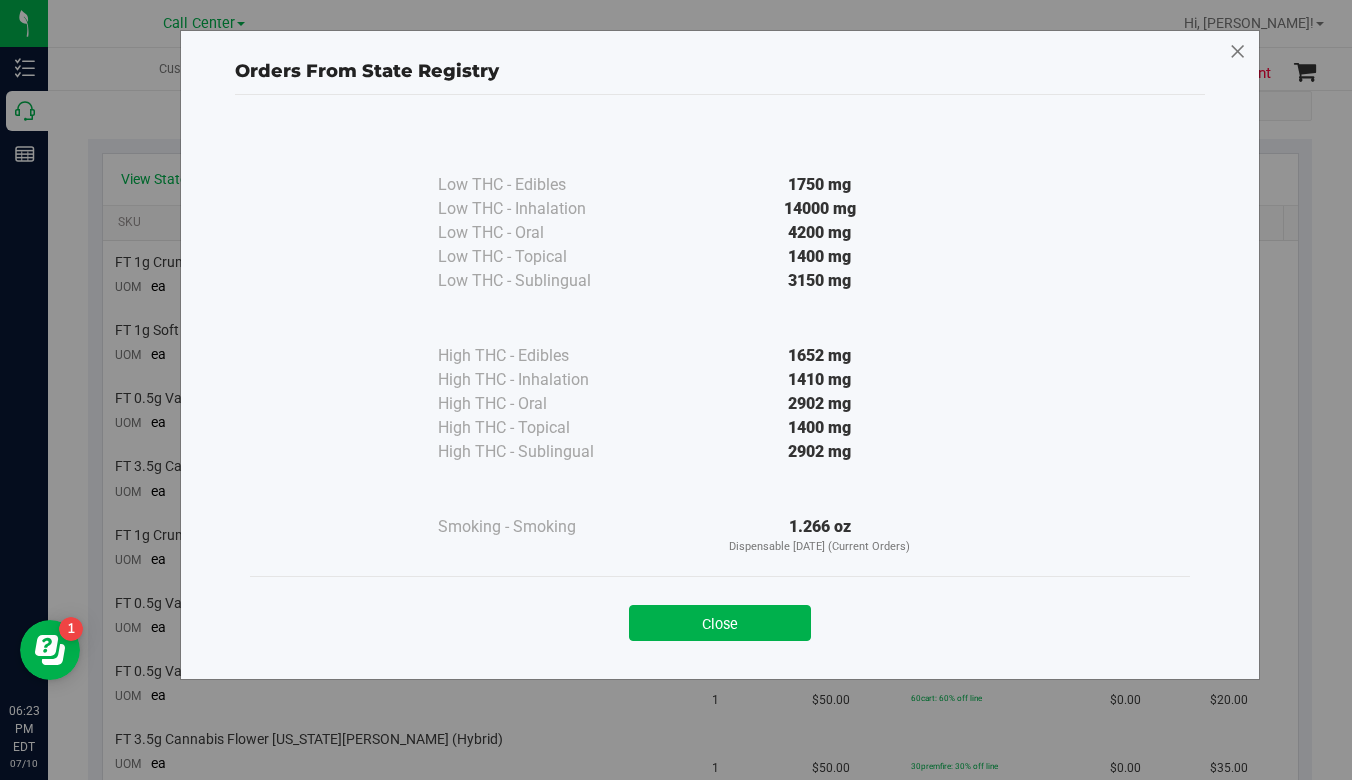 click at bounding box center (1238, 52) 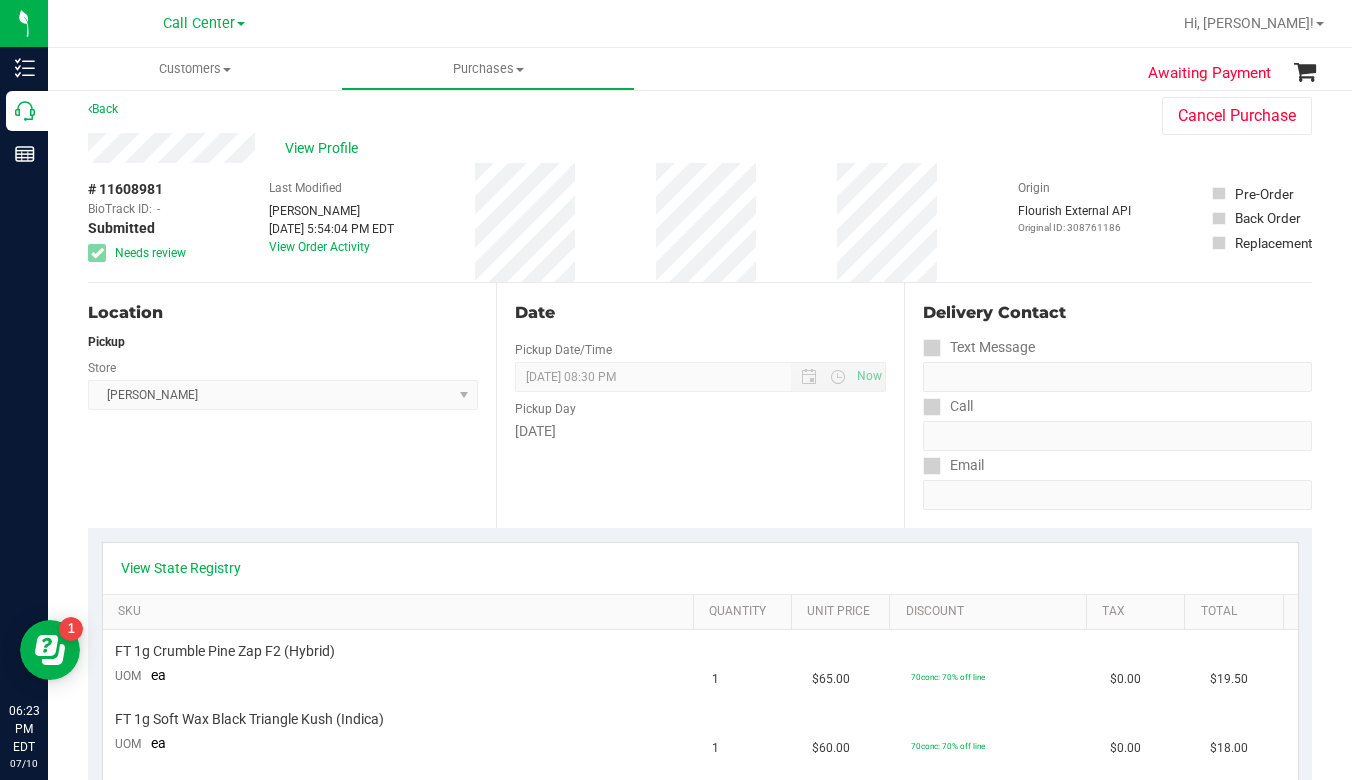 scroll, scrollTop: 0, scrollLeft: 0, axis: both 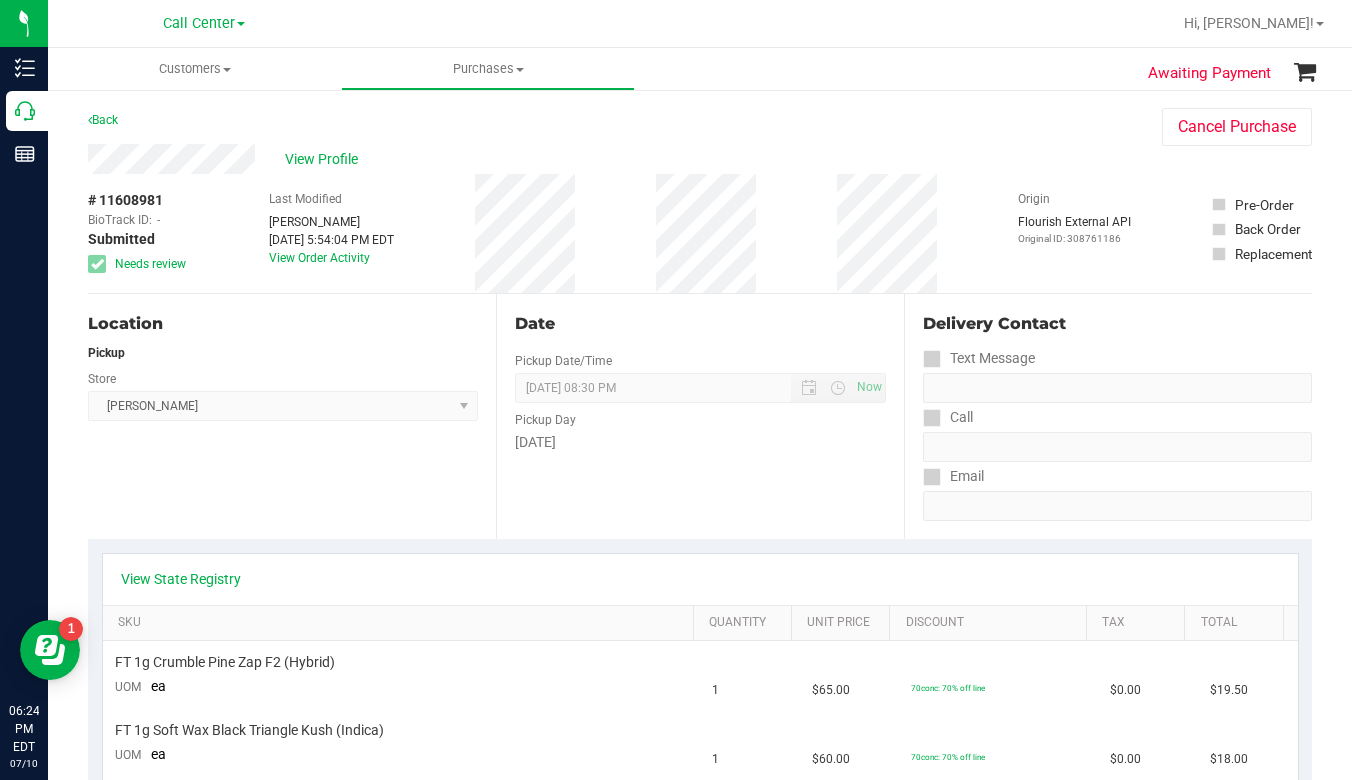 click on "# 11608981
BioTrack ID:
-
Submitted
Needs review
Last Modified
Triston Packer
Jul 10, 2025 5:54:04 PM EDT
View Order Activity
Origin
Flourish External API
Original ID: 308761186" at bounding box center [700, 233] 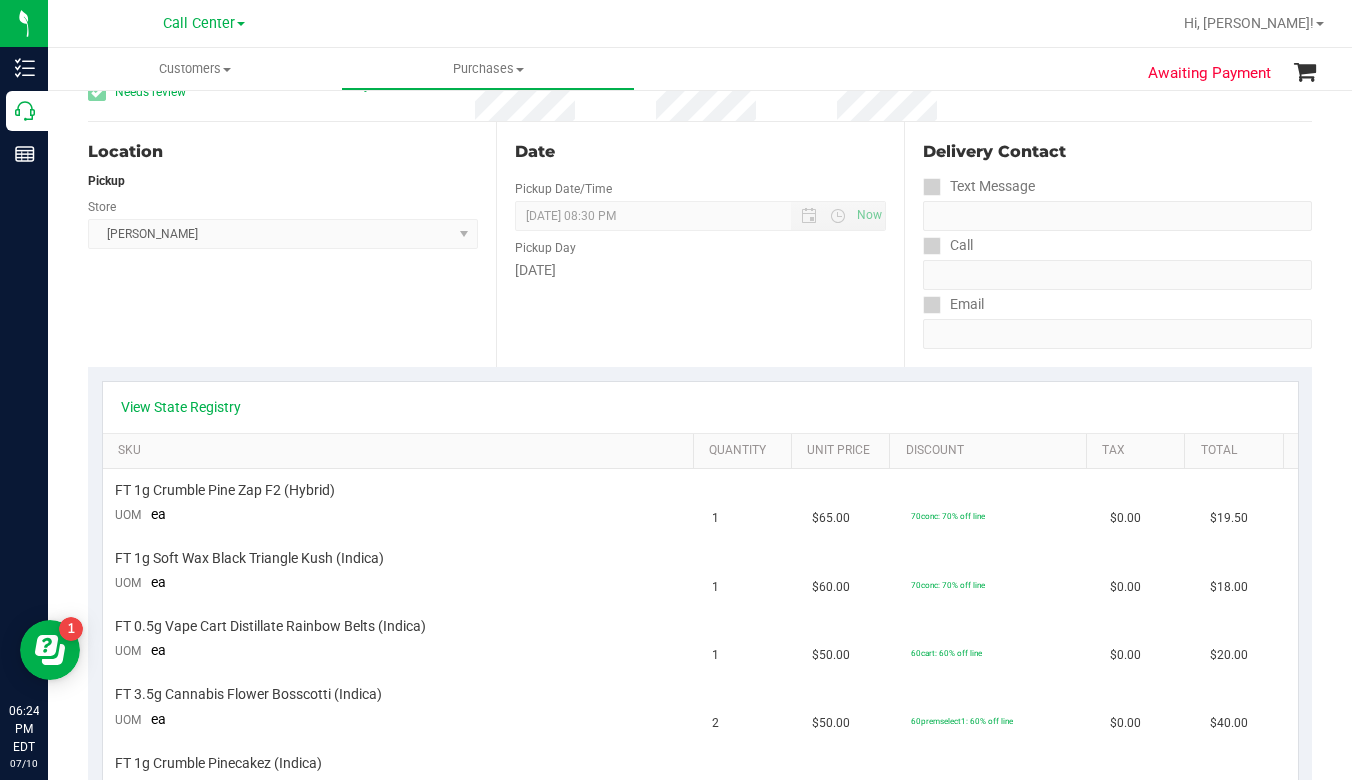 scroll, scrollTop: 500, scrollLeft: 0, axis: vertical 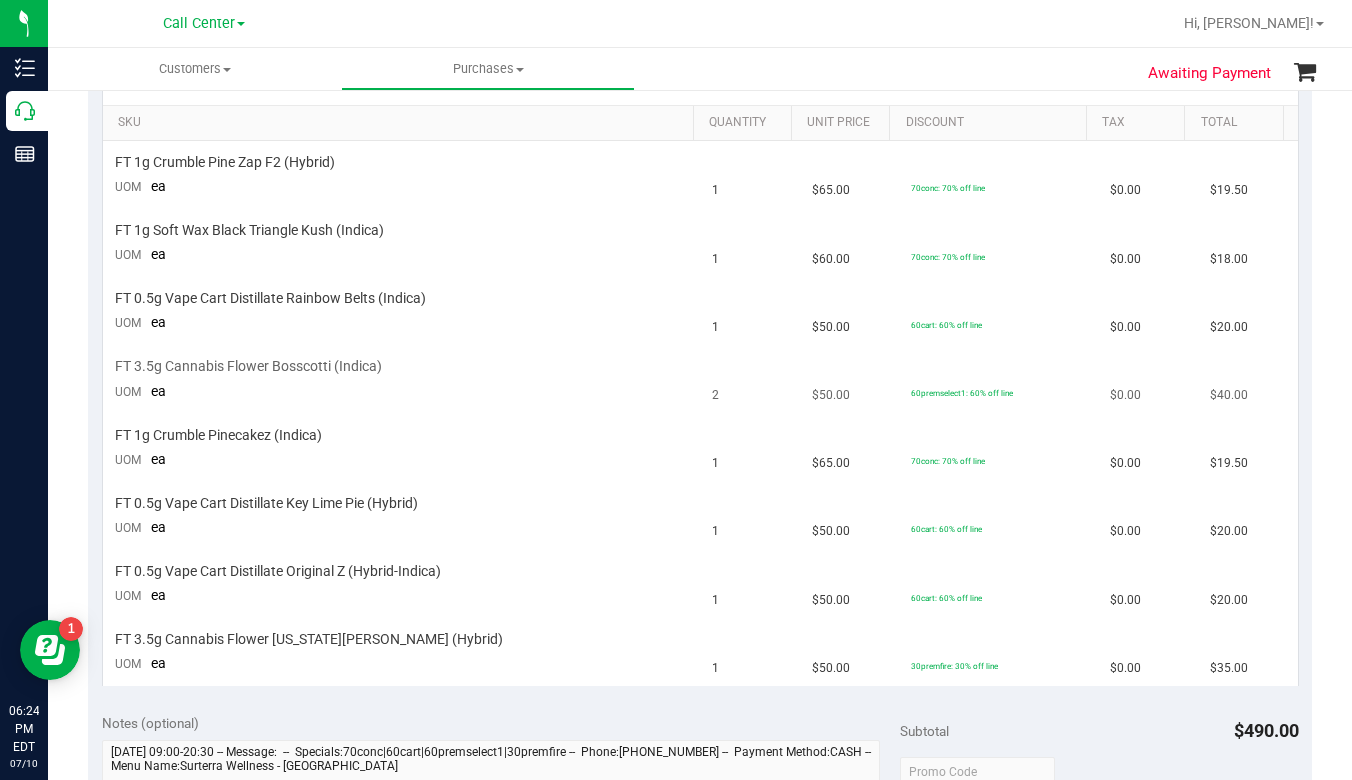 click on "$0.00" at bounding box center (1148, 380) 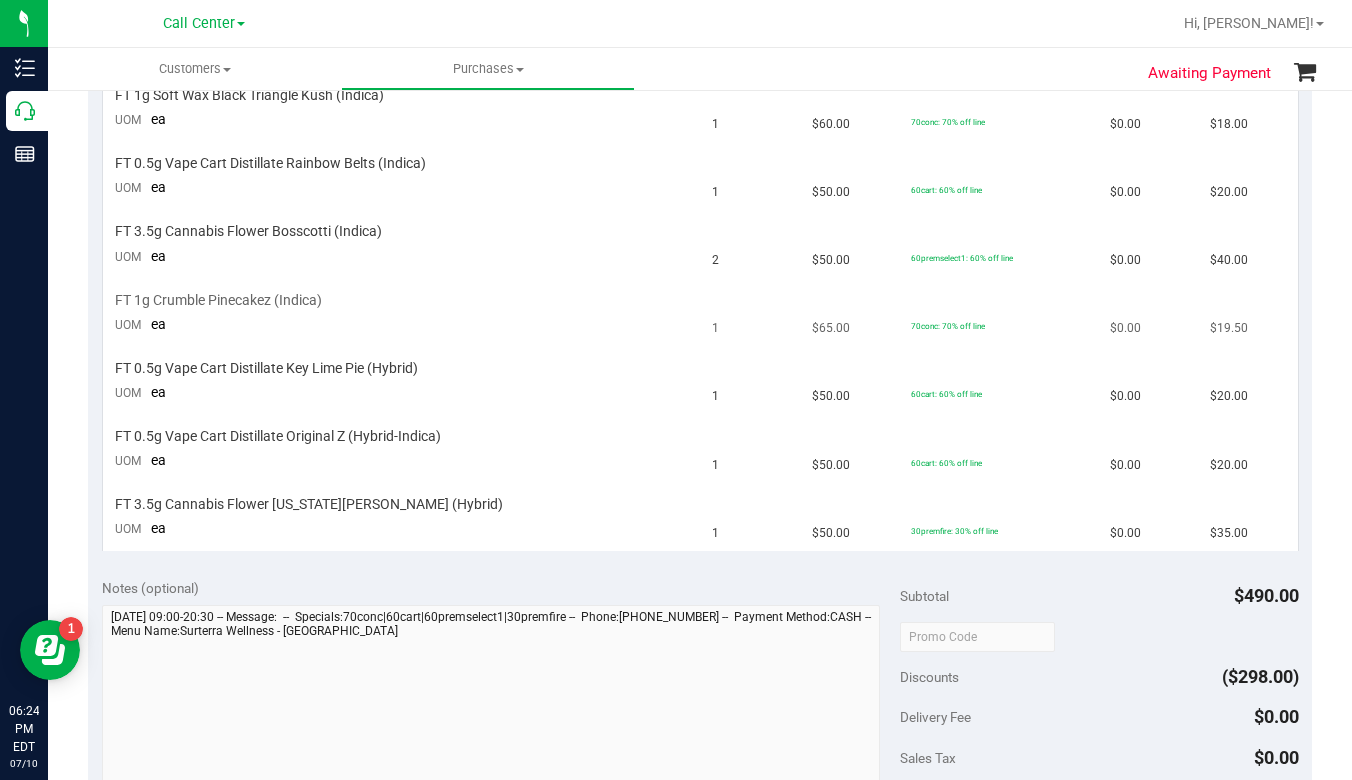 scroll, scrollTop: 600, scrollLeft: 0, axis: vertical 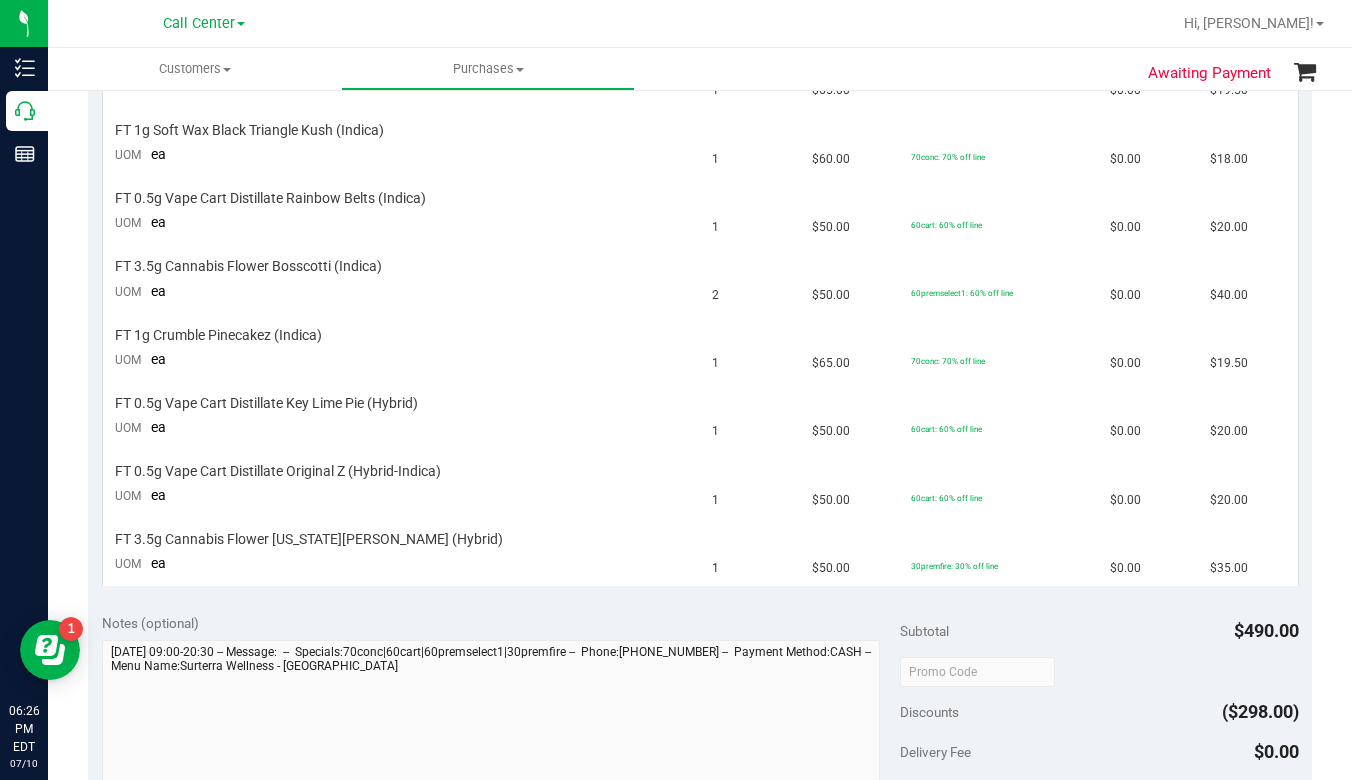 drag, startPoint x: 1136, startPoint y: 58, endPoint x: 1062, endPoint y: 68, distance: 74.672615 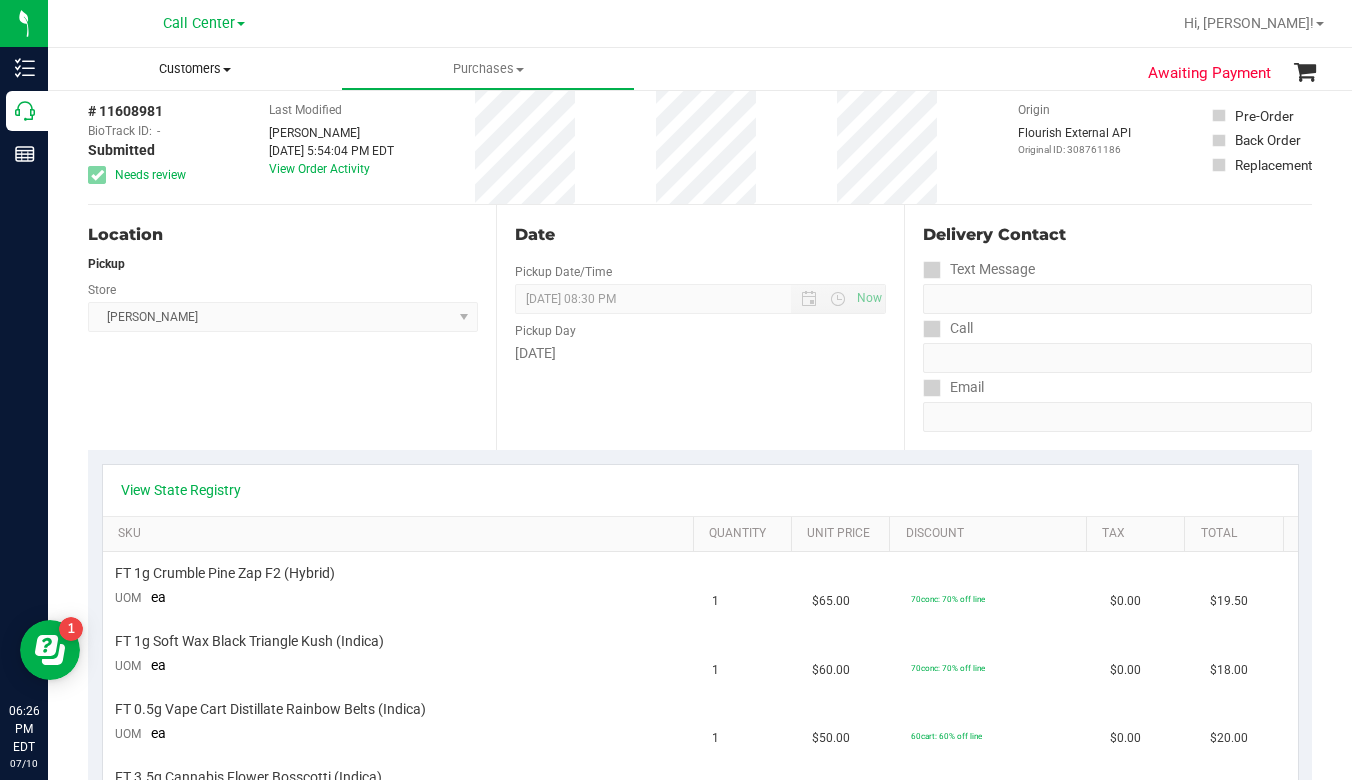 scroll, scrollTop: 0, scrollLeft: 0, axis: both 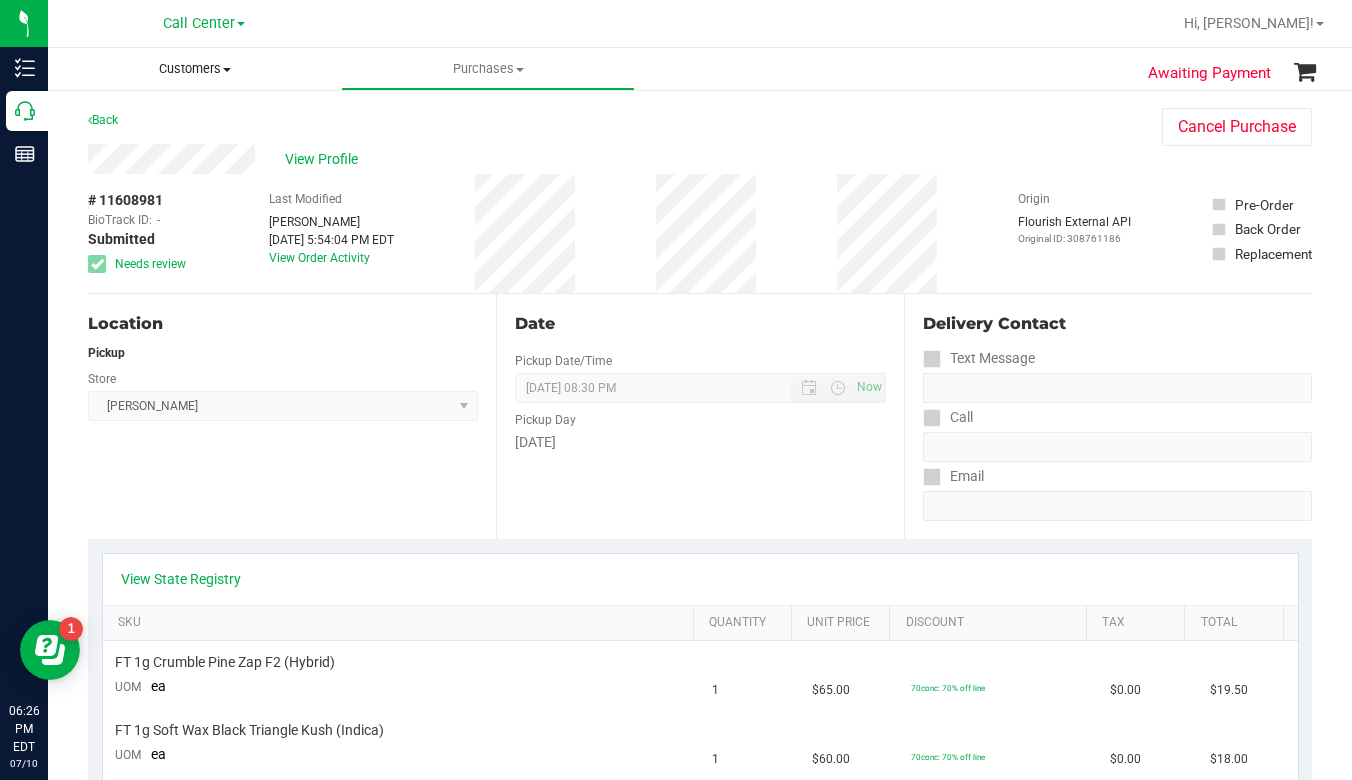 click at bounding box center (227, 70) 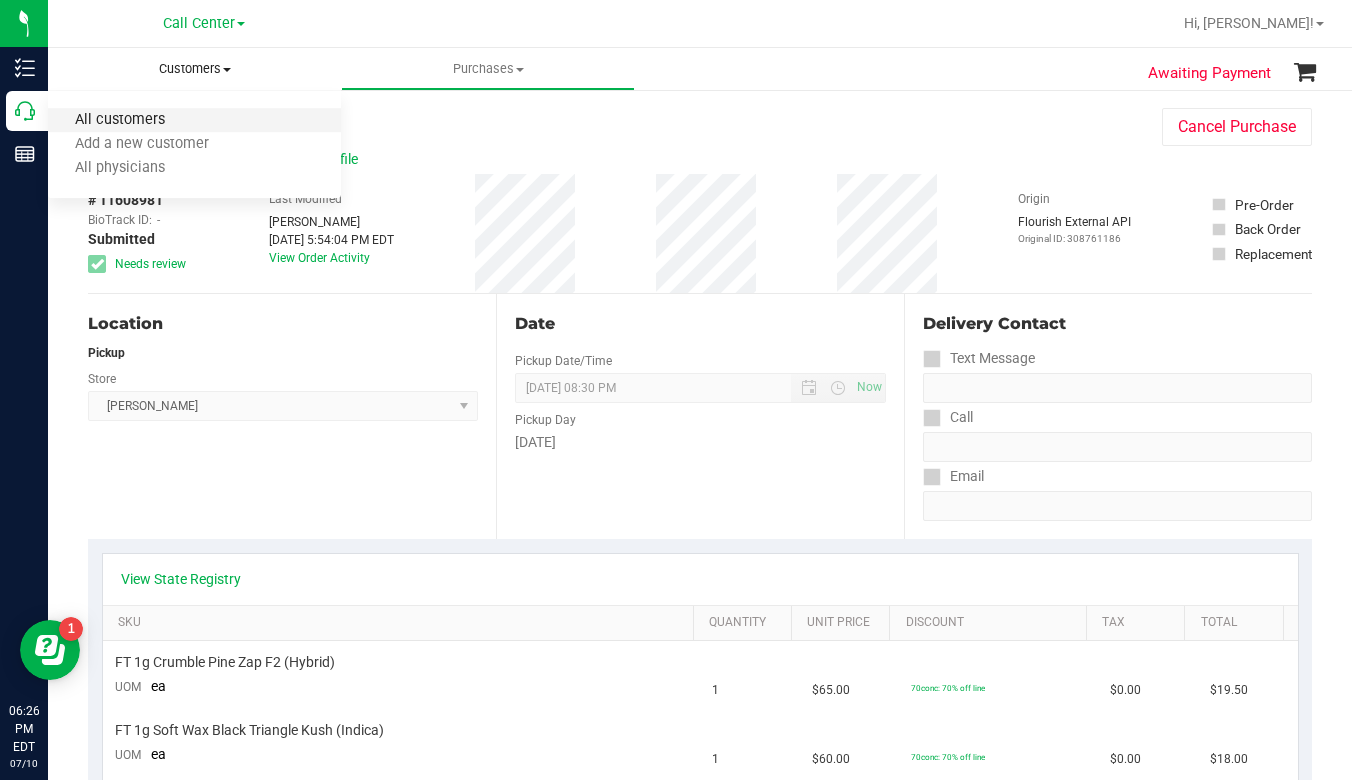 click on "All customers" at bounding box center [120, 120] 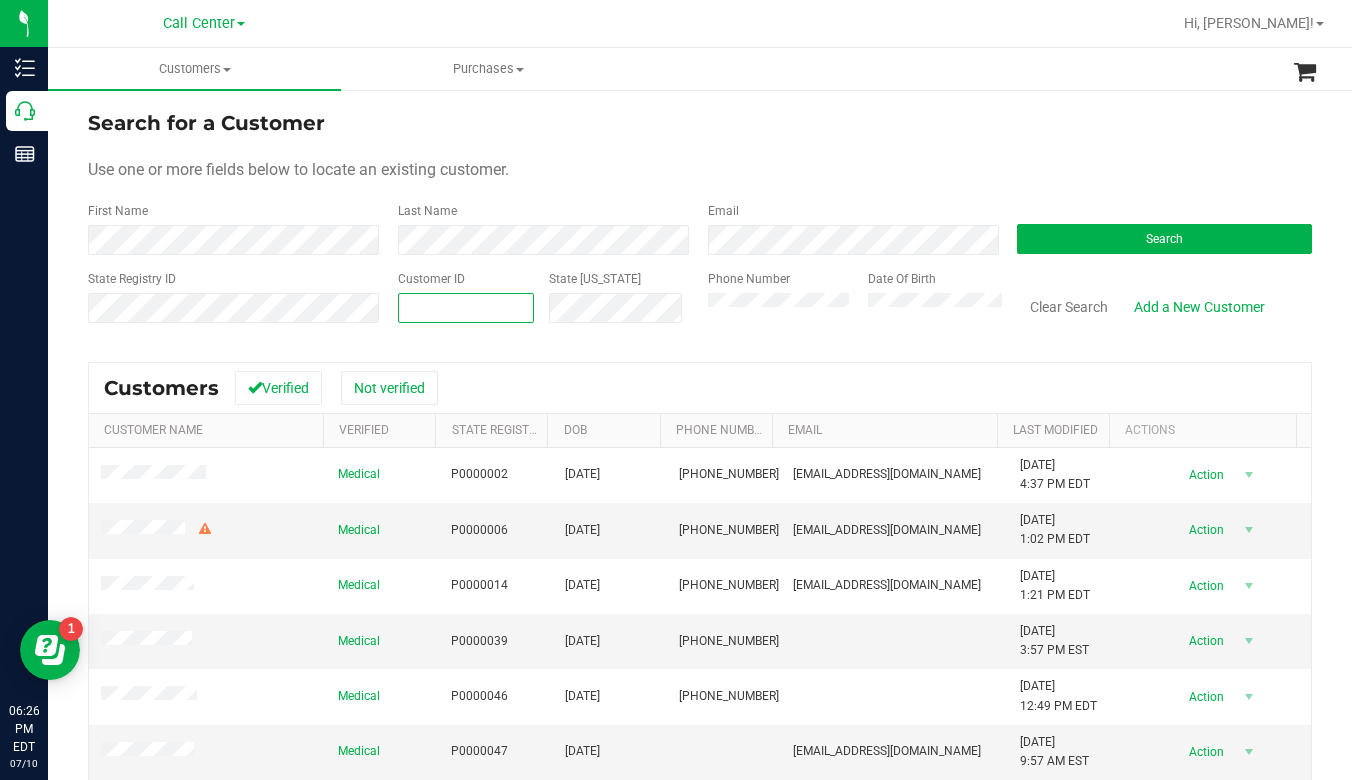 click at bounding box center (466, 308) 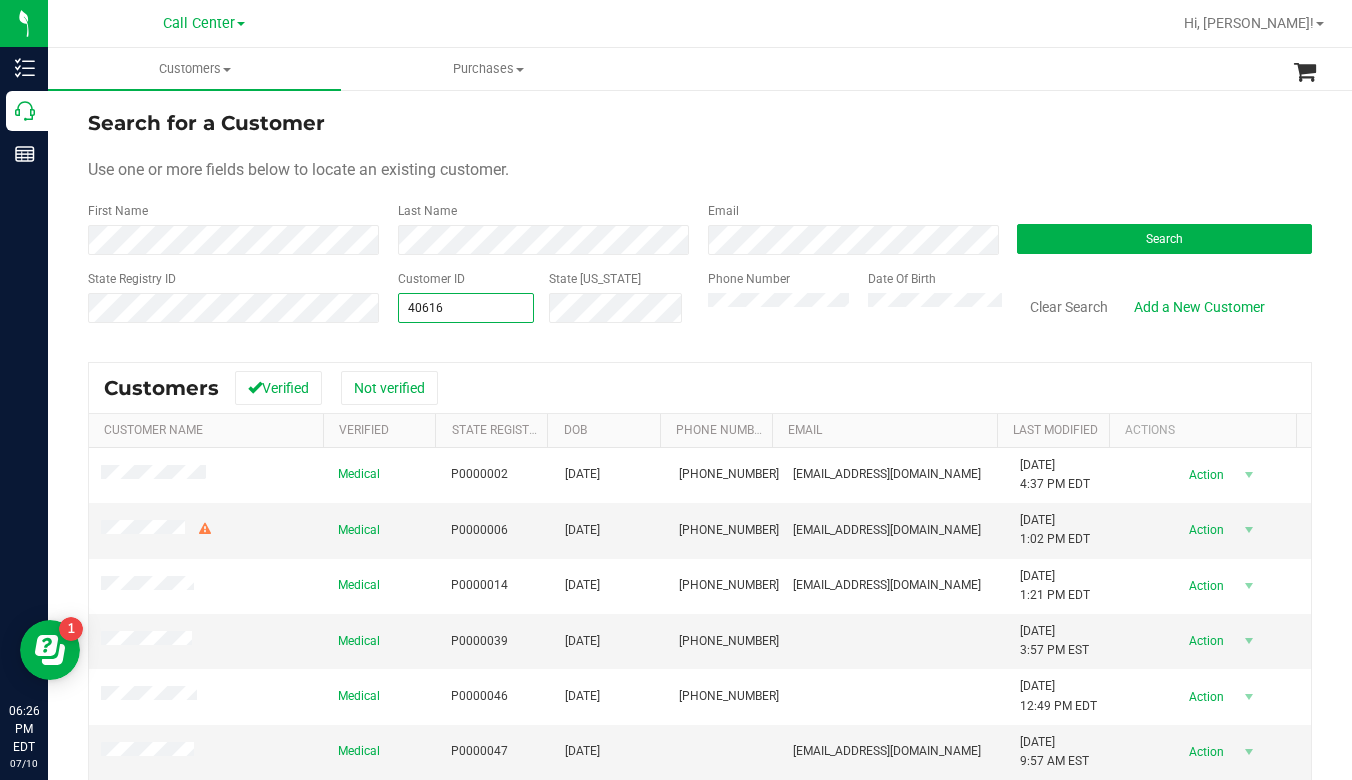 type on "406163" 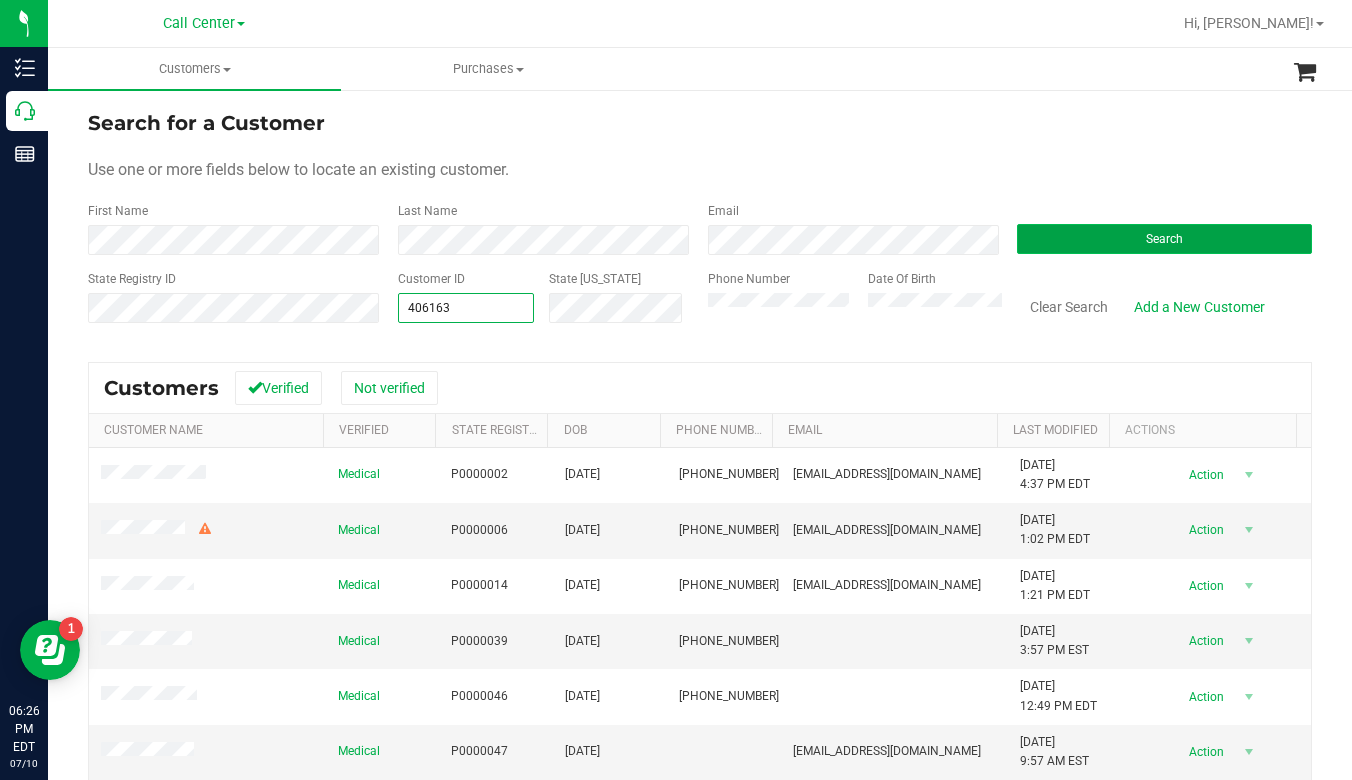 type on "406163" 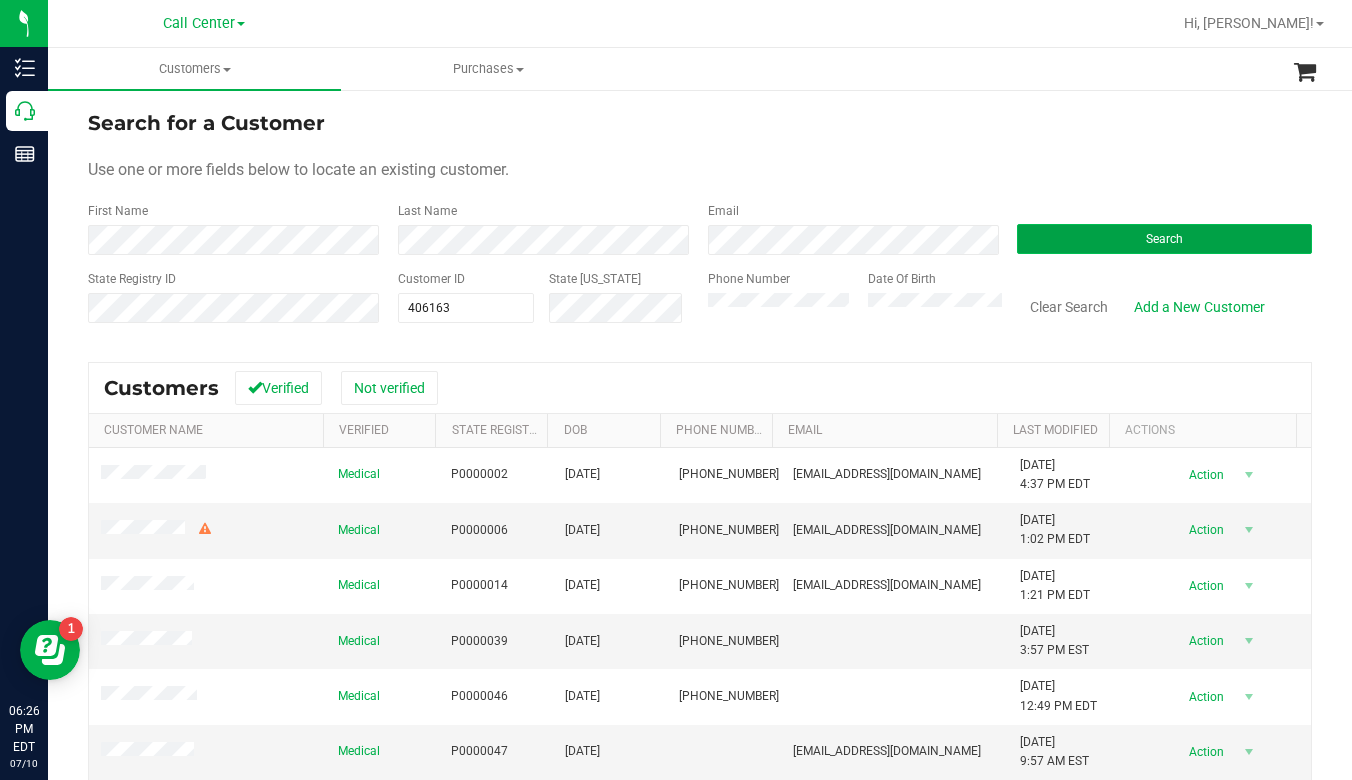 click on "Search" at bounding box center [1164, 239] 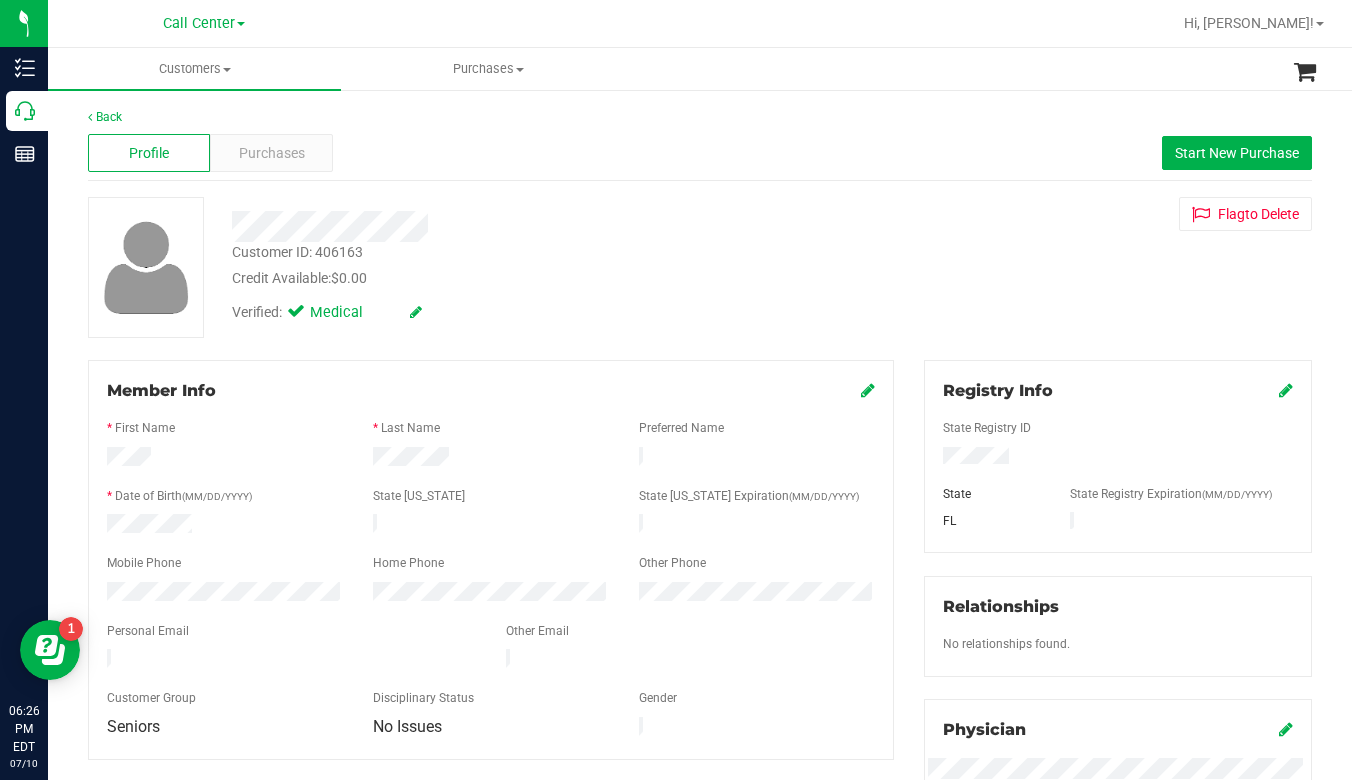click on "Customer ID: 406163
Credit Available:
$0.00
Verified:
Medical
Flag  to Delete" at bounding box center [700, 267] 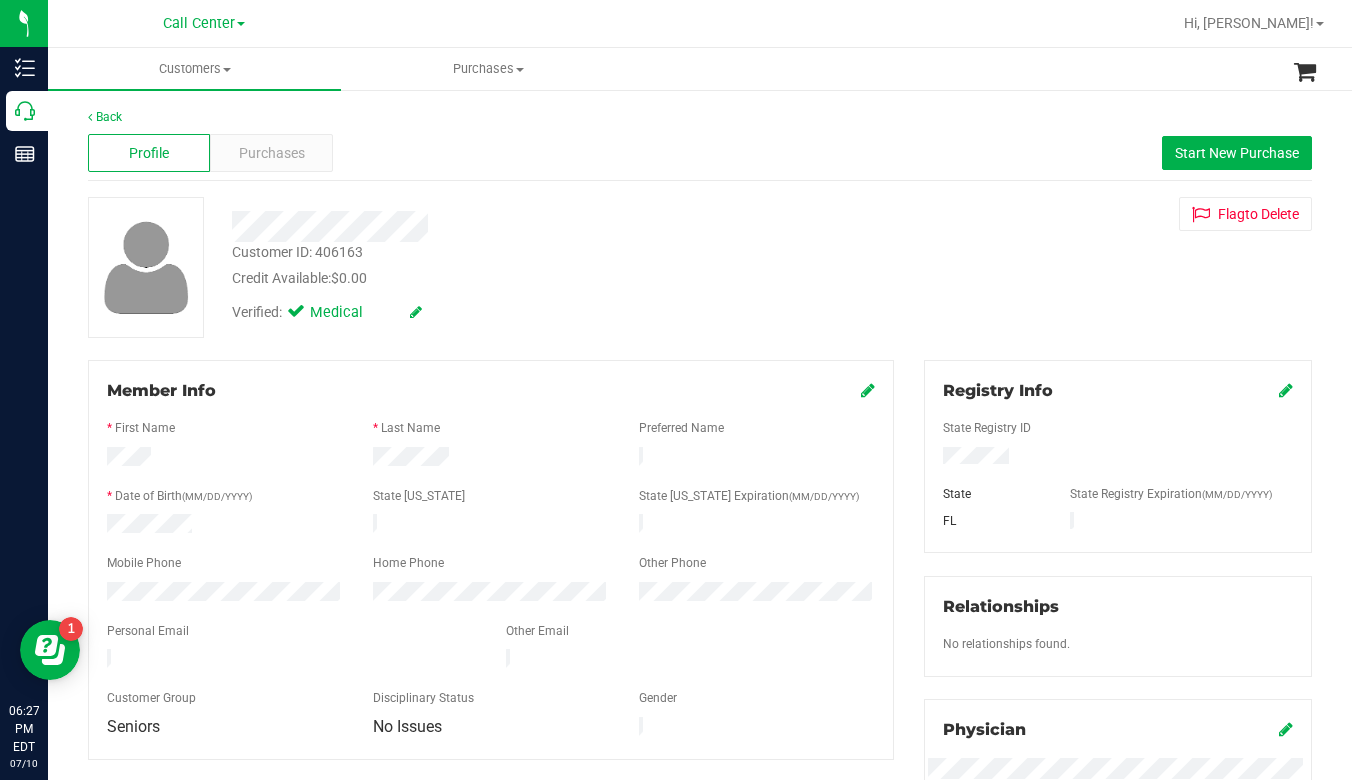 click on "Customer ID: 406163
Credit Available:
$0.00
Verified:
Medical
Flag  to Delete" at bounding box center (700, 267) 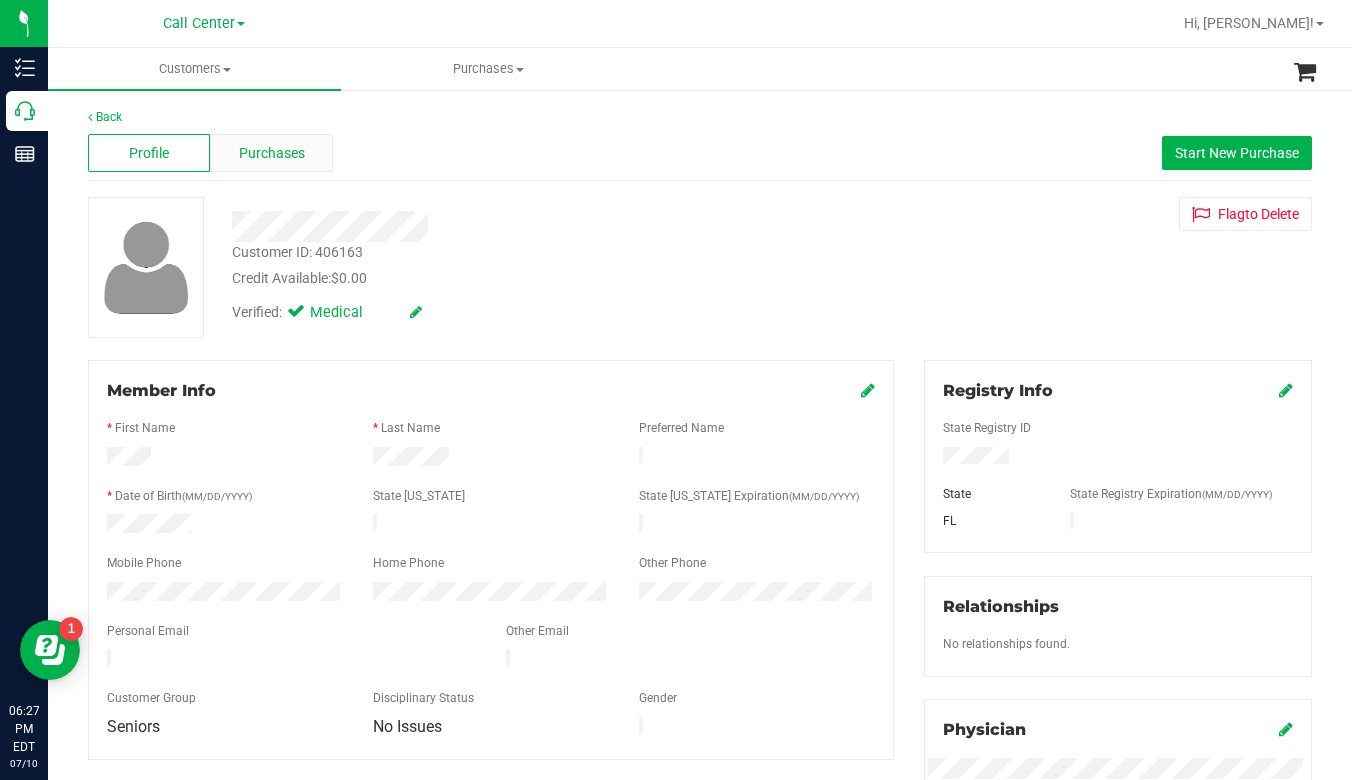 click on "Purchases" at bounding box center (272, 153) 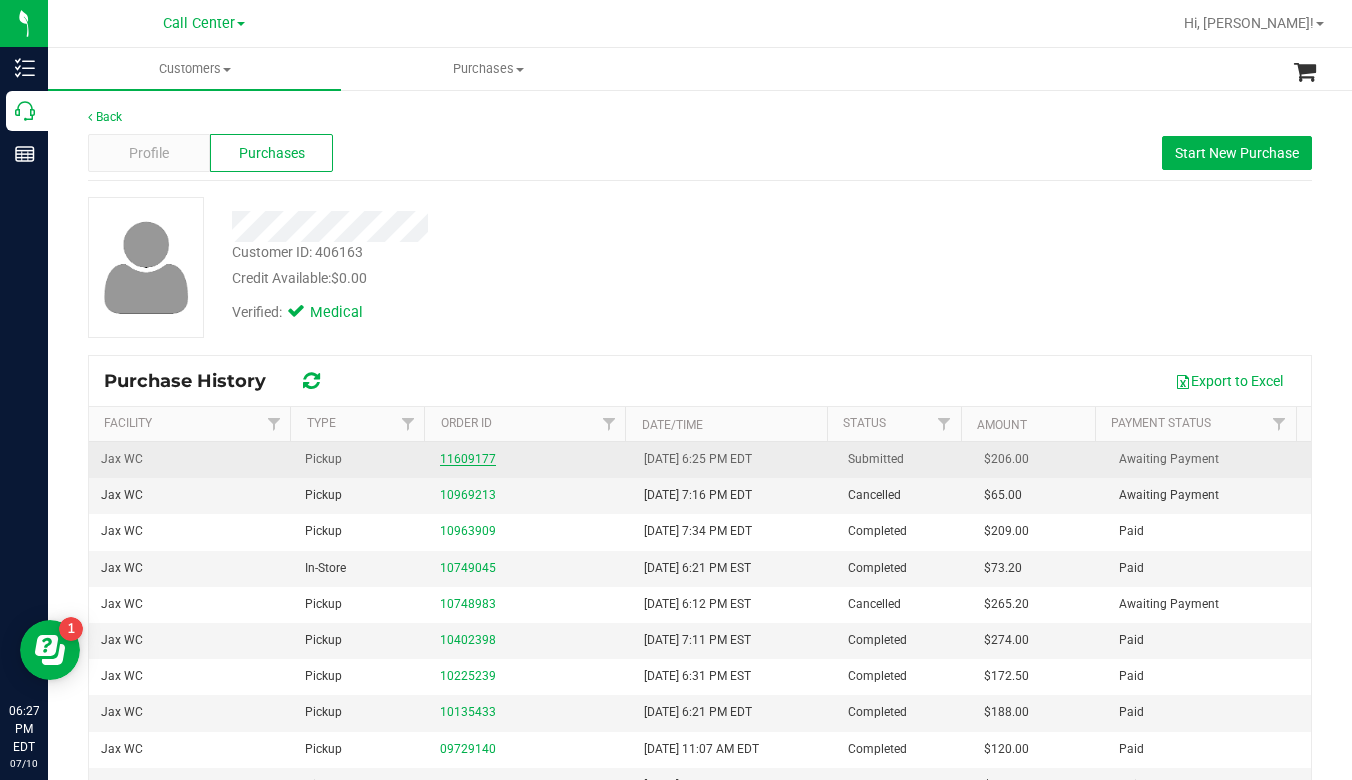 click on "11609177" at bounding box center (468, 459) 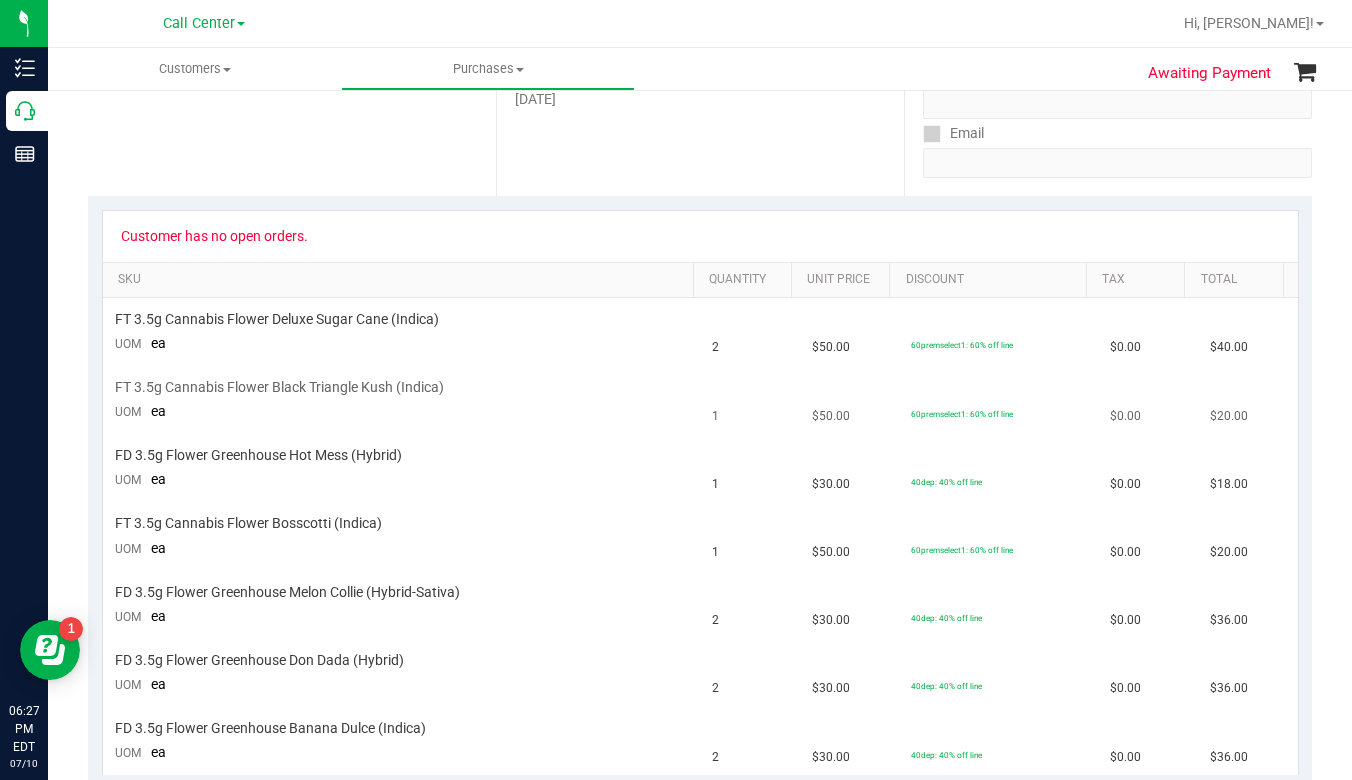 scroll, scrollTop: 400, scrollLeft: 0, axis: vertical 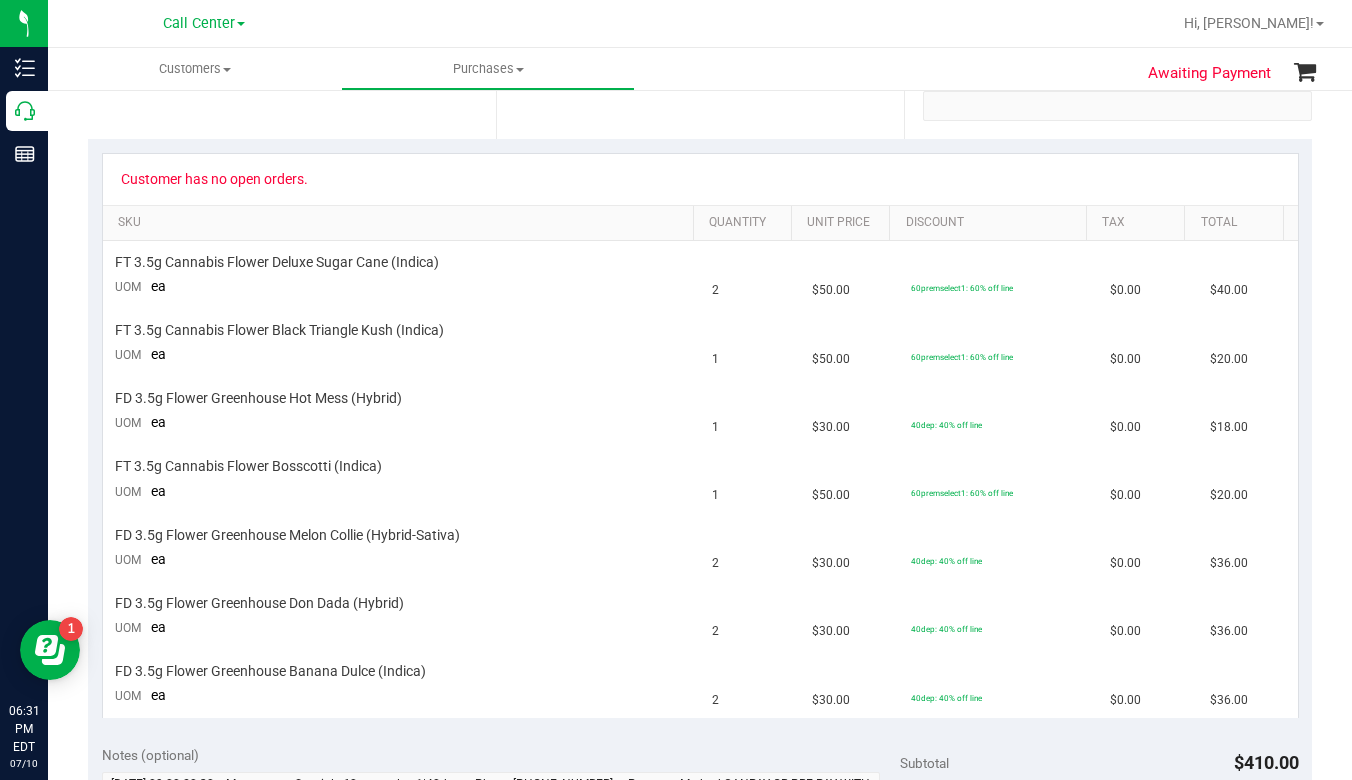 drag, startPoint x: 1118, startPoint y: 176, endPoint x: 1095, endPoint y: 178, distance: 23.086792 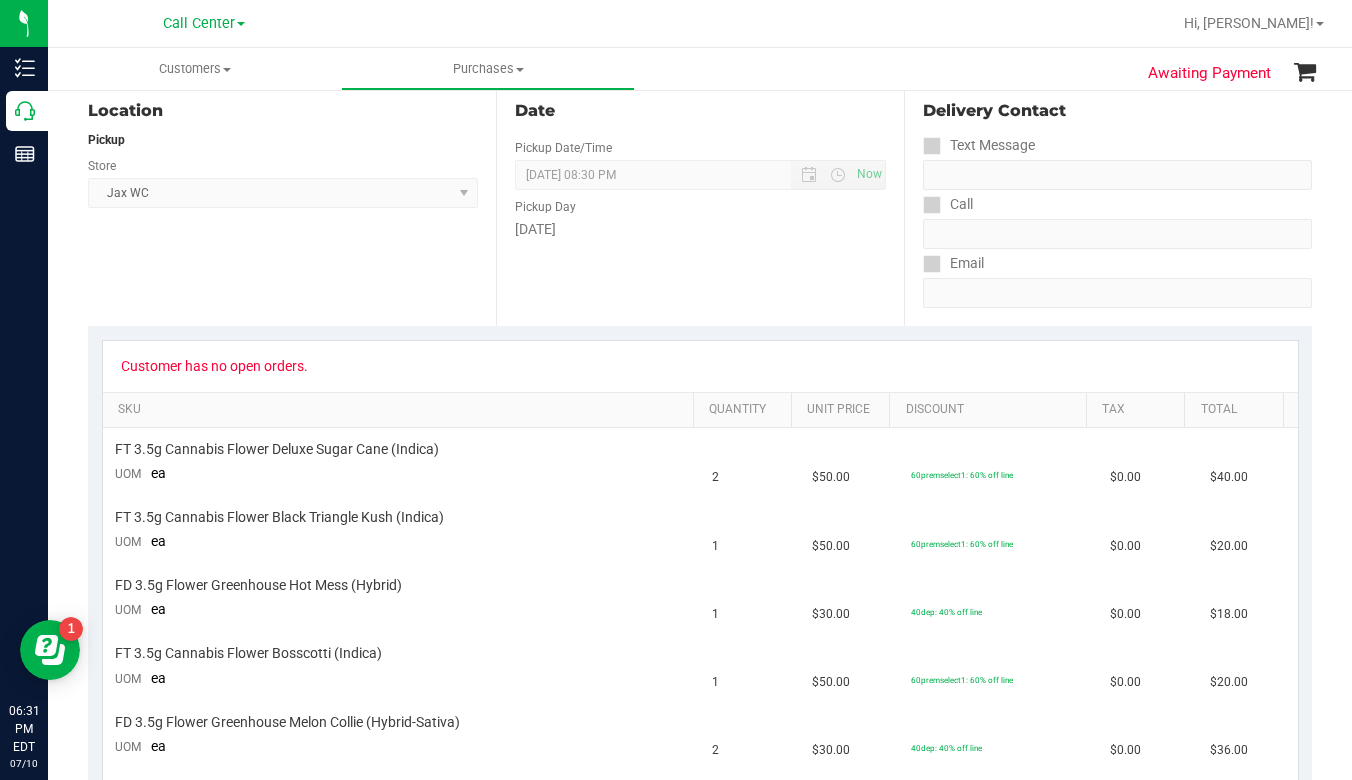scroll, scrollTop: 0, scrollLeft: 0, axis: both 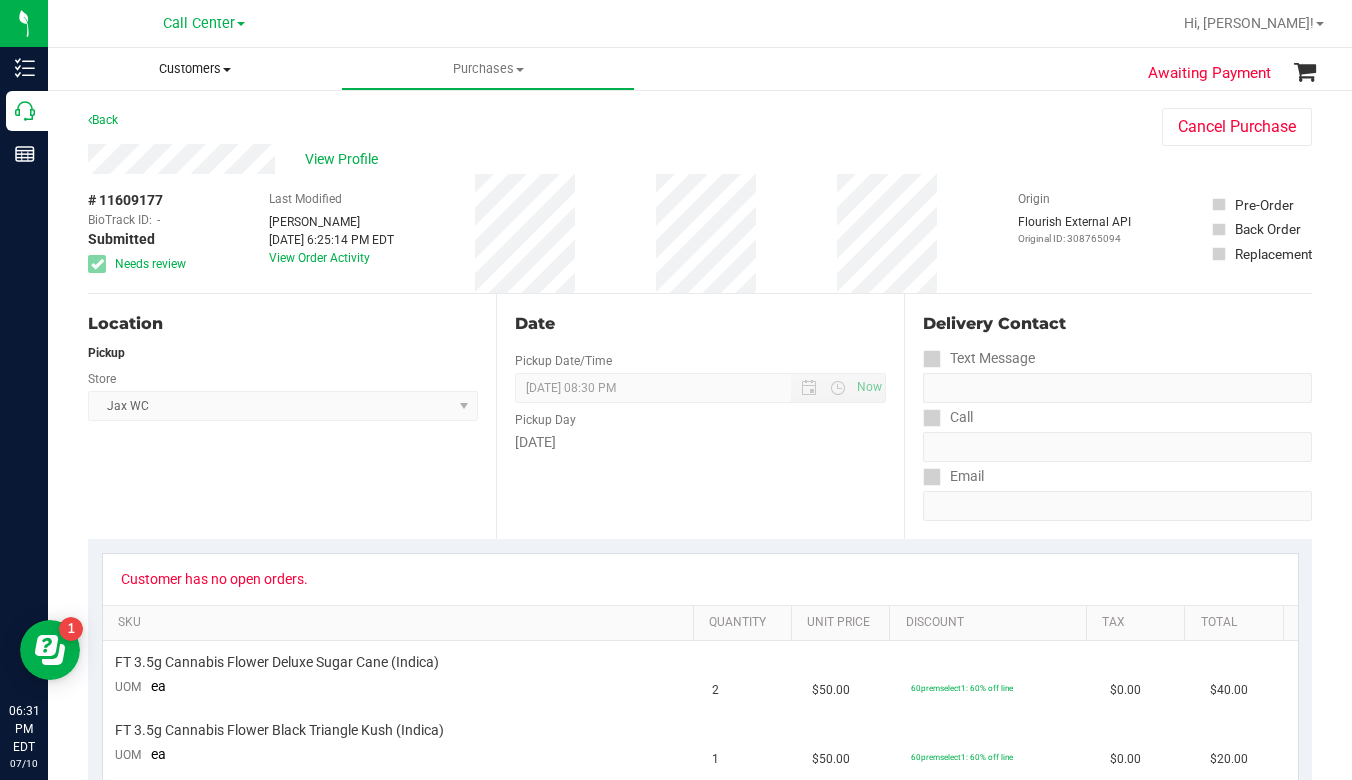 click at bounding box center (227, 70) 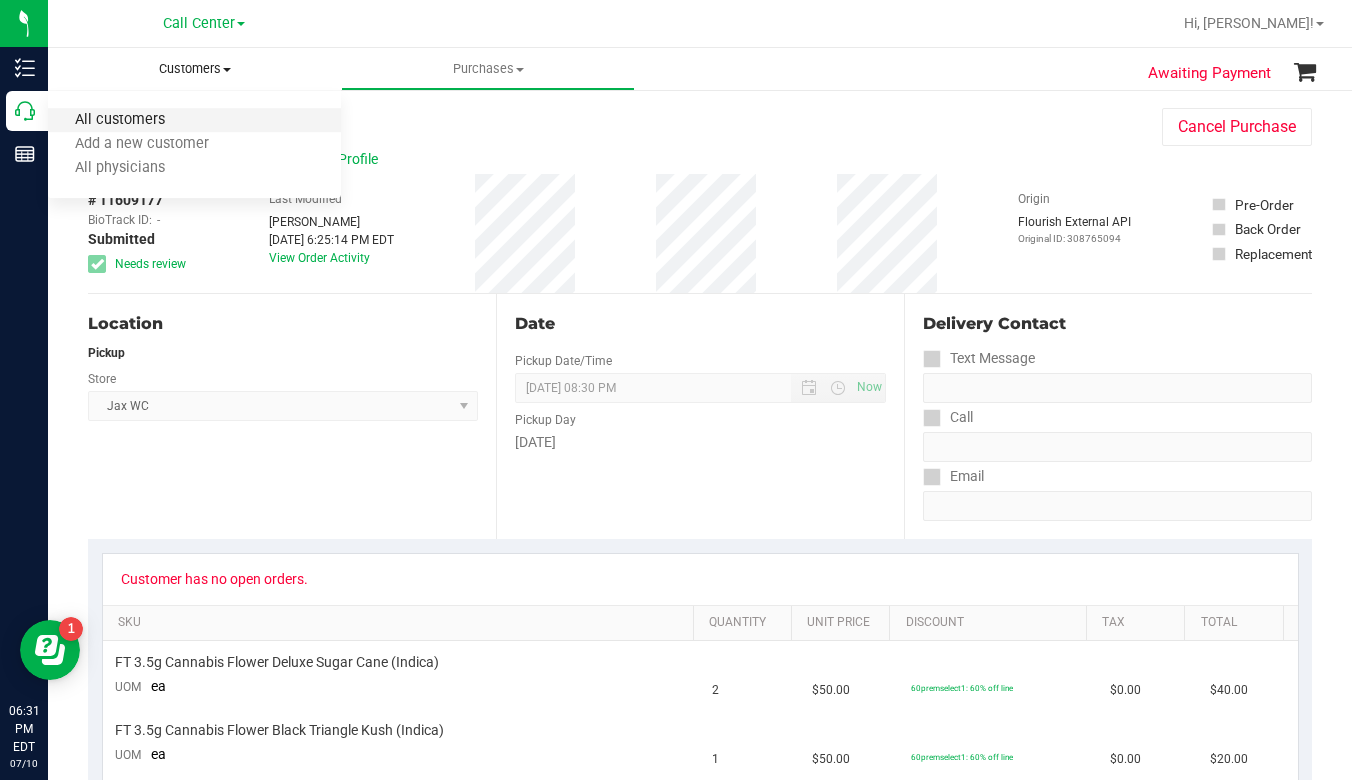 click on "All customers" at bounding box center (120, 120) 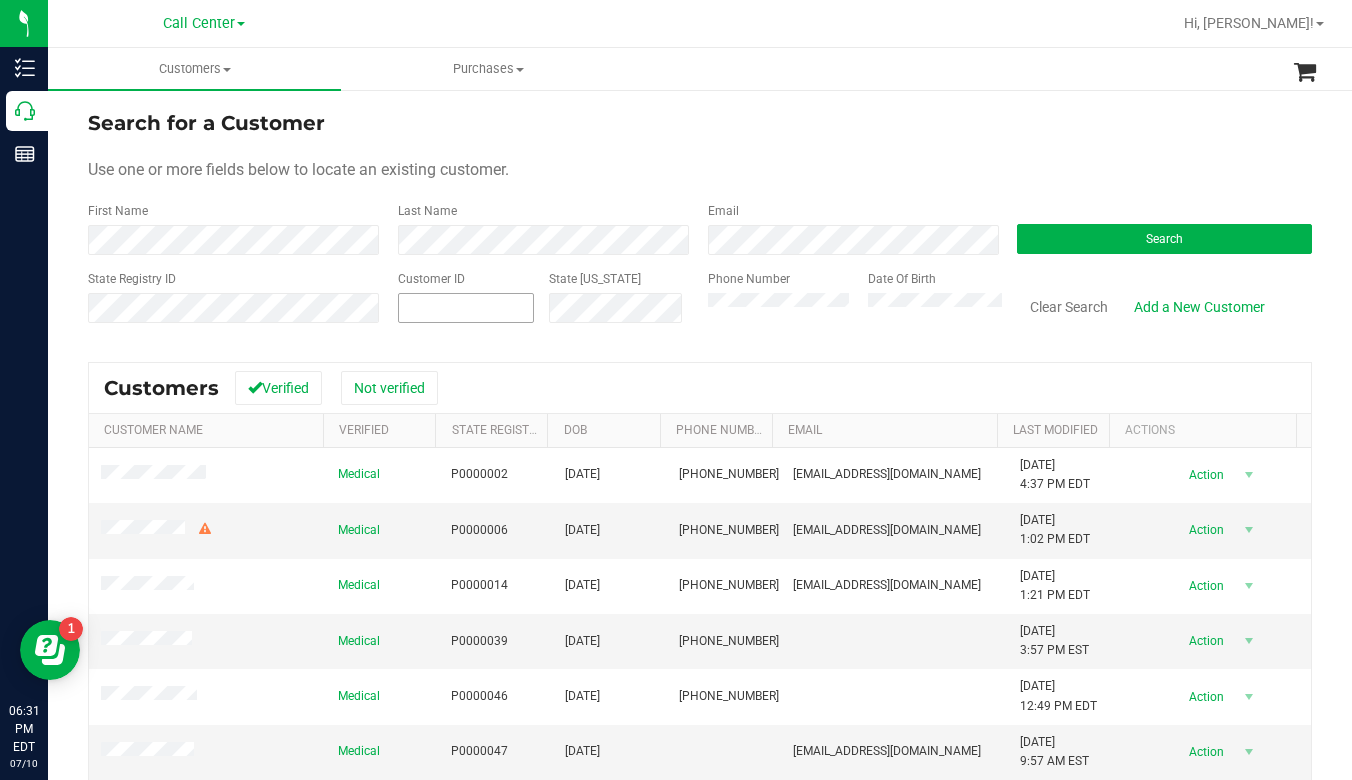 click at bounding box center (466, 308) 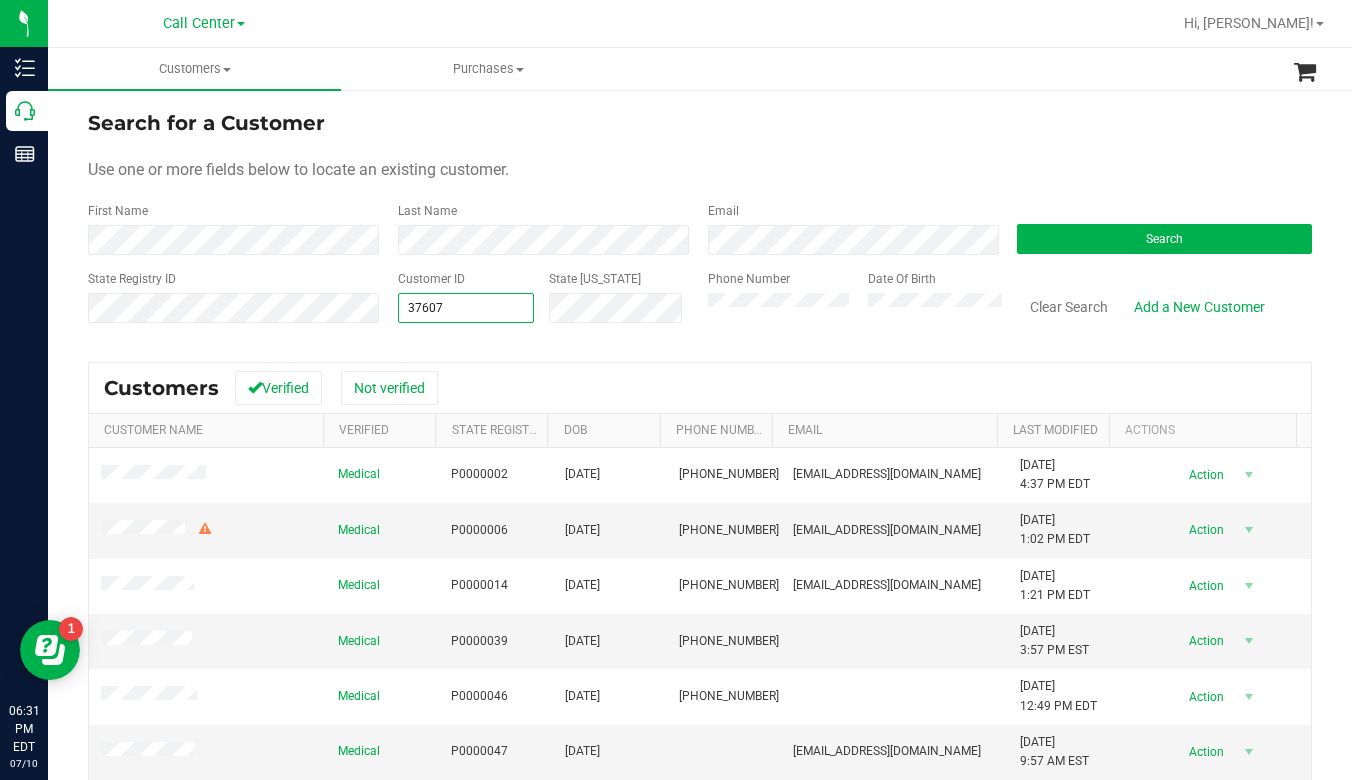 type on "376075" 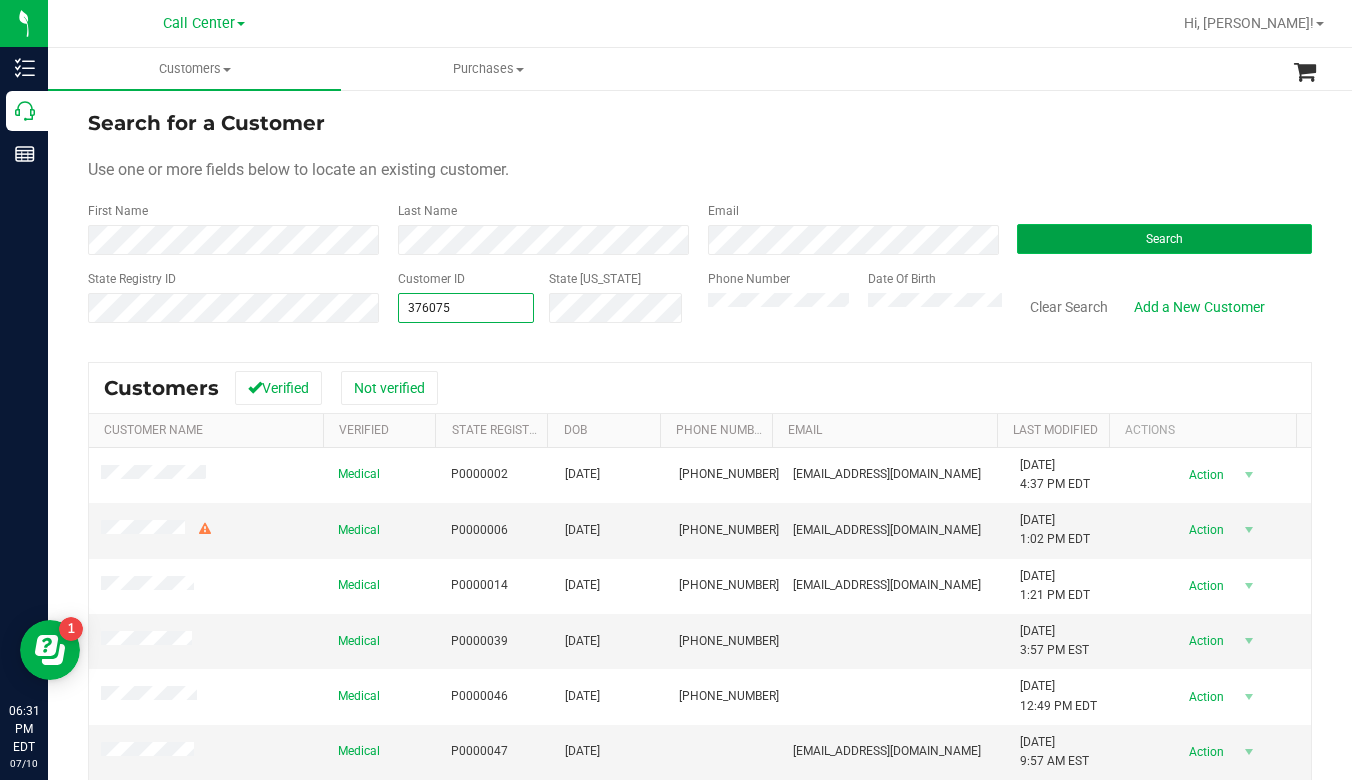 type on "376075" 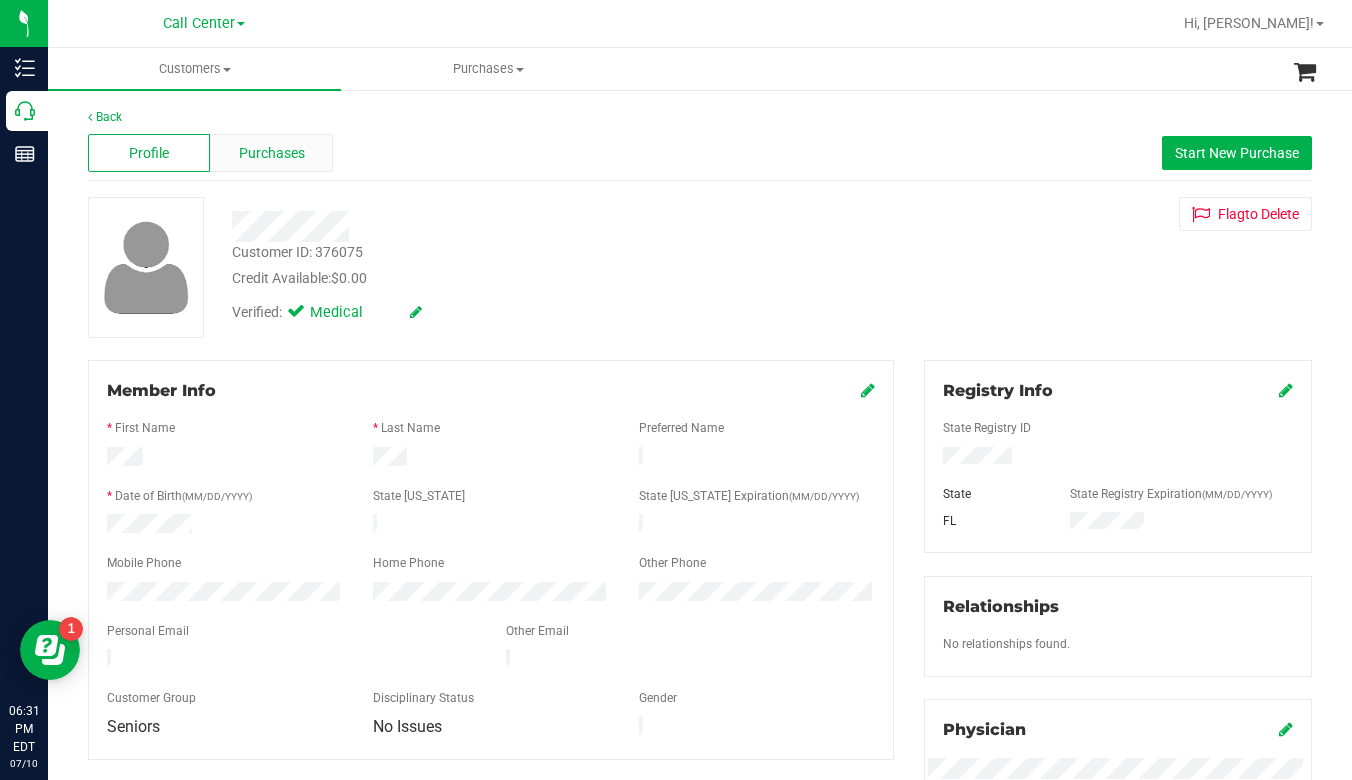click on "Purchases" at bounding box center (271, 153) 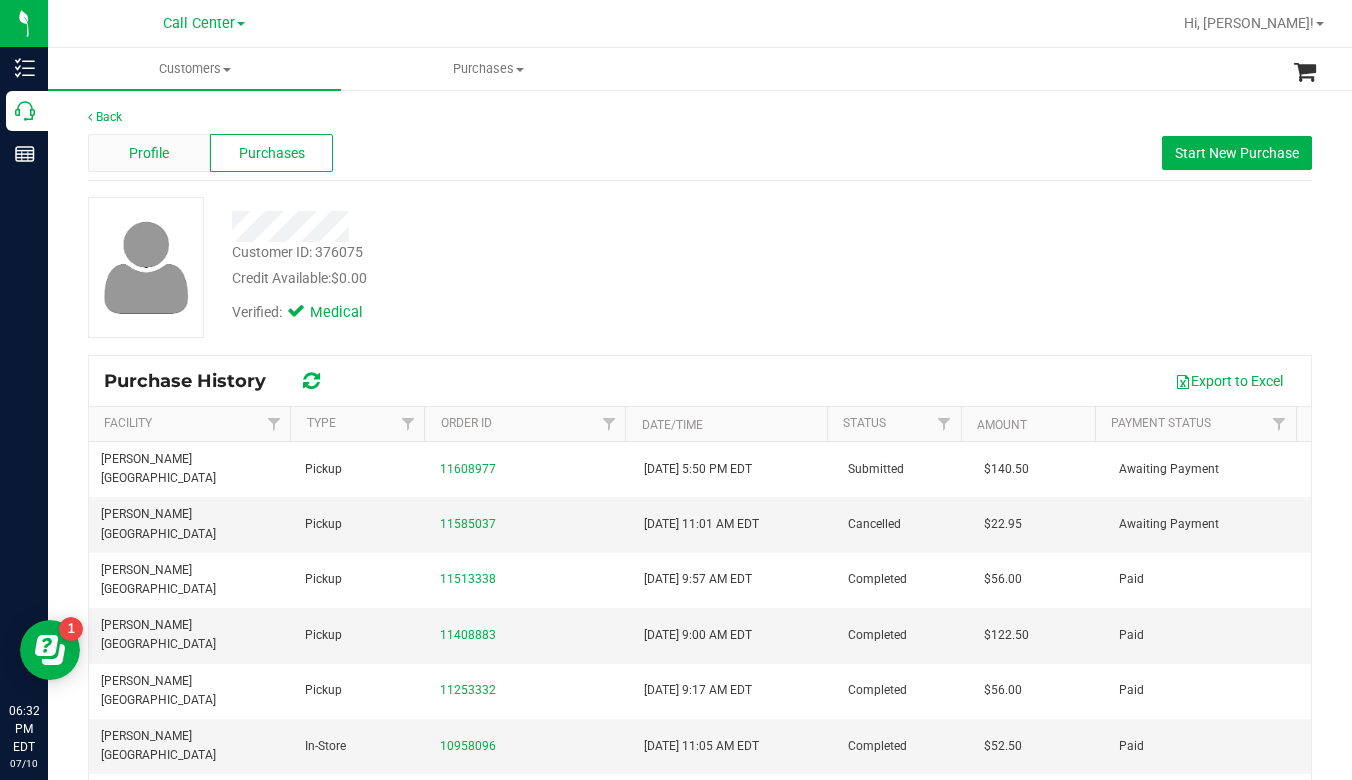 click on "Profile" at bounding box center (149, 153) 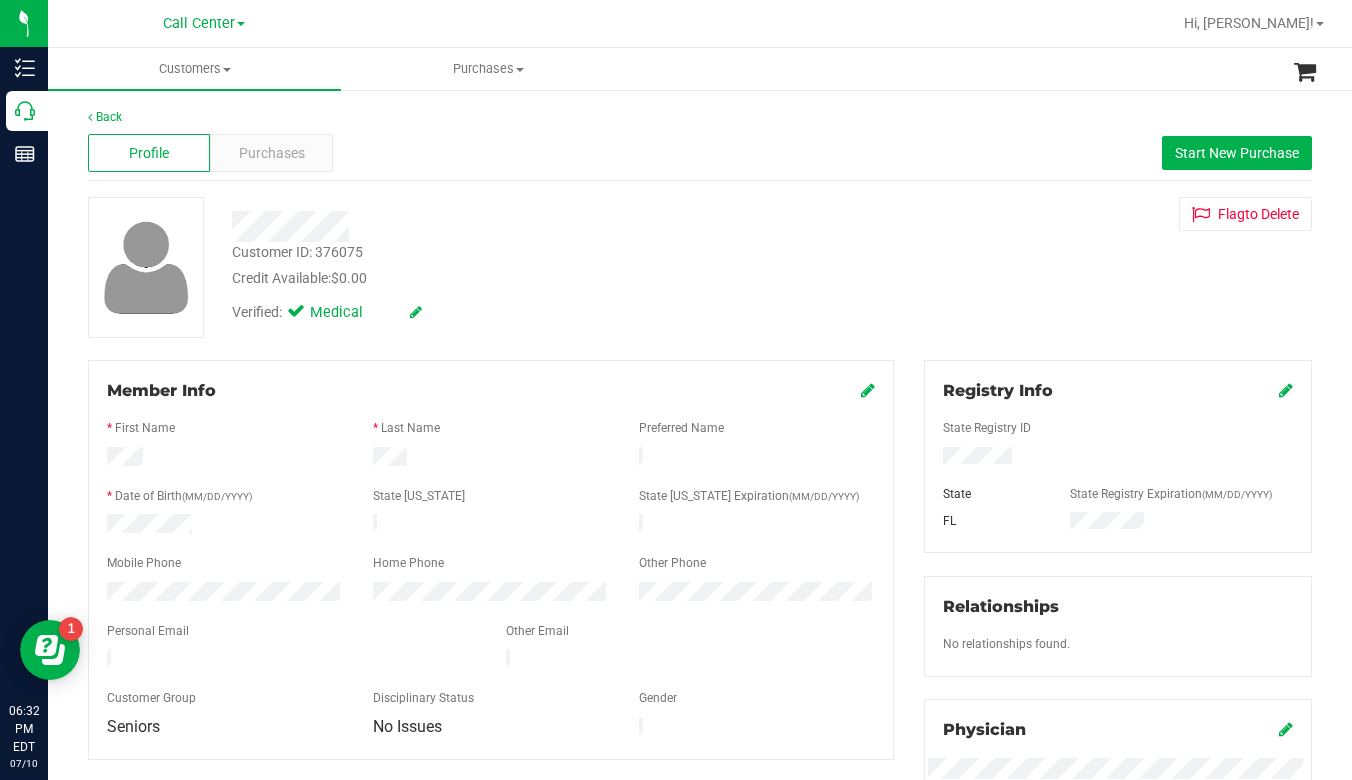 click on "Customer ID: 376075
Credit Available:
$0.00
Verified:
Medical
Flag  to Delete" at bounding box center [700, 267] 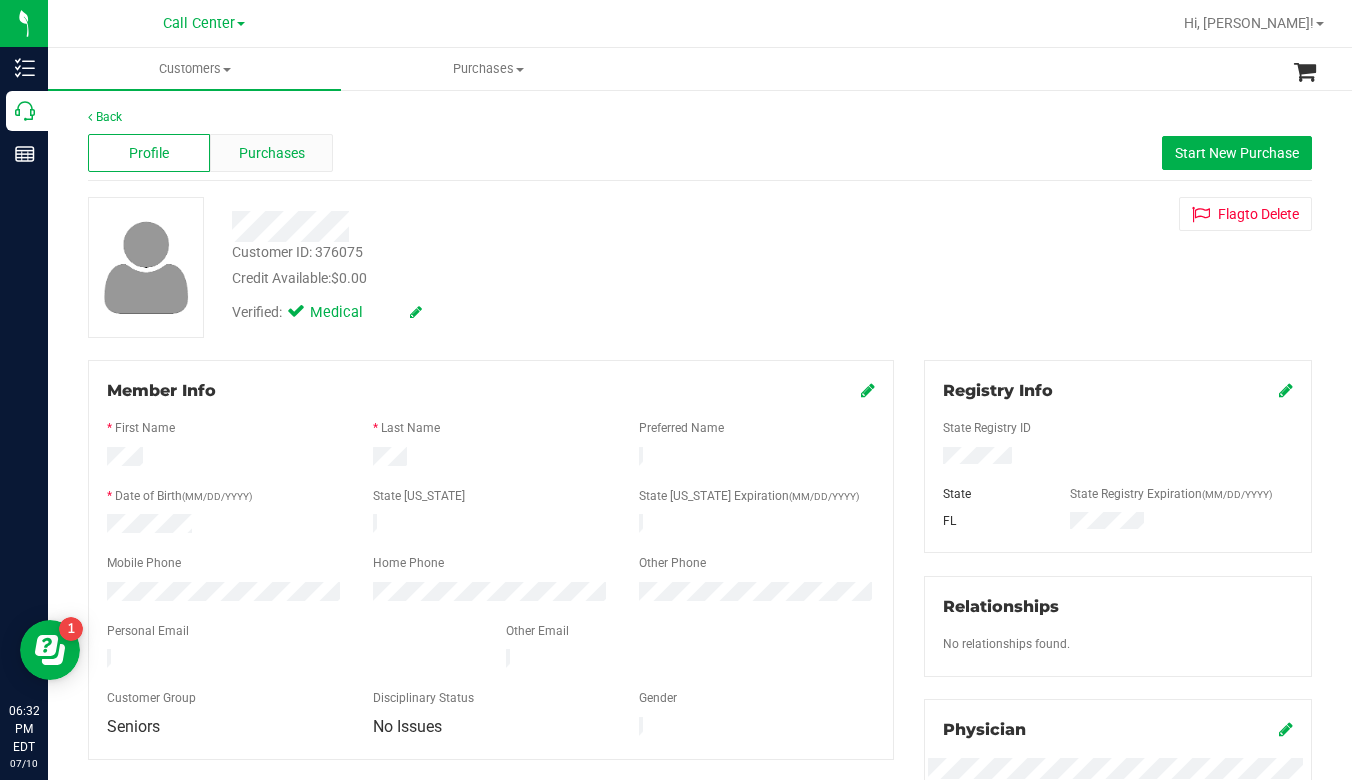 click on "Purchases" at bounding box center (272, 153) 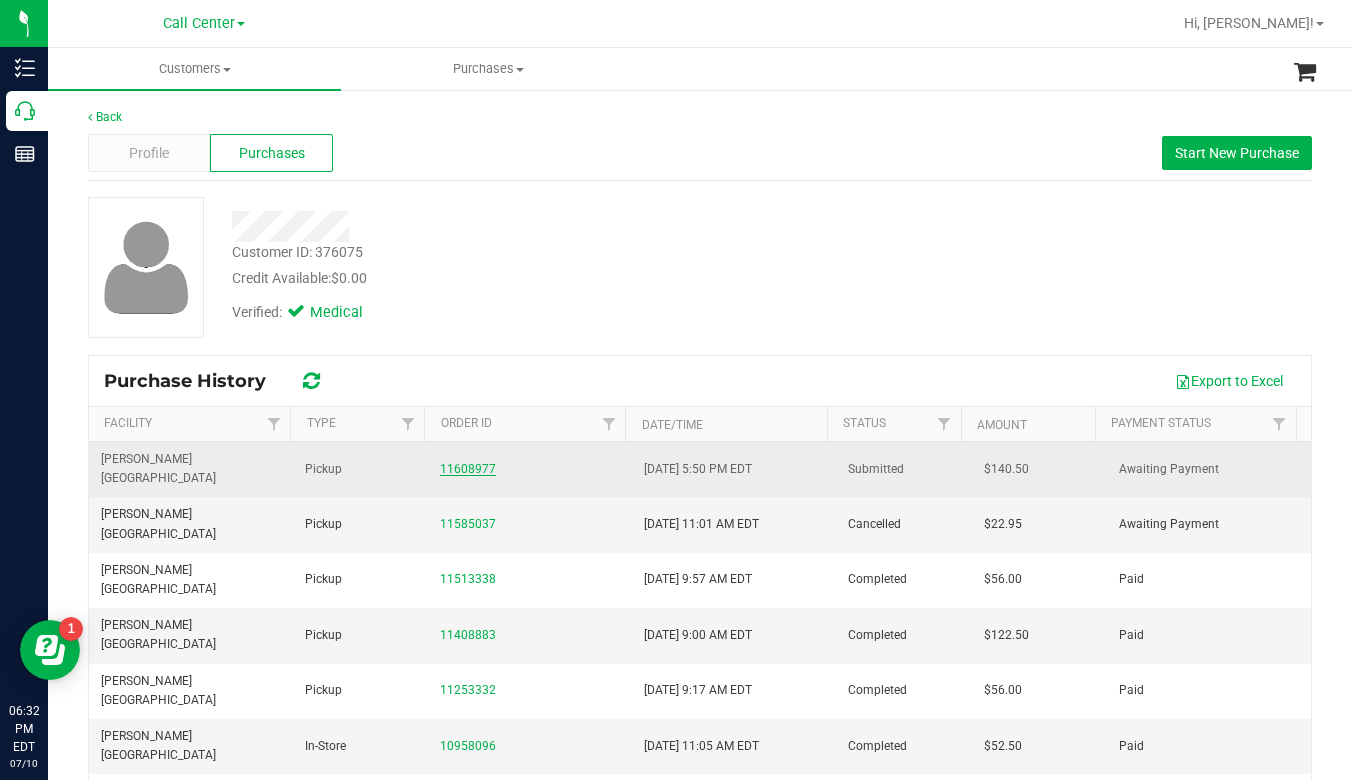 click on "11608977" at bounding box center (468, 469) 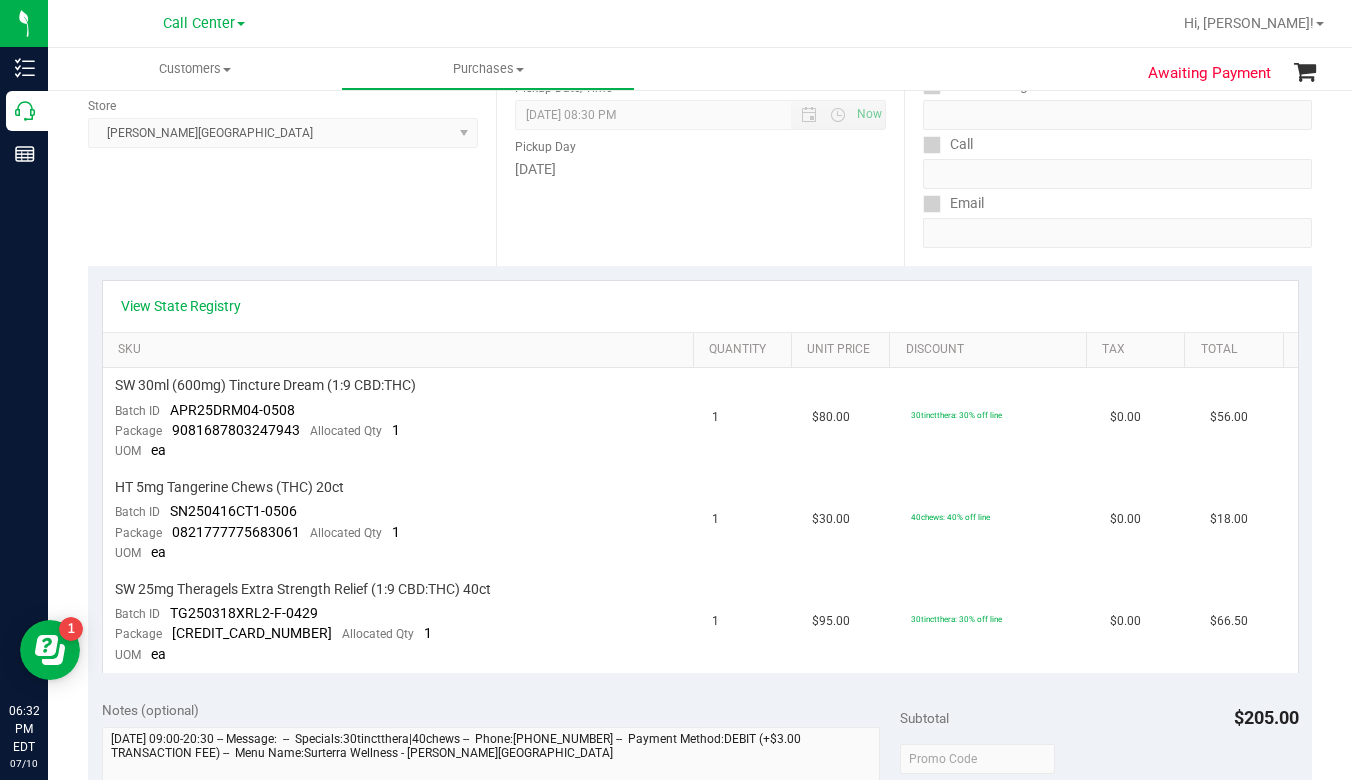 scroll, scrollTop: 300, scrollLeft: 0, axis: vertical 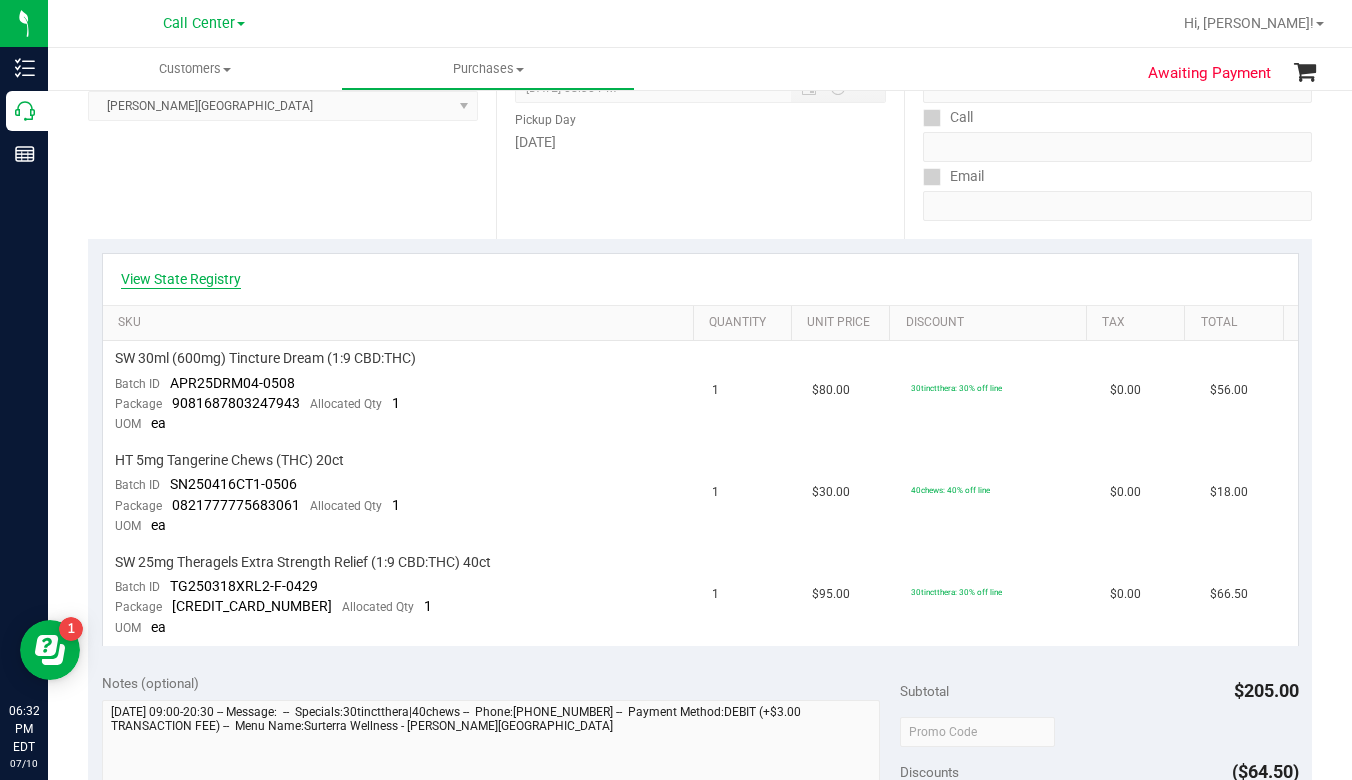 click on "View State Registry" at bounding box center [181, 279] 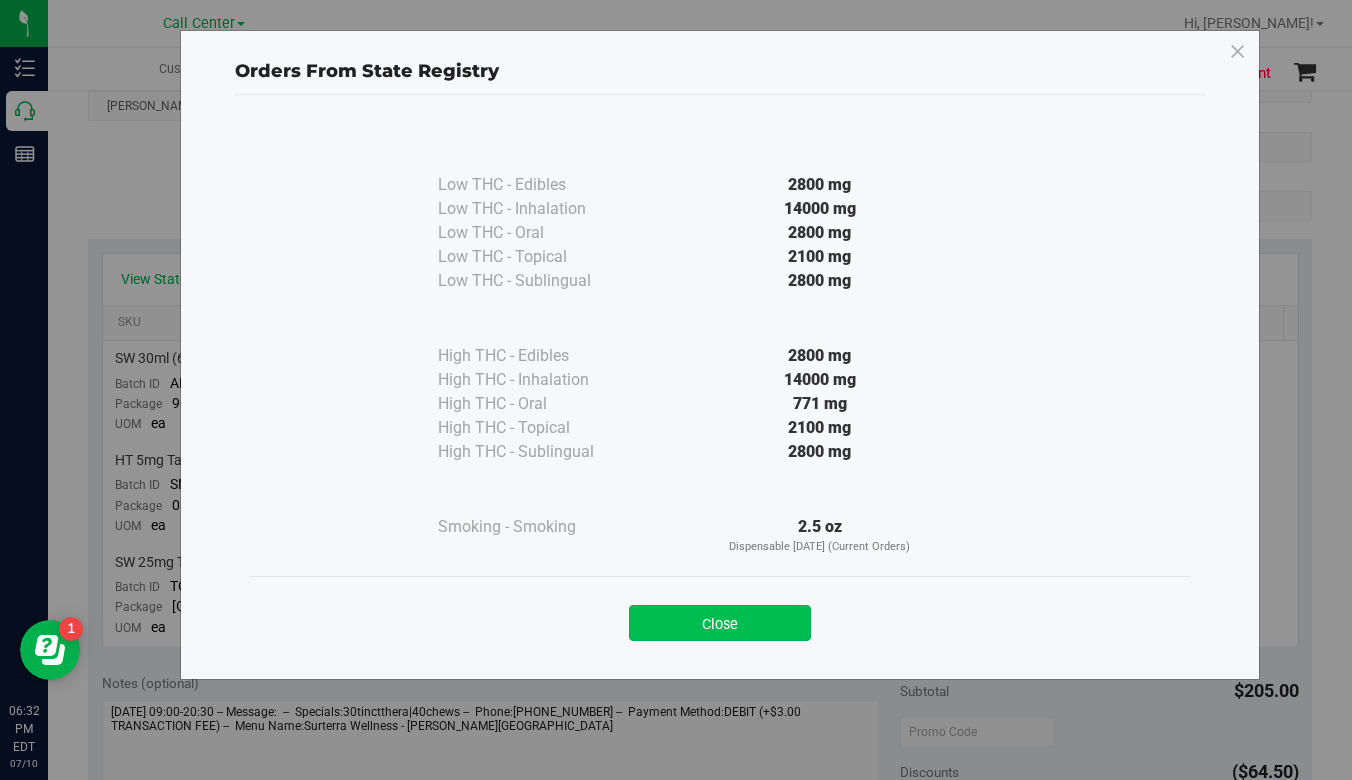 click on "Close" at bounding box center [720, 623] 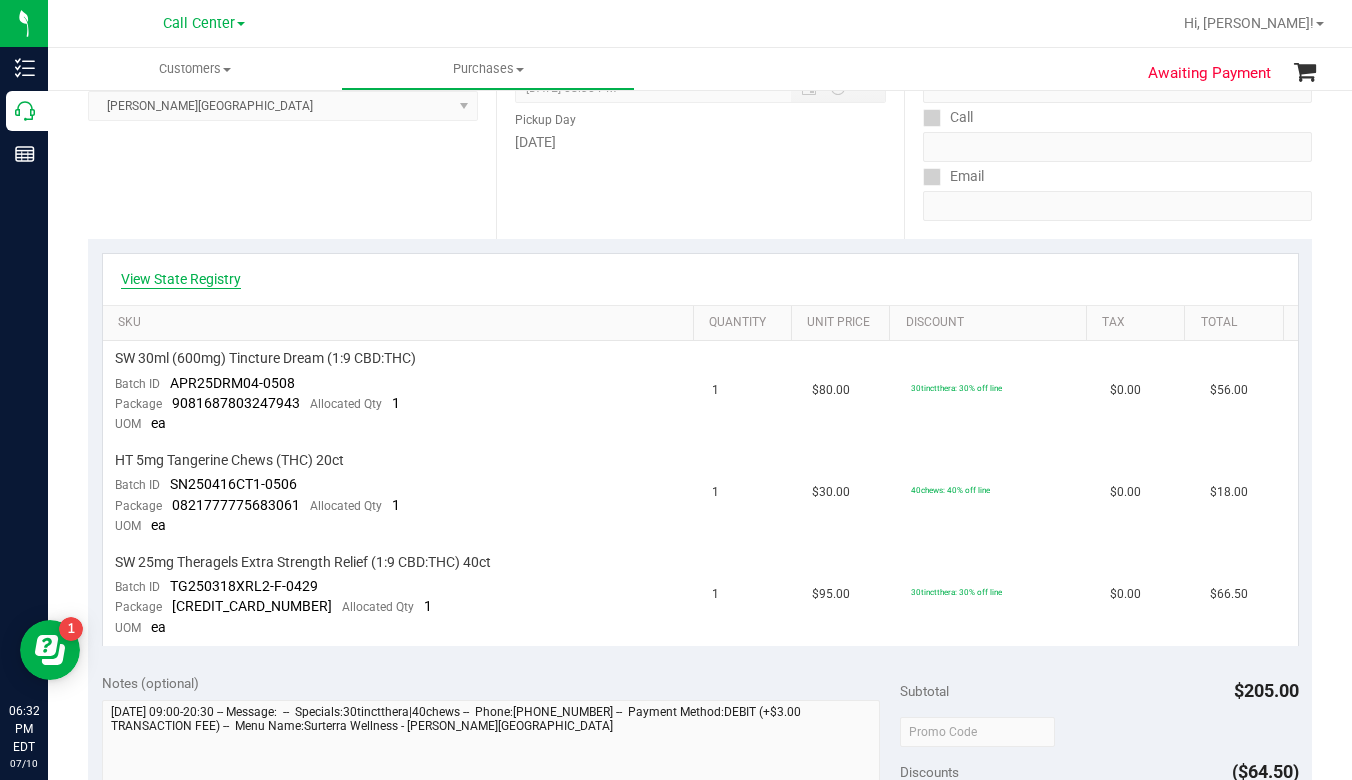 click on "View State Registry" at bounding box center [181, 279] 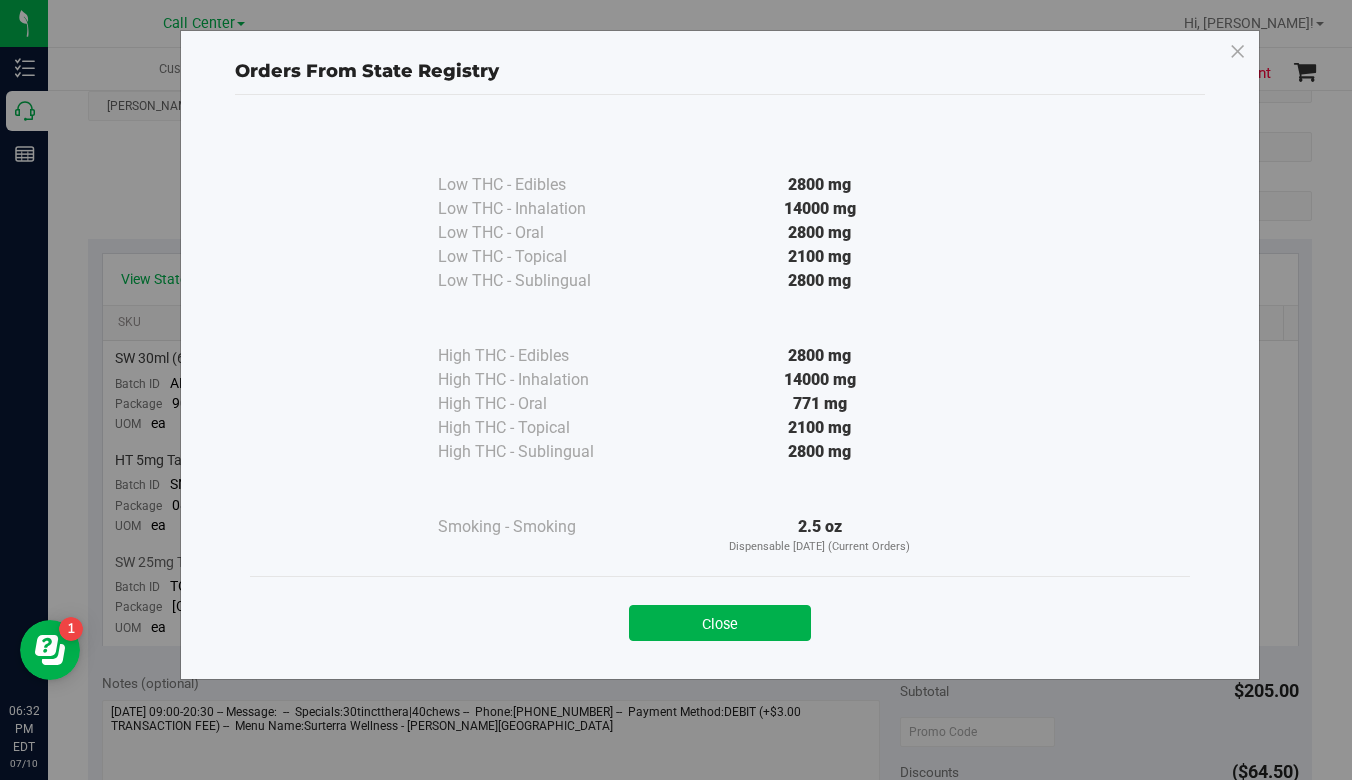 drag, startPoint x: 680, startPoint y: 623, endPoint x: 327, endPoint y: 625, distance: 353.00568 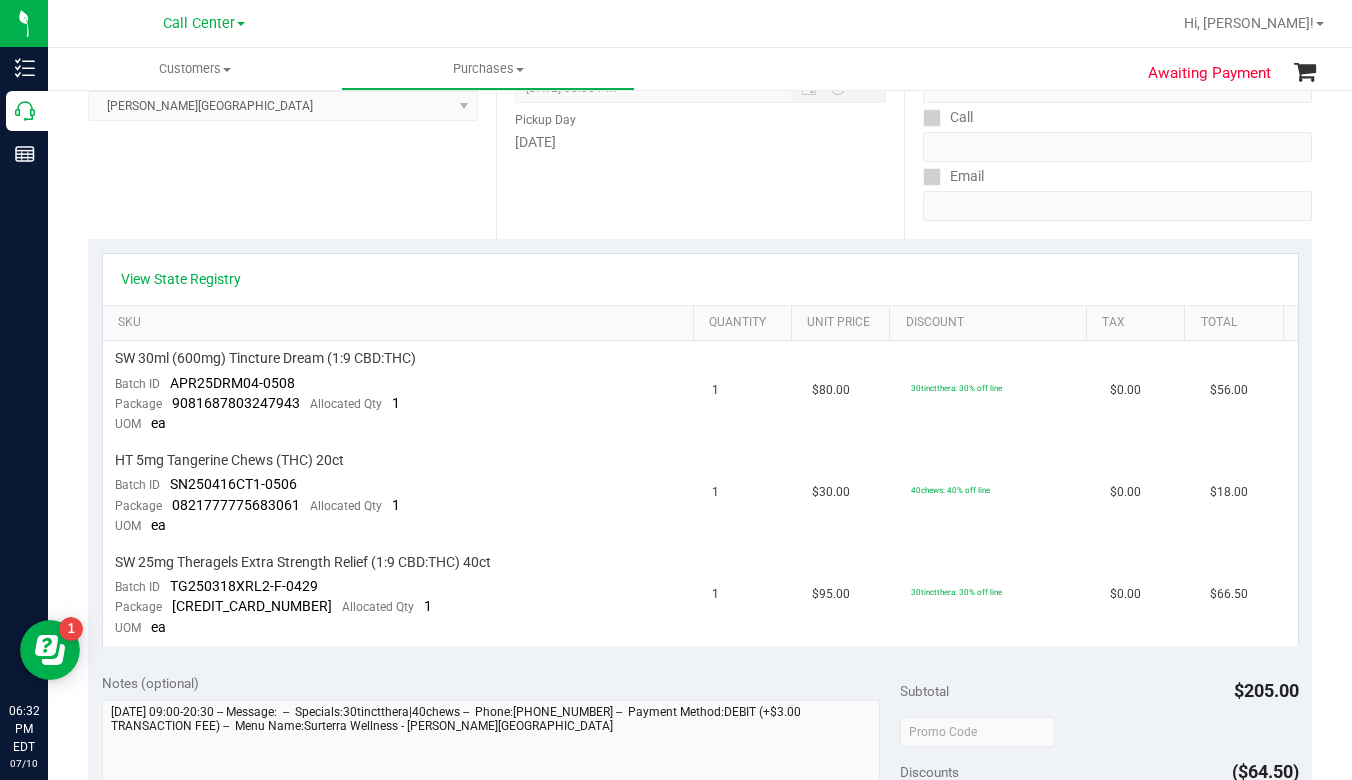 click on "View State Registry" at bounding box center [700, 279] 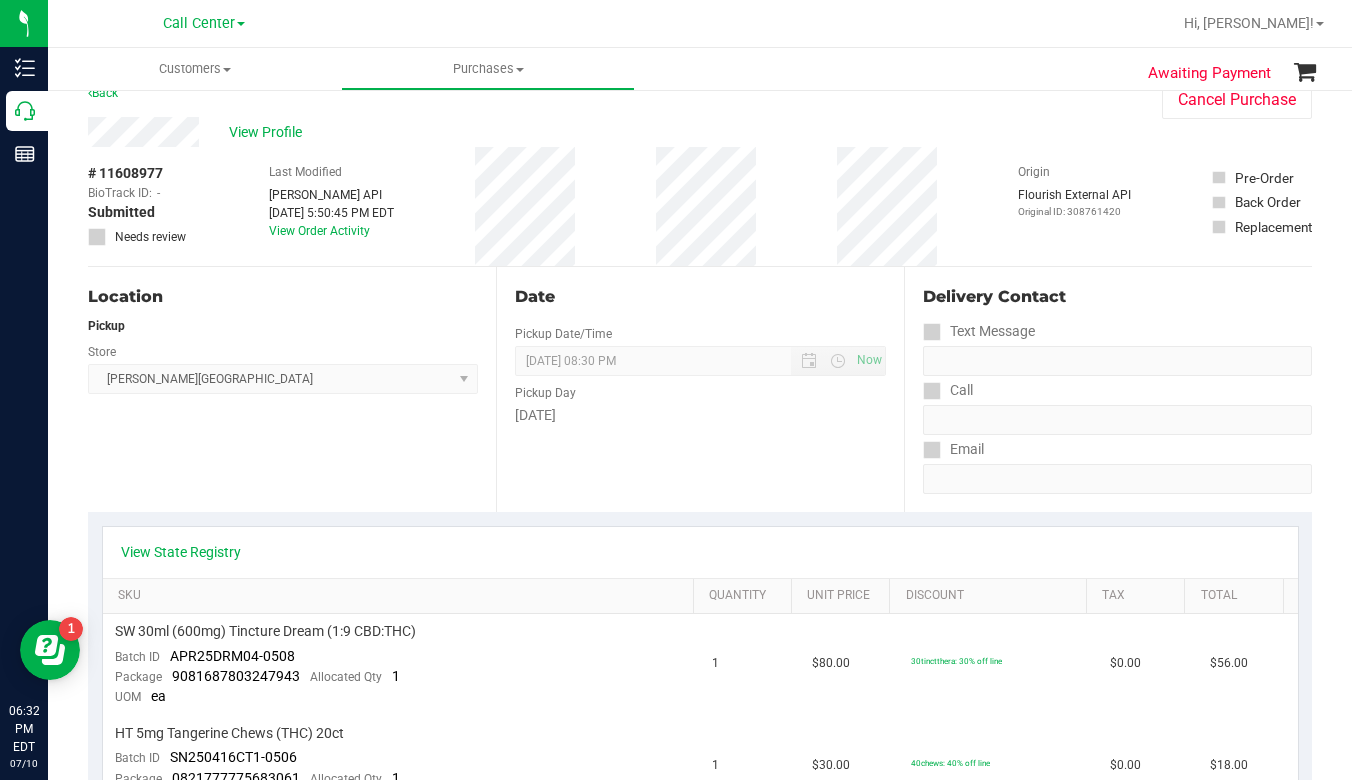 scroll, scrollTop: 0, scrollLeft: 0, axis: both 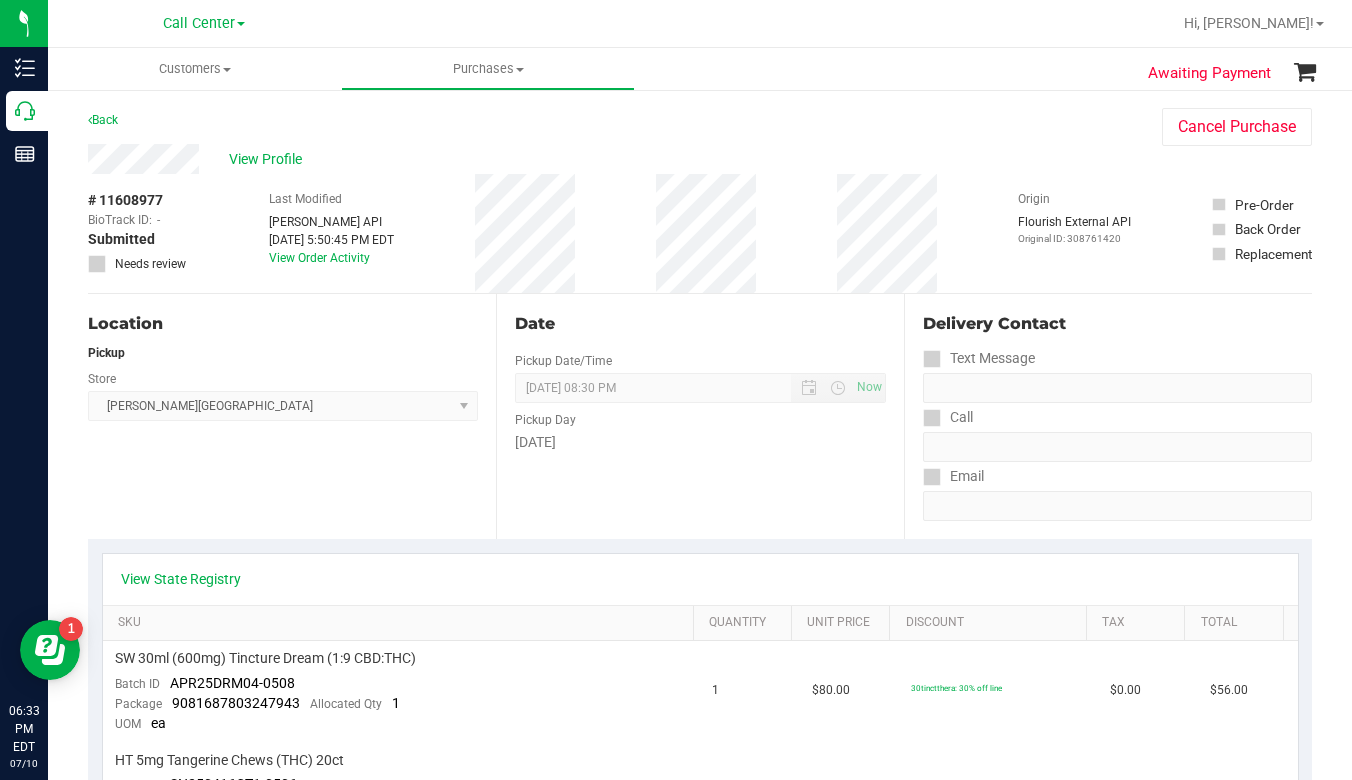 click on "Text Message" at bounding box center [1117, 358] 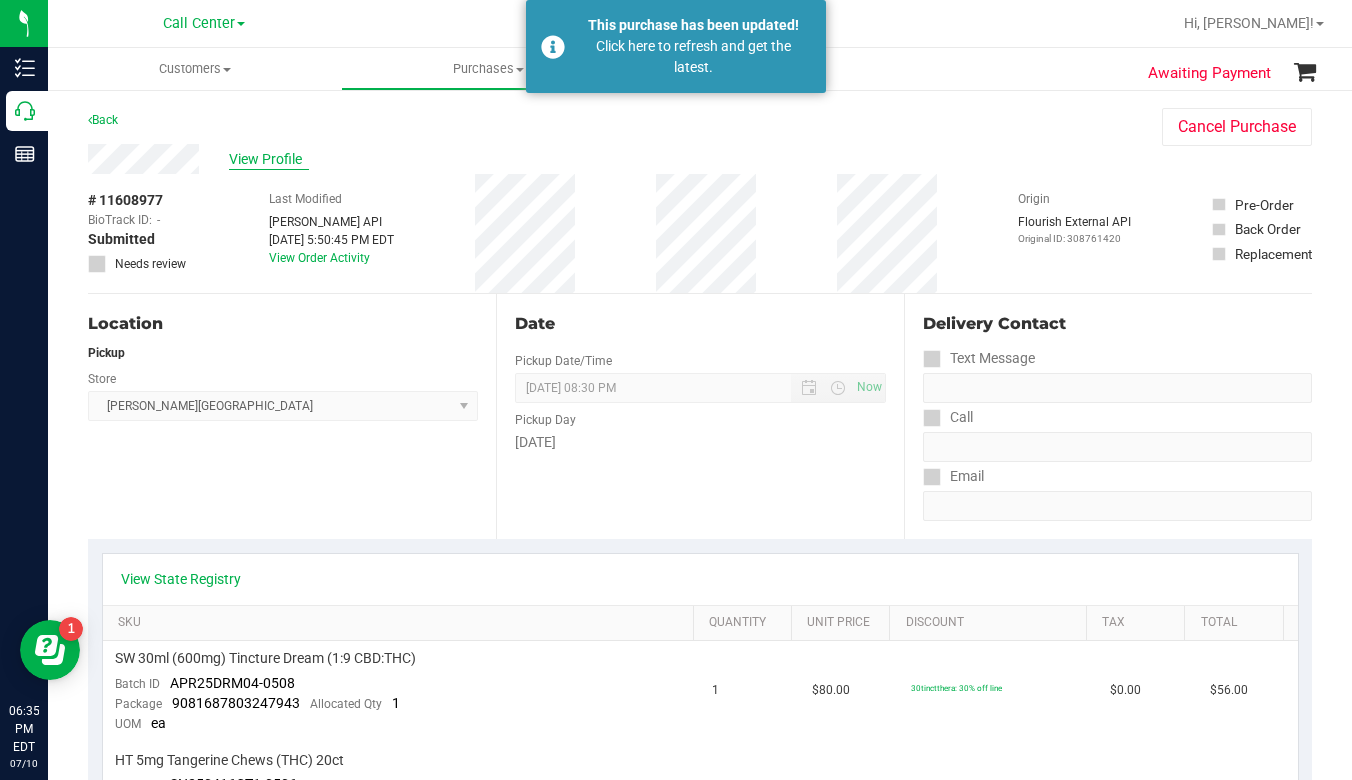click on "View Profile" at bounding box center [269, 159] 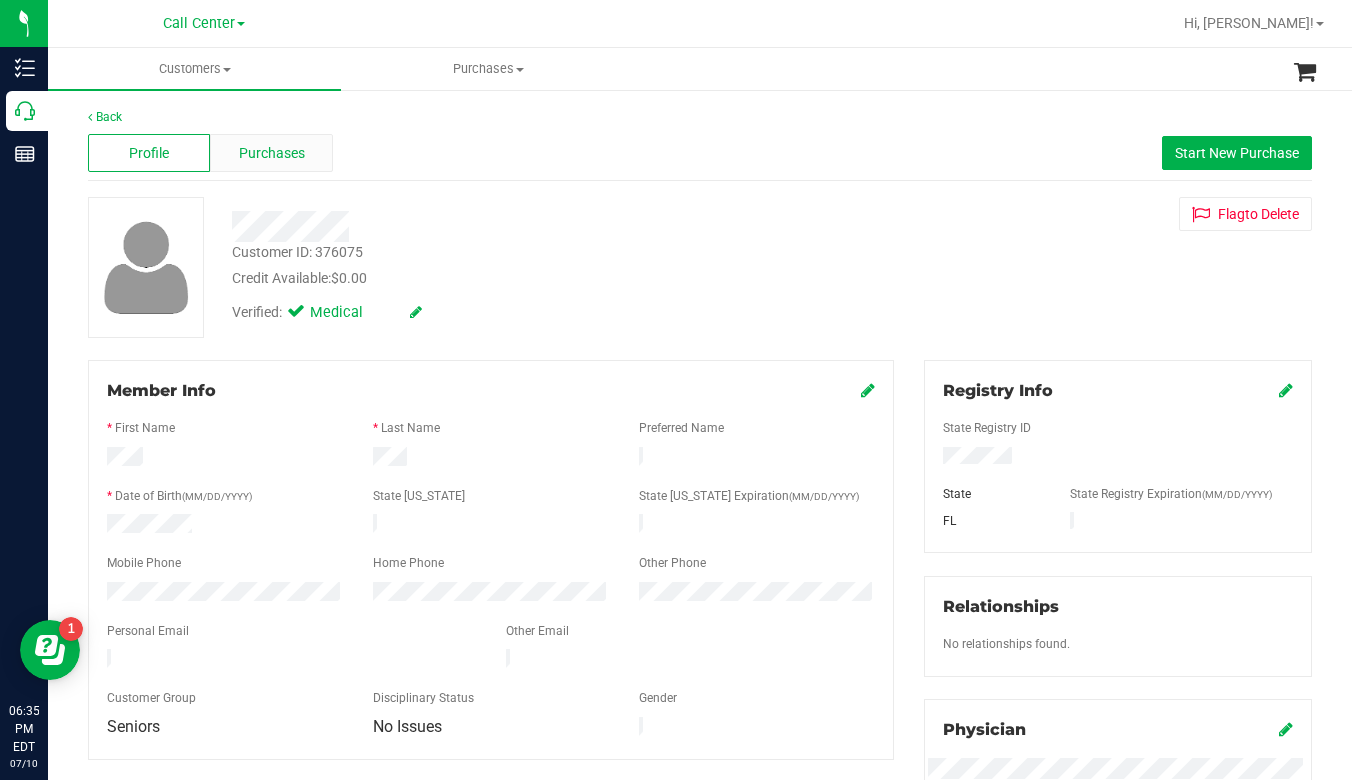 click on "Purchases" at bounding box center [272, 153] 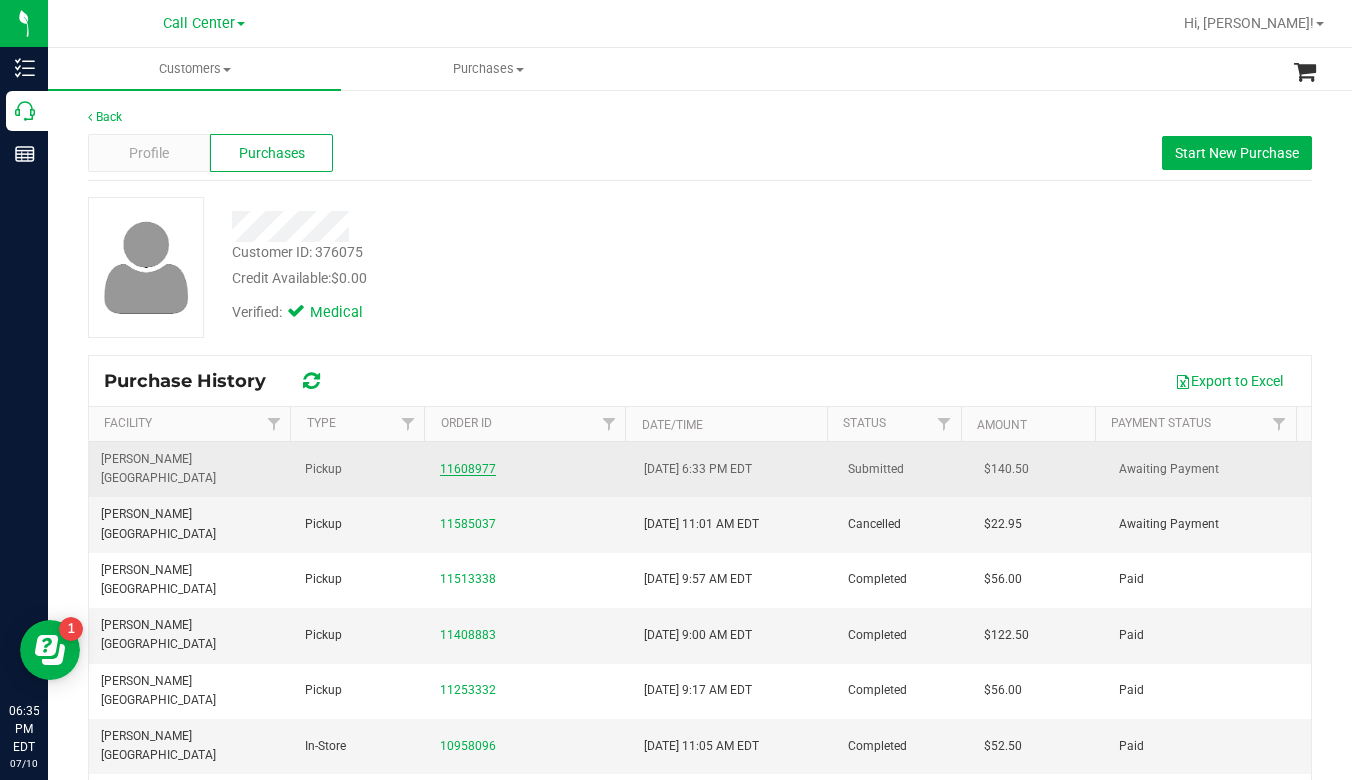 click on "11608977" at bounding box center [468, 469] 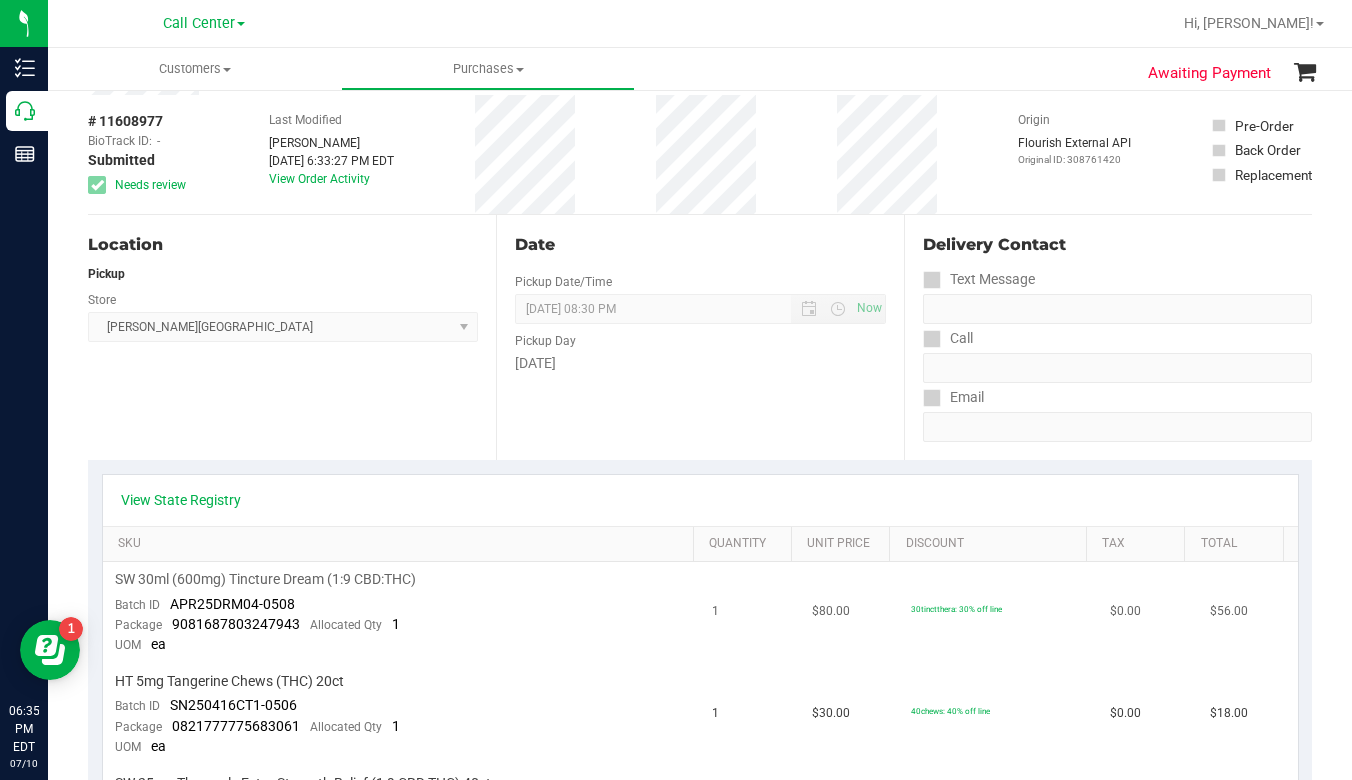 scroll, scrollTop: 300, scrollLeft: 0, axis: vertical 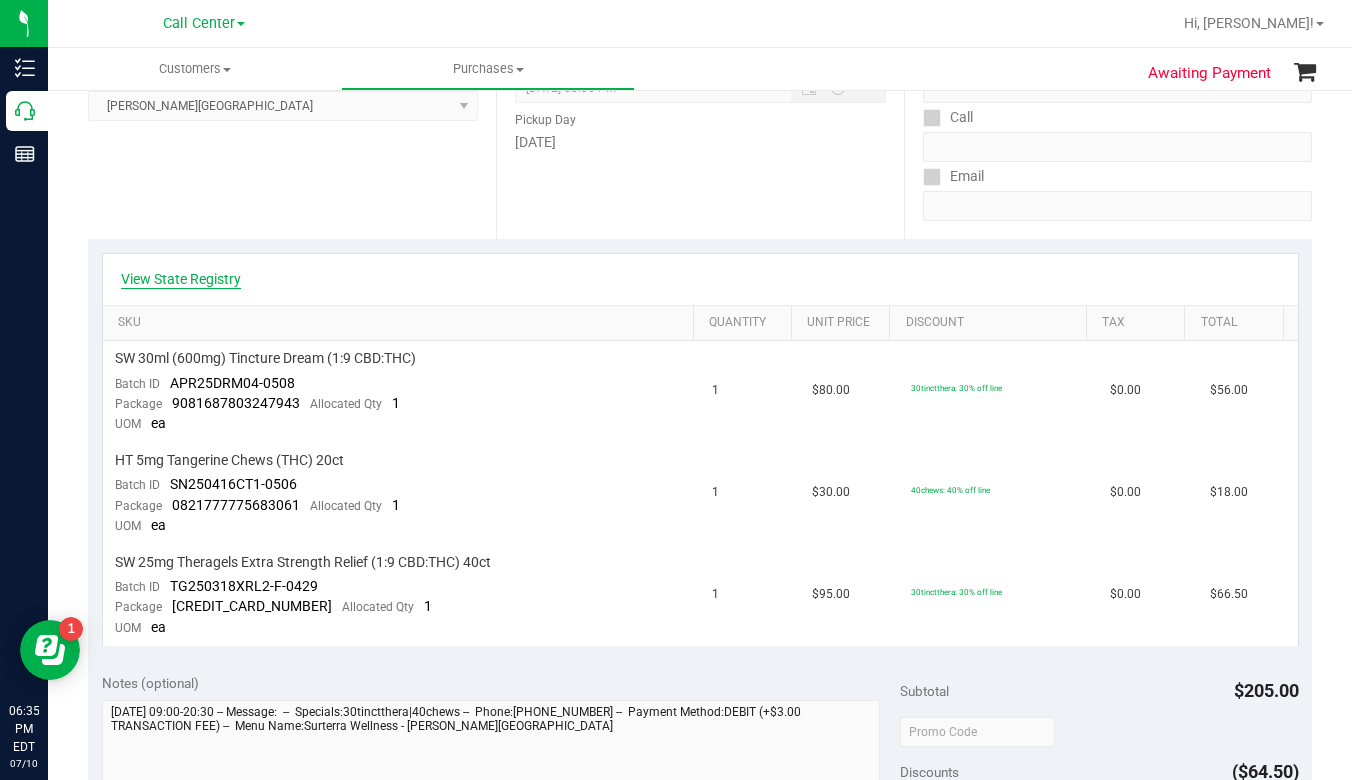 click on "View State Registry" at bounding box center (181, 279) 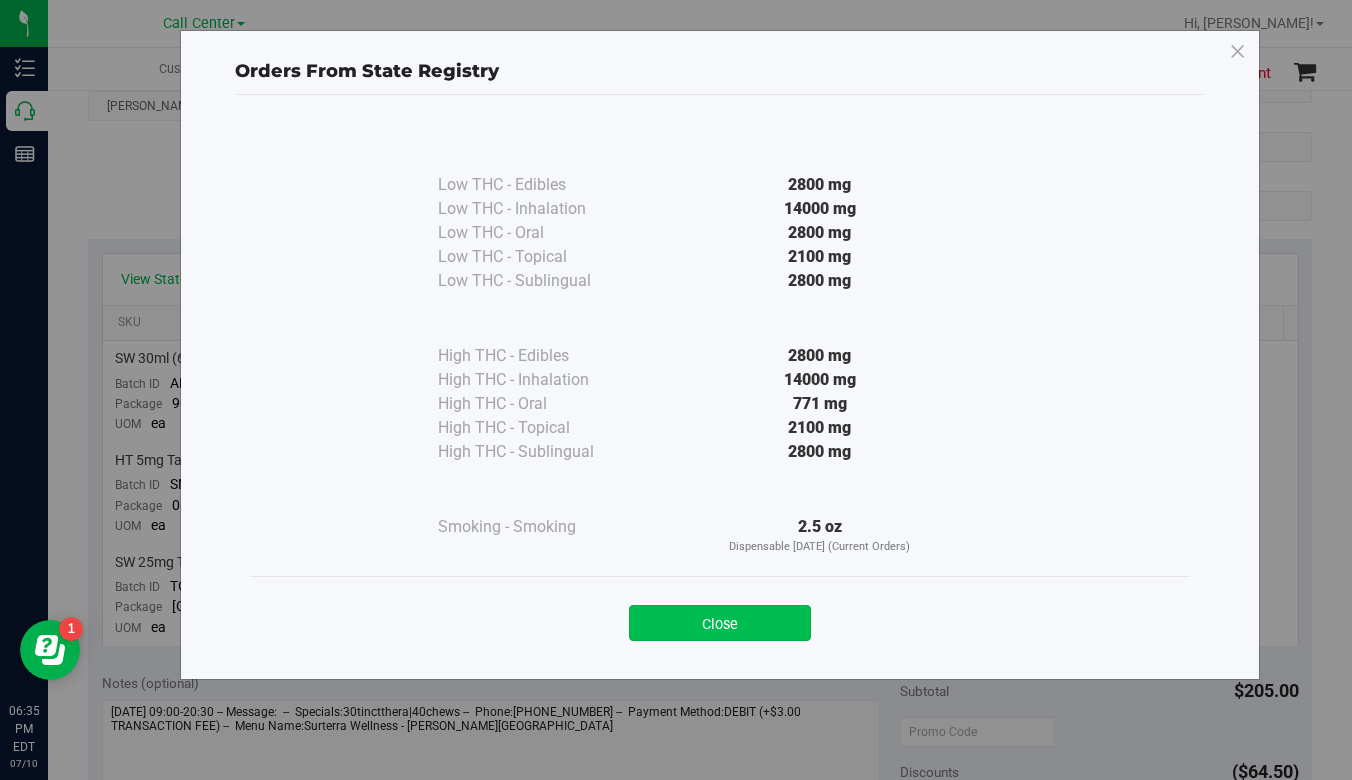 click on "Close" at bounding box center [720, 623] 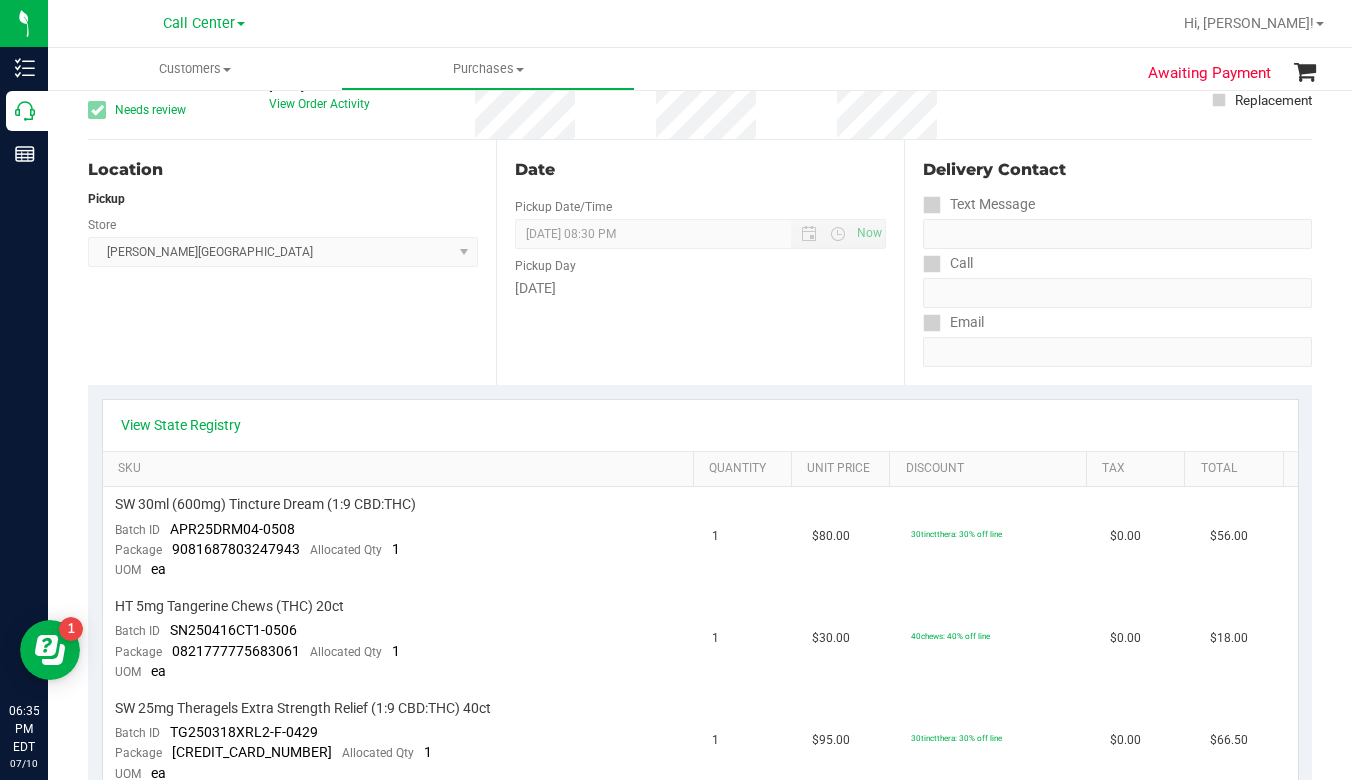 scroll, scrollTop: 0, scrollLeft: 0, axis: both 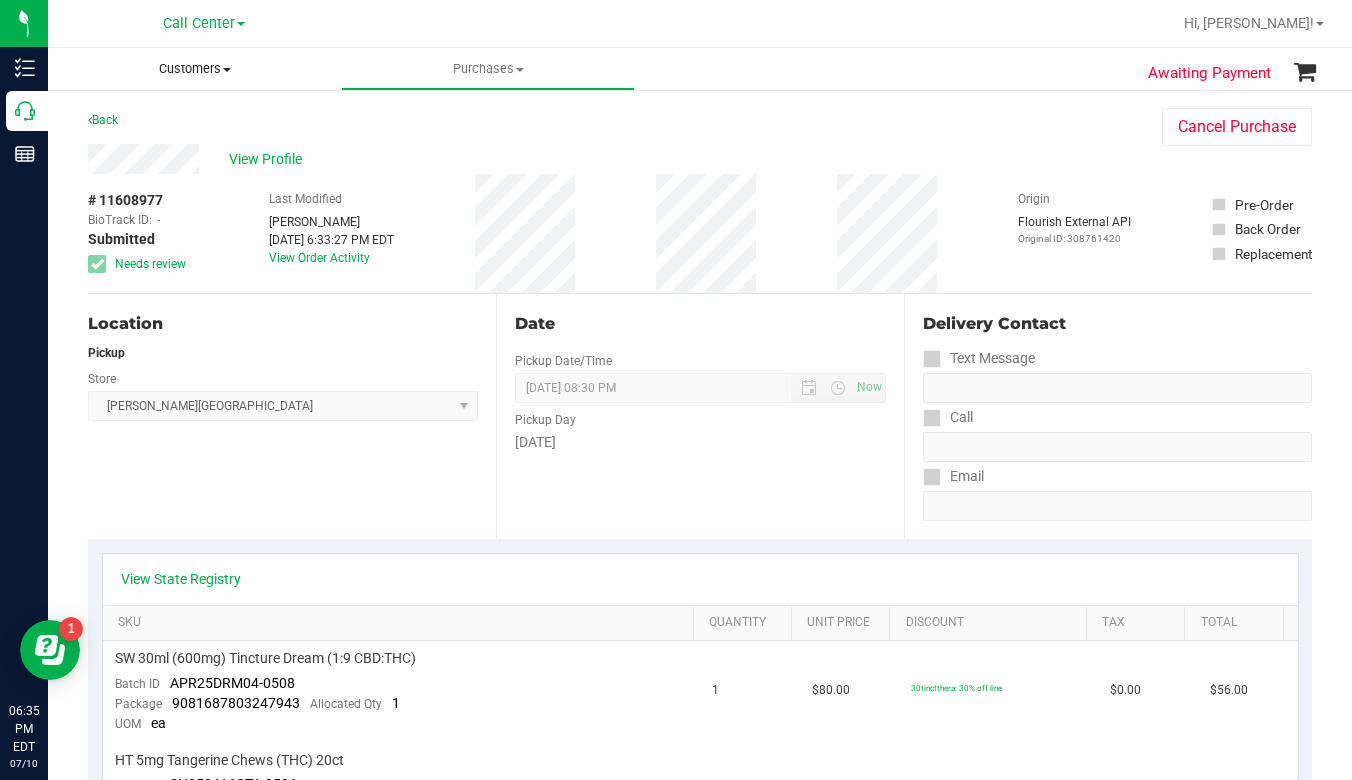 click at bounding box center [227, 70] 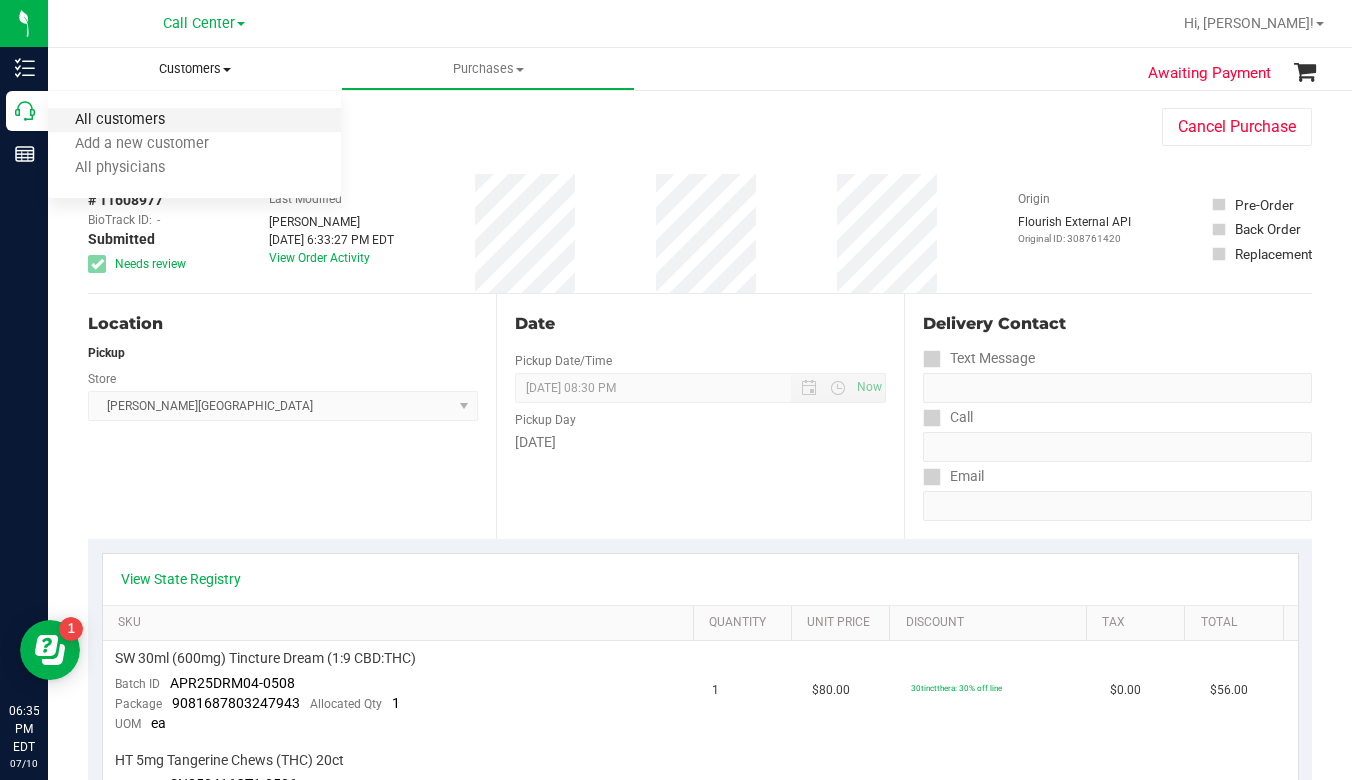 click on "All customers" at bounding box center (120, 120) 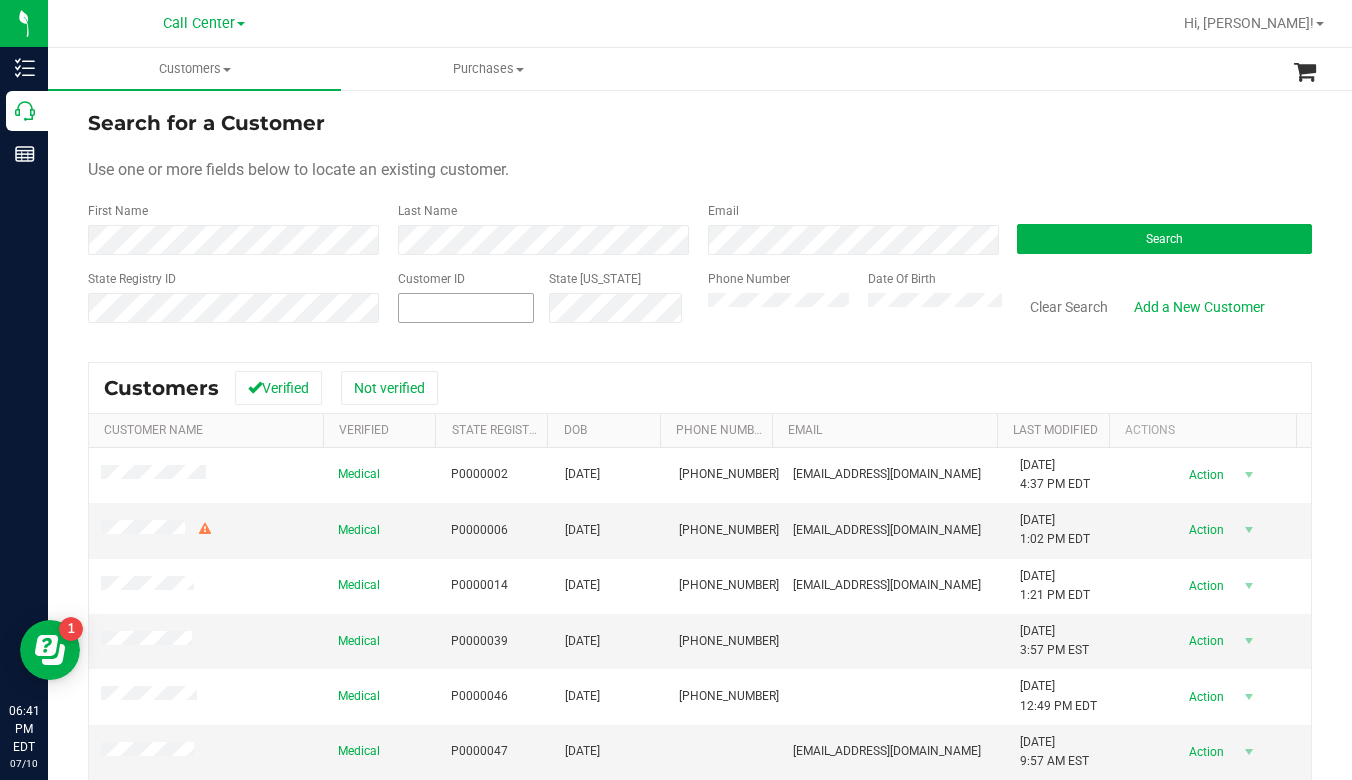 click at bounding box center [466, 308] 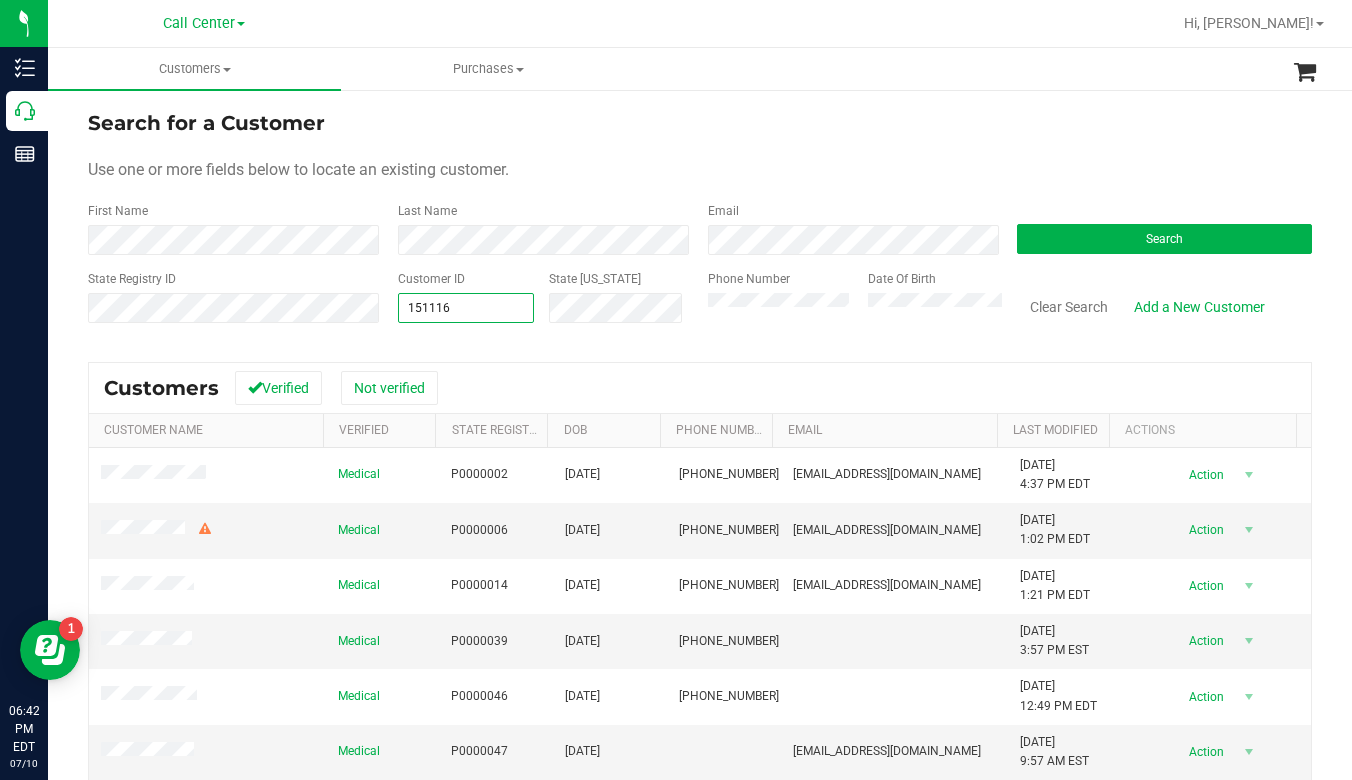 type on "1511161" 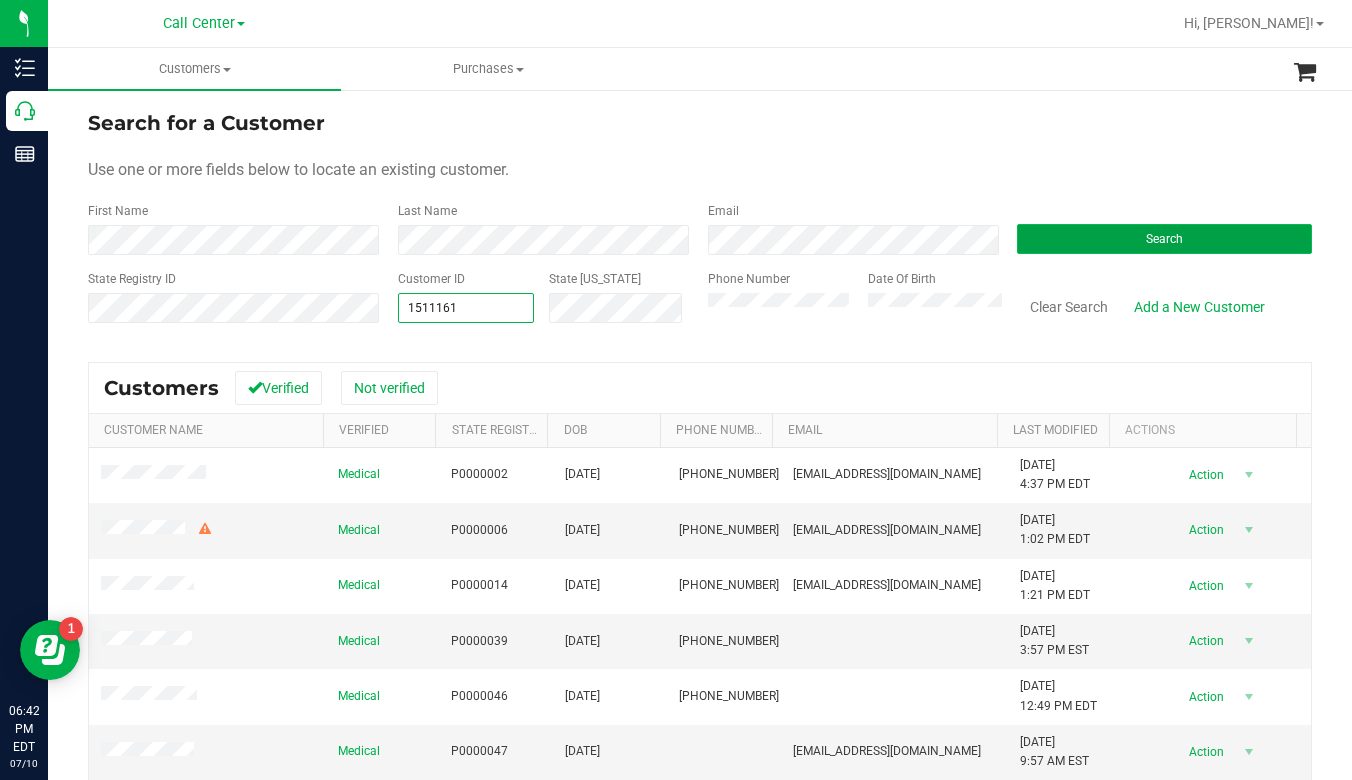 type on "1511161" 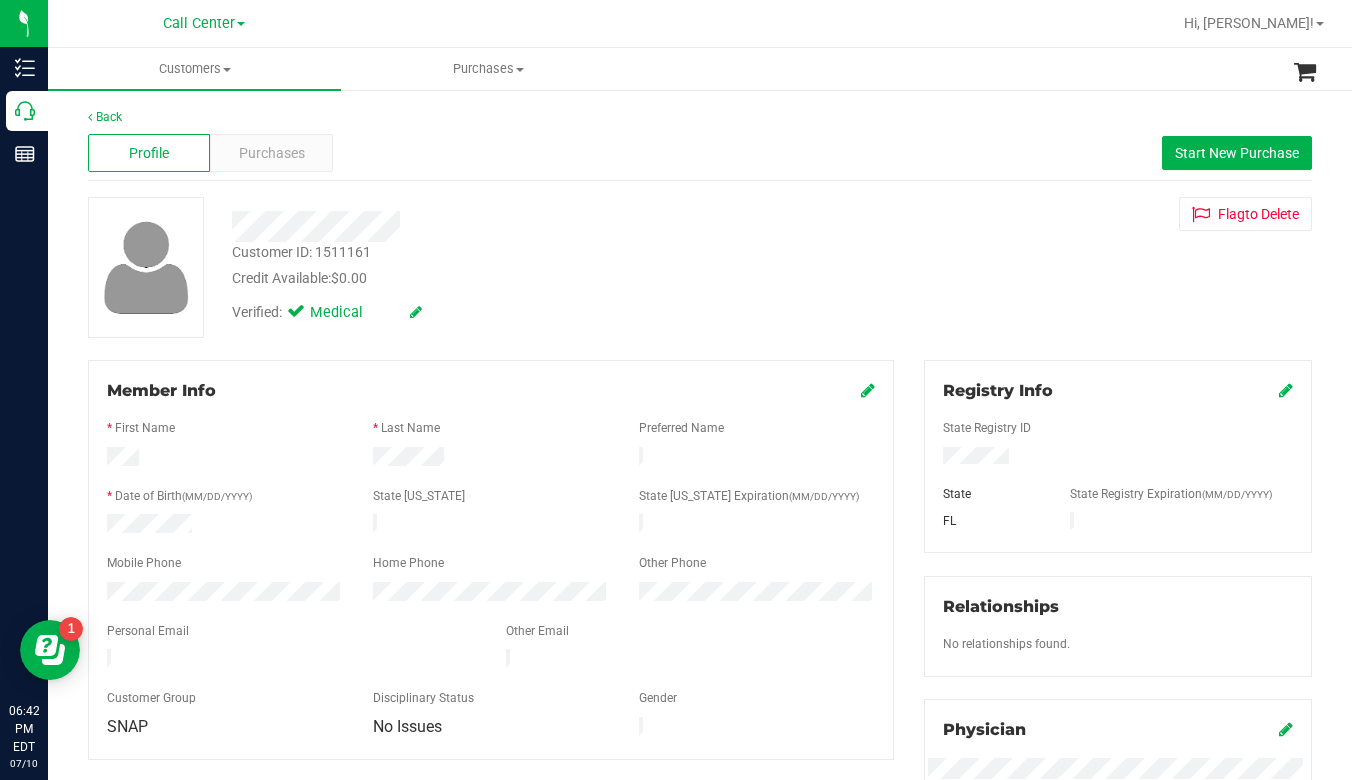 click on "Customer ID: 1511161
Credit Available:
$0.00
Verified:
Medical
Flag  to Delete" at bounding box center (700, 267) 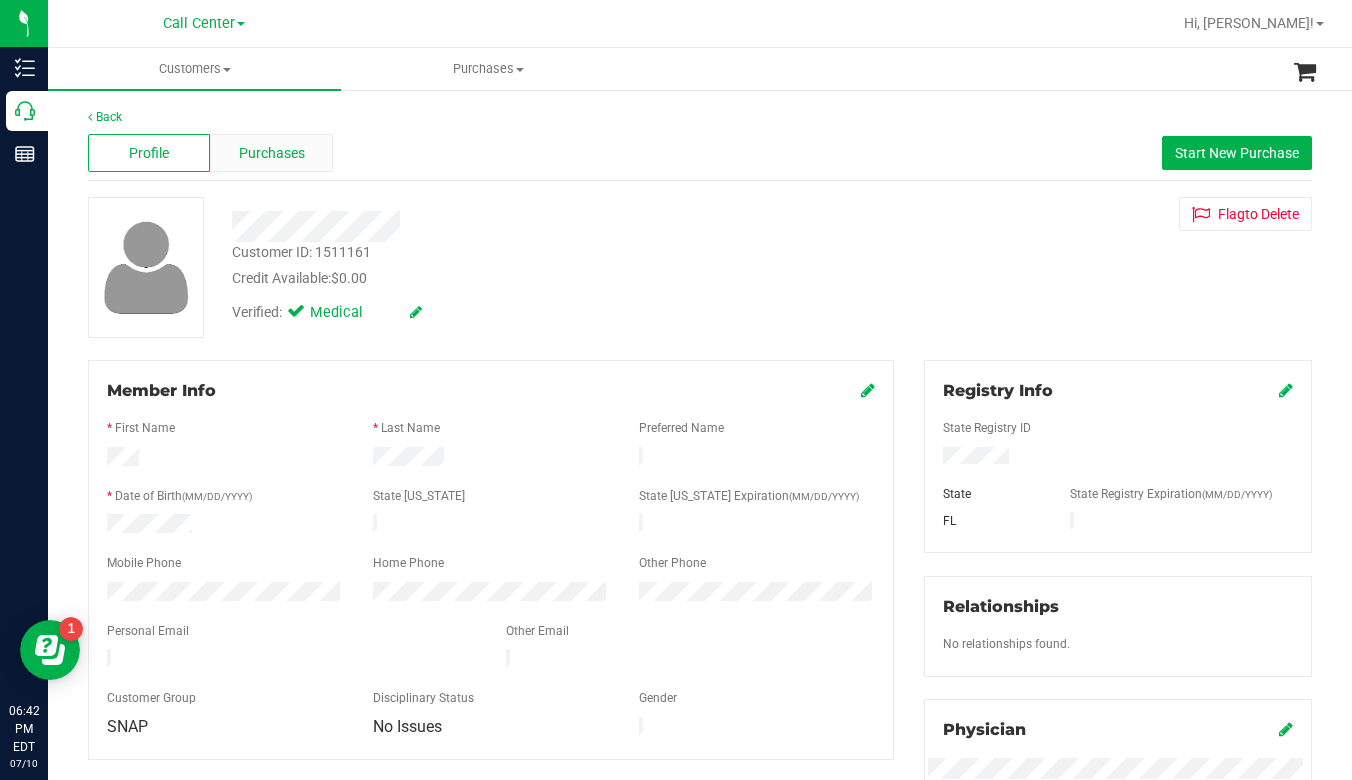 click on "Purchases" at bounding box center [272, 153] 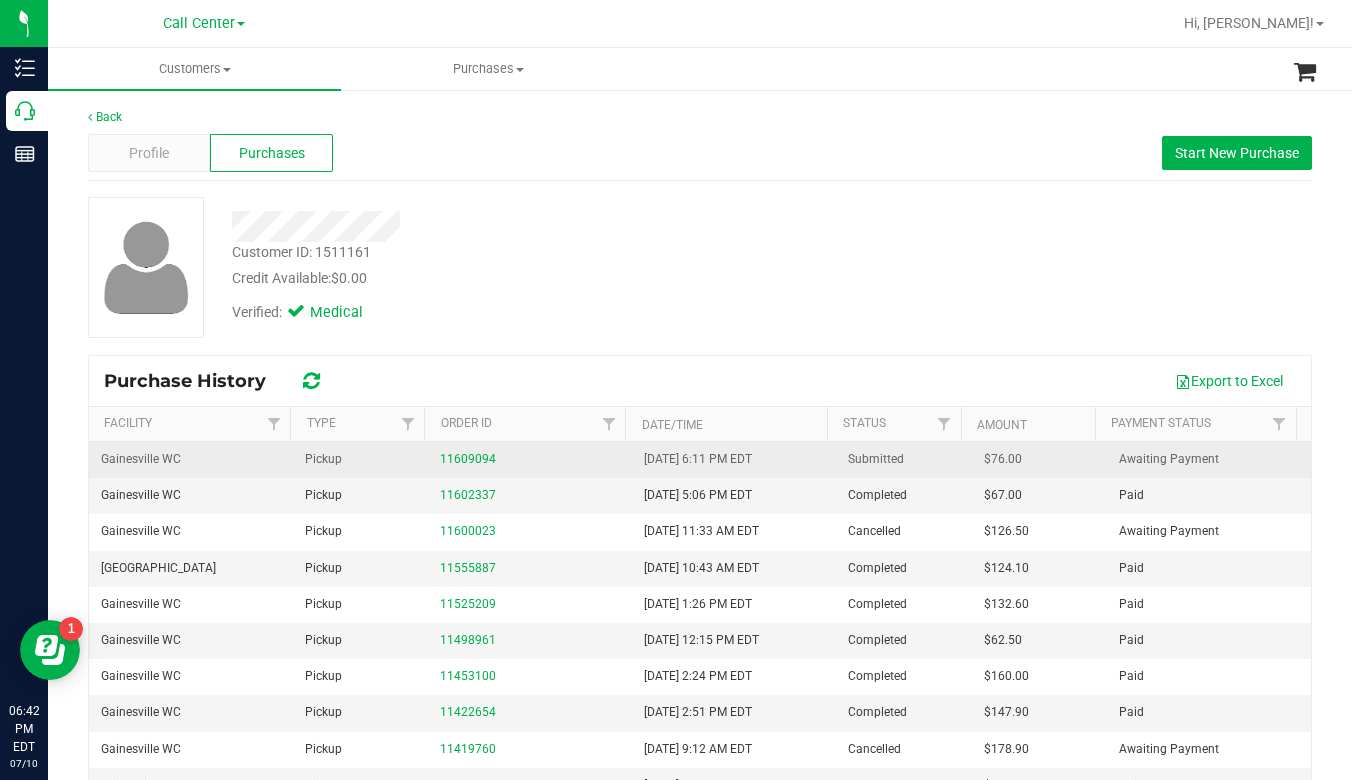 click on "11609094" at bounding box center (530, 459) 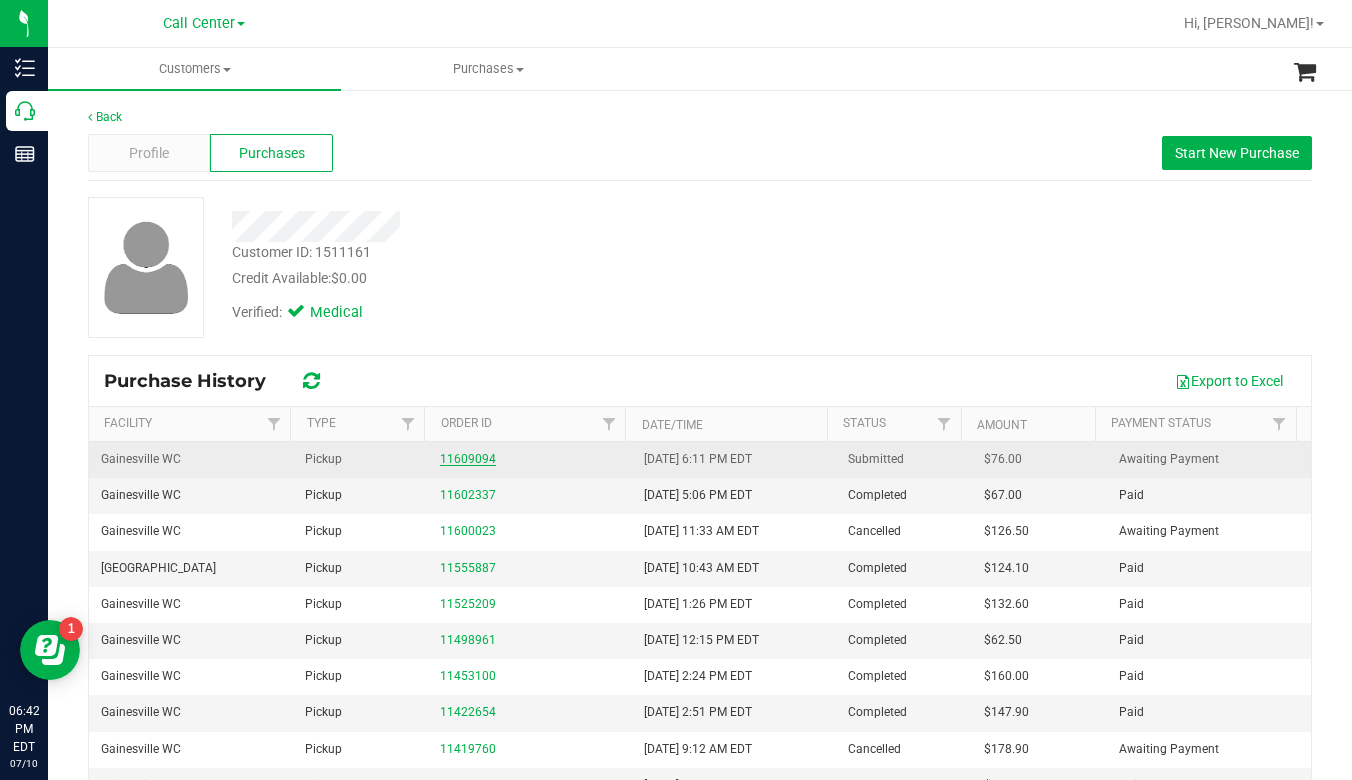 click on "11609094" at bounding box center [468, 459] 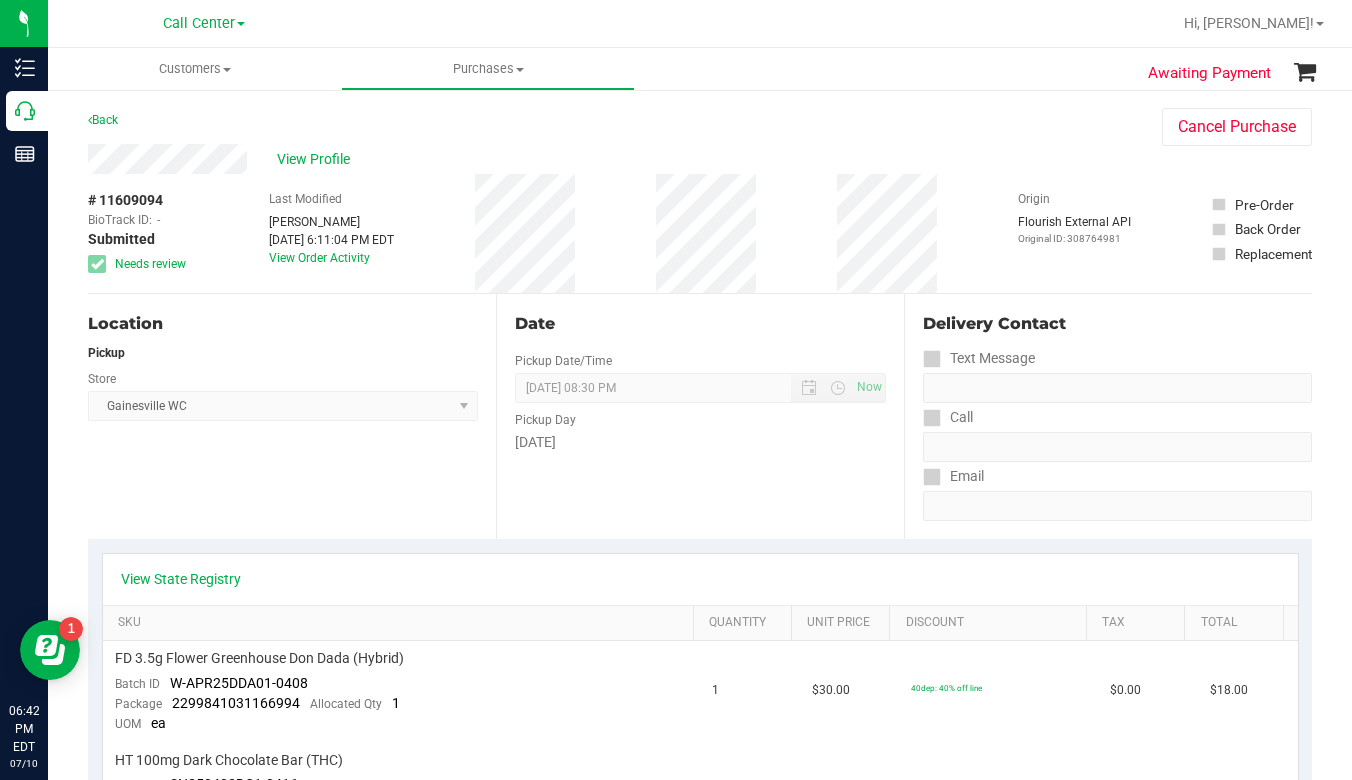 scroll, scrollTop: 100, scrollLeft: 0, axis: vertical 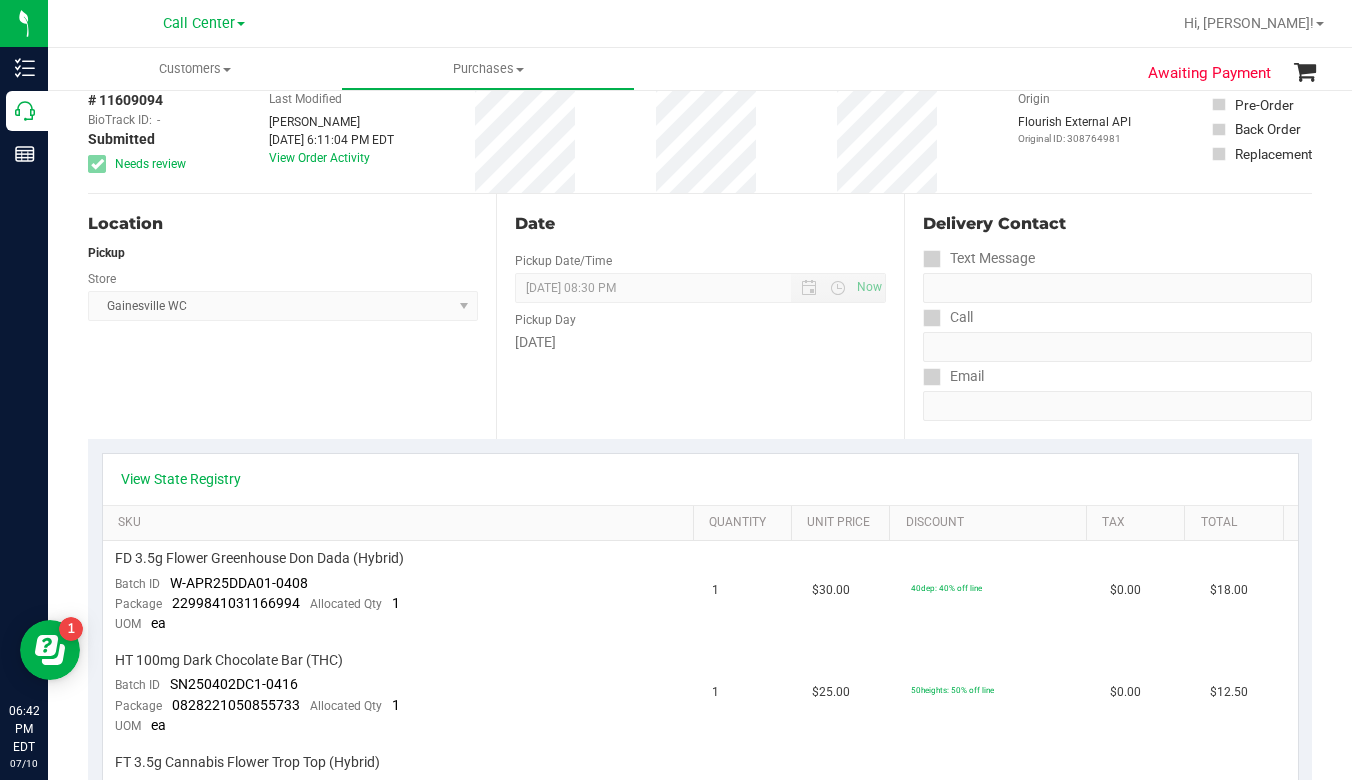 click on "View State Registry" at bounding box center [700, 479] 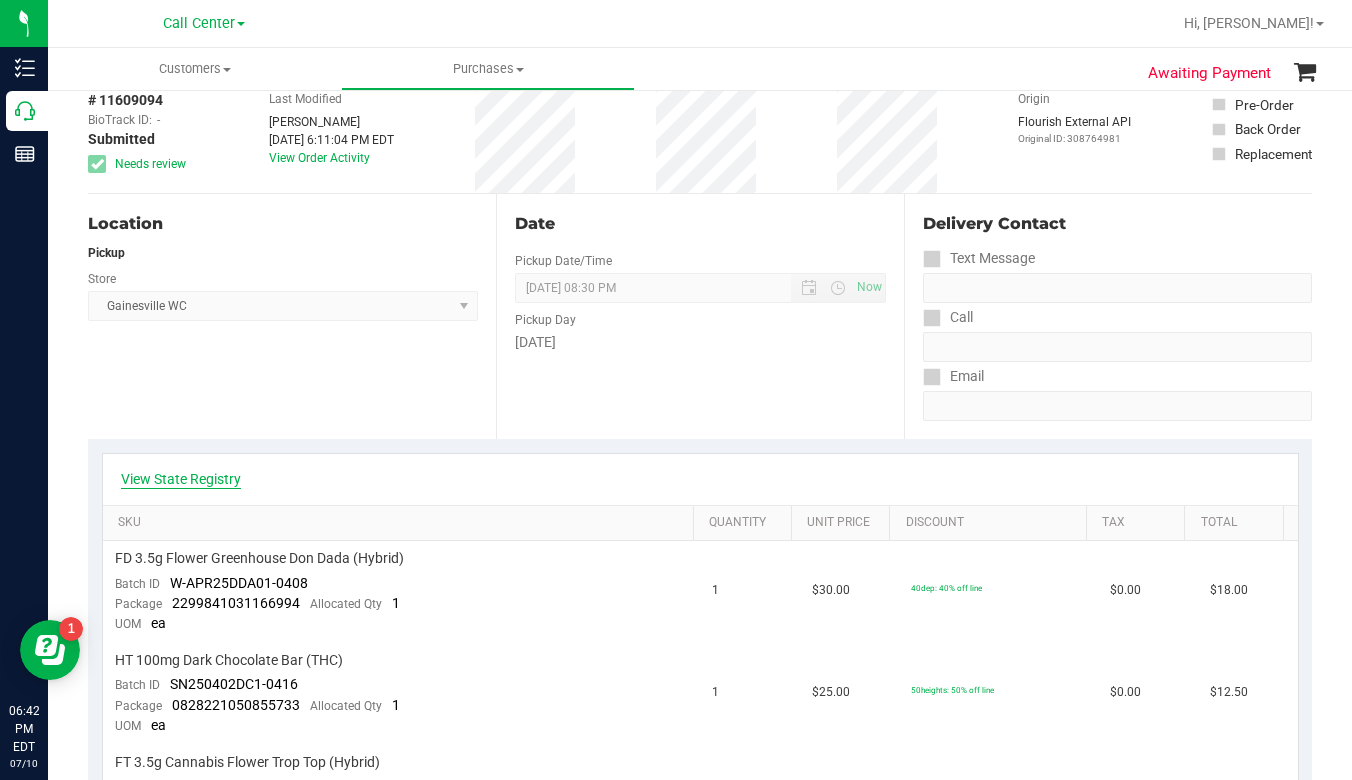 click on "View State Registry" at bounding box center (181, 479) 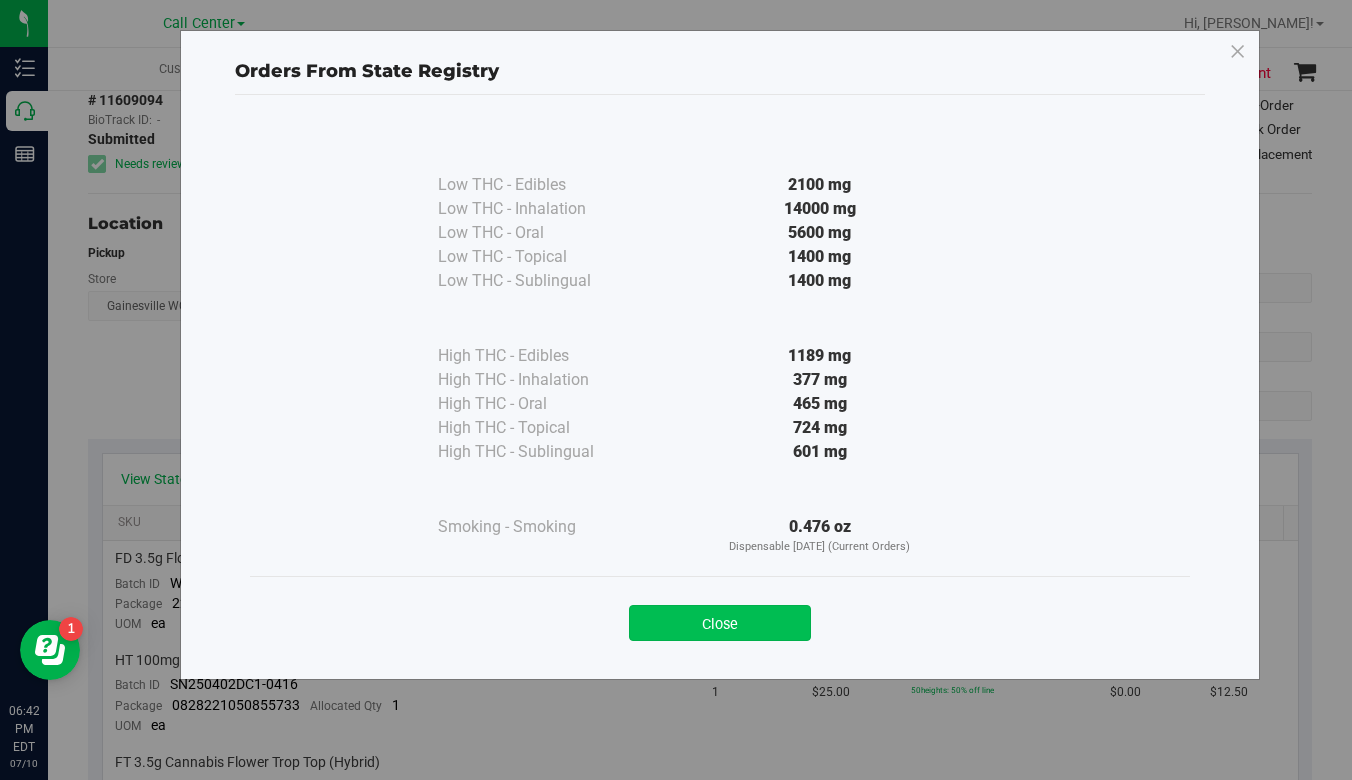 click on "Close" at bounding box center (720, 623) 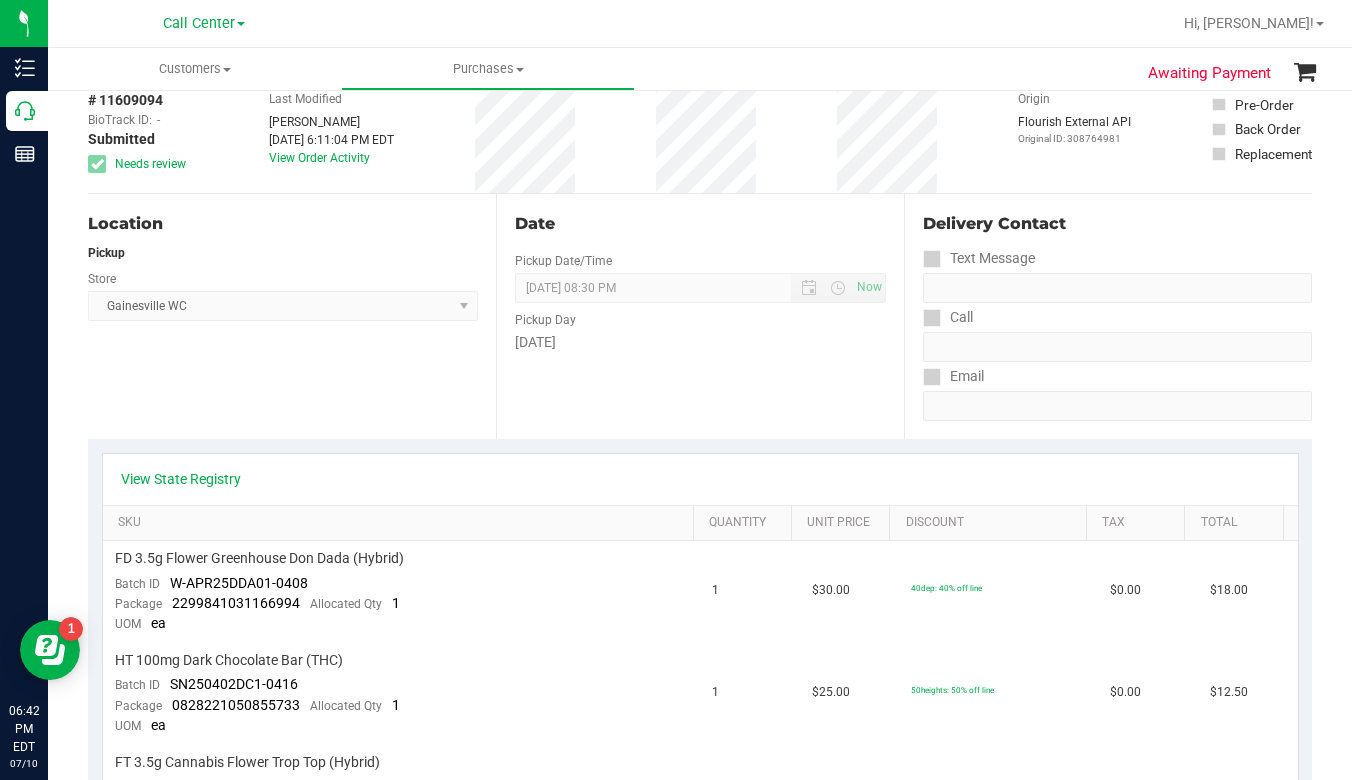 click on "Text Message" at bounding box center [1117, 258] 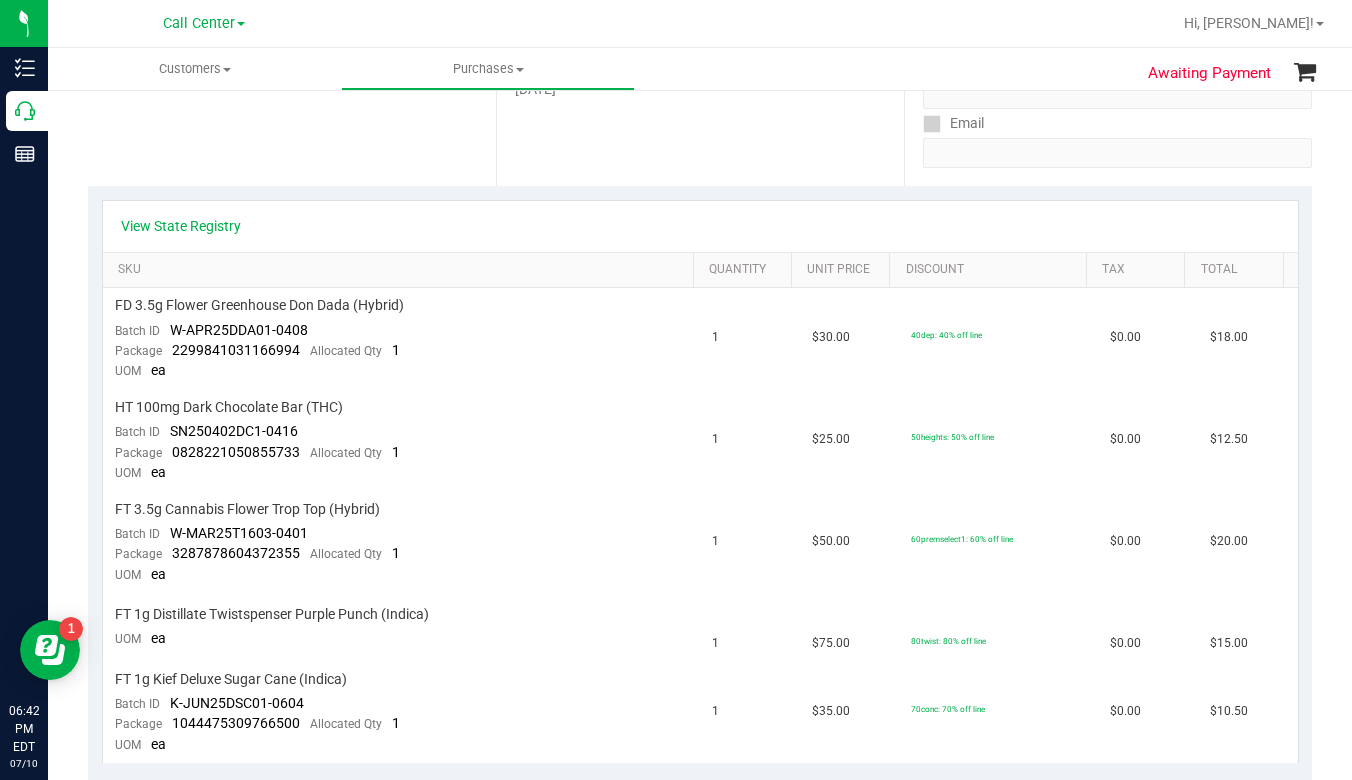 scroll, scrollTop: 200, scrollLeft: 0, axis: vertical 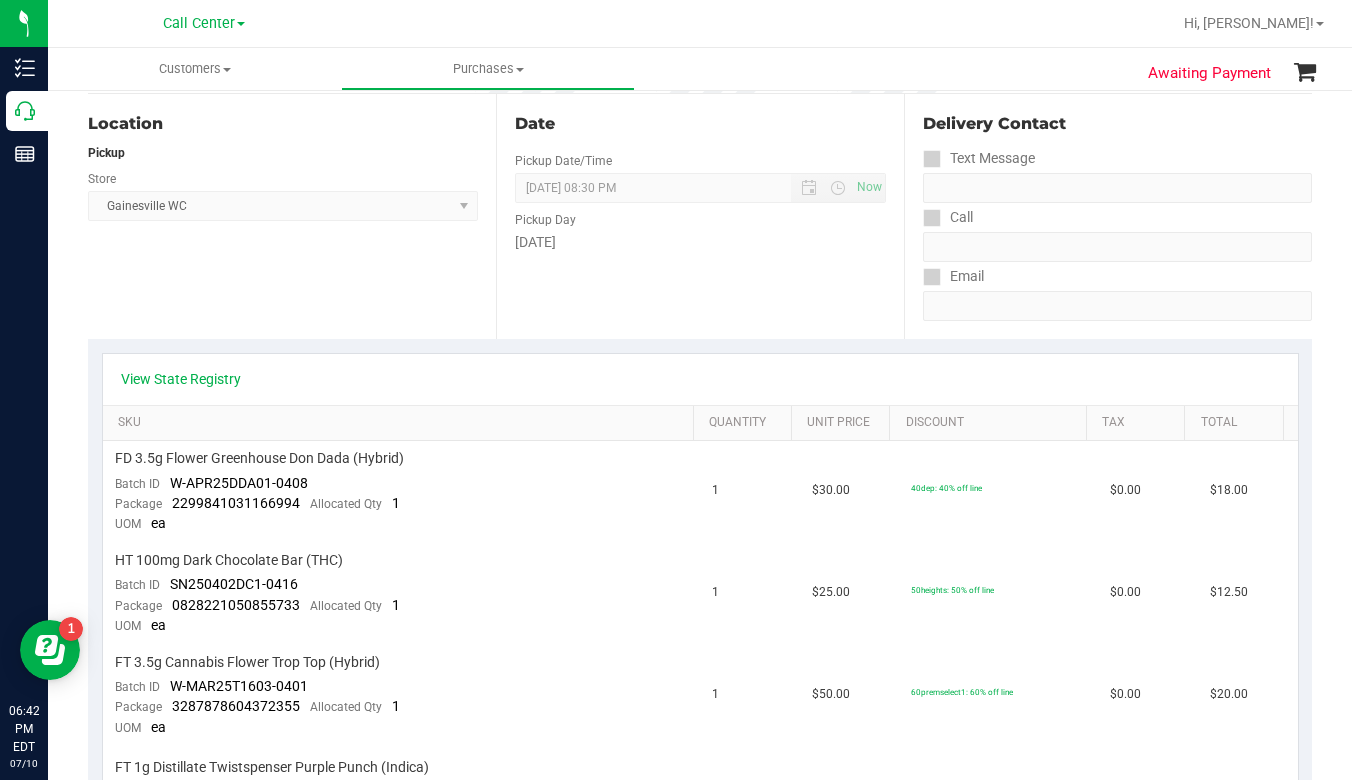 click on "Location
Pickup
Store
Gainesville WC Select Store Bonita Springs WC Boynton Beach WC Bradenton WC Brandon WC Brooksville WC Call Center Clermont WC Crestview WC Deerfield Beach WC Delray Beach WC Deltona WC Ft Walton Beach WC Ft. Lauderdale WC Ft. Myers WC Gainesville WC Jax Atlantic WC JAX DC REP Jax WC Key West WC Lakeland WC Largo WC Lehigh Acres DC REP Merritt Island WC Miami 72nd WC Miami Beach WC Miami Dadeland WC Miramar DC REP New Port Richey WC North Palm Beach WC North Port WC Ocala WC Orange Park WC Orlando Colonial WC Orlando DC REP Orlando WC Oviedo WC Palm Bay WC Palm Coast WC Panama City WC Pensacola WC Port Orange WC Port St. Lucie WC Sebring WC South Tampa WC St. Pete WC Summerfield WC Tallahassee DC REP Tallahassee WC Tampa DC Testing Tampa Warehouse Tampa WC TX Austin DC TX Plano Retail WPB DC" at bounding box center (292, 216) 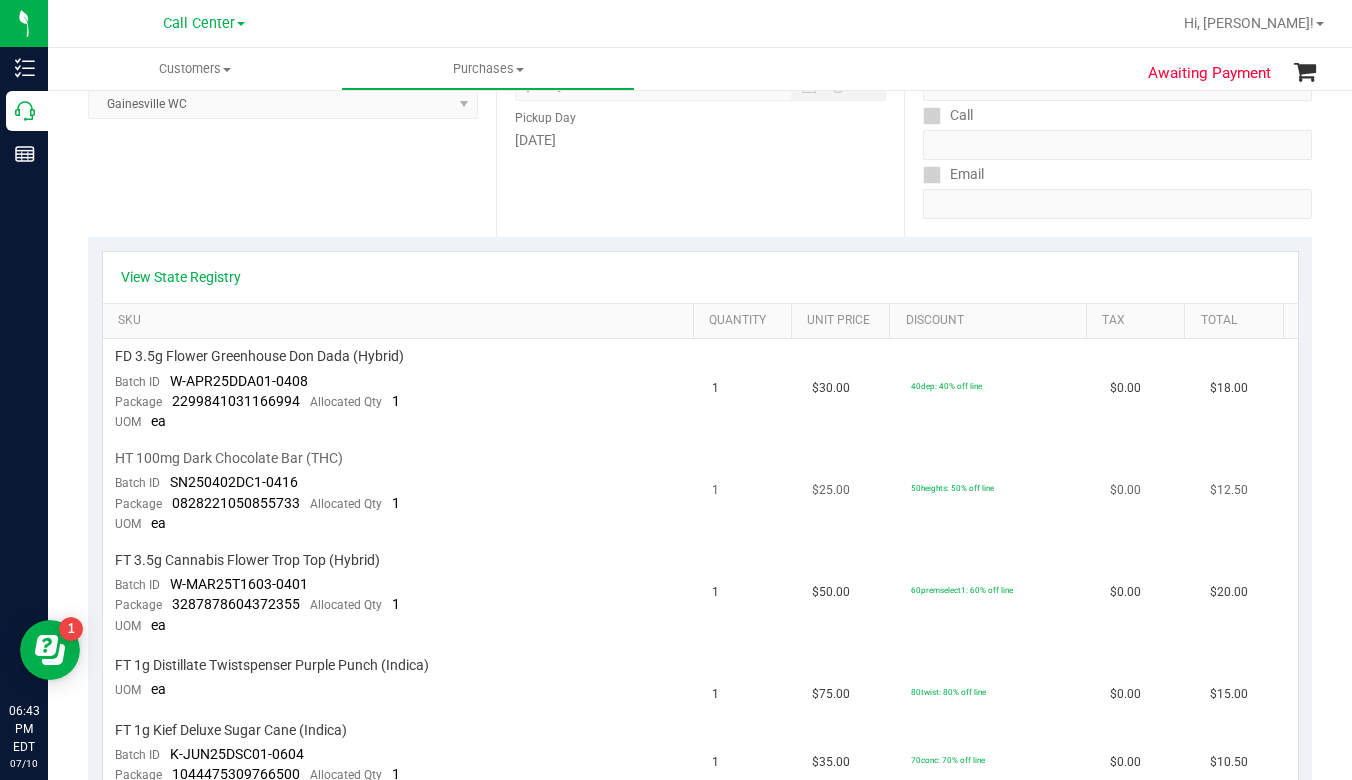 scroll, scrollTop: 300, scrollLeft: 0, axis: vertical 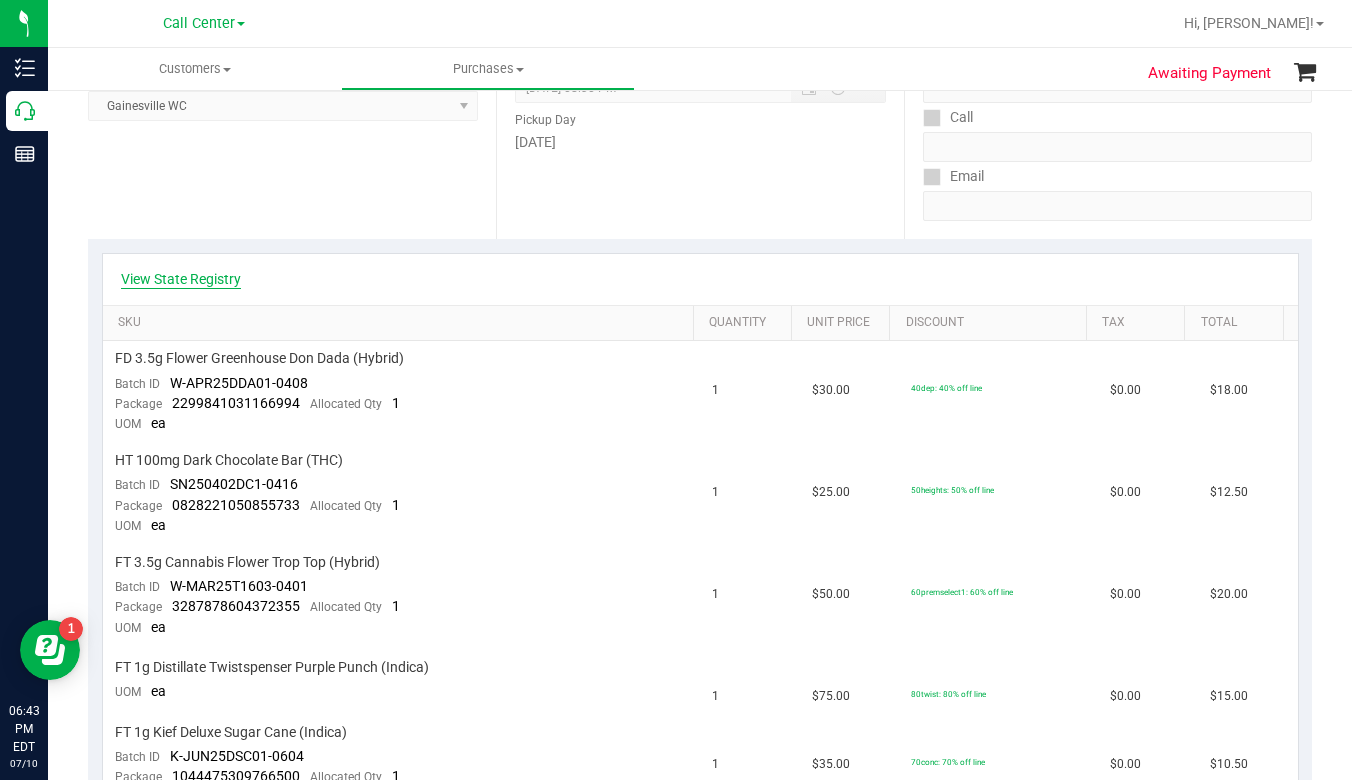 click on "View State Registry" at bounding box center [181, 279] 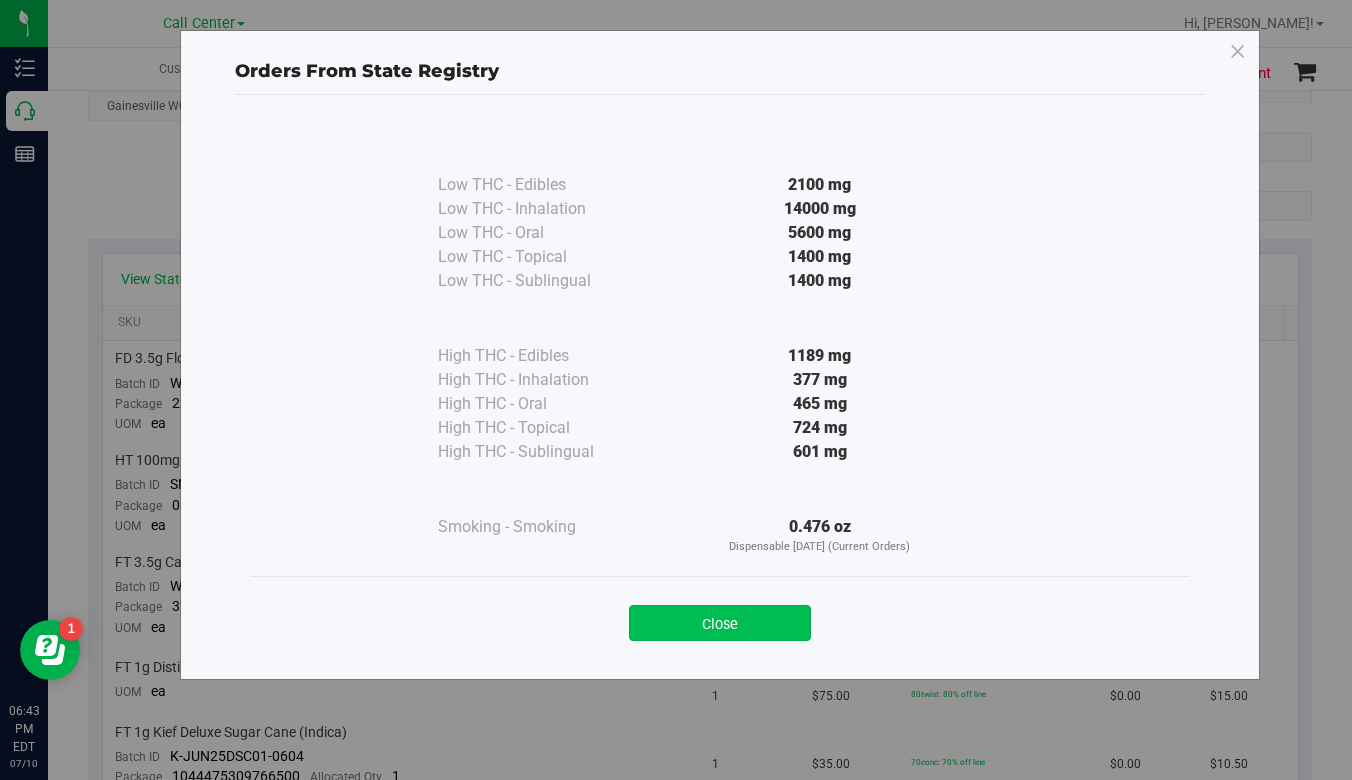 click on "Close" at bounding box center (720, 623) 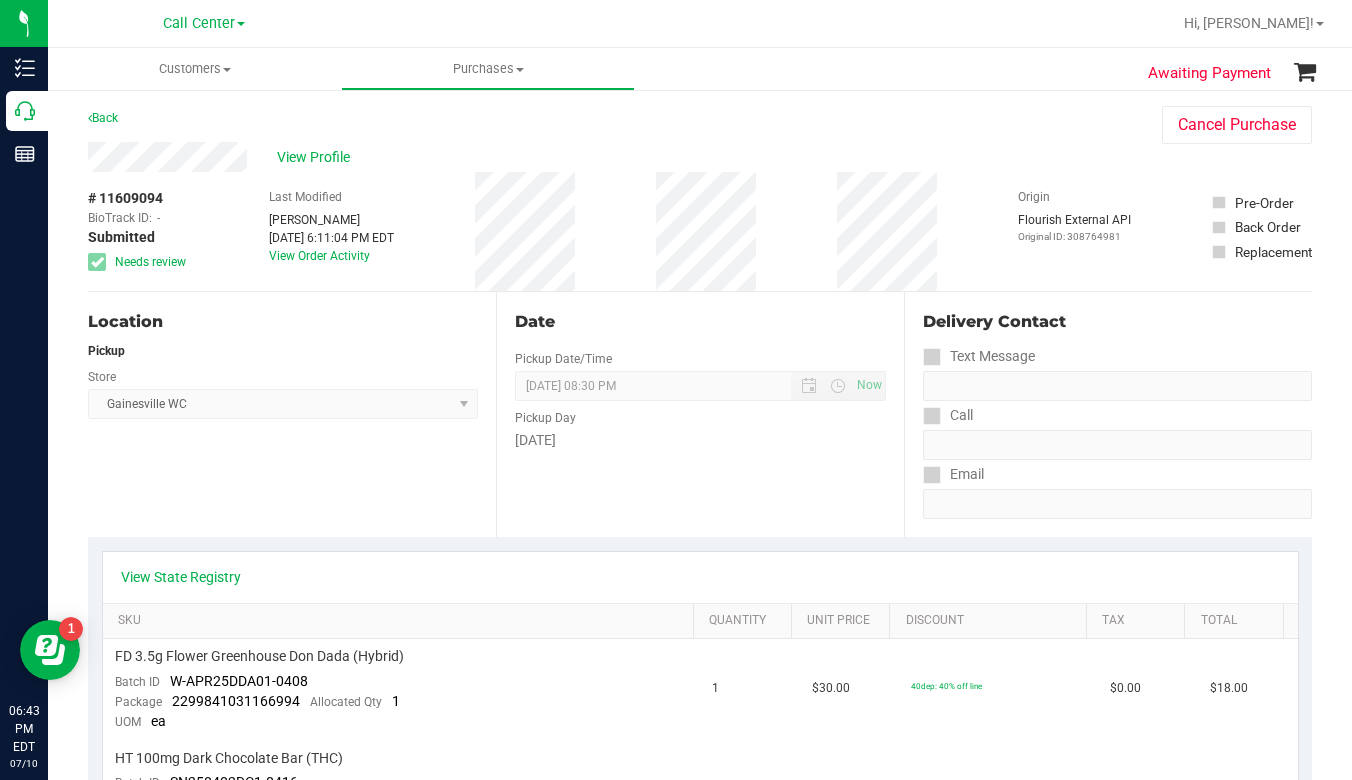 scroll, scrollTop: 0, scrollLeft: 0, axis: both 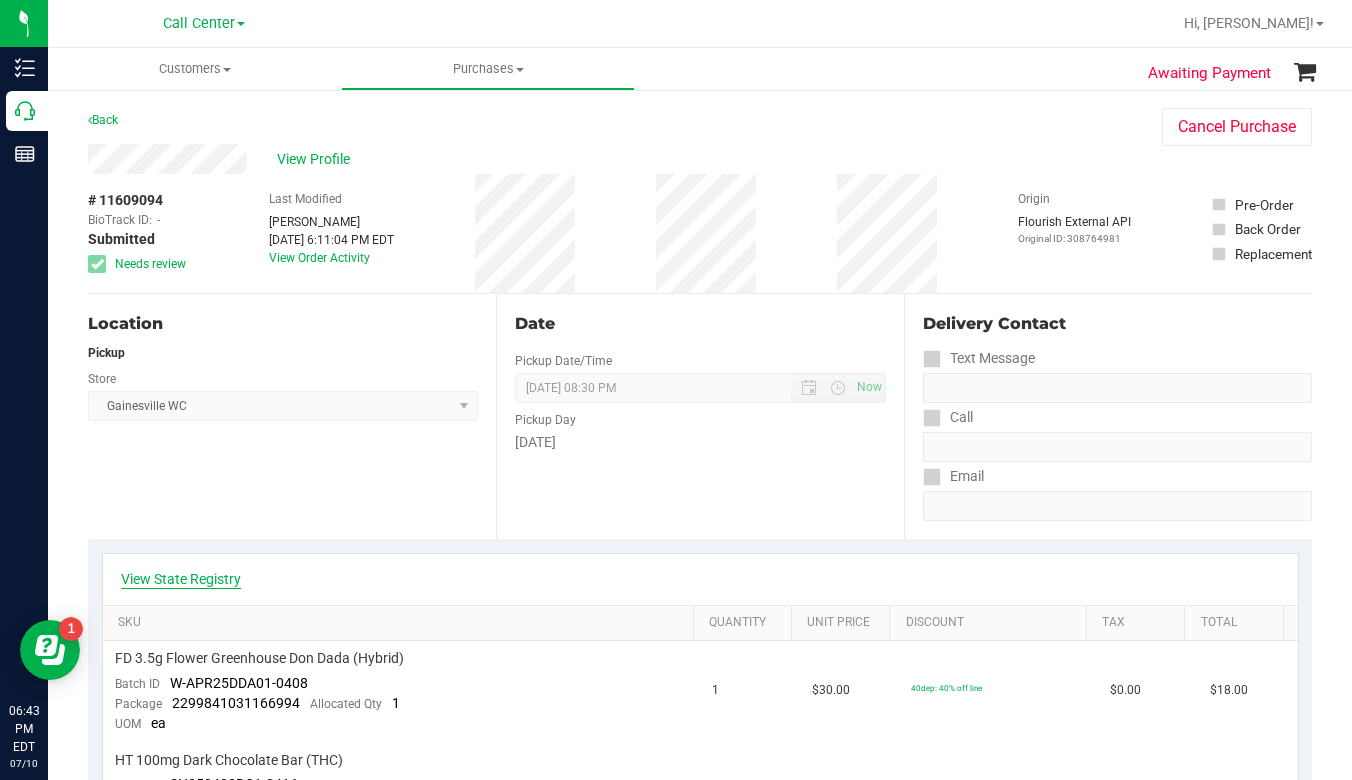 click on "View State Registry" at bounding box center (181, 579) 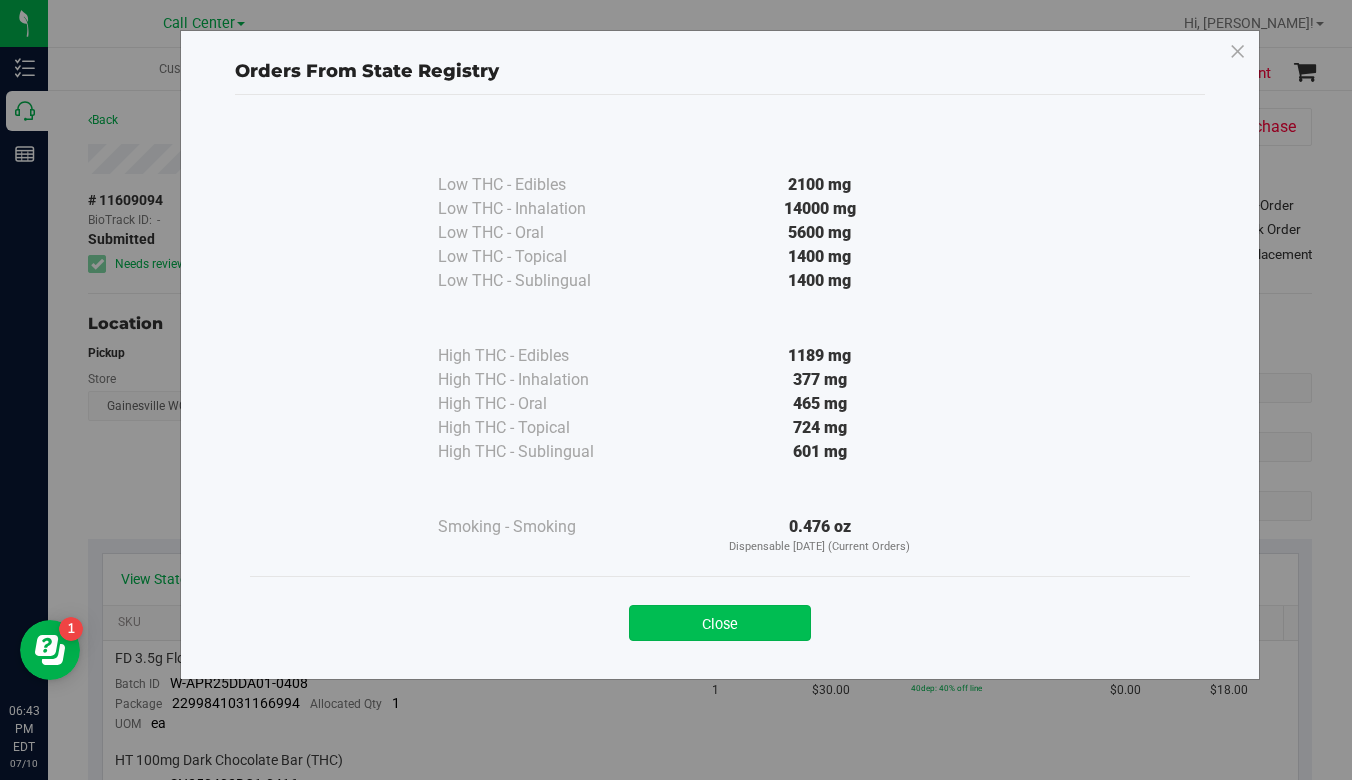 click on "Close" at bounding box center [720, 623] 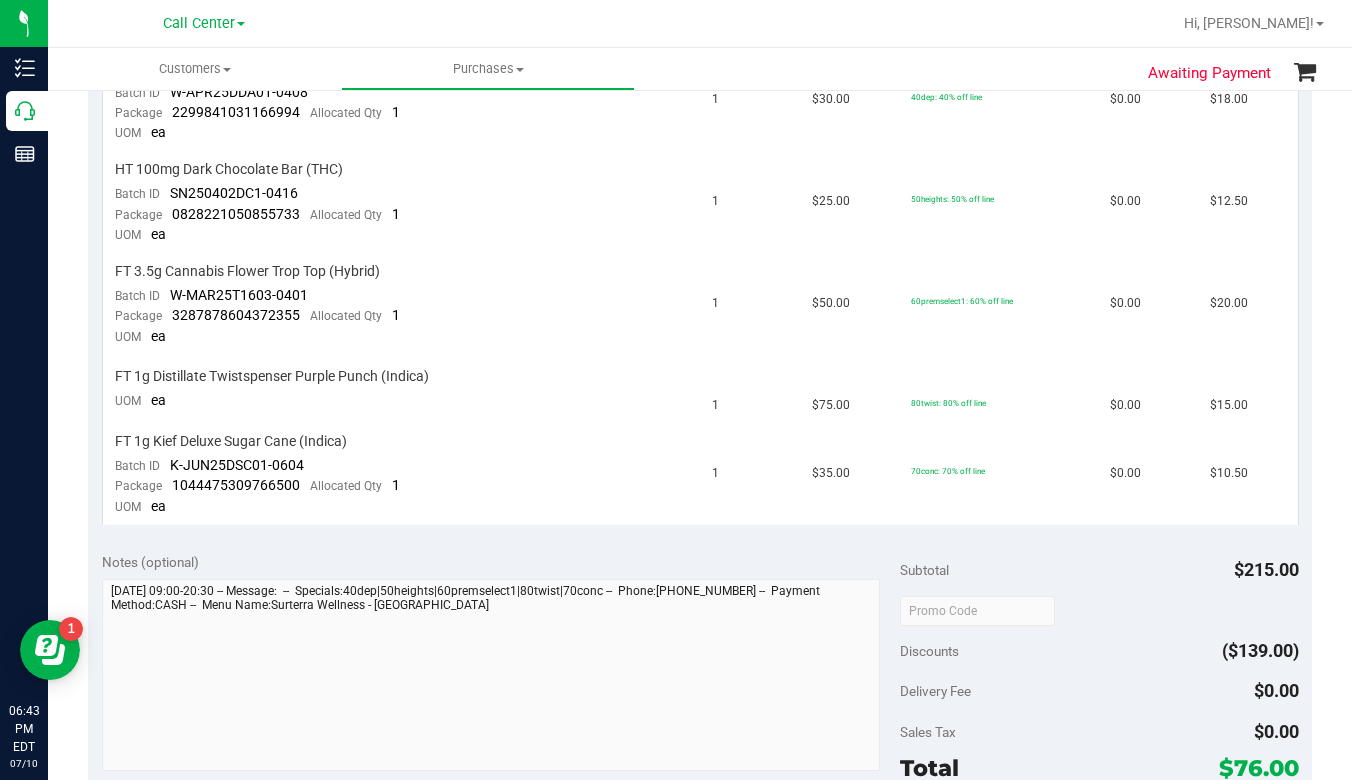 scroll, scrollTop: 400, scrollLeft: 0, axis: vertical 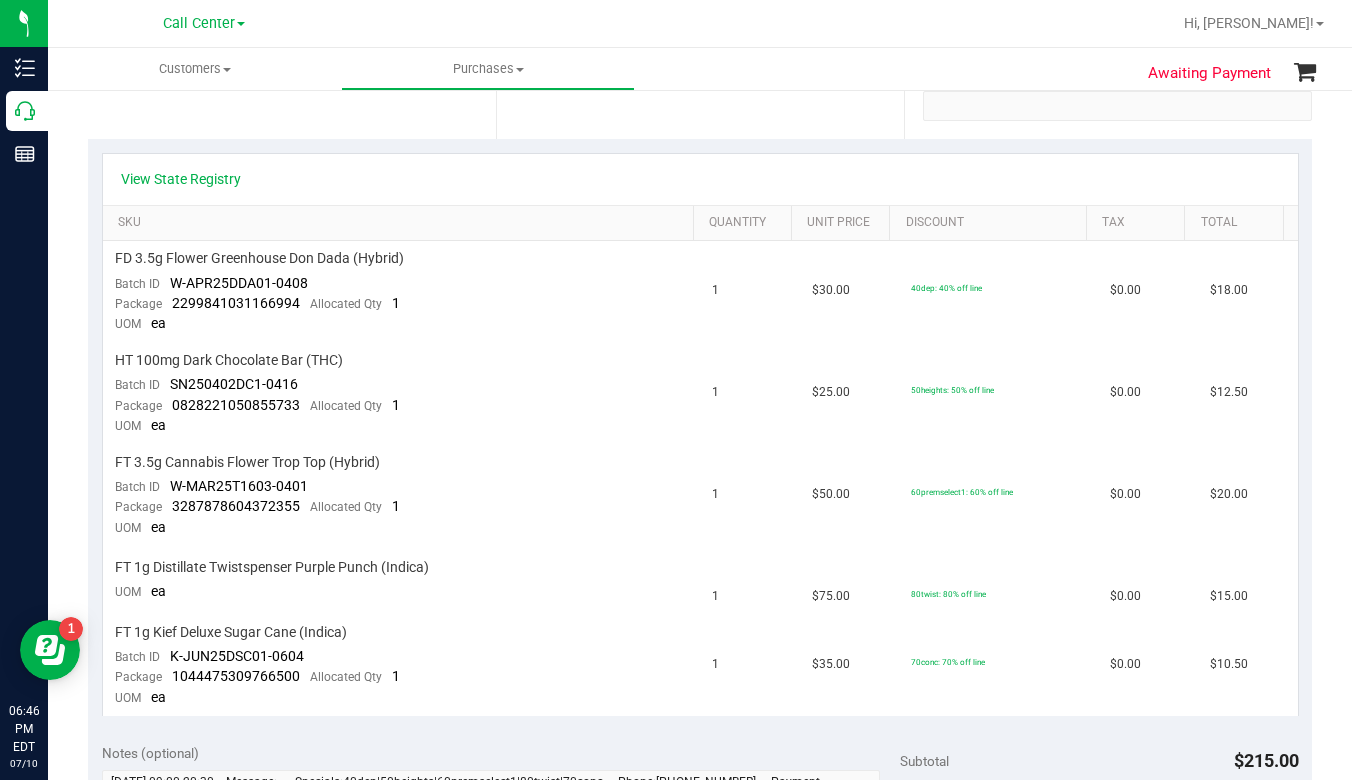 drag, startPoint x: 1149, startPoint y: 192, endPoint x: 1079, endPoint y: 184, distance: 70.45566 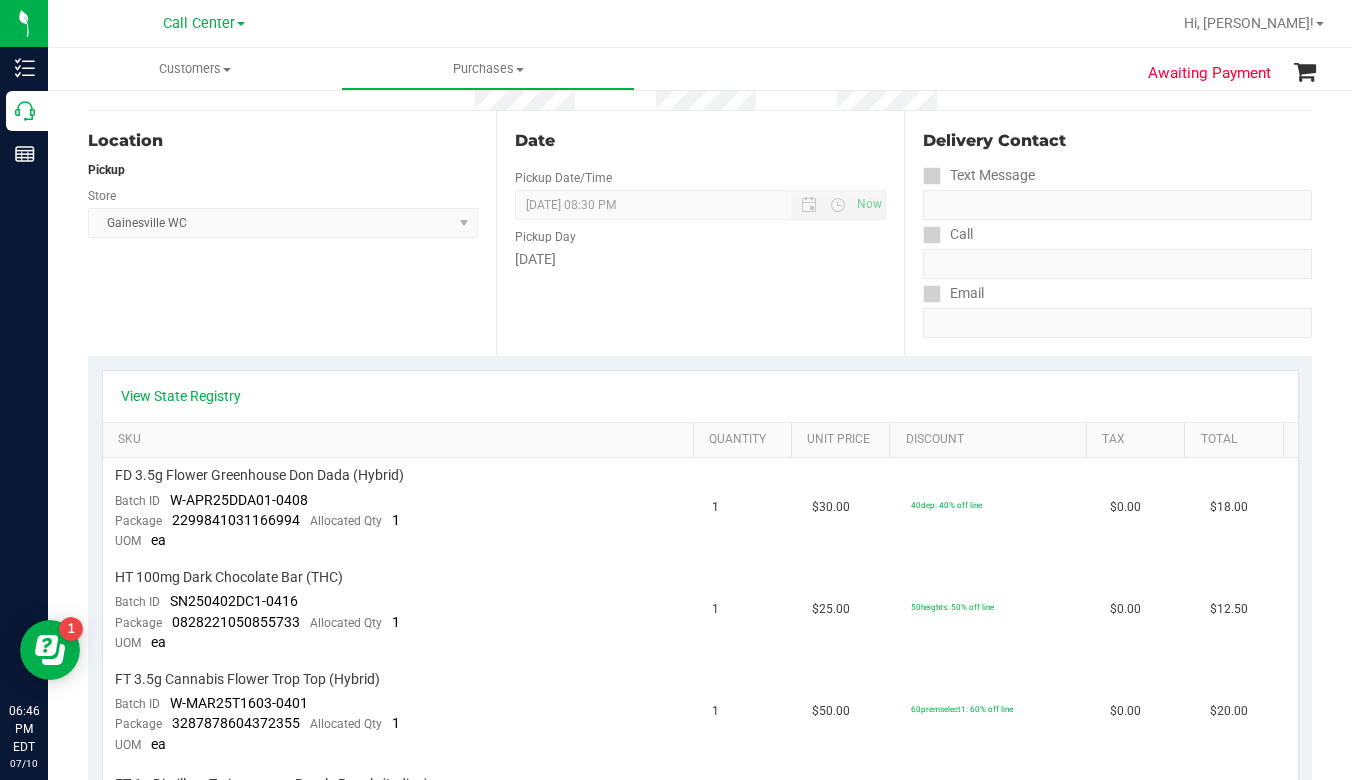 scroll, scrollTop: 0, scrollLeft: 0, axis: both 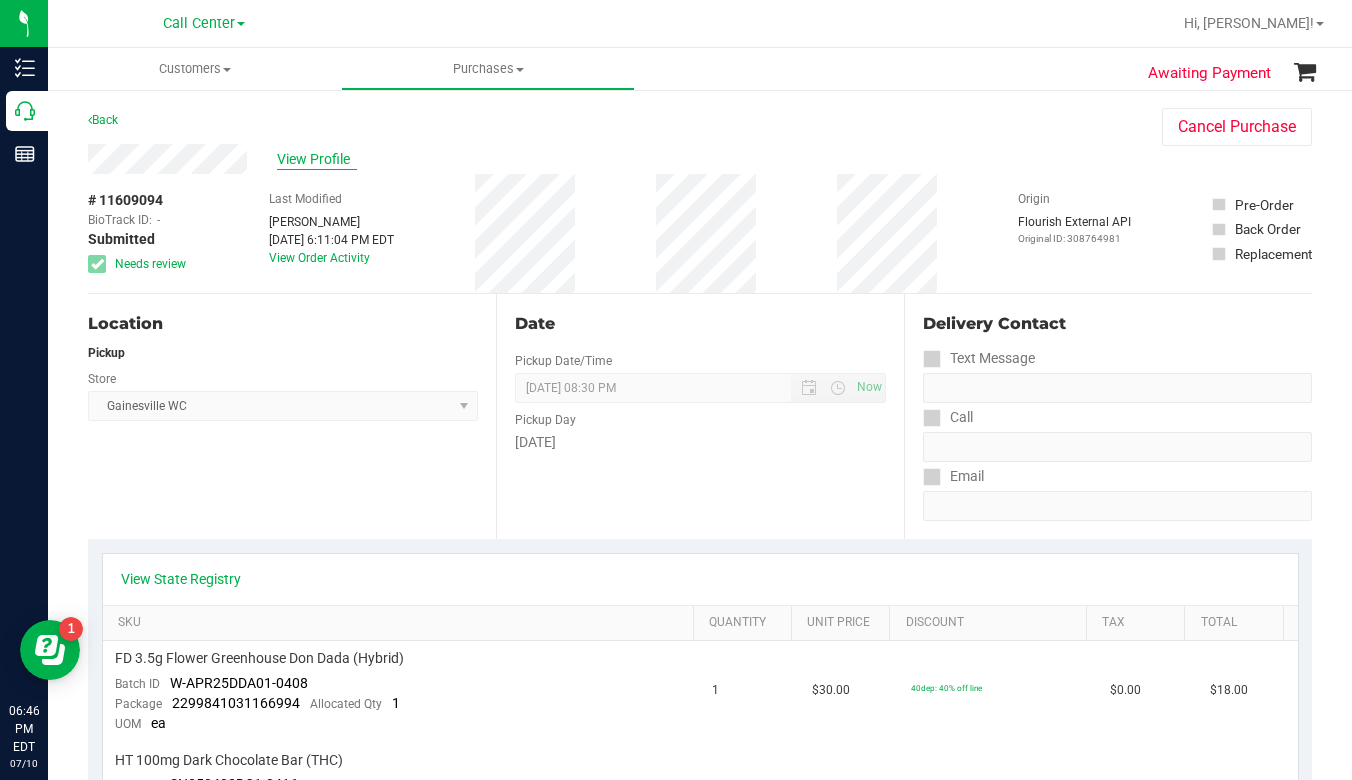 click on "View Profile" at bounding box center (317, 159) 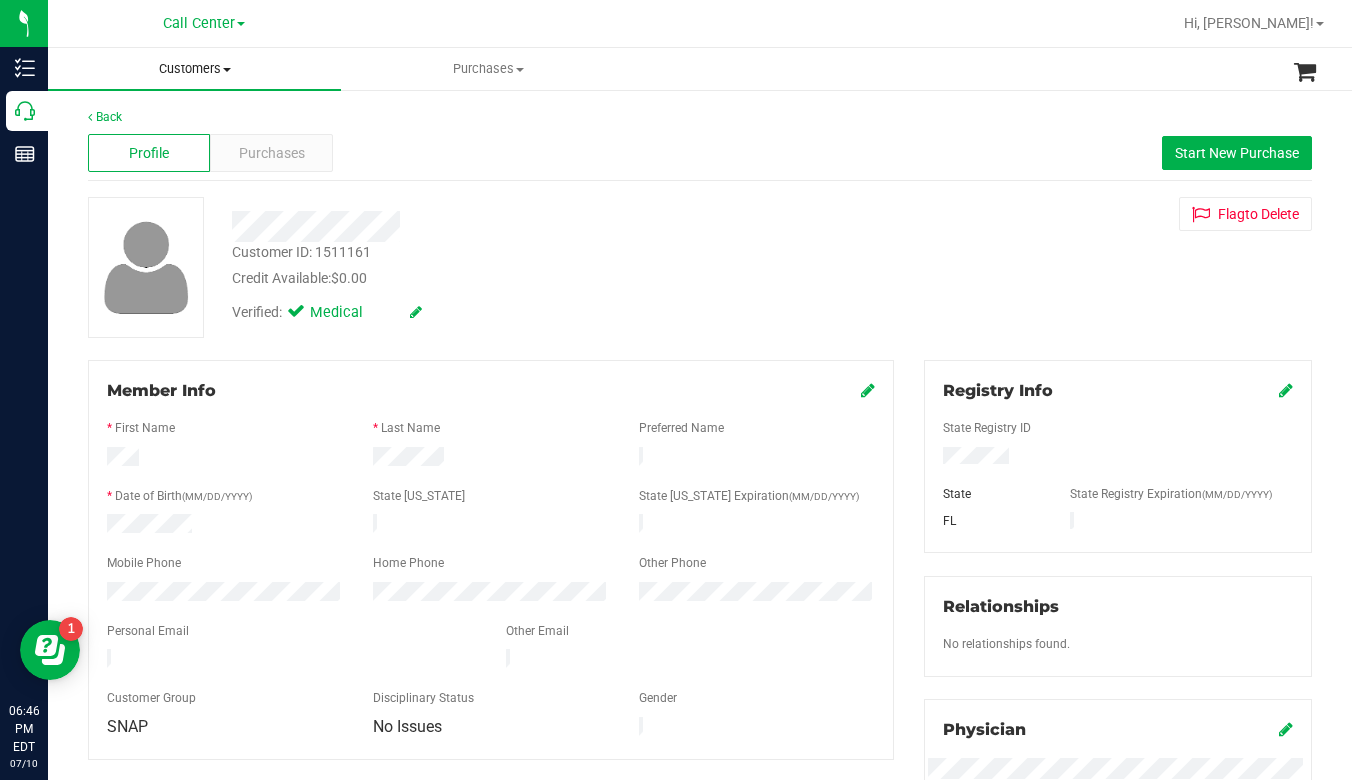 click on "Customers" at bounding box center [194, 69] 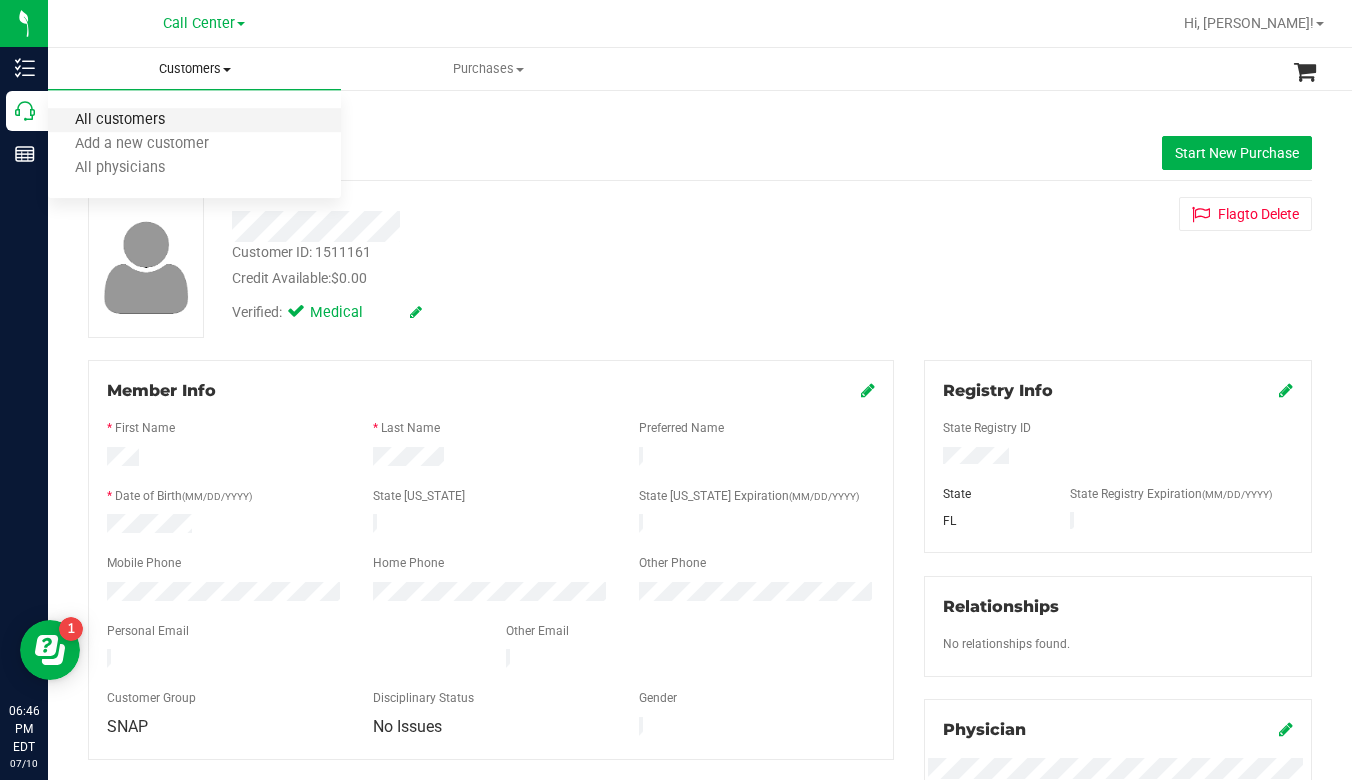 click on "All customers" at bounding box center [120, 120] 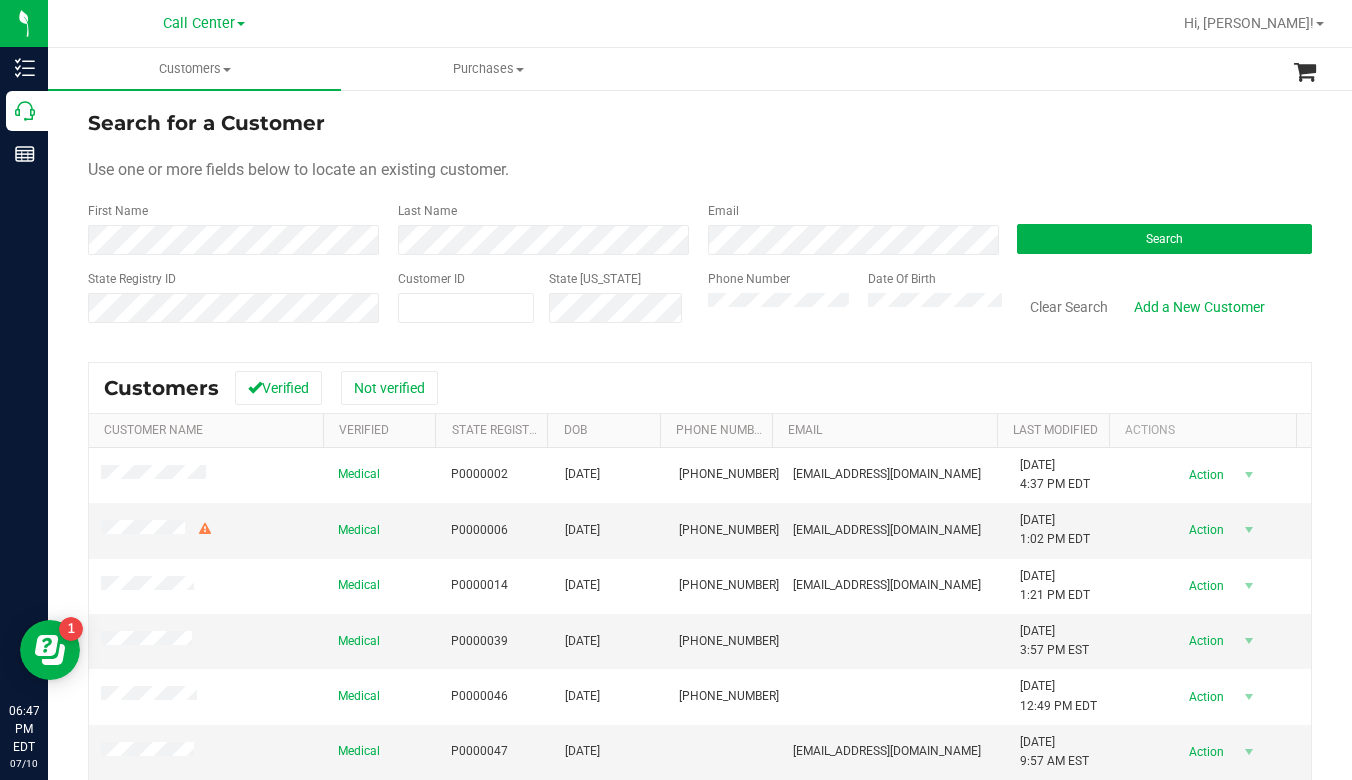 click on "Use one or more fields below to locate an existing customer." at bounding box center [700, 170] 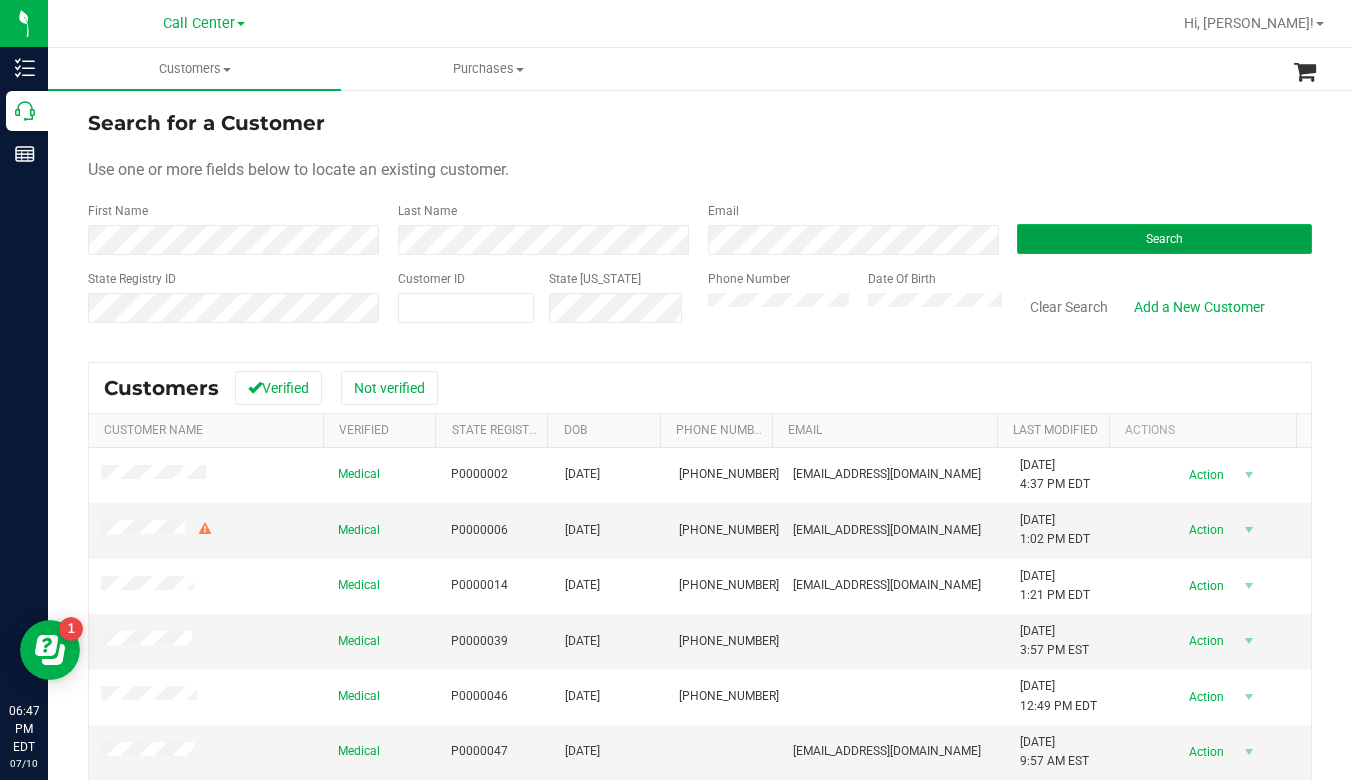 click on "Search" at bounding box center [1164, 239] 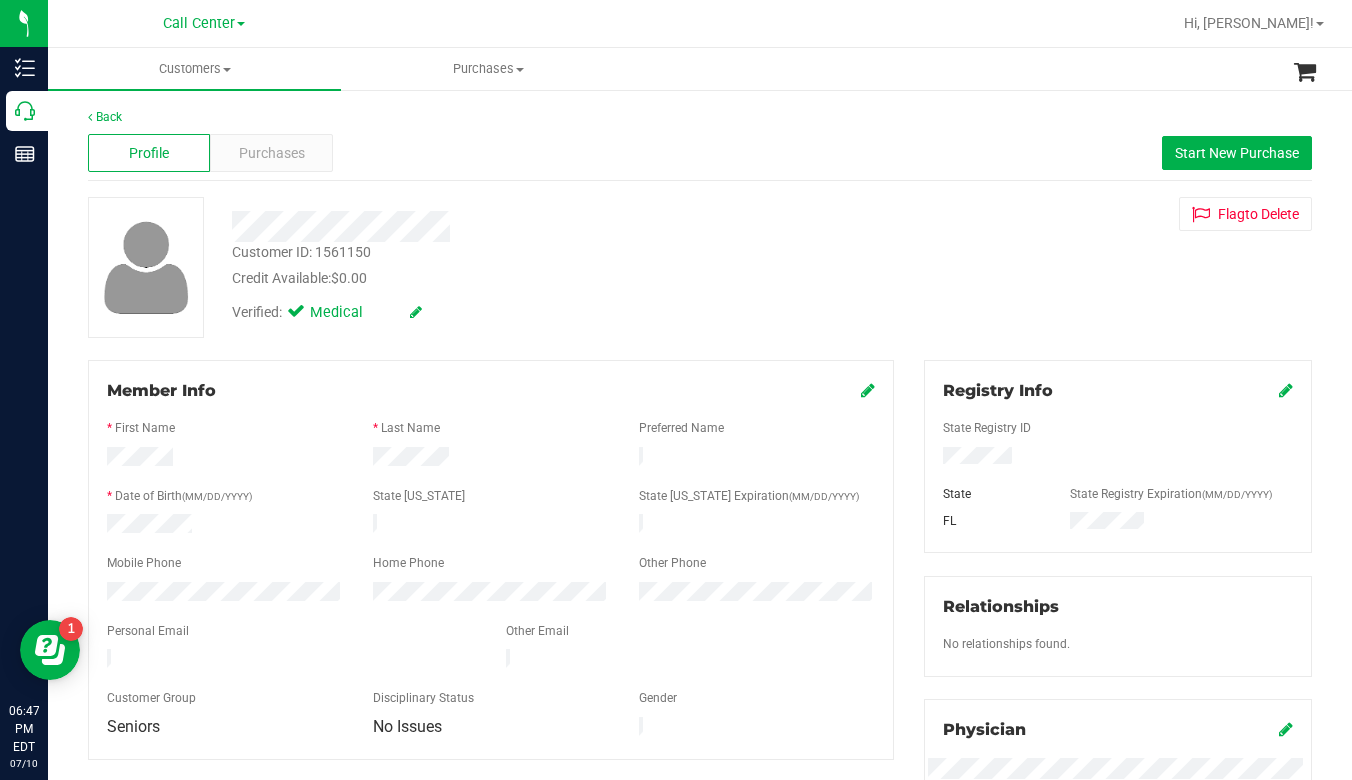 drag, startPoint x: 1084, startPoint y: 291, endPoint x: 1053, endPoint y: 296, distance: 31.400637 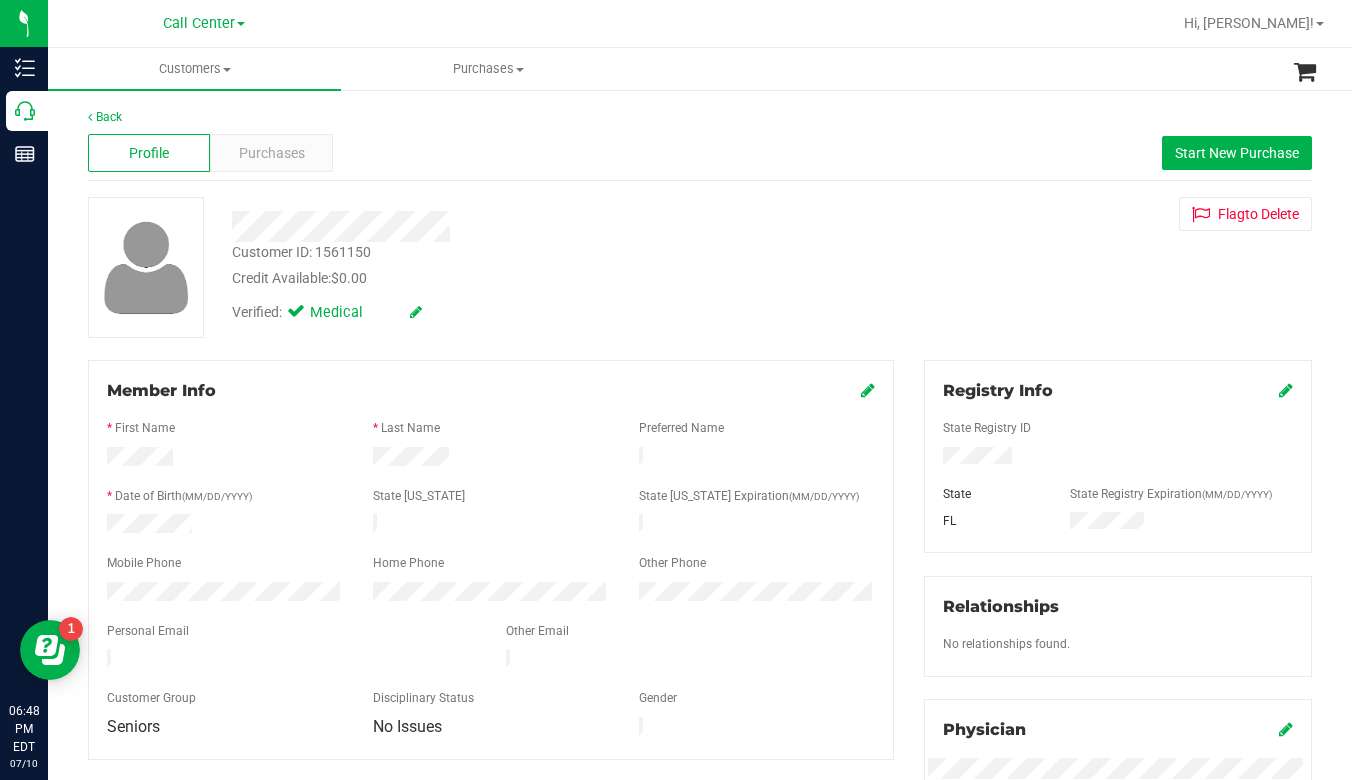 click on "Customer ID: 1561150
Credit Available:
$0.00
Verified:
Medical
Flag  to Delete" at bounding box center [700, 267] 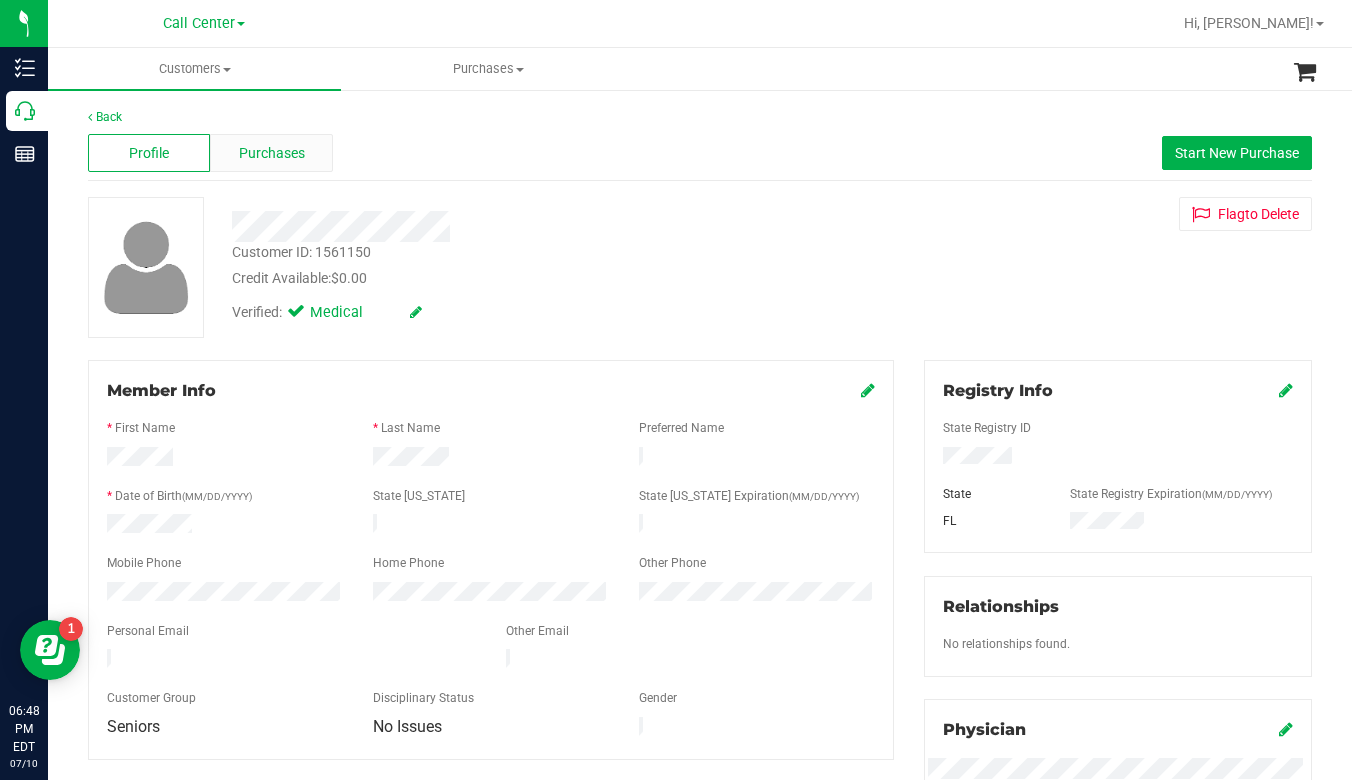 click on "Purchases" at bounding box center [272, 153] 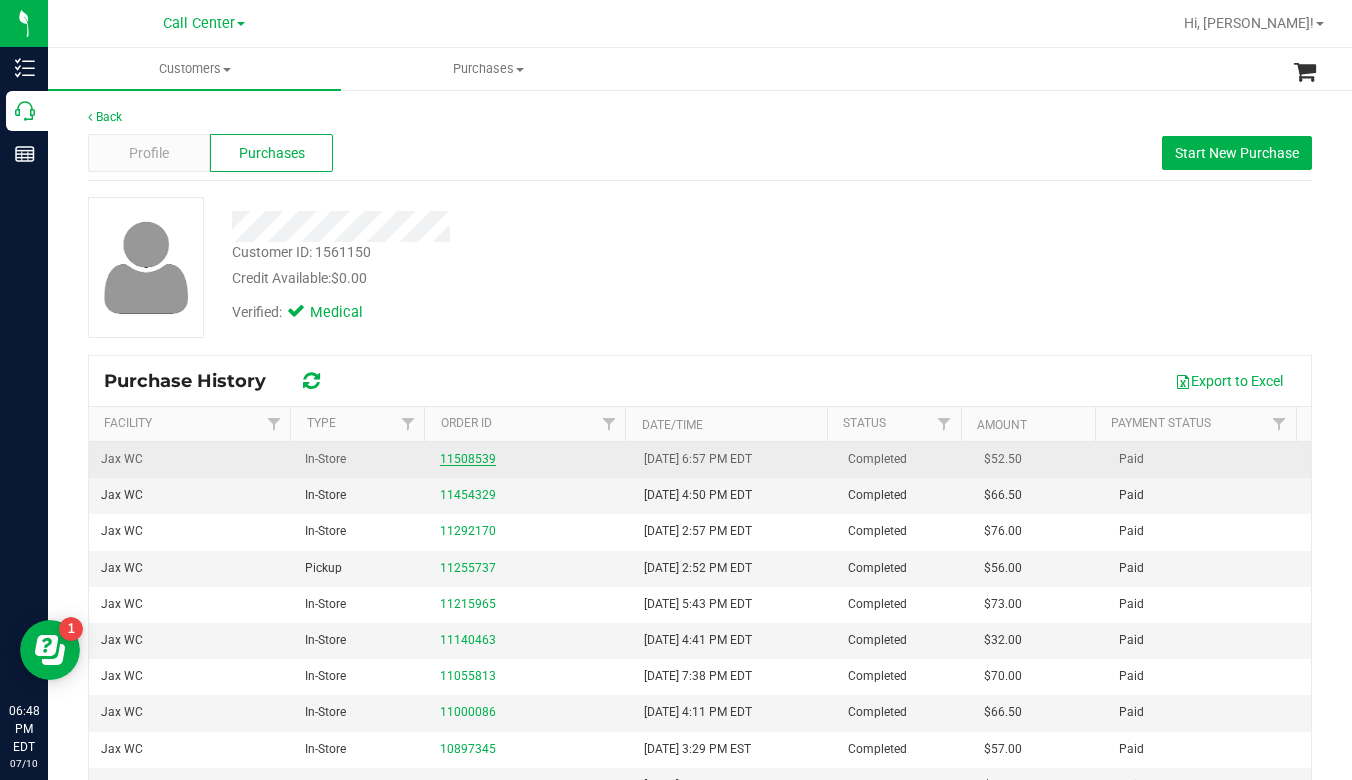 click on "11508539" at bounding box center [468, 459] 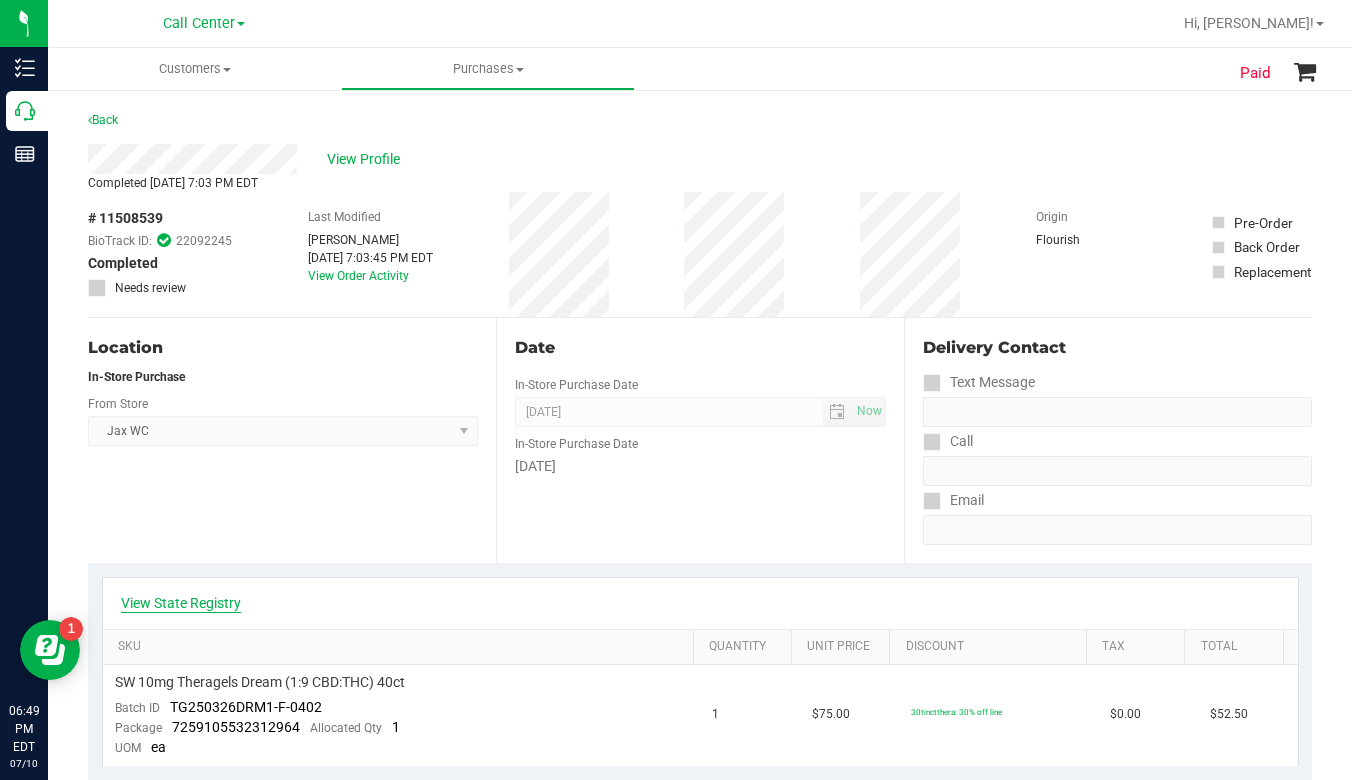 click on "View State Registry" at bounding box center [181, 603] 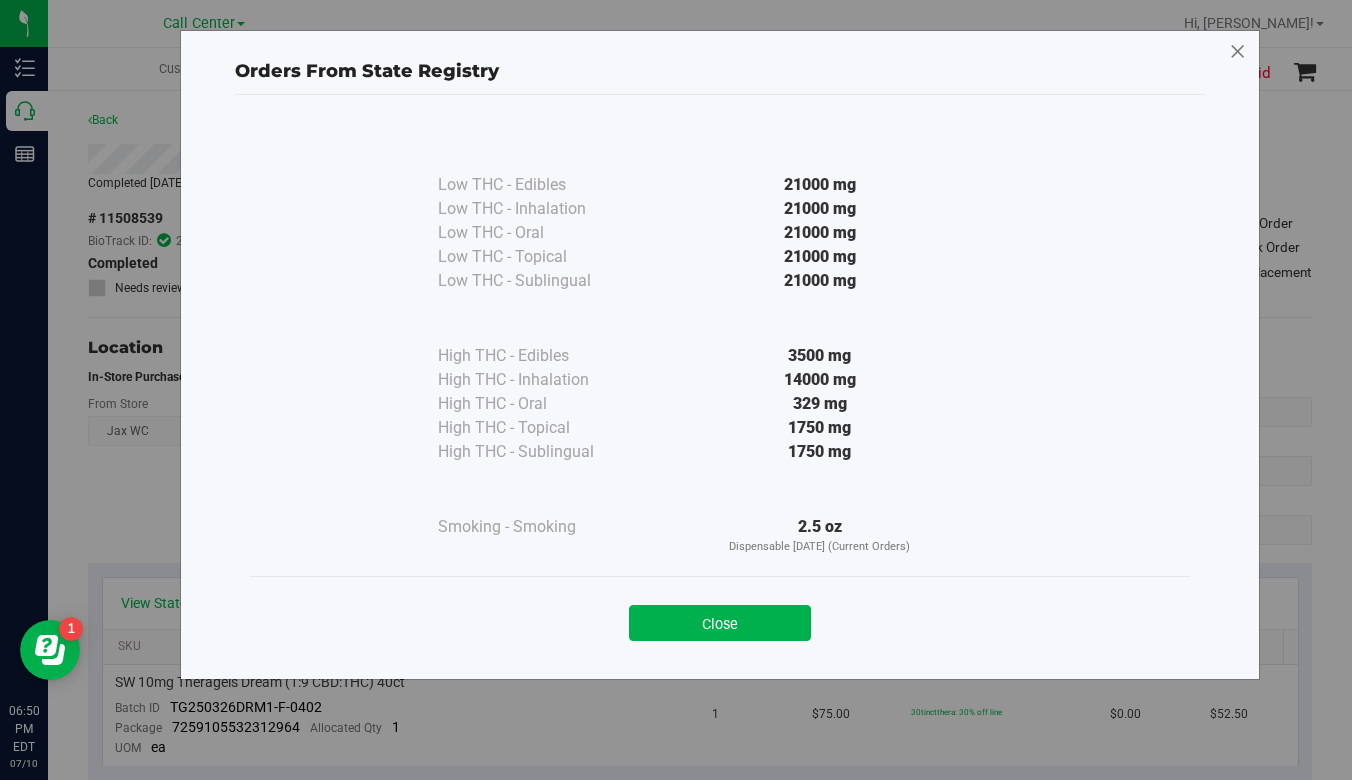 click at bounding box center [1238, 52] 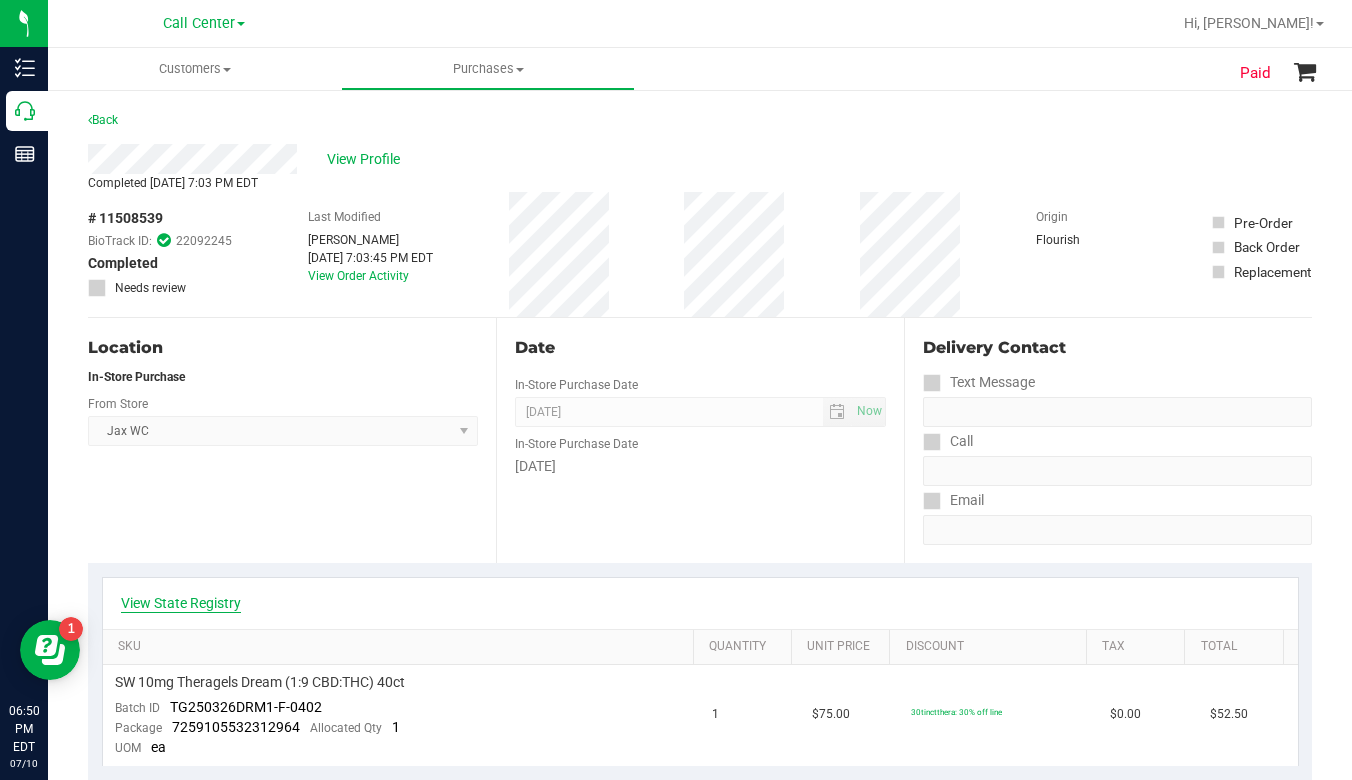 click on "View State Registry" at bounding box center (181, 603) 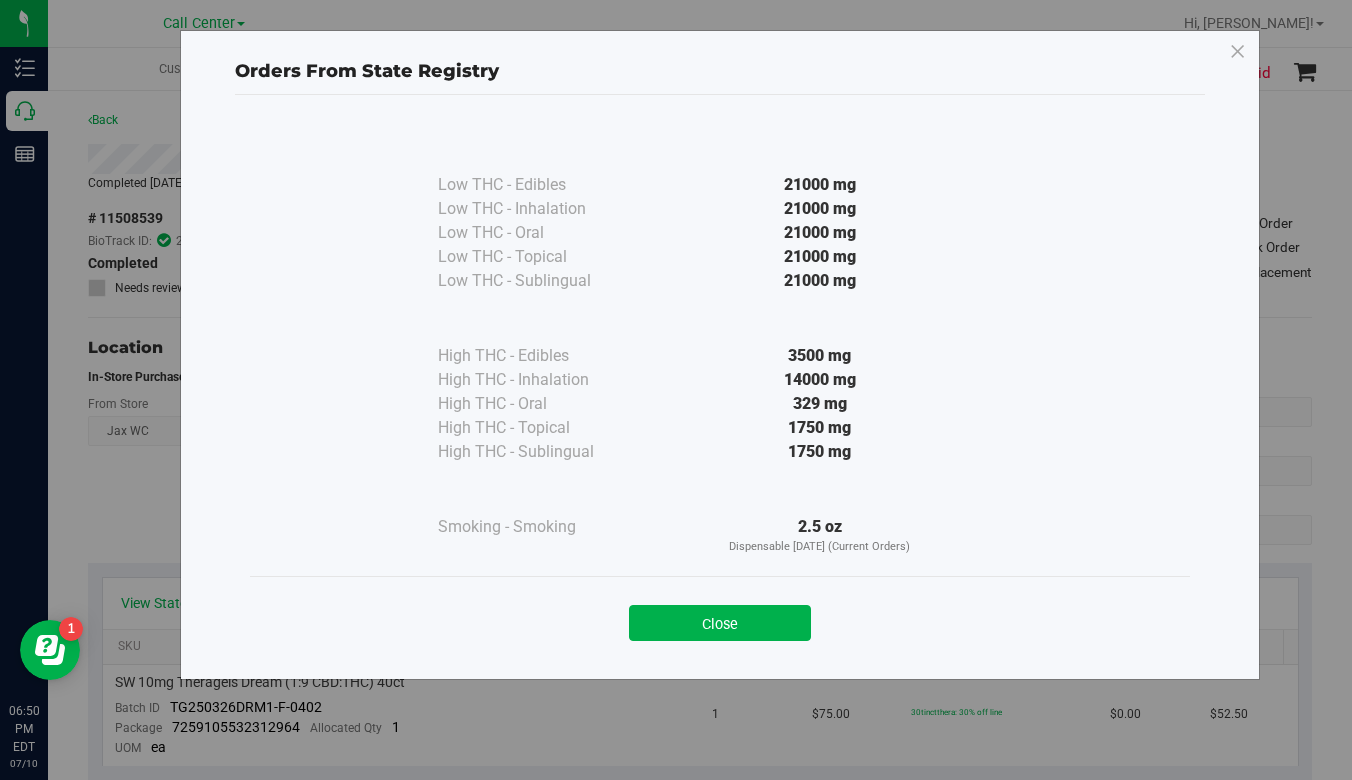 click on "Low THC - Edibles
21000 mg
Low THC - Inhalation" at bounding box center (720, 349) 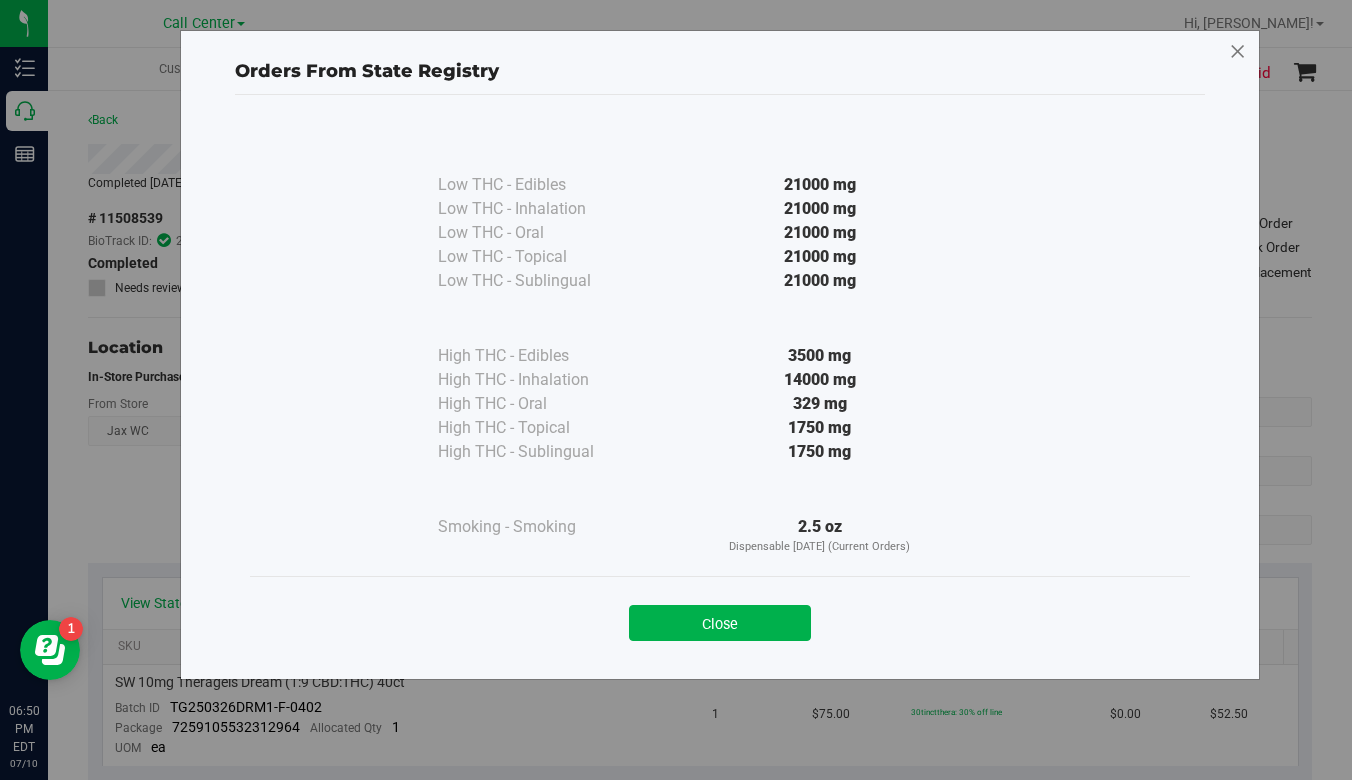 click at bounding box center (1238, 52) 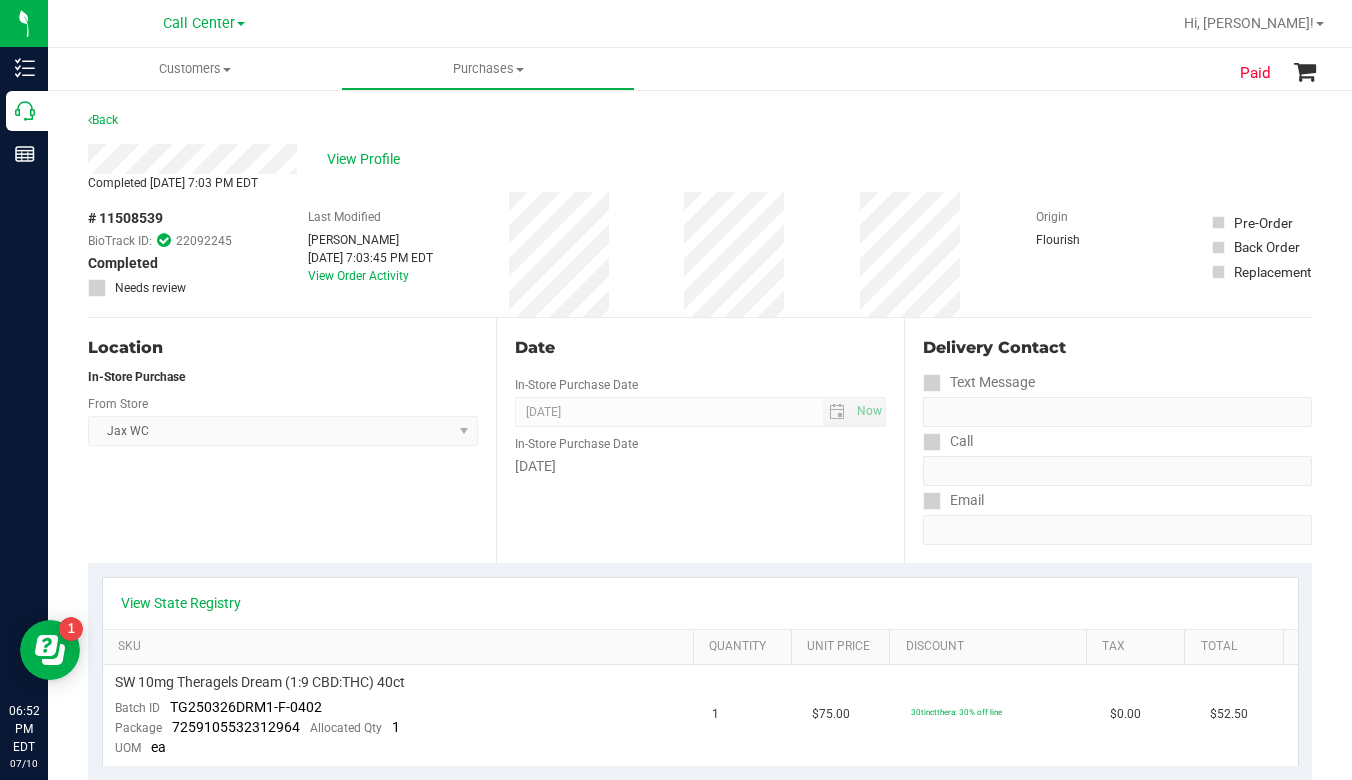 drag, startPoint x: 1110, startPoint y: 178, endPoint x: 1094, endPoint y: 182, distance: 16.492422 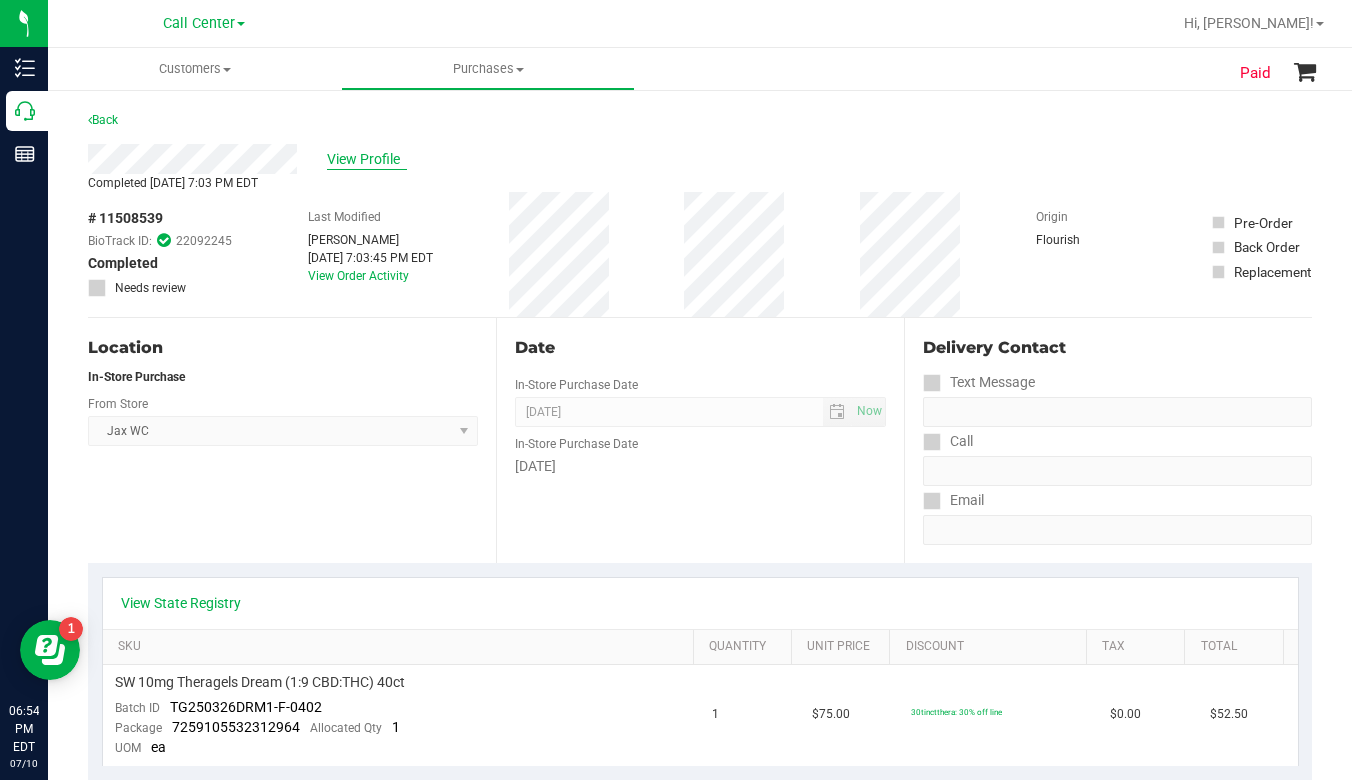 click on "View Profile" at bounding box center [367, 159] 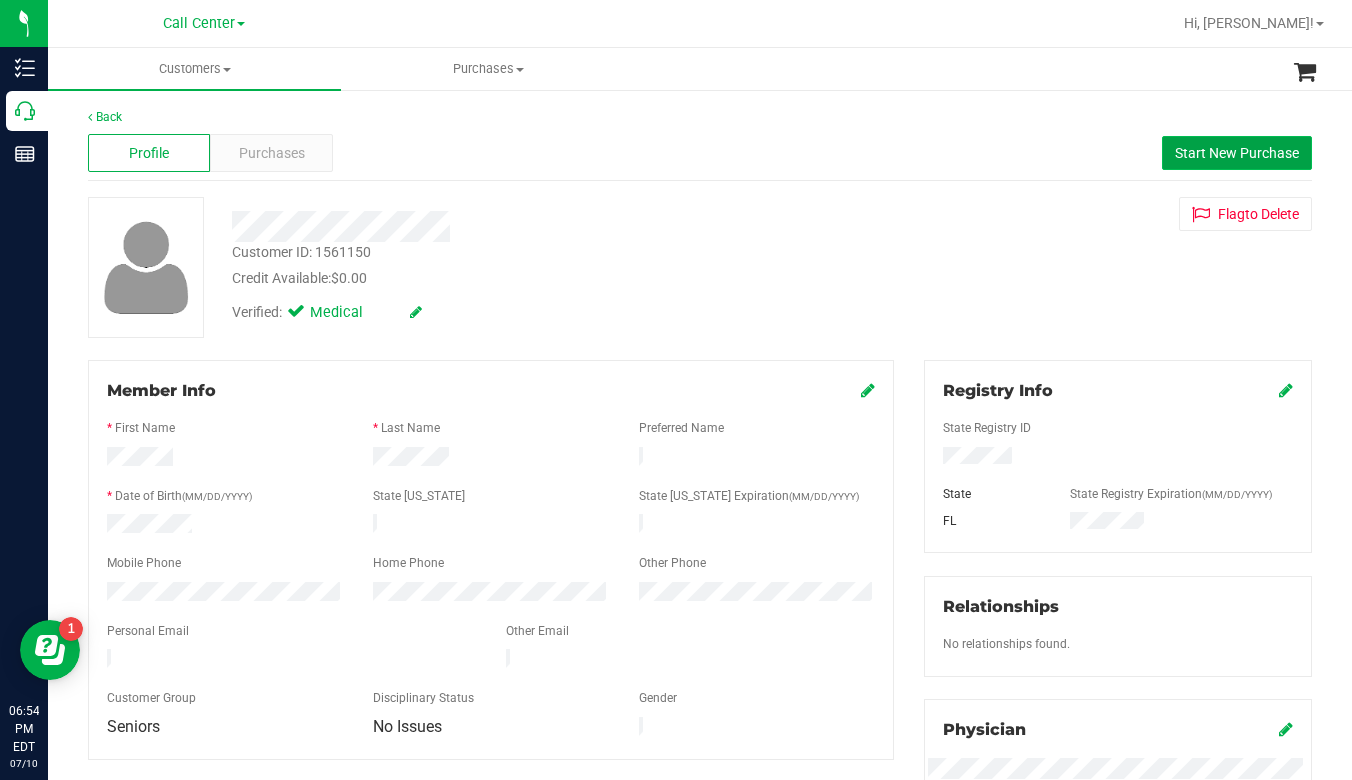 click on "Start New Purchase" at bounding box center [1237, 153] 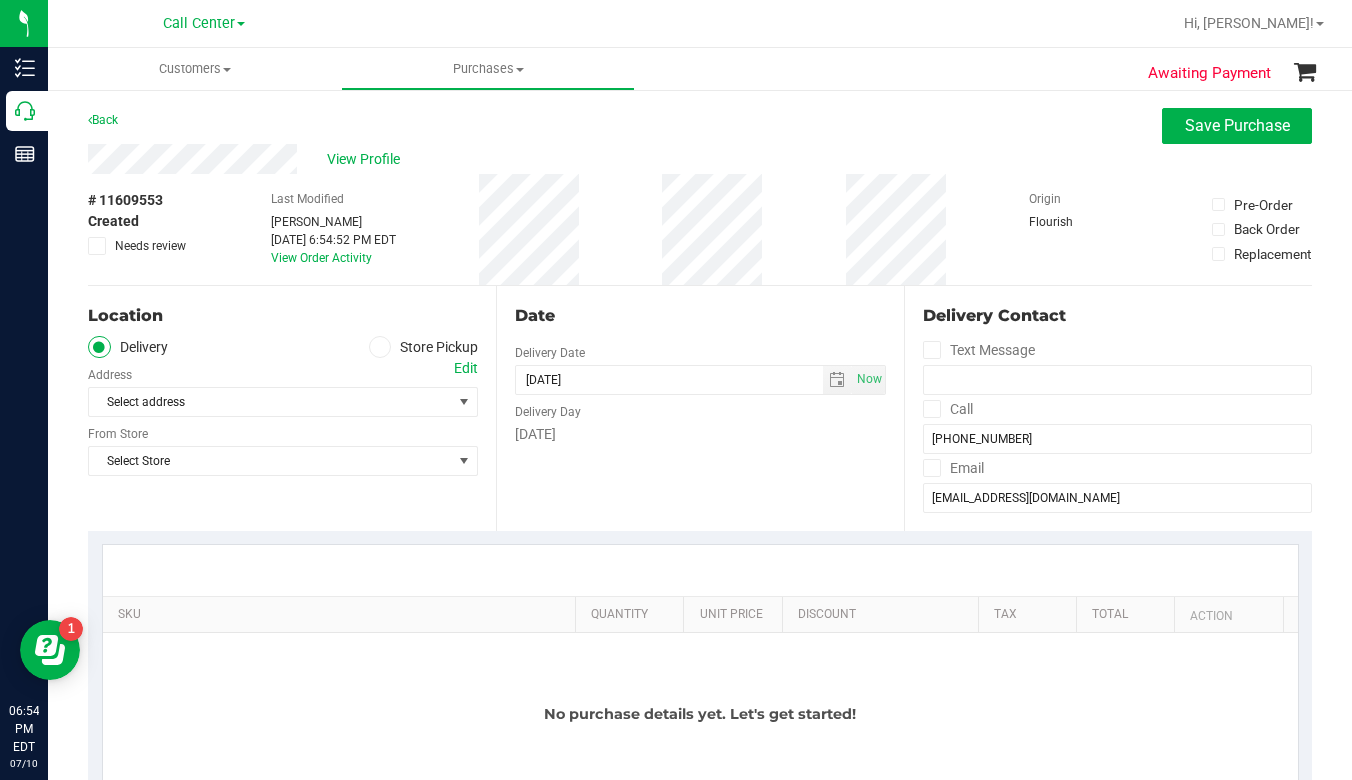 click at bounding box center (380, 347) 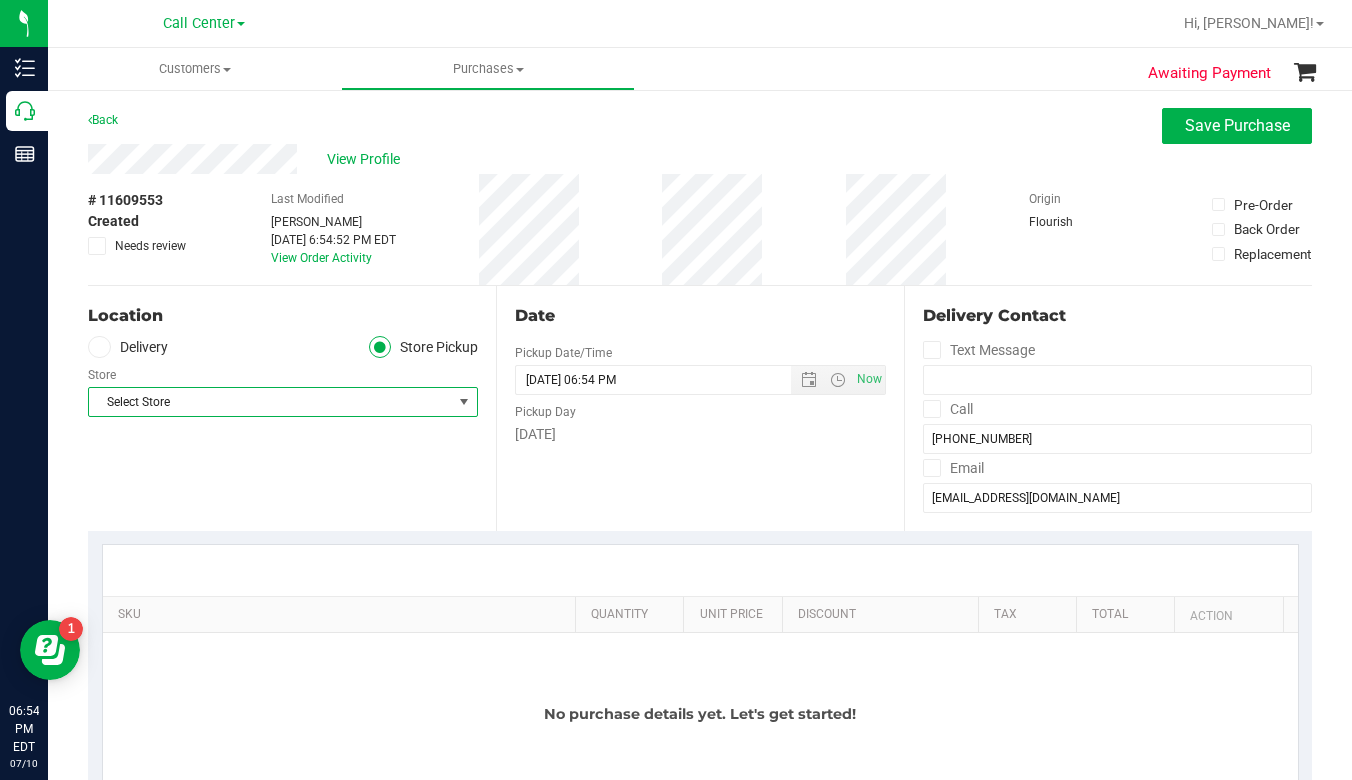click on "Select Store" at bounding box center [270, 402] 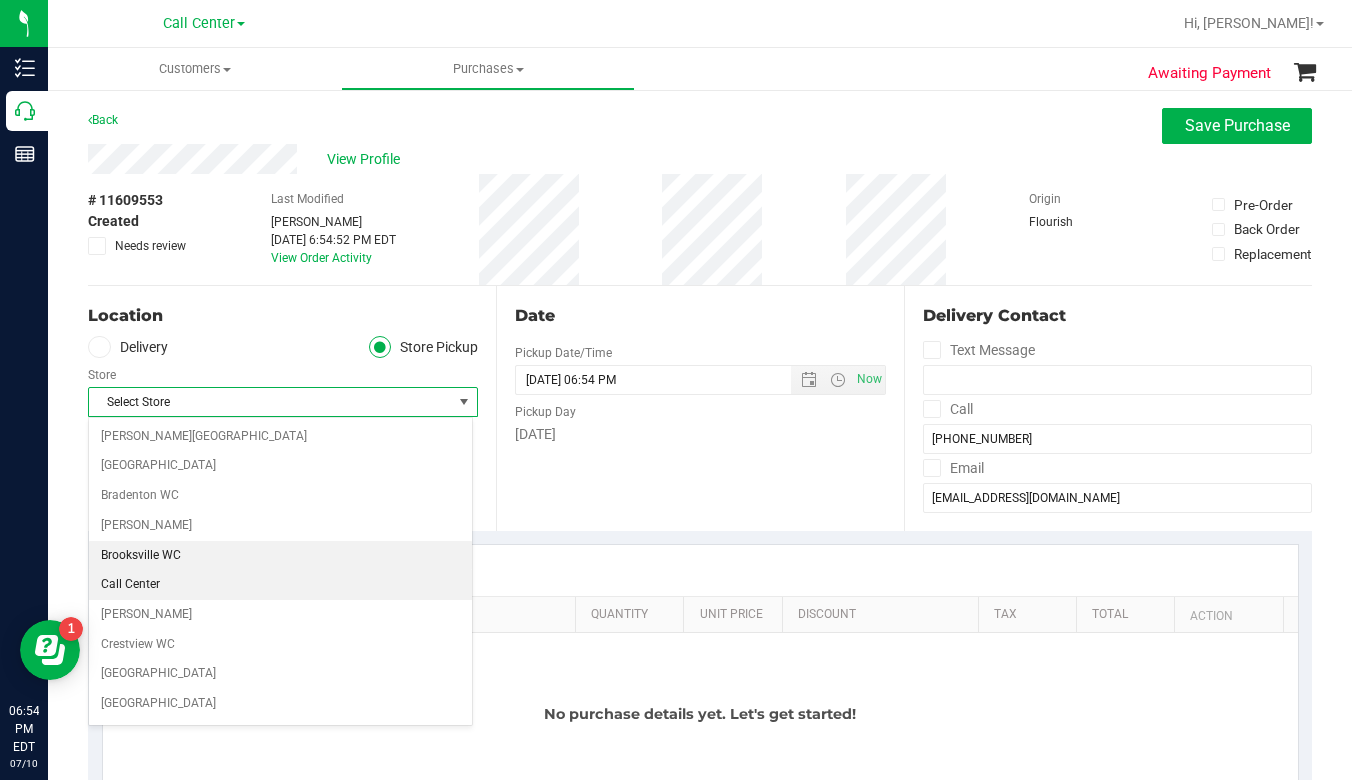 scroll, scrollTop: 400, scrollLeft: 0, axis: vertical 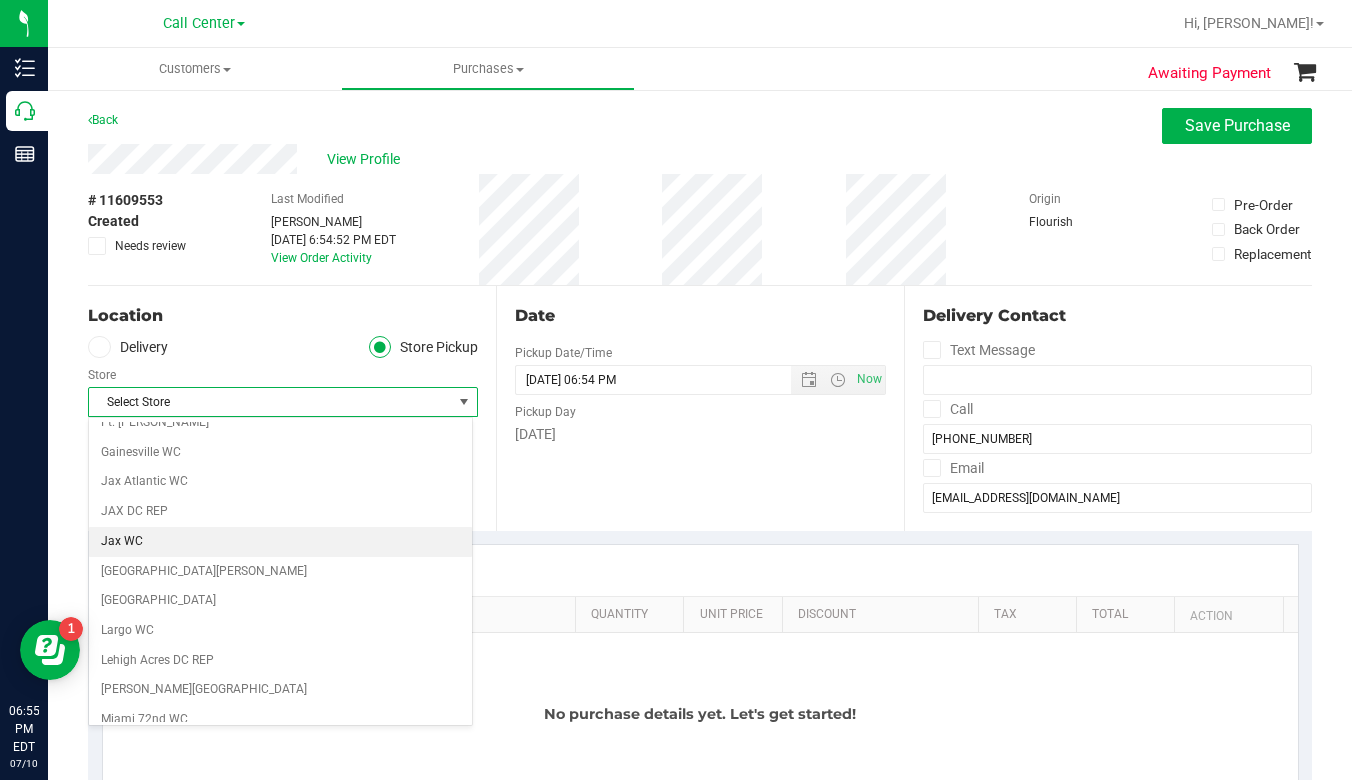 click on "Jax WC" at bounding box center (280, 542) 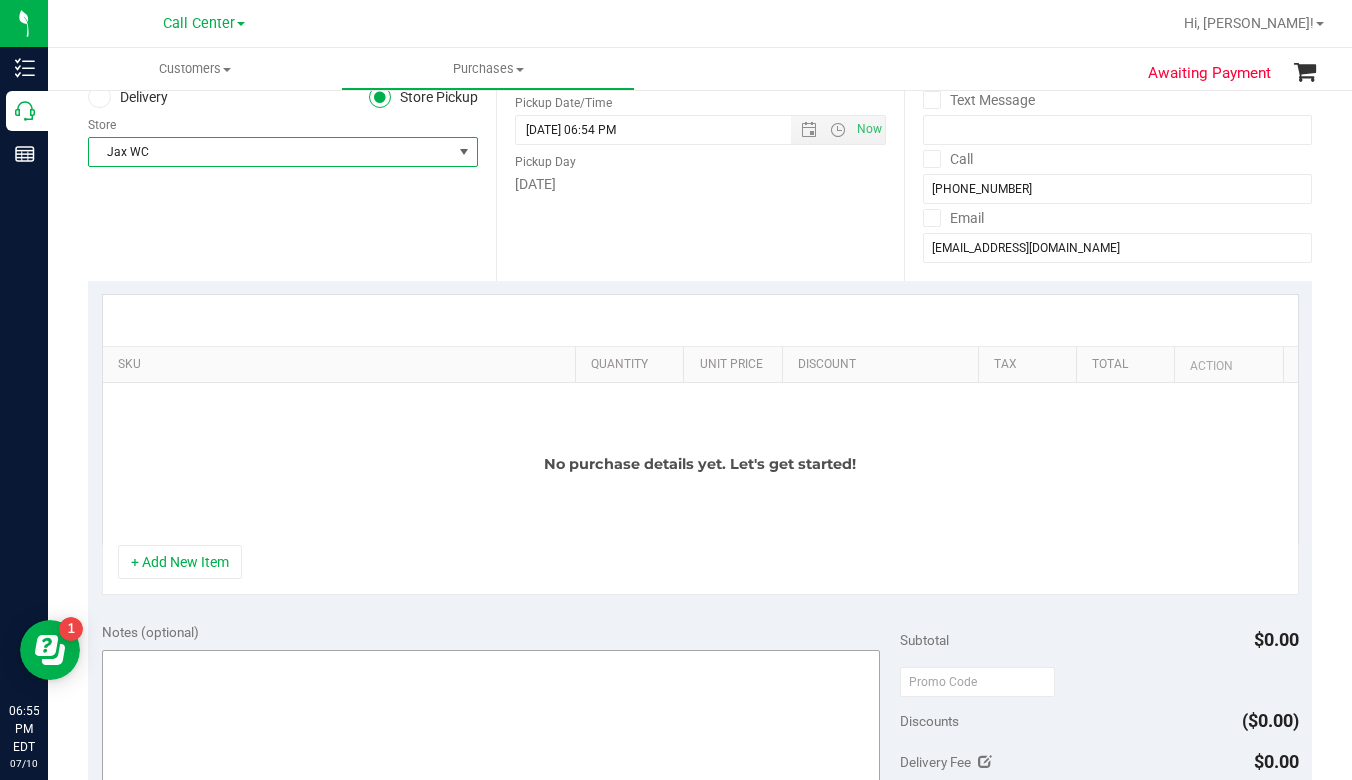 scroll, scrollTop: 300, scrollLeft: 0, axis: vertical 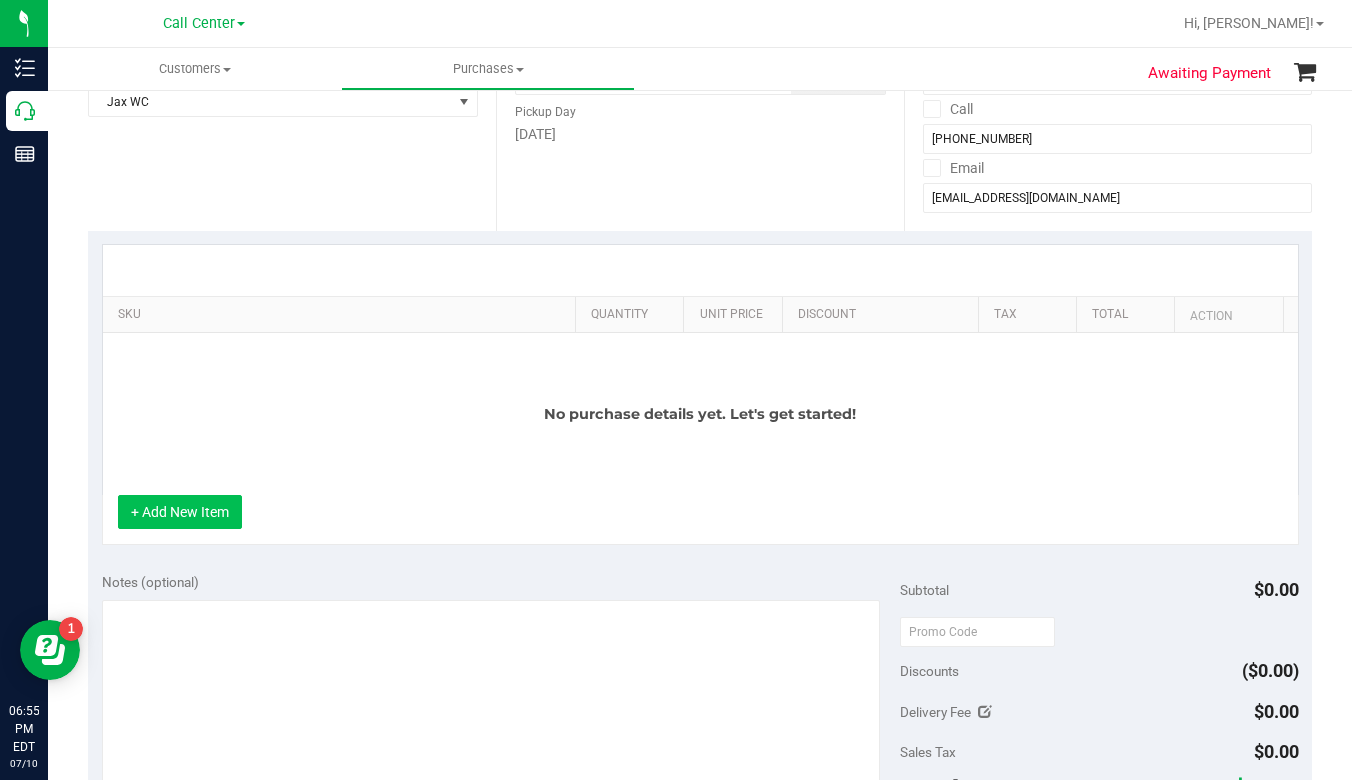 click on "+ Add New Item" at bounding box center (180, 512) 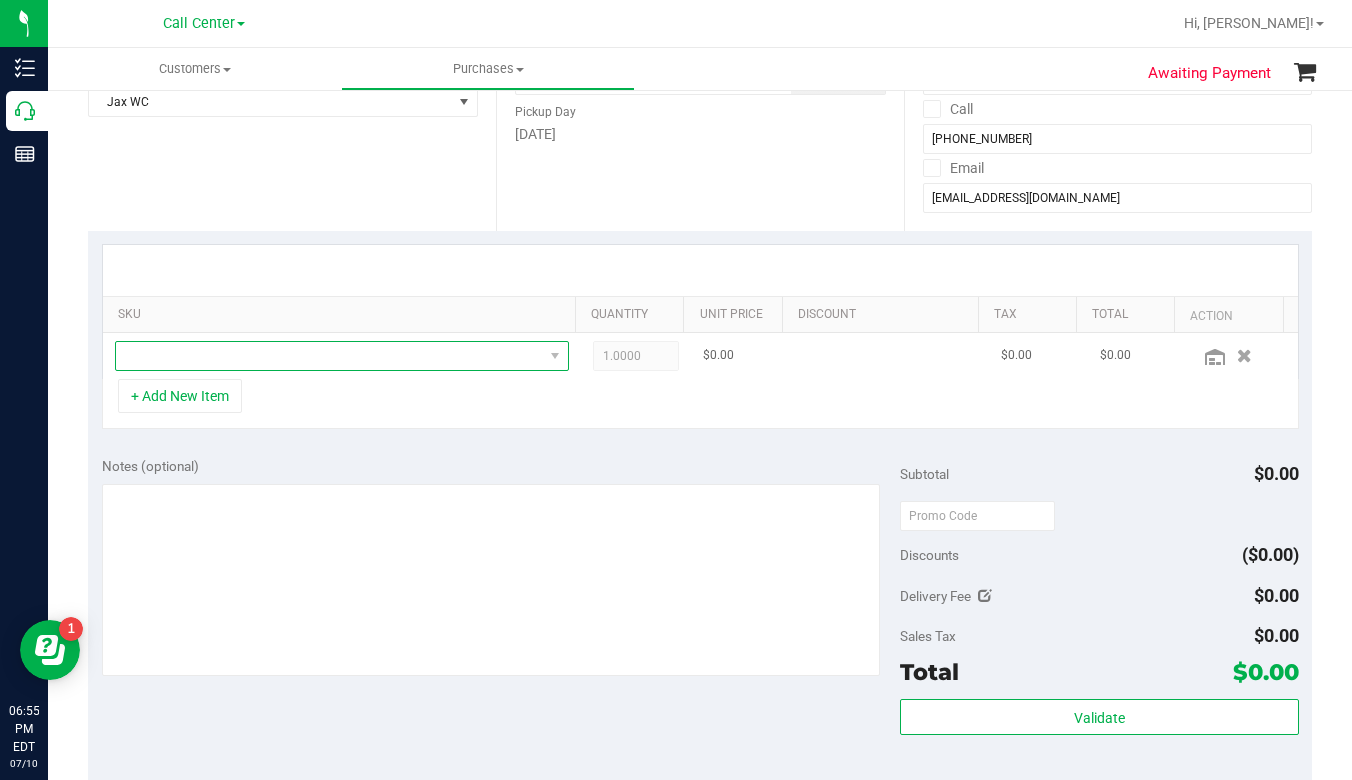 click at bounding box center [329, 356] 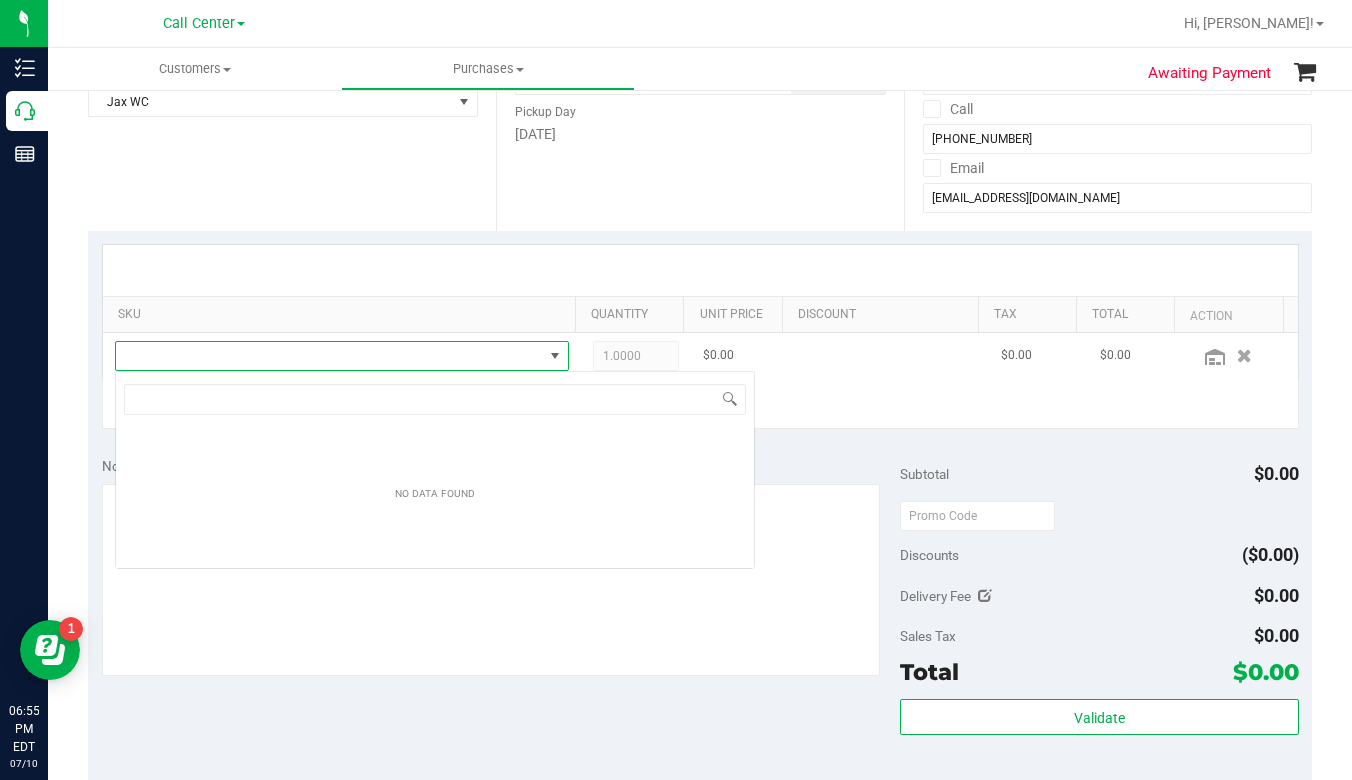 scroll, scrollTop: 99970, scrollLeft: 99558, axis: both 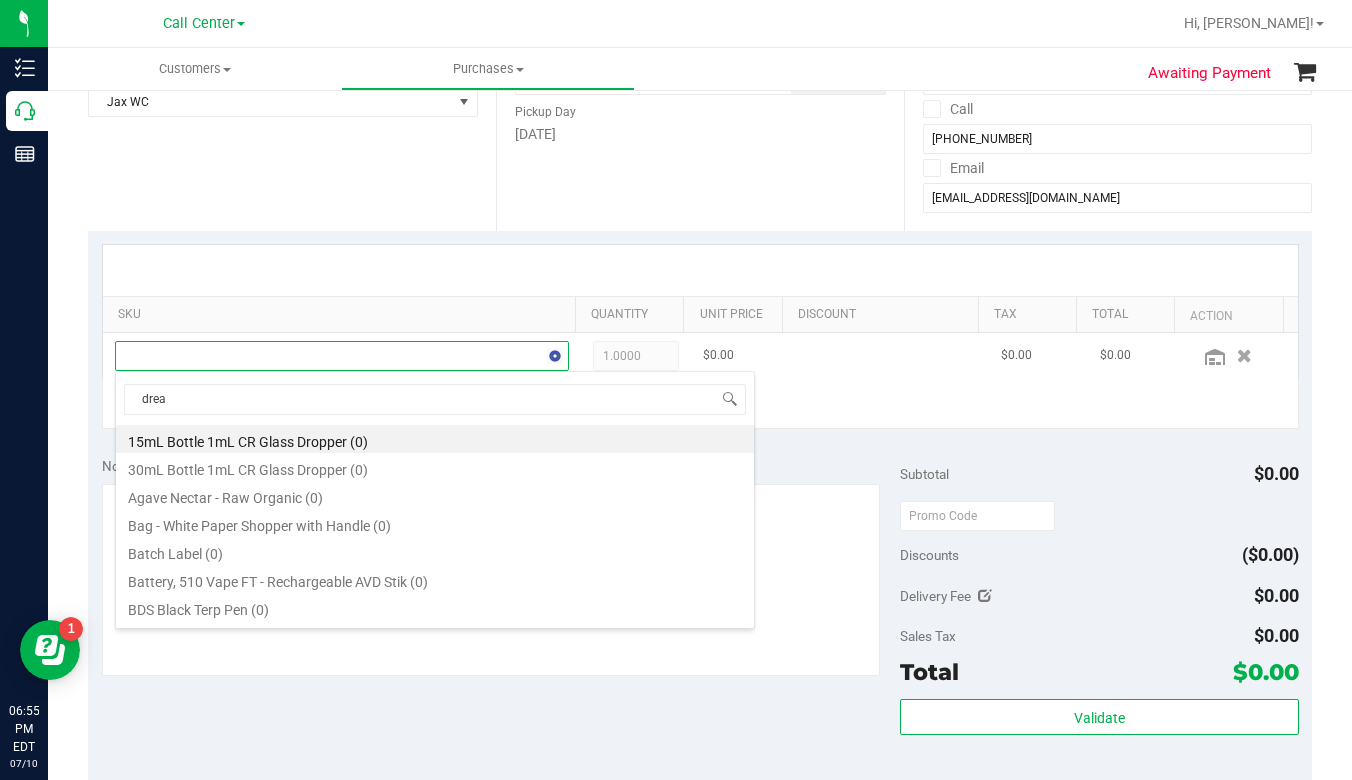 type on "dream" 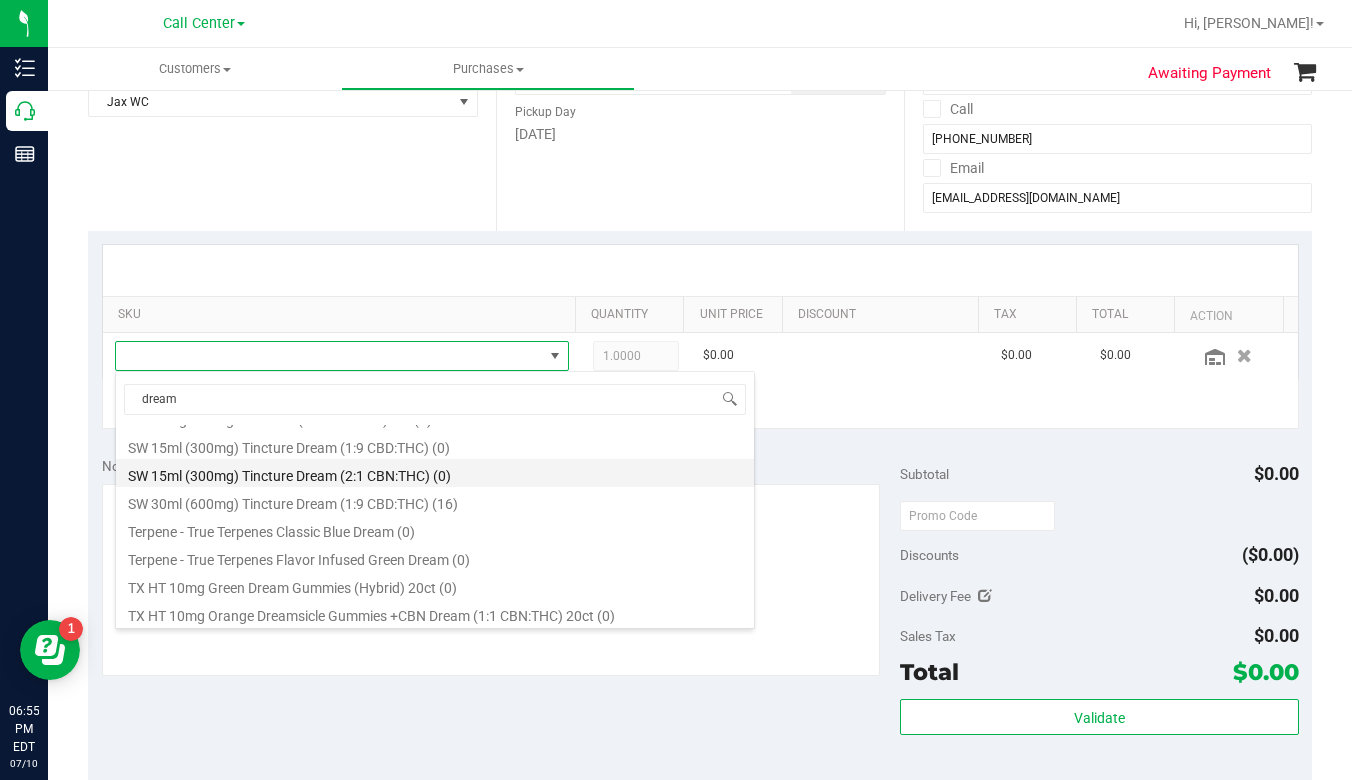 scroll, scrollTop: 1200, scrollLeft: 0, axis: vertical 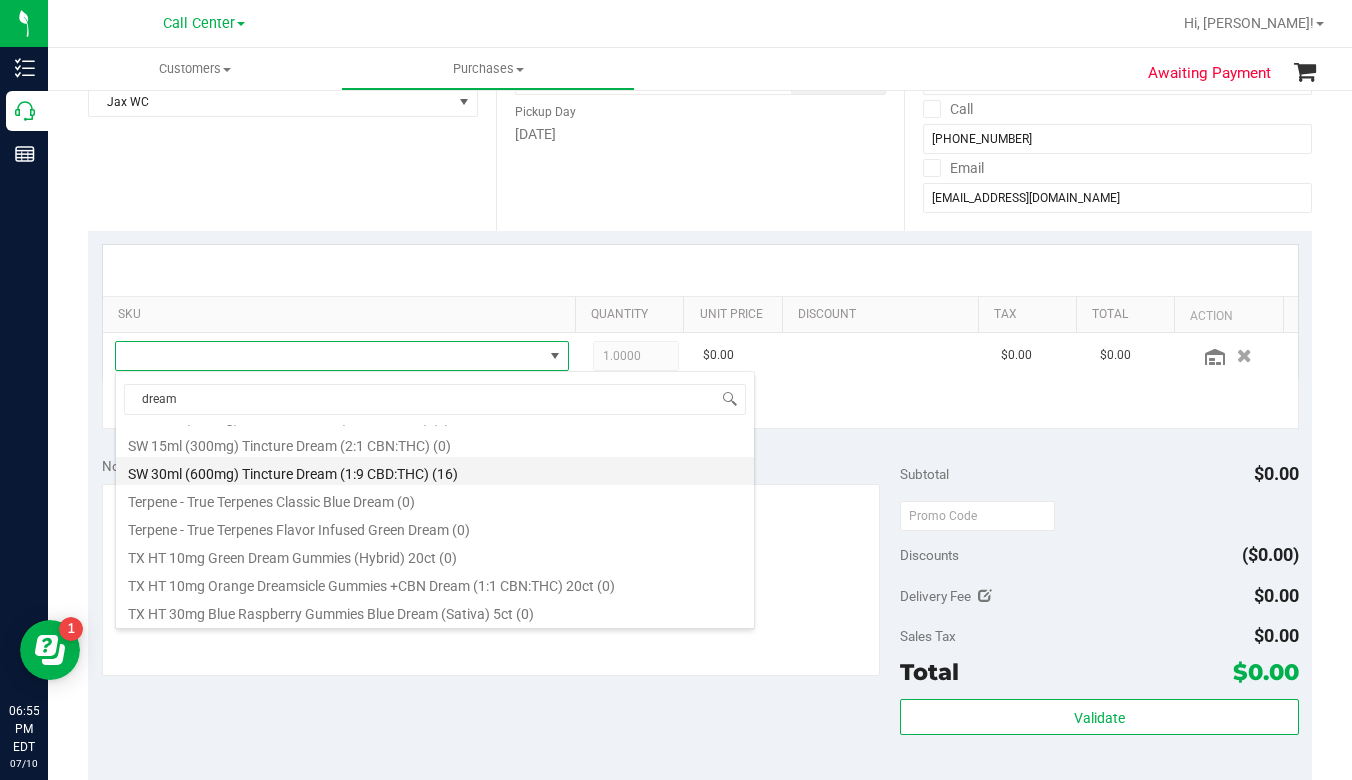 click on "SW 30ml (600mg) Tincture Dream (1:9 CBD:THC) (16)" at bounding box center [435, 471] 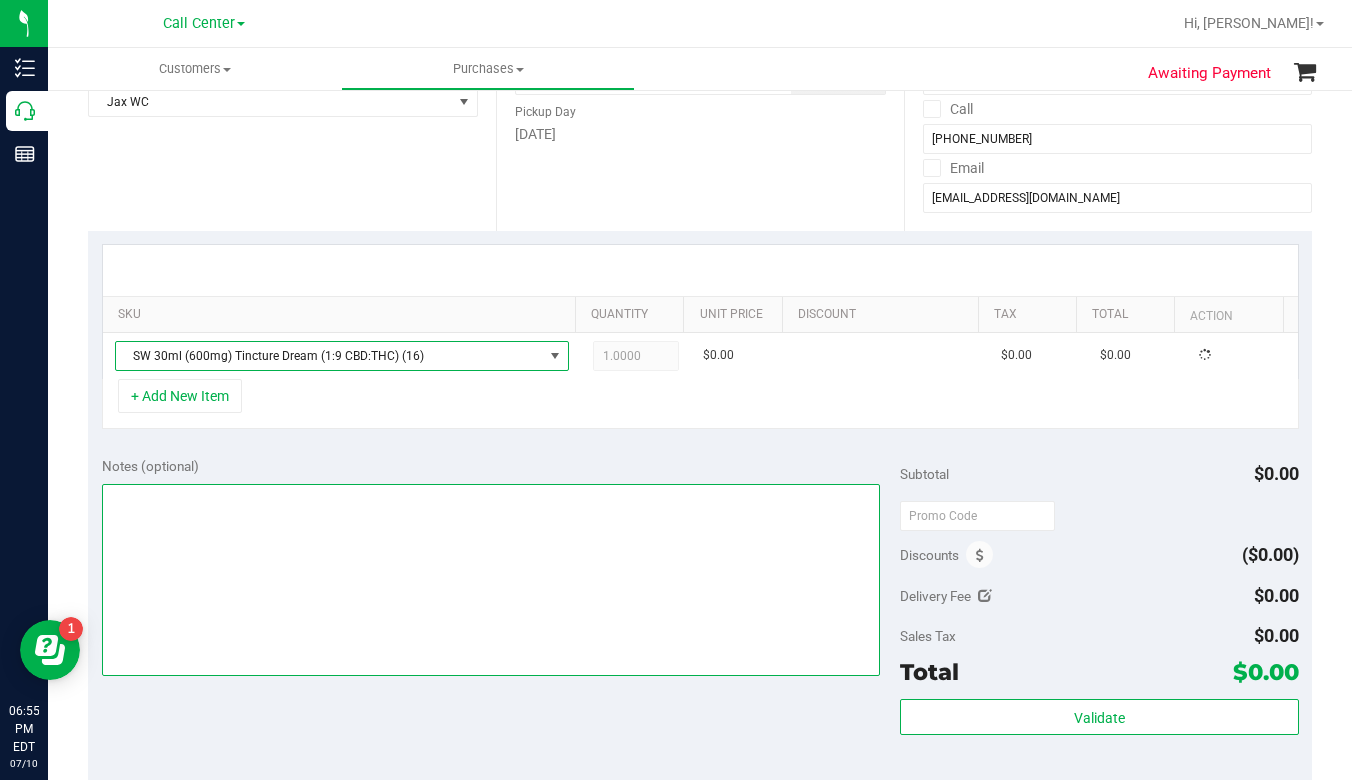click at bounding box center [491, 580] 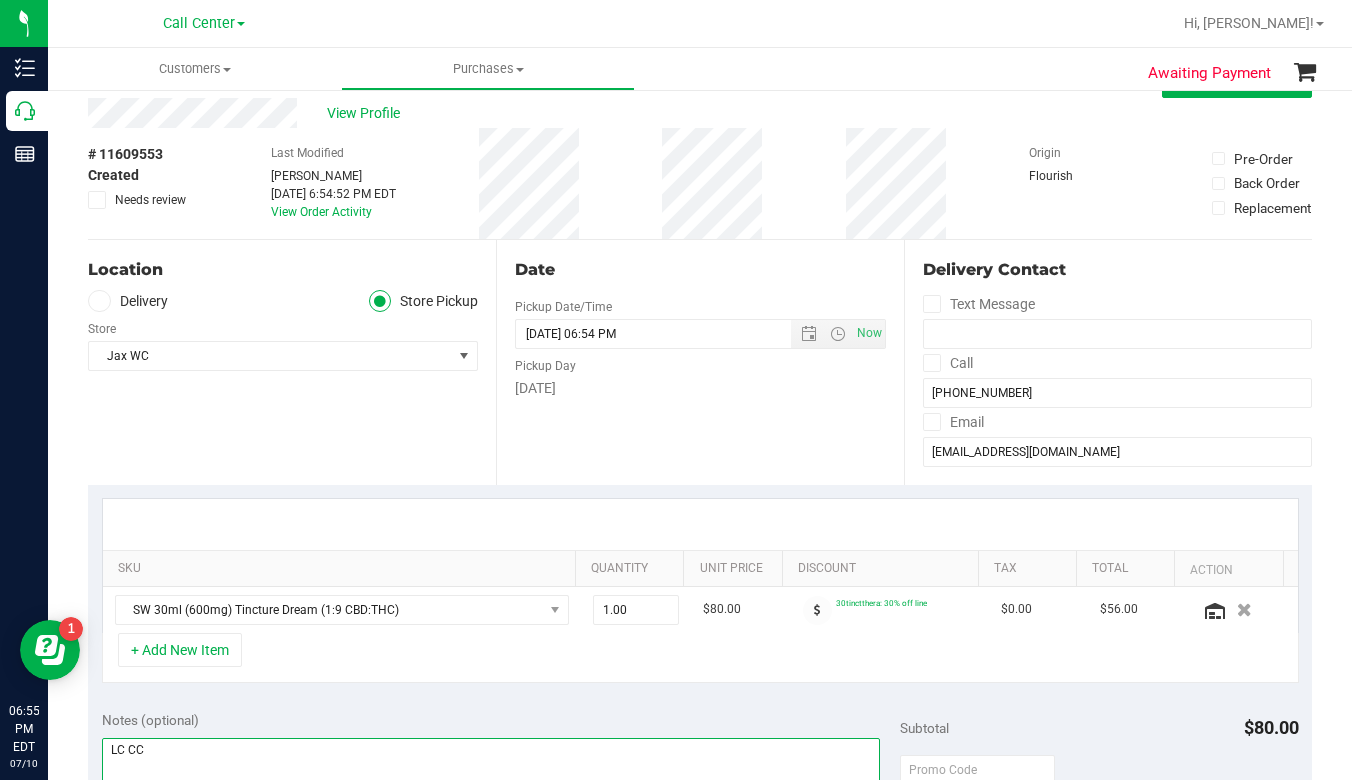 scroll, scrollTop: 0, scrollLeft: 0, axis: both 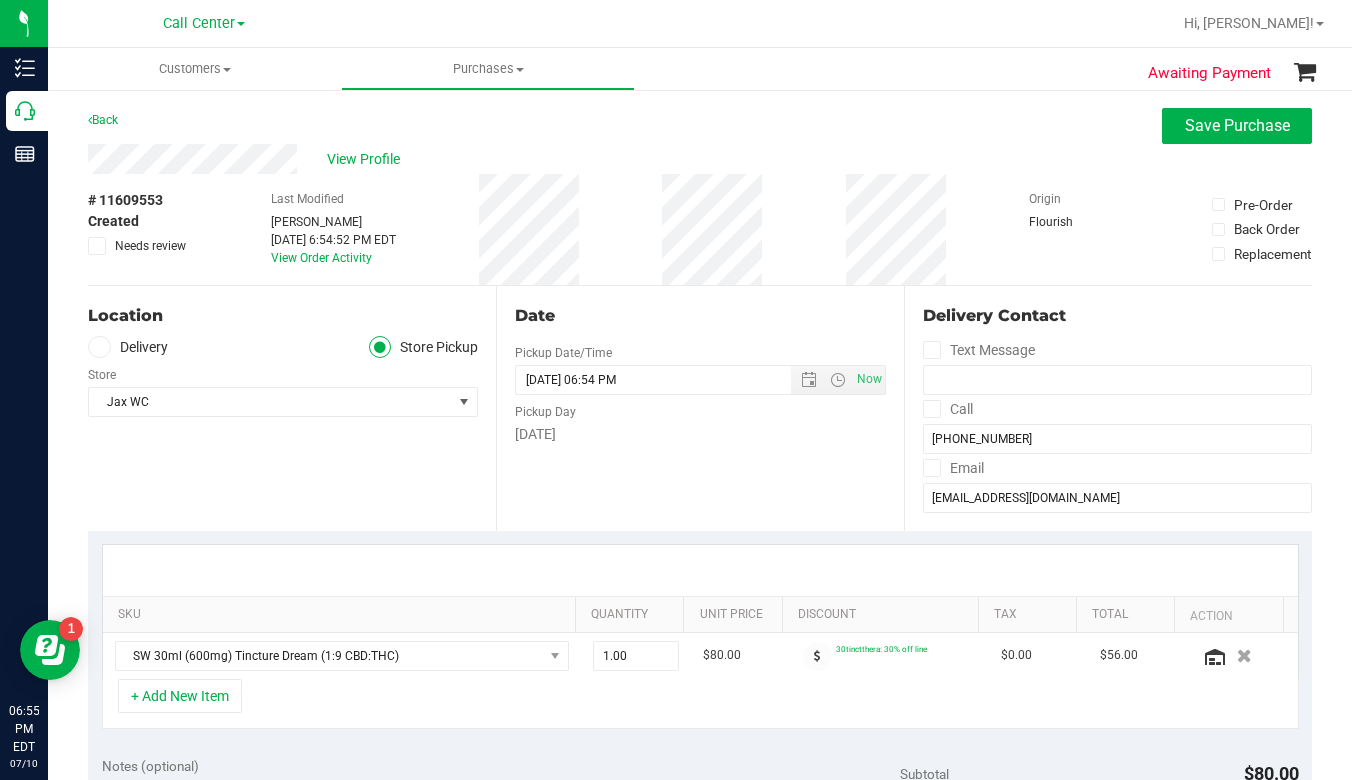 click on "Delivery Contact" at bounding box center [1117, 320] 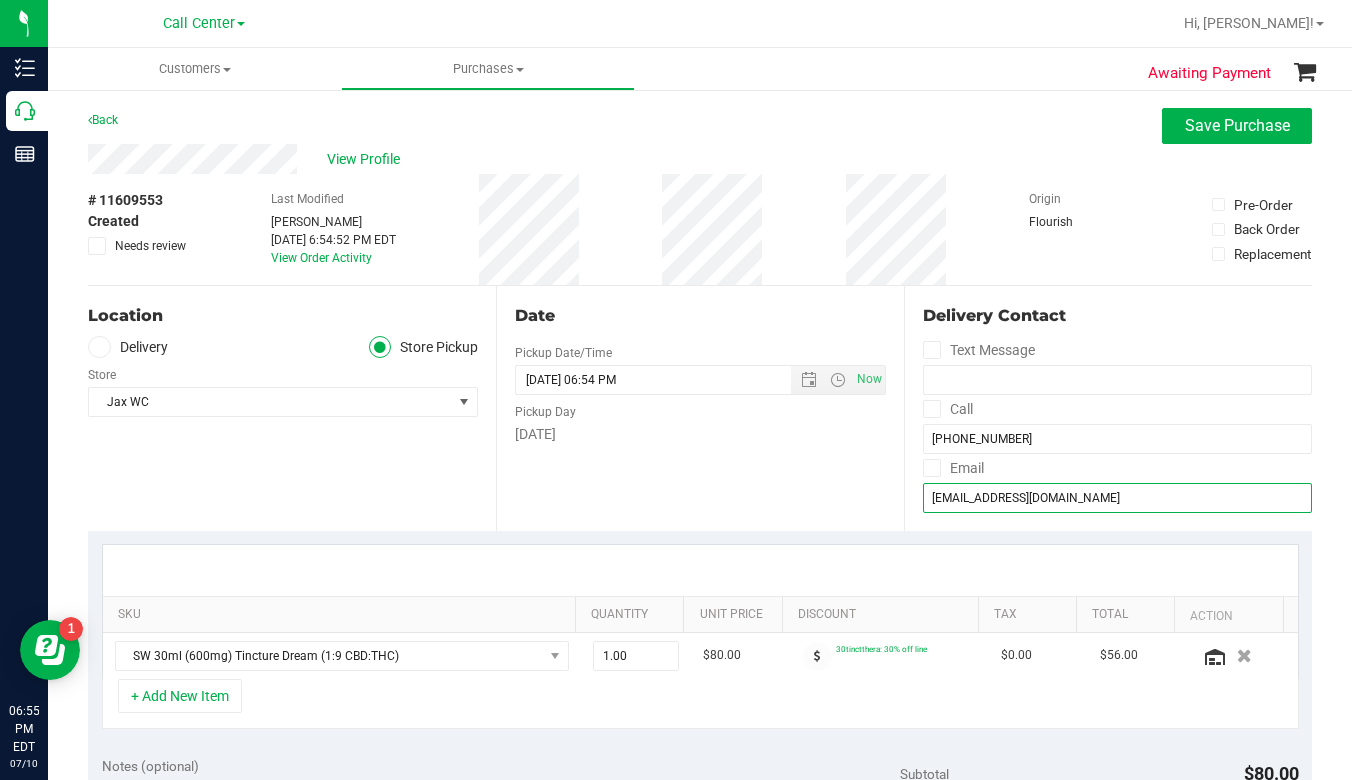 click on "kimtheboss@comcast.net" at bounding box center (1117, 498) 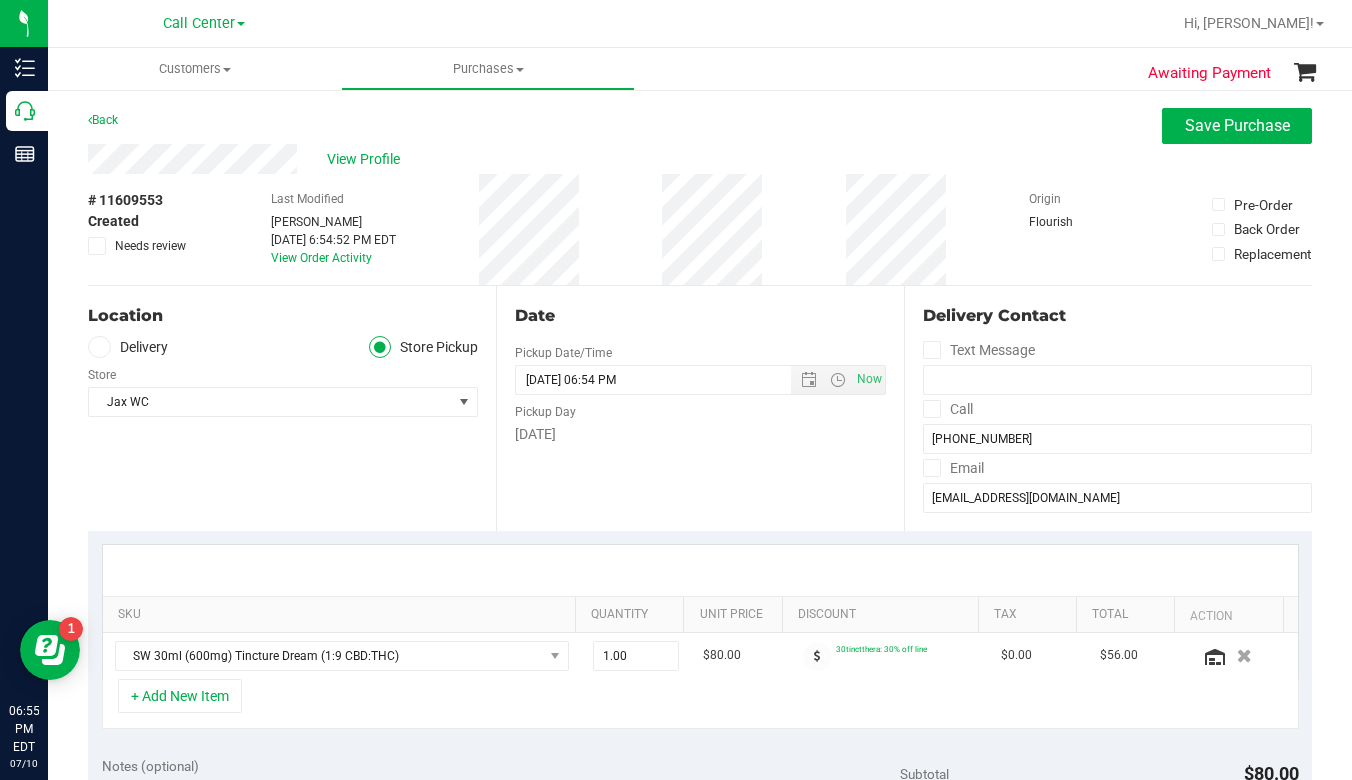 click on "Origin
Flourish" at bounding box center [1079, 229] 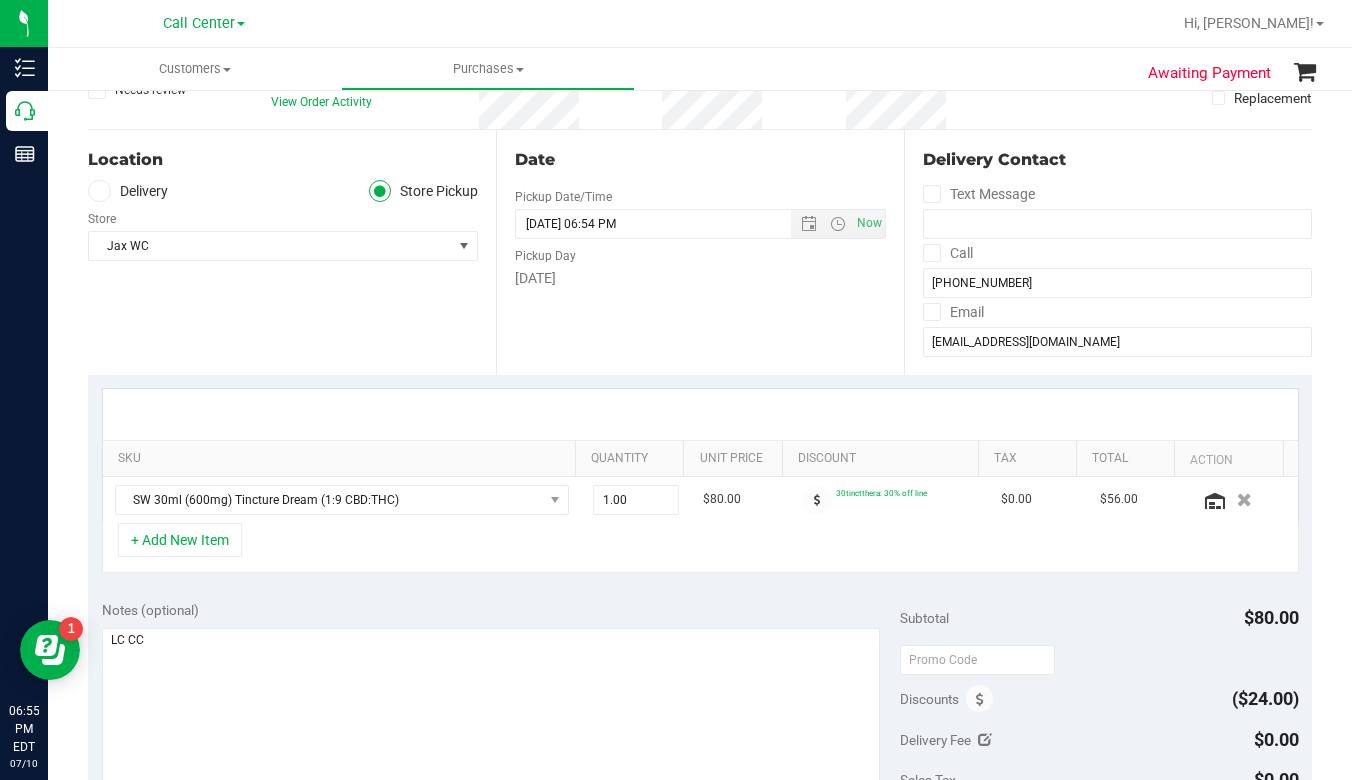 scroll, scrollTop: 200, scrollLeft: 0, axis: vertical 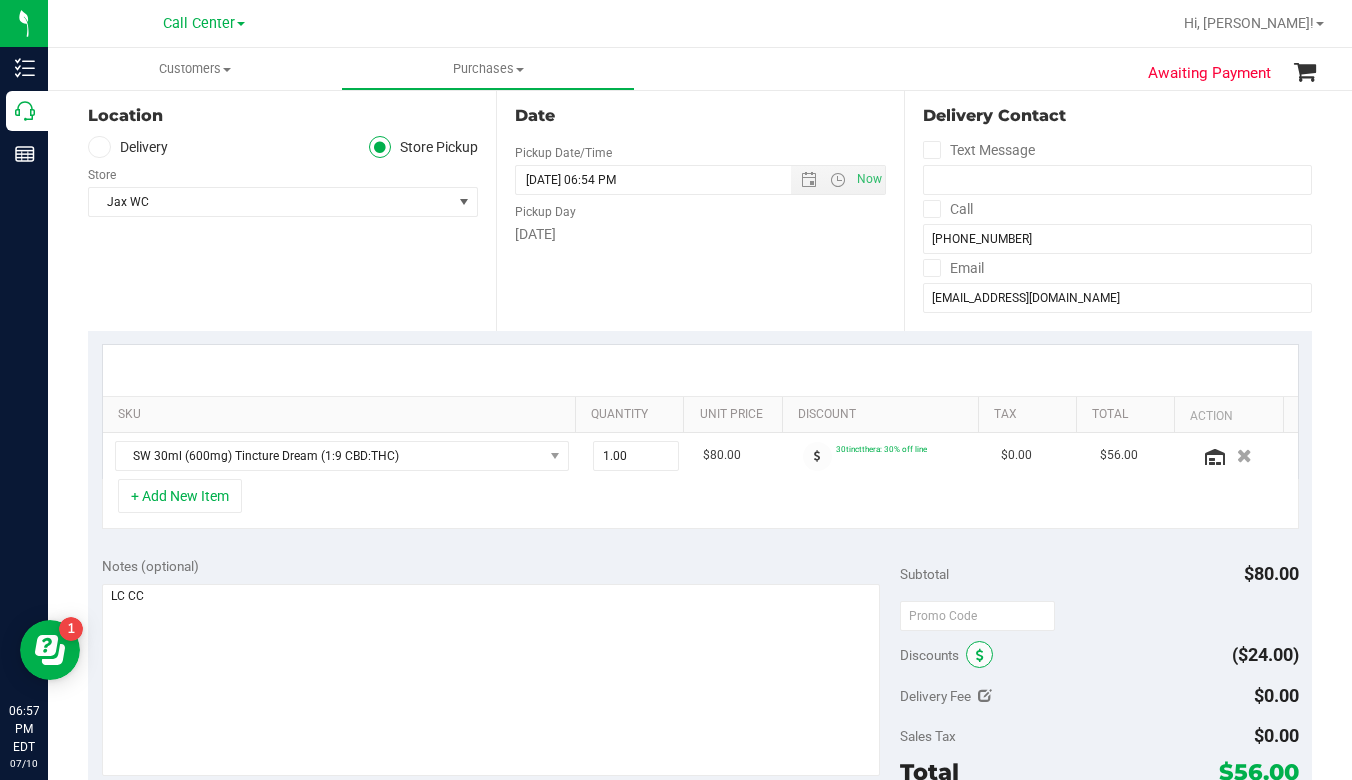 click at bounding box center [980, 656] 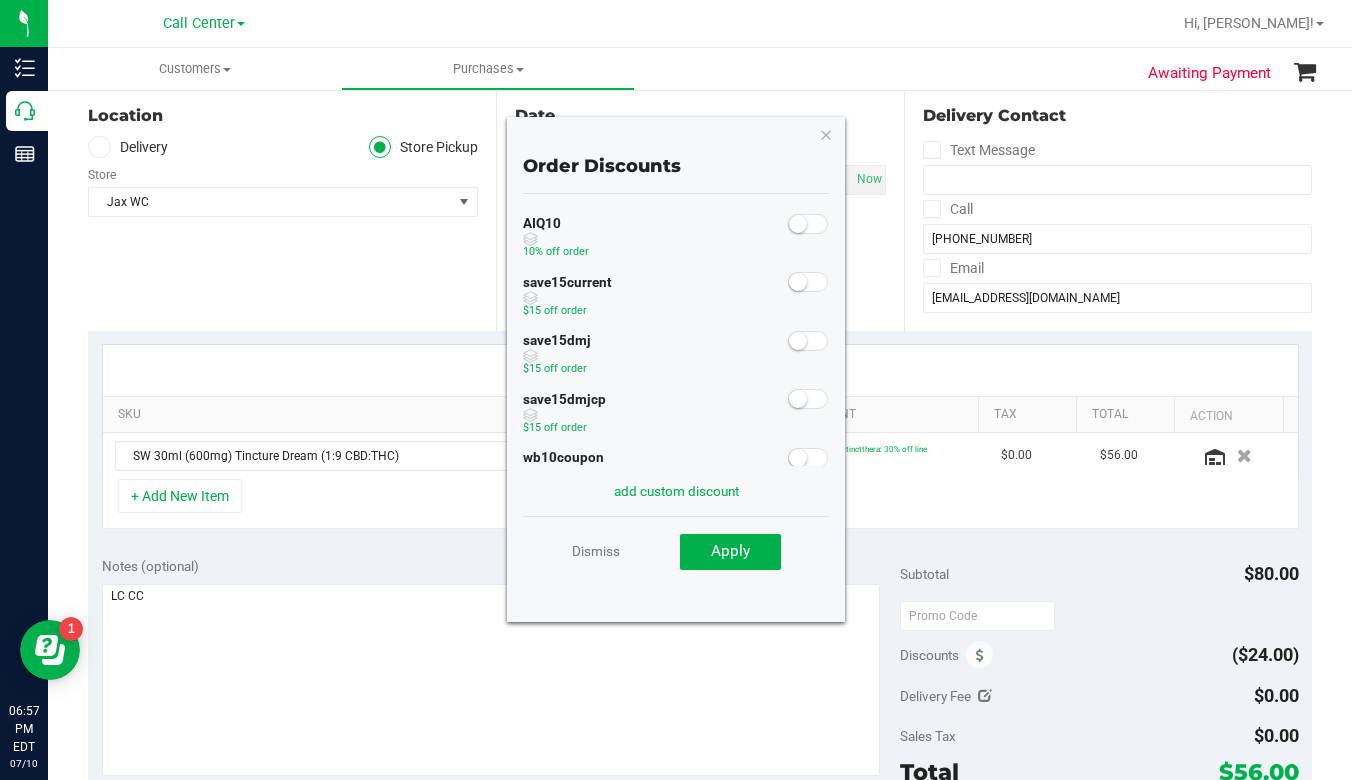 click at bounding box center [808, 224] 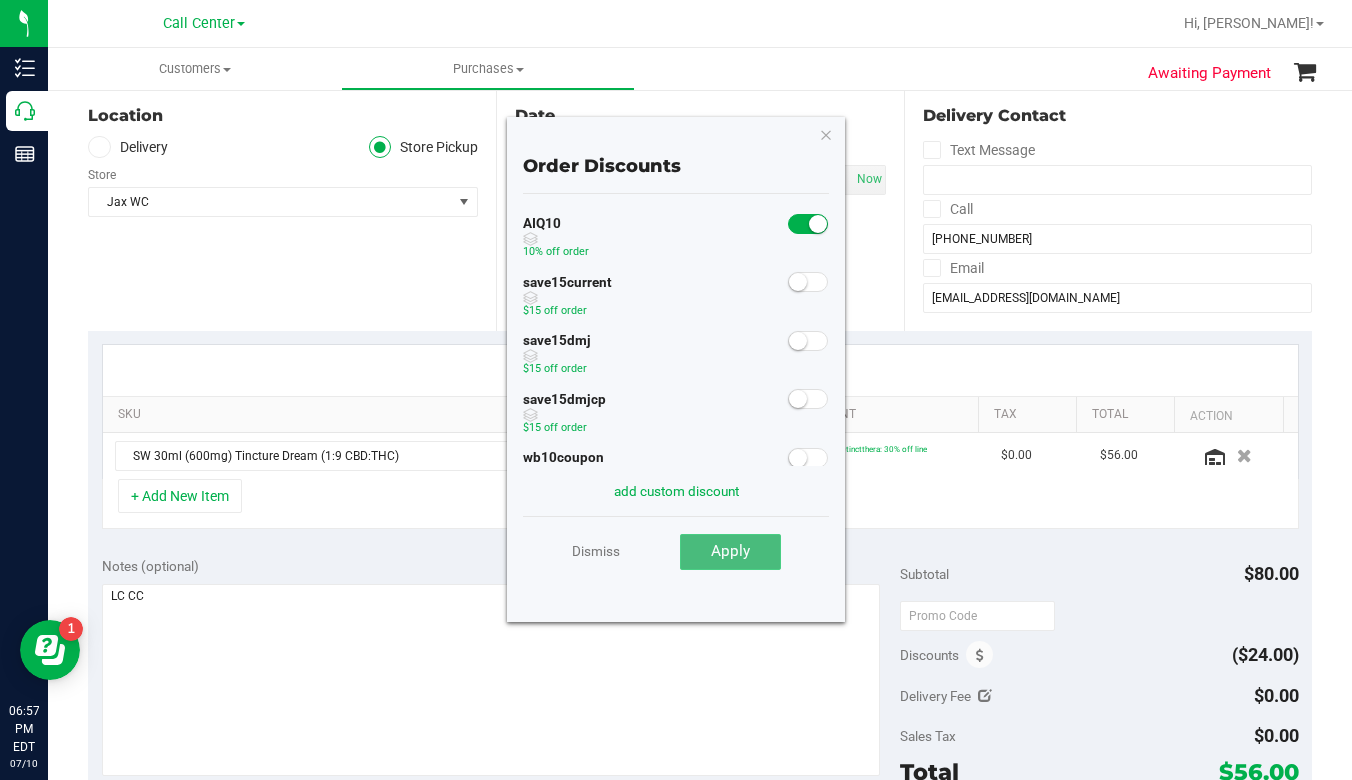 click on "Apply" at bounding box center [730, 552] 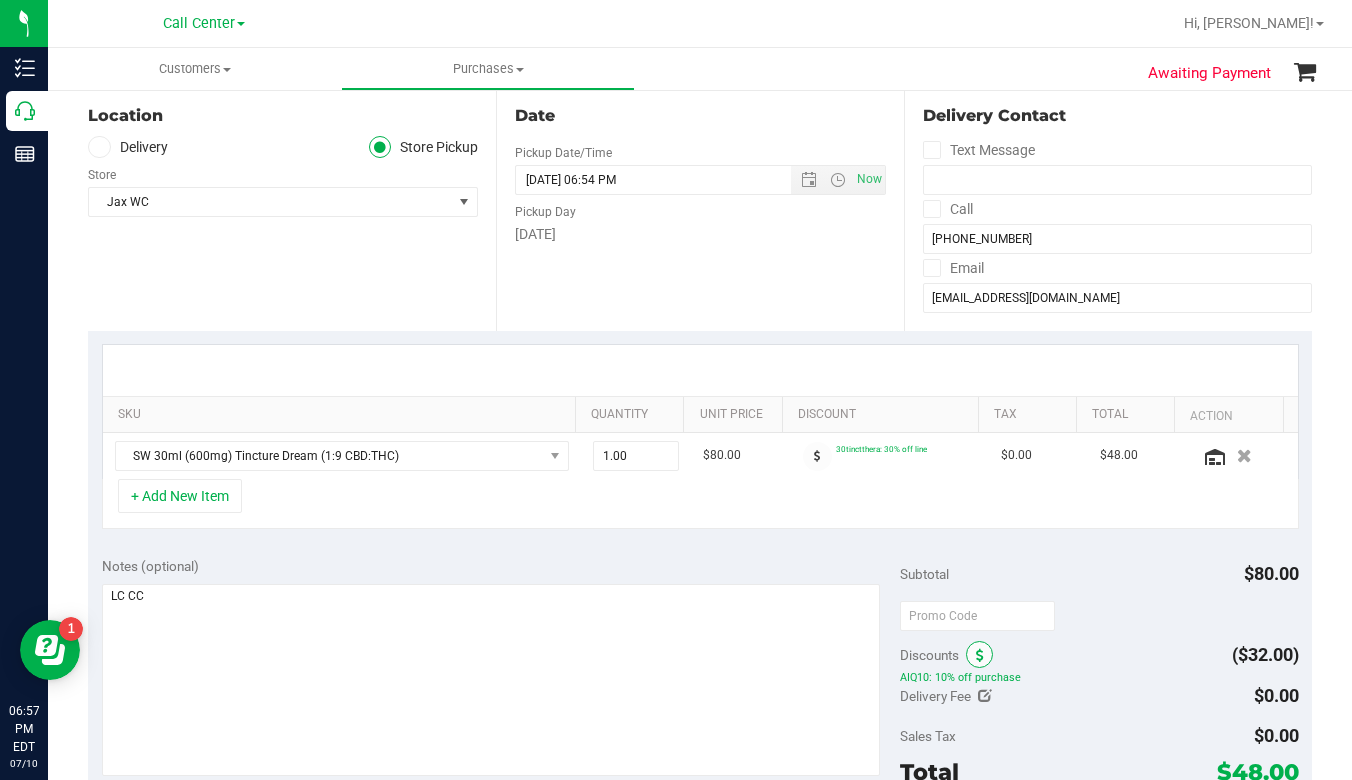 click at bounding box center (979, 654) 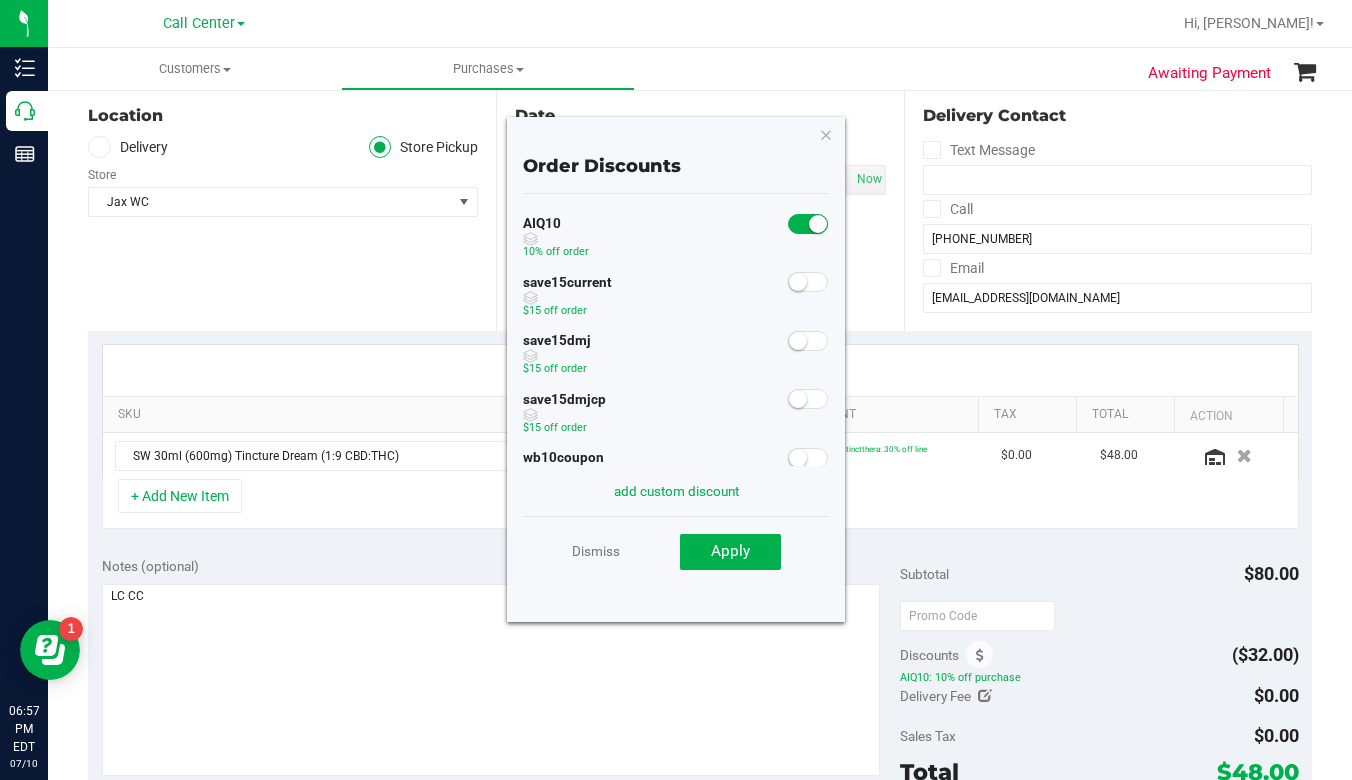 click at bounding box center [818, 224] 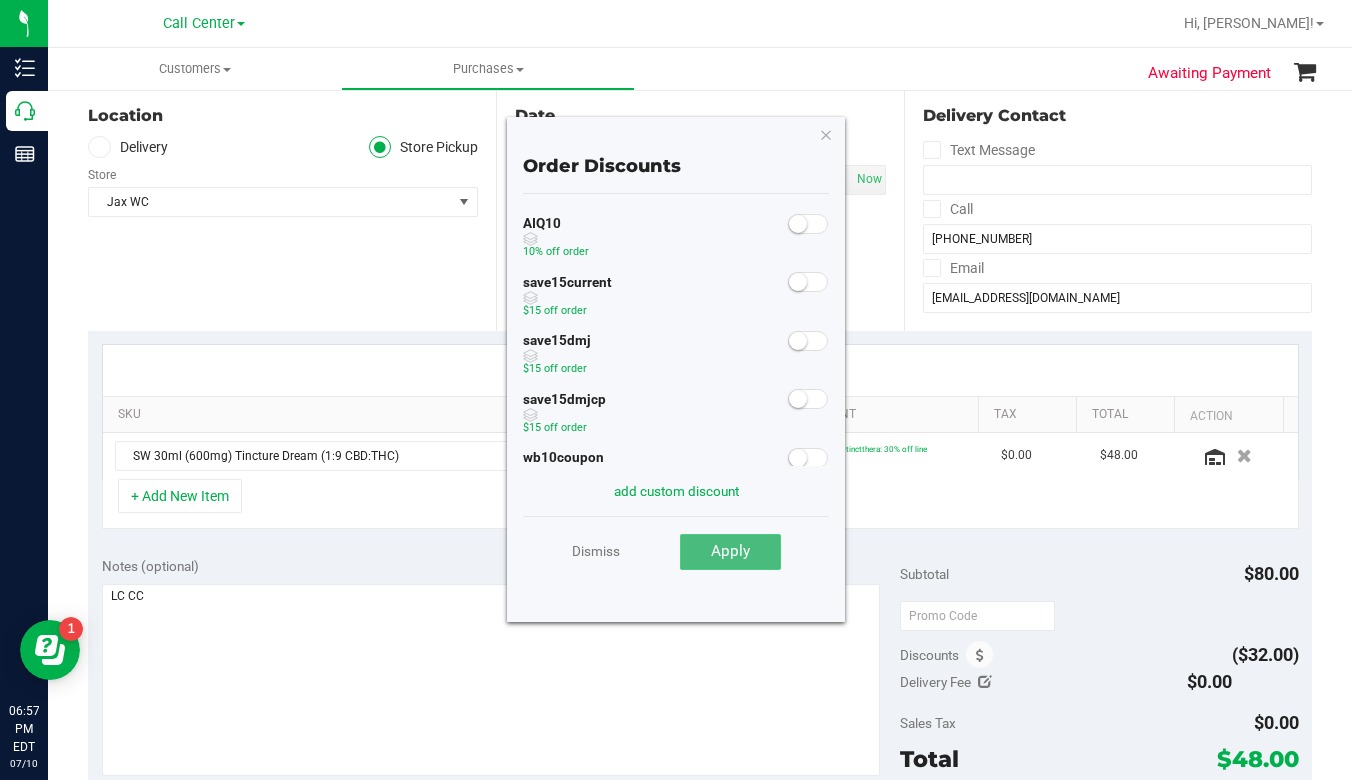click on "Apply" at bounding box center [730, 551] 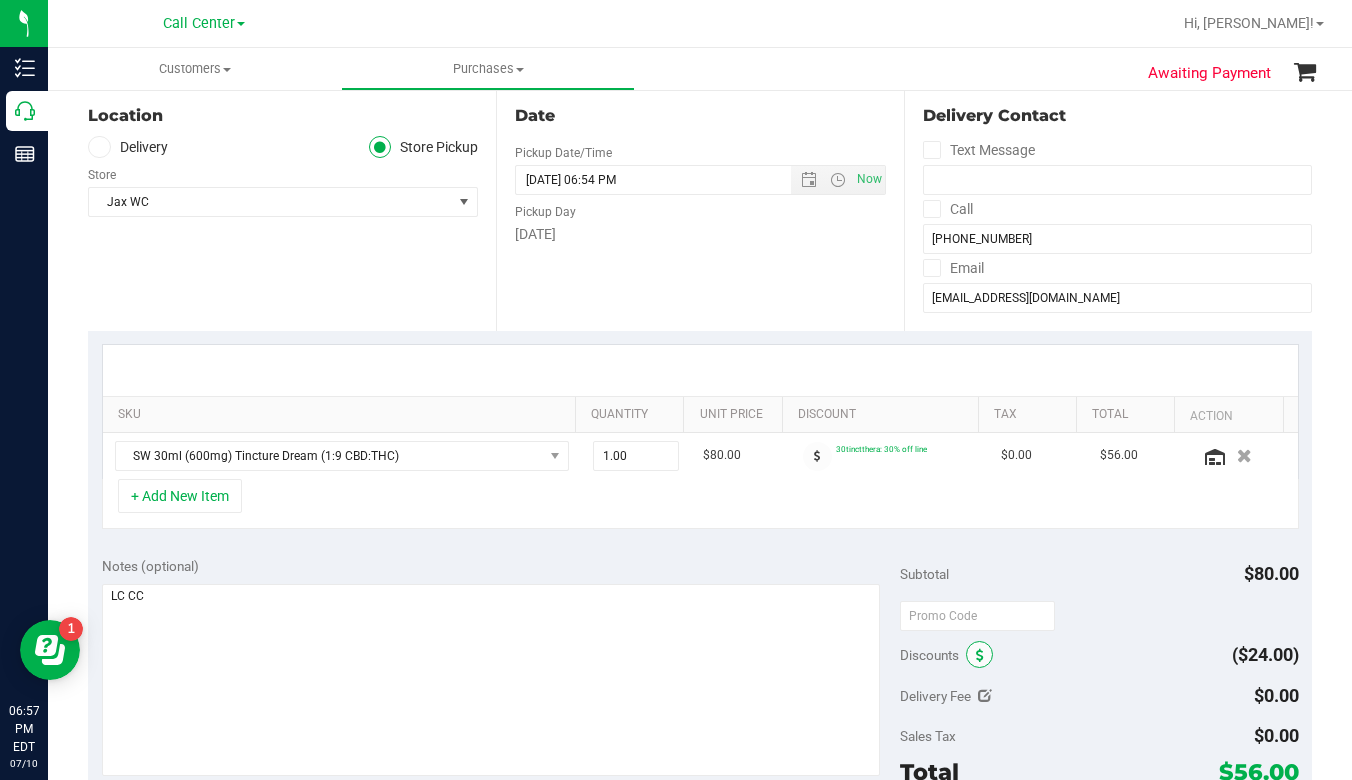 click at bounding box center (980, 656) 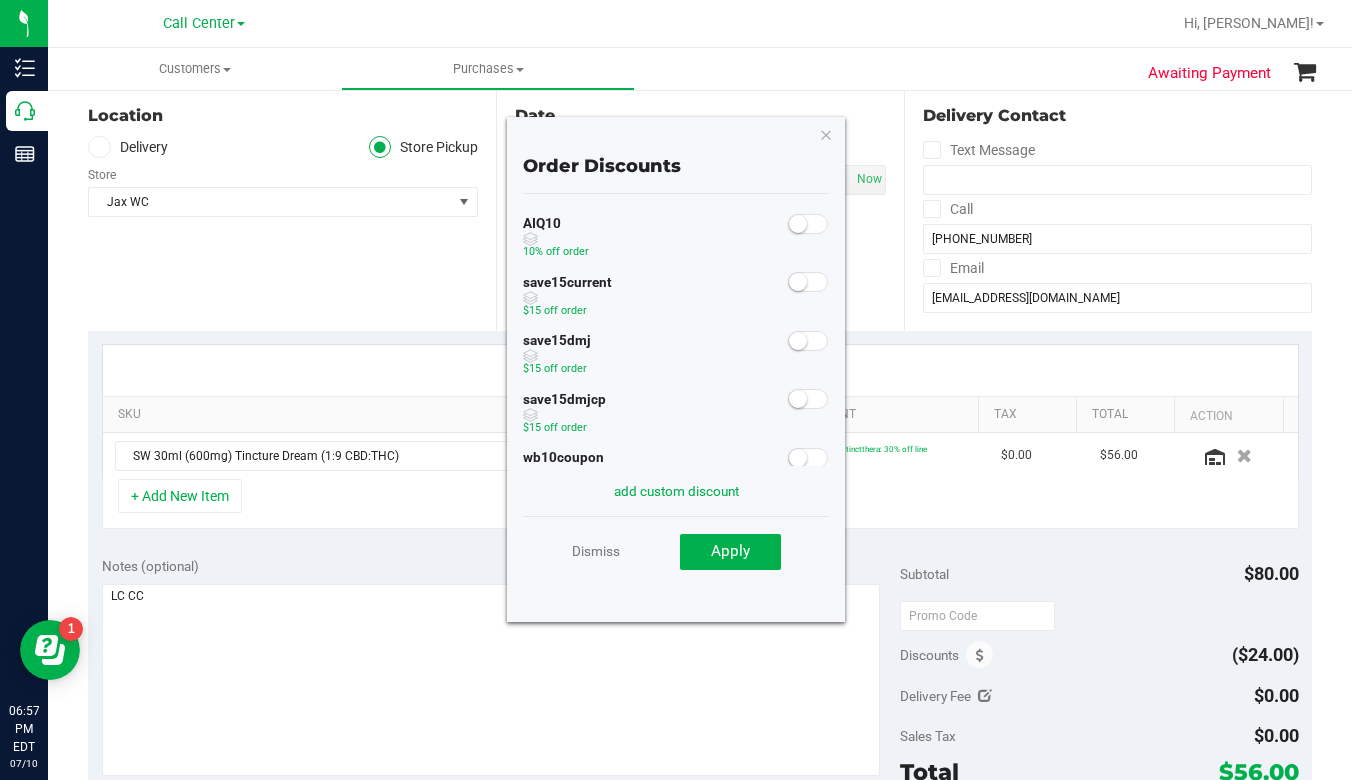 click at bounding box center (798, 224) 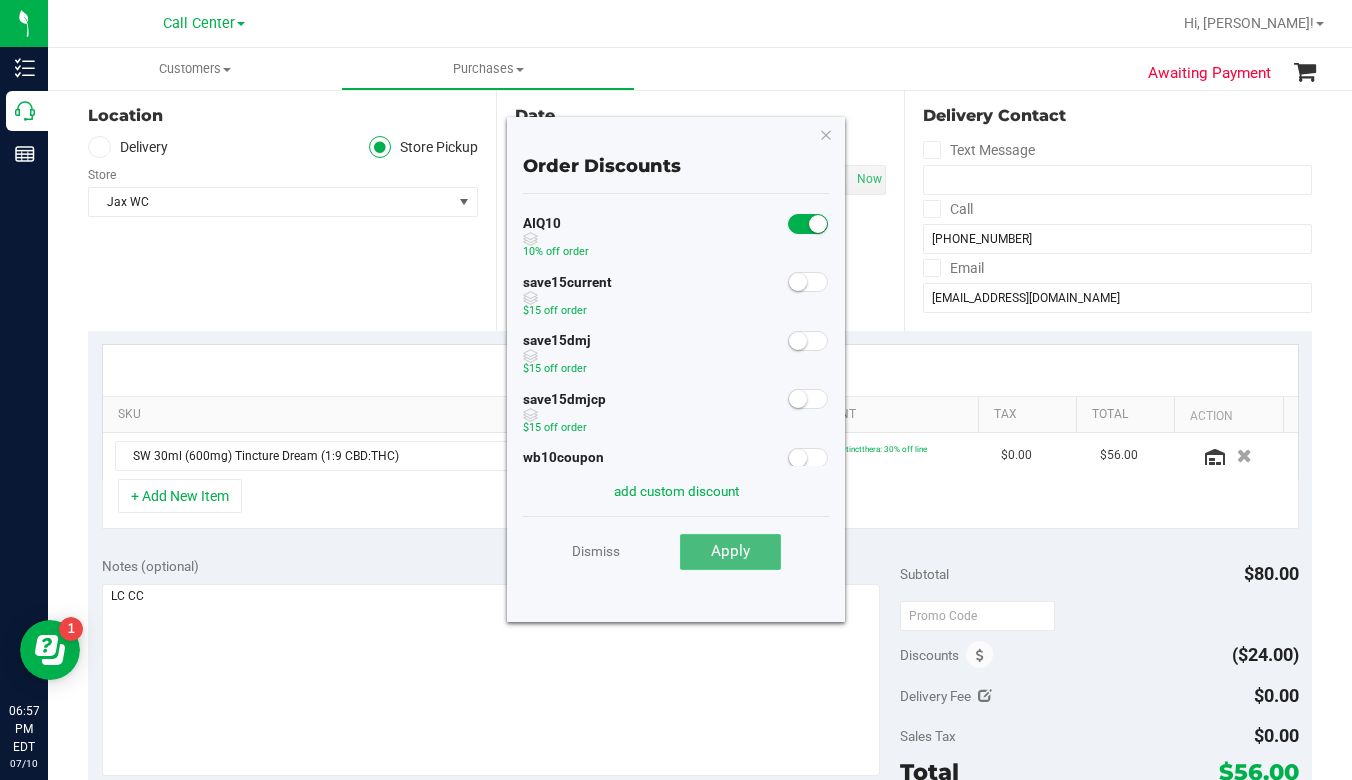 click on "Apply" at bounding box center (730, 551) 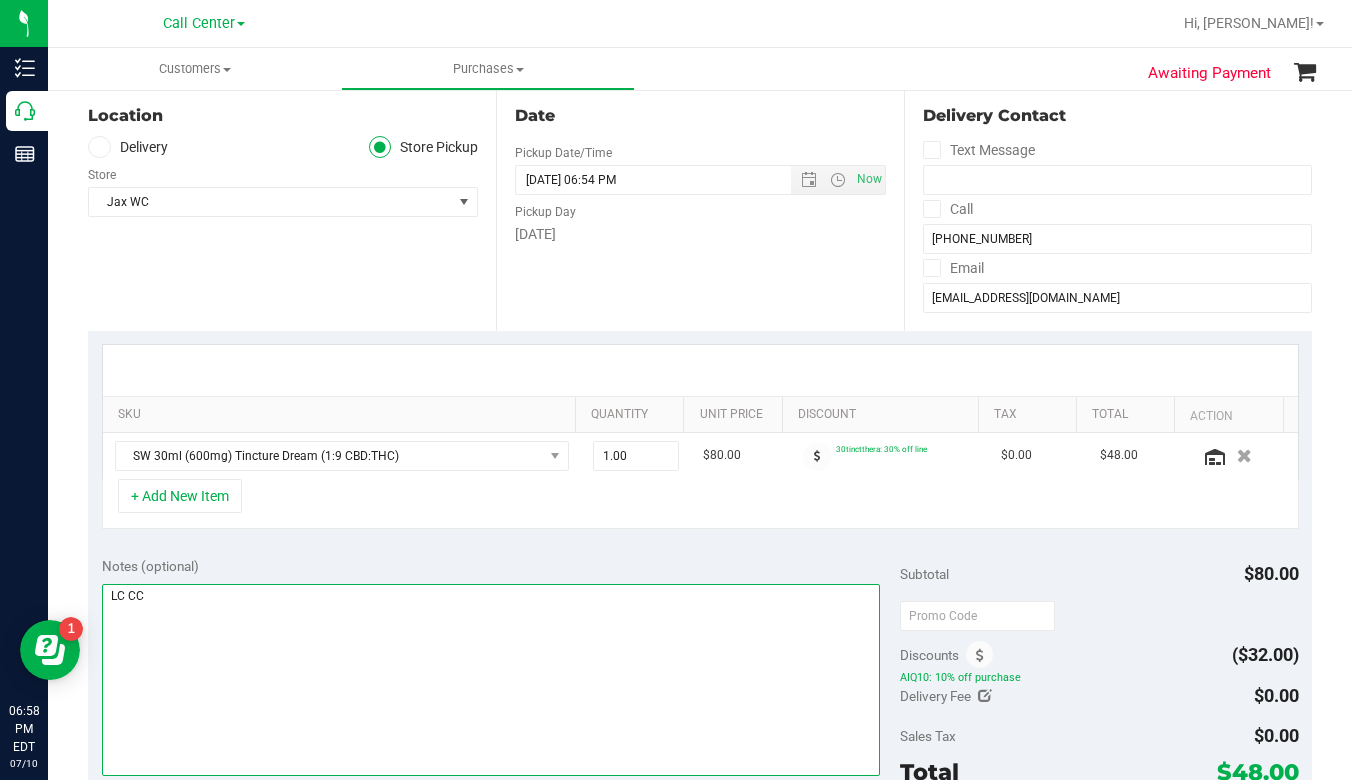 click at bounding box center [491, 680] 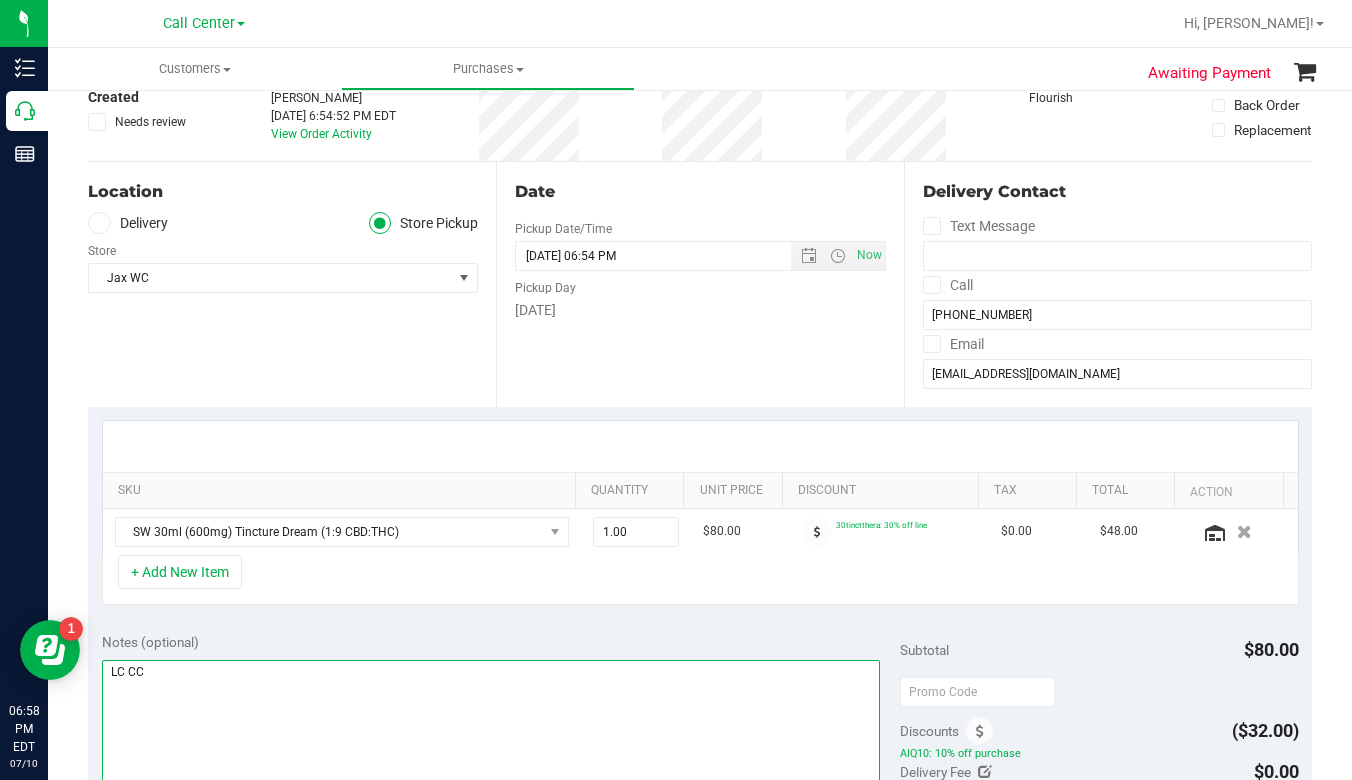 scroll, scrollTop: 0, scrollLeft: 0, axis: both 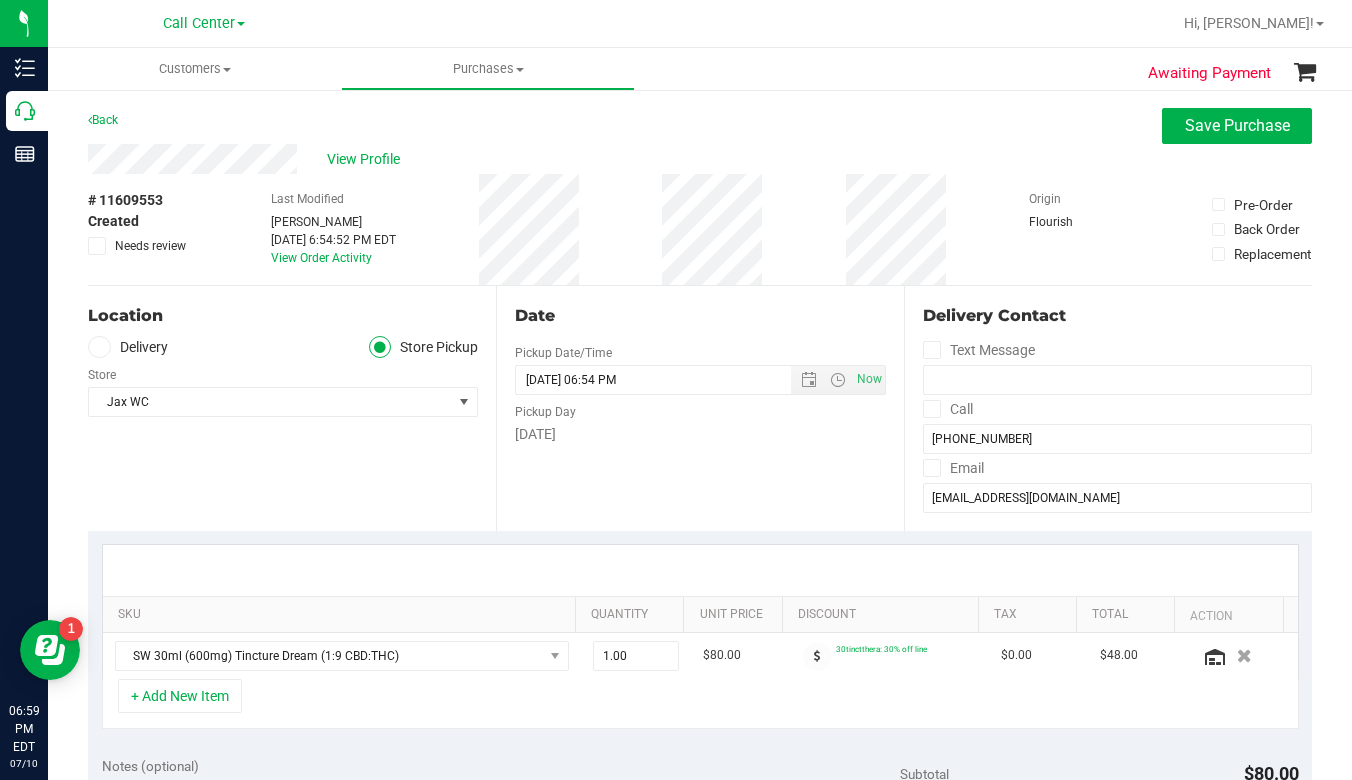 click on "Text Message" at bounding box center [1117, 350] 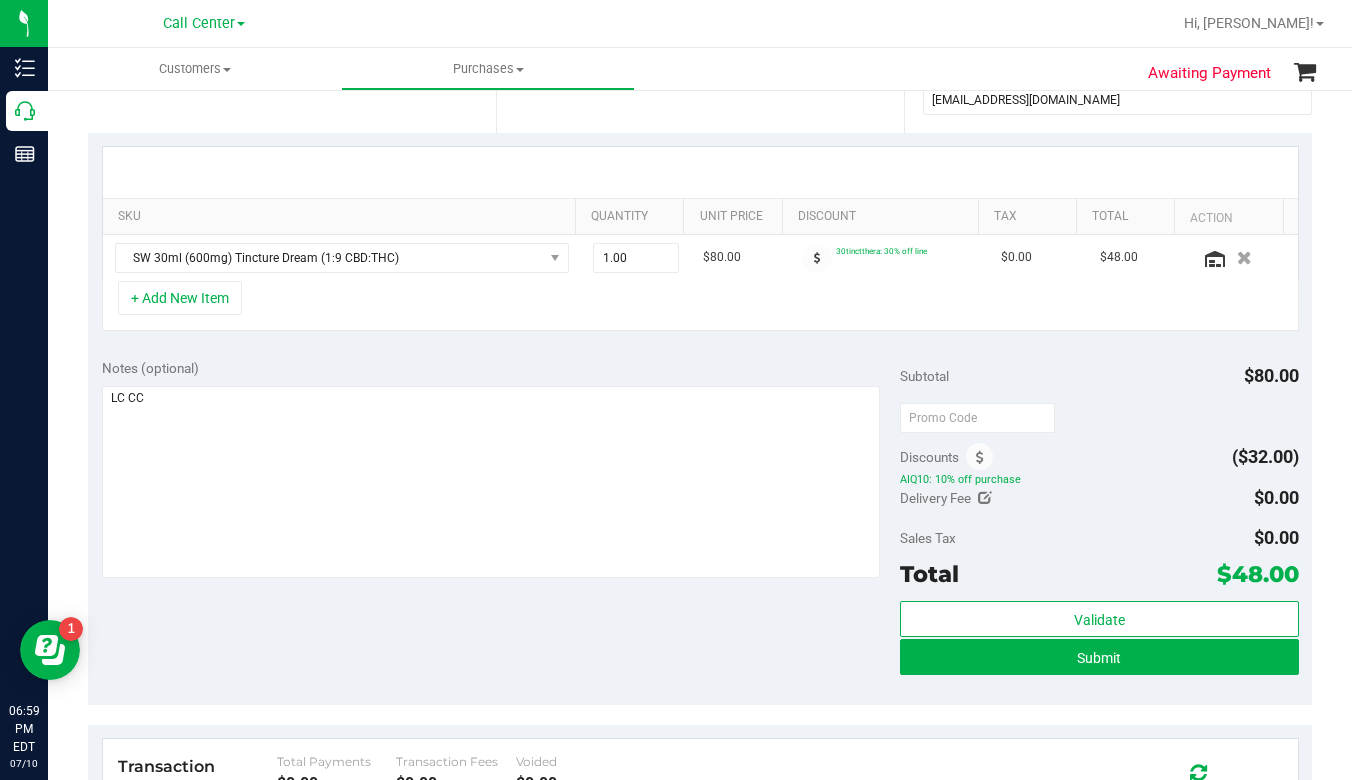 scroll, scrollTop: 400, scrollLeft: 0, axis: vertical 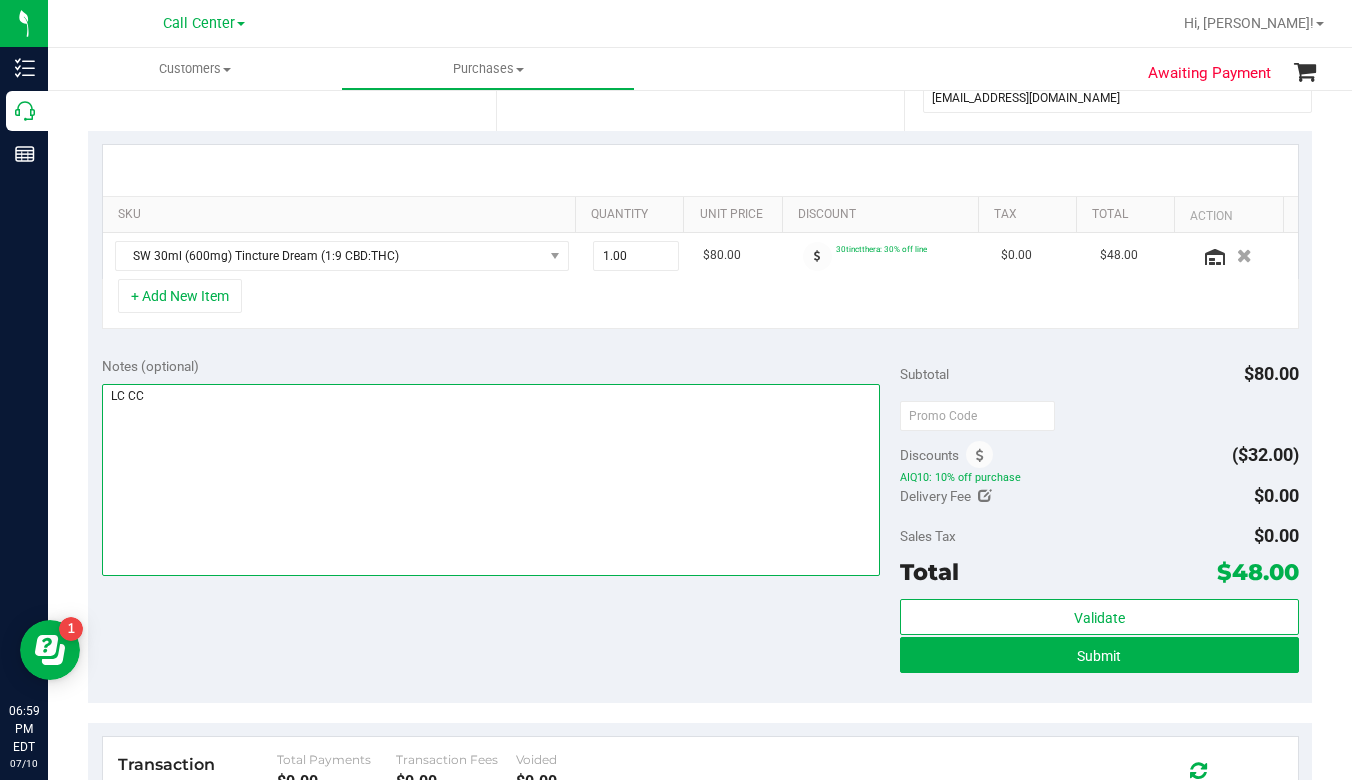 click at bounding box center (491, 480) 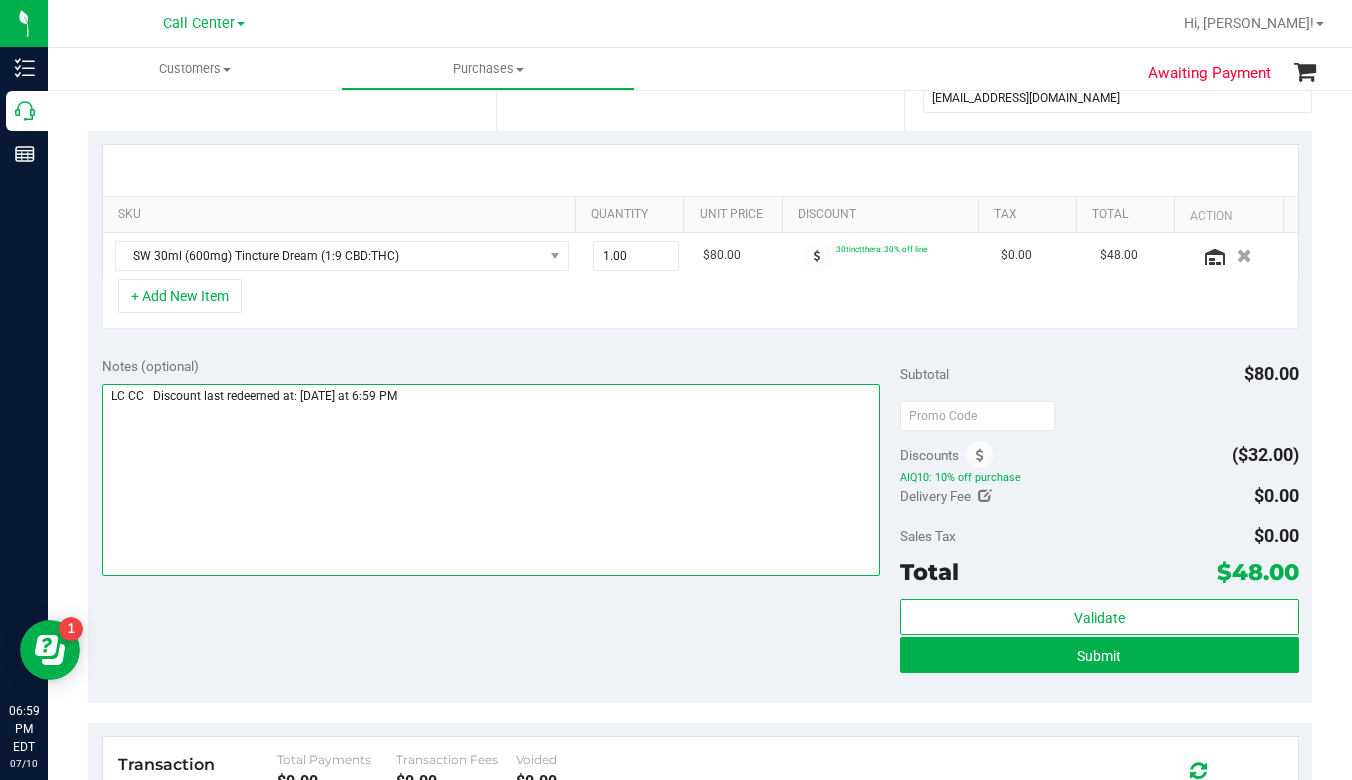 click at bounding box center [491, 480] 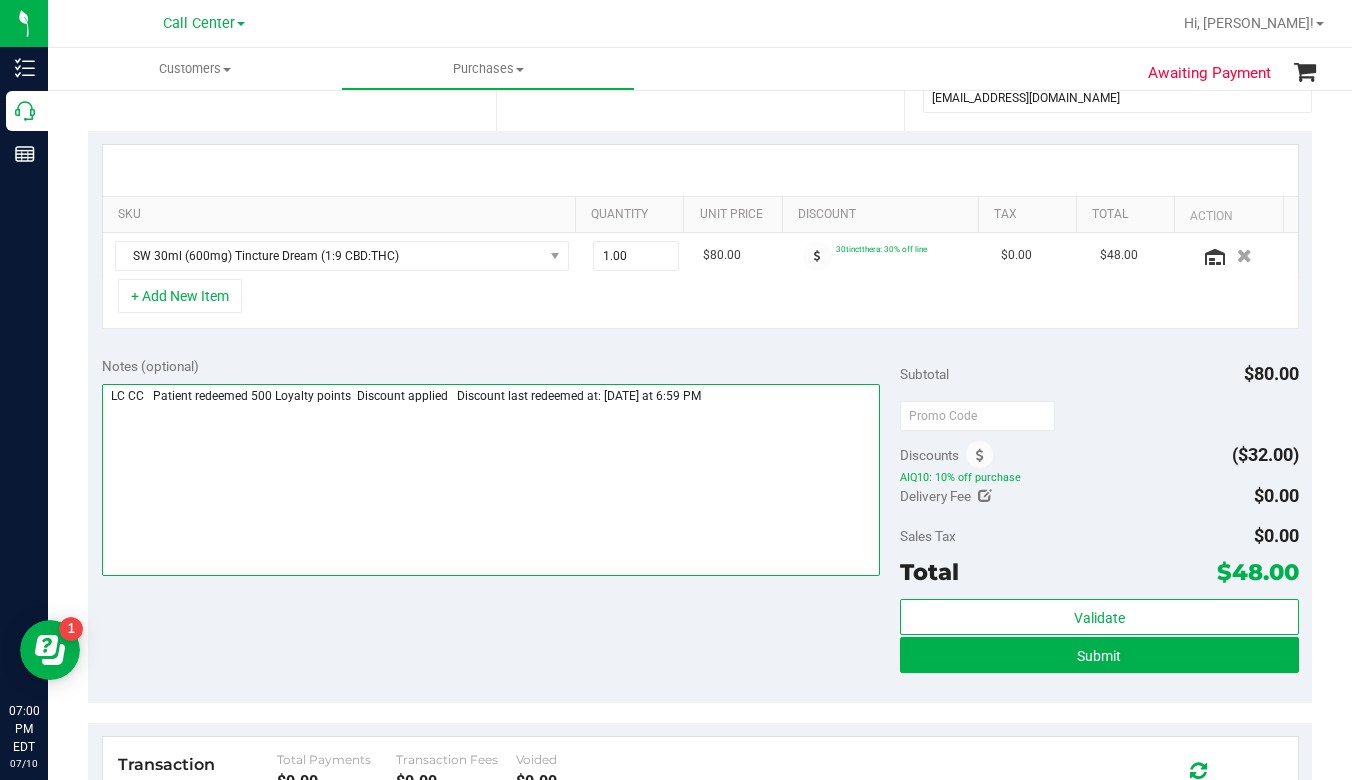 click at bounding box center (491, 480) 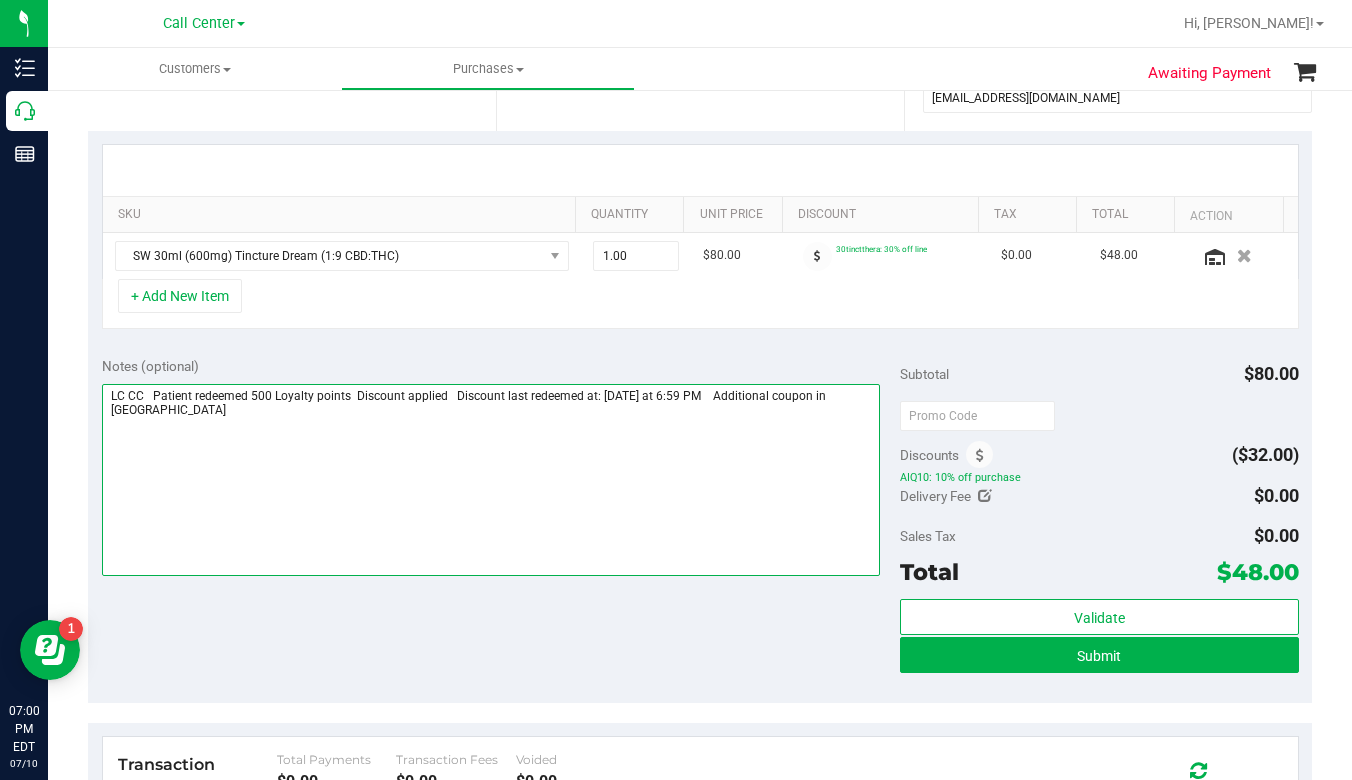 click at bounding box center [491, 480] 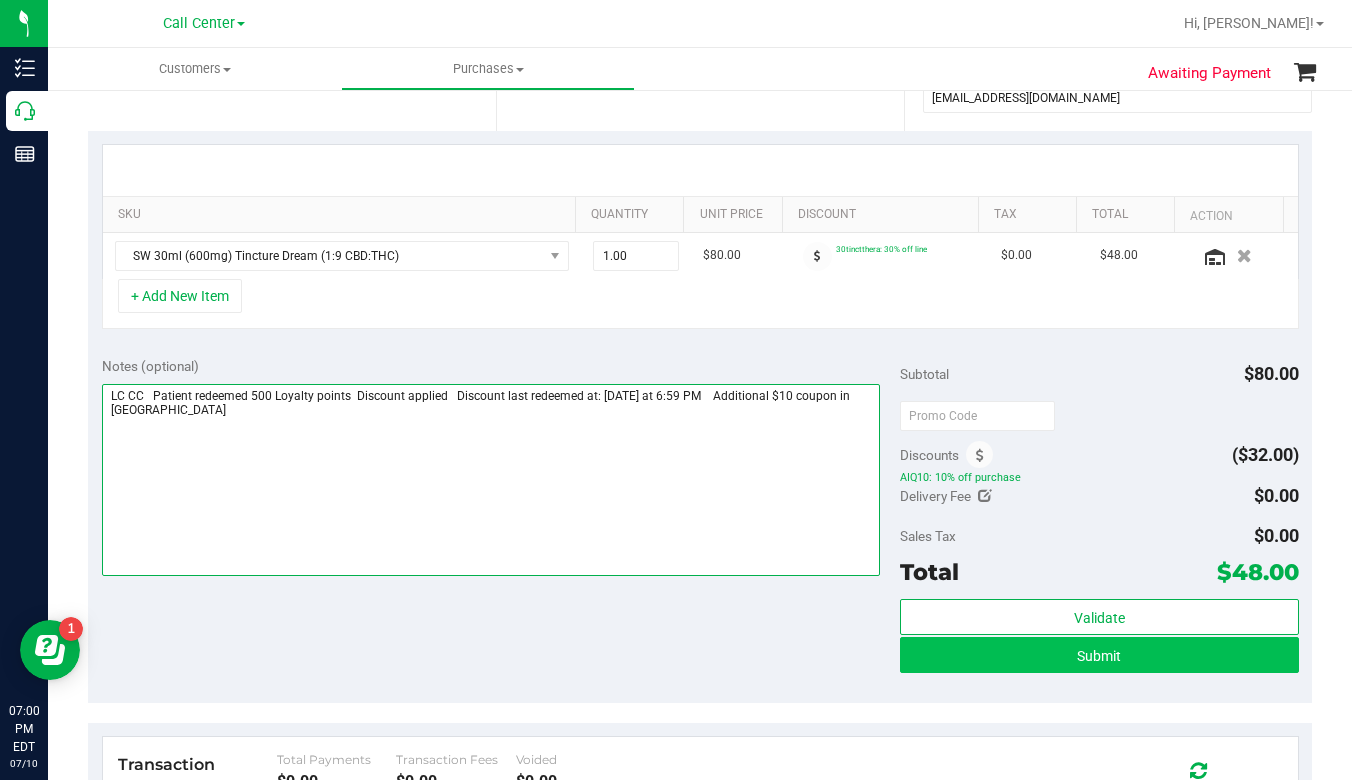type on "LC CC   Patient redeemed 500 Loyalty points  Discount applied   Discount last redeemed at: Today at 6:59 PM    Additional $10 coupon in Loyalty" 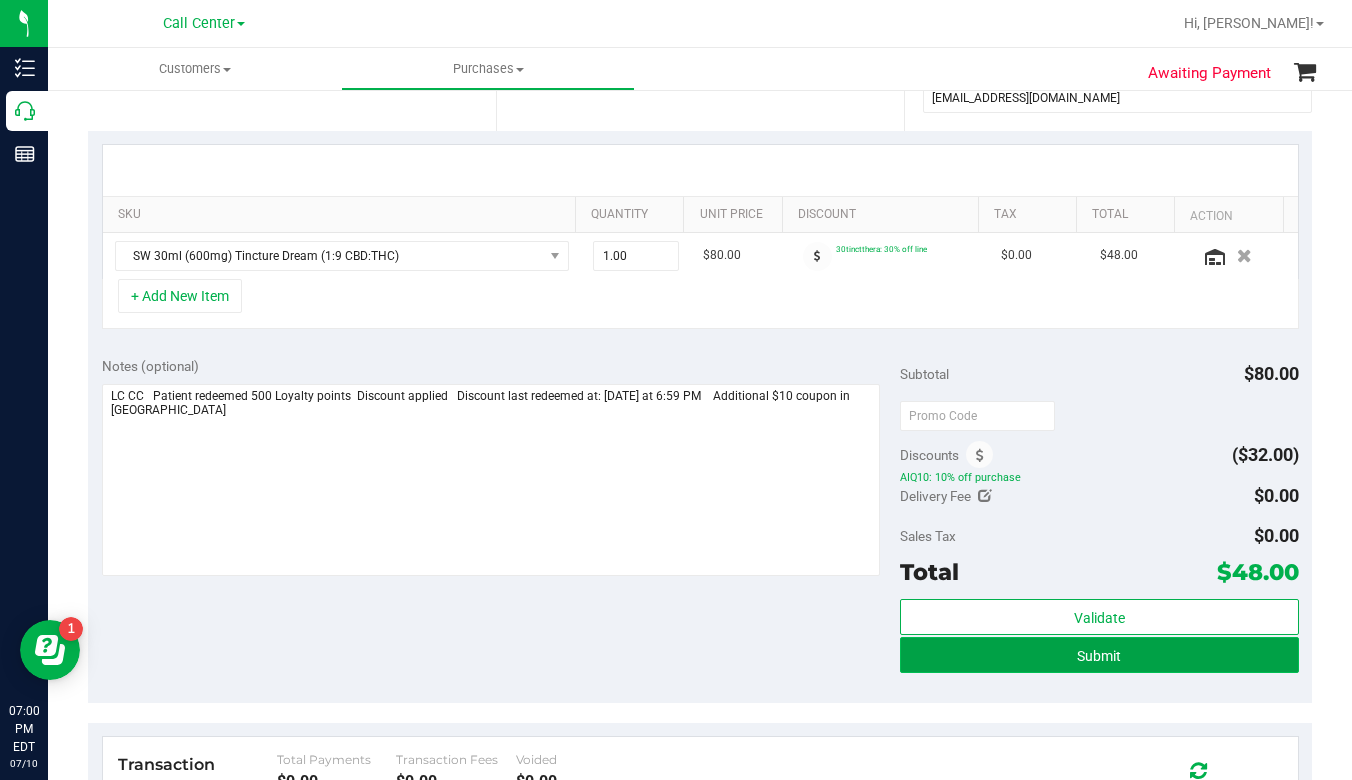 click on "Submit" at bounding box center (1099, 655) 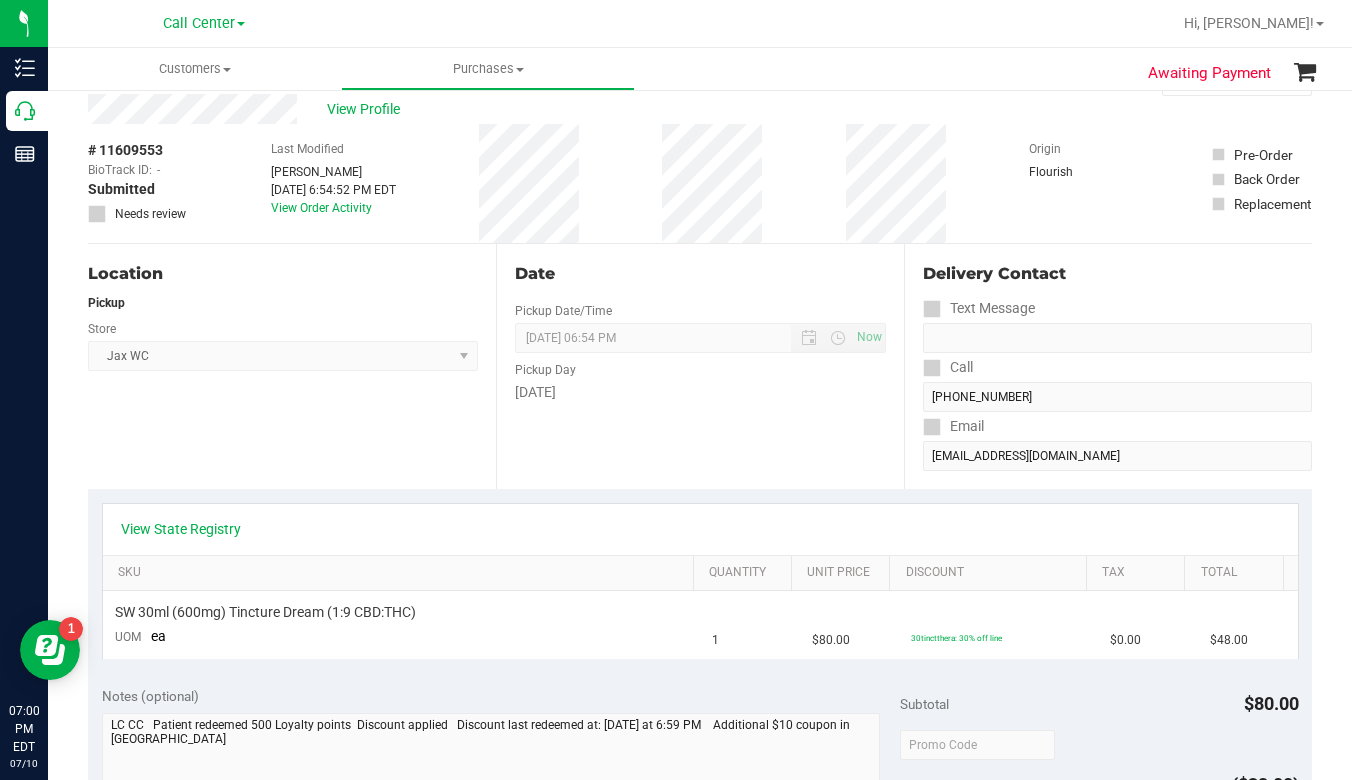 scroll, scrollTop: 0, scrollLeft: 0, axis: both 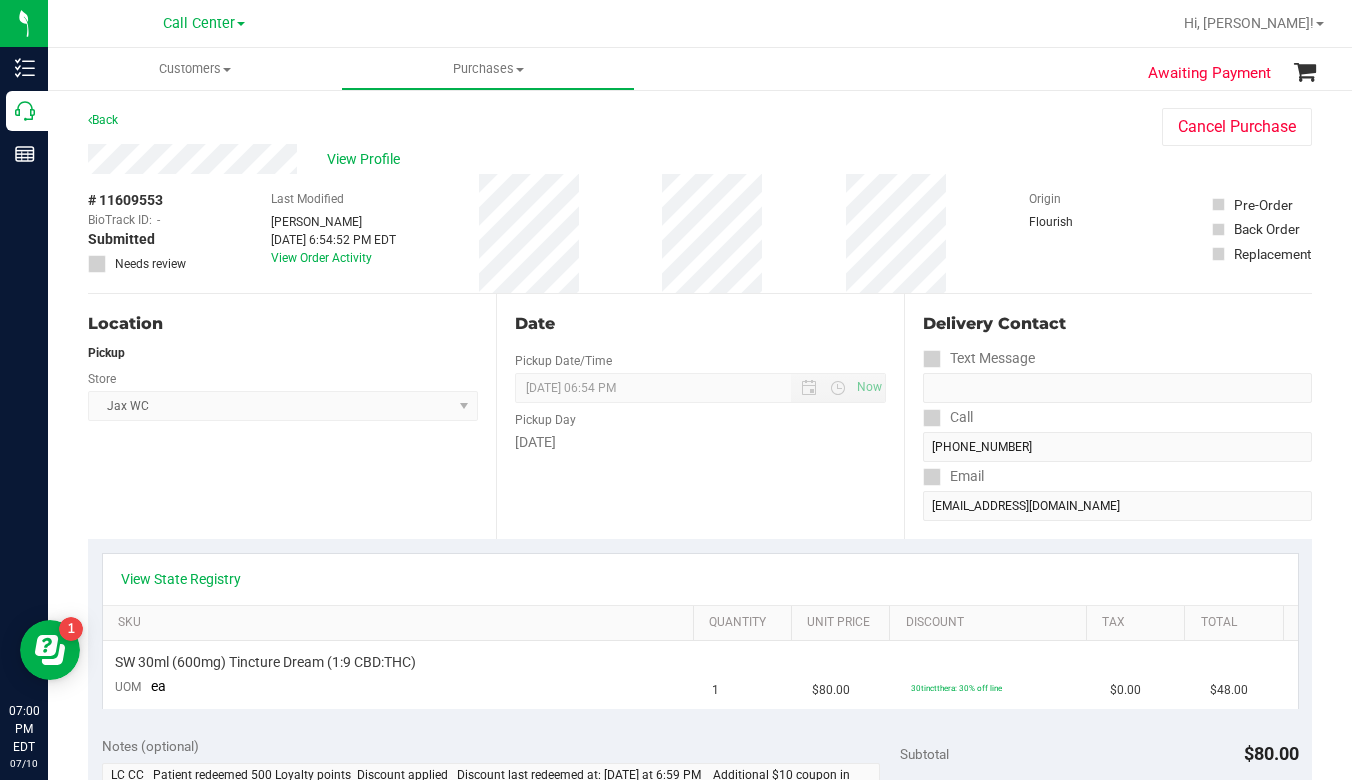 click on "Location
Pickup
Store
Jax WC Select Store Bonita Springs WC Boynton Beach WC Bradenton WC Brandon WC Brooksville WC Call Center Clermont WC Crestview WC Deerfield Beach WC Delray Beach WC Deltona WC Ft Walton Beach WC Ft. Lauderdale WC Ft. Myers WC Gainesville WC Jax Atlantic WC JAX DC REP Jax WC Key West WC Lakeland WC Largo WC Lehigh Acres DC REP Merritt Island WC Miami 72nd WC Miami Beach WC Miami Dadeland WC Miramar DC REP New Port Richey WC North Palm Beach WC North Port WC Ocala WC Orange Park WC Orlando Colonial WC Orlando DC REP Orlando WC Oviedo WC Palm Bay WC Palm Coast WC Panama City WC Pensacola WC Port Orange WC Port St. Lucie WC Sebring WC South Tampa WC St. Pete WC Summerfield WC Tallahassee DC REP Tallahassee WC Tampa DC Testing Tampa Warehouse Tampa WC TX Austin DC TX Plano Retail TX Sugarland Retail" at bounding box center [292, 416] 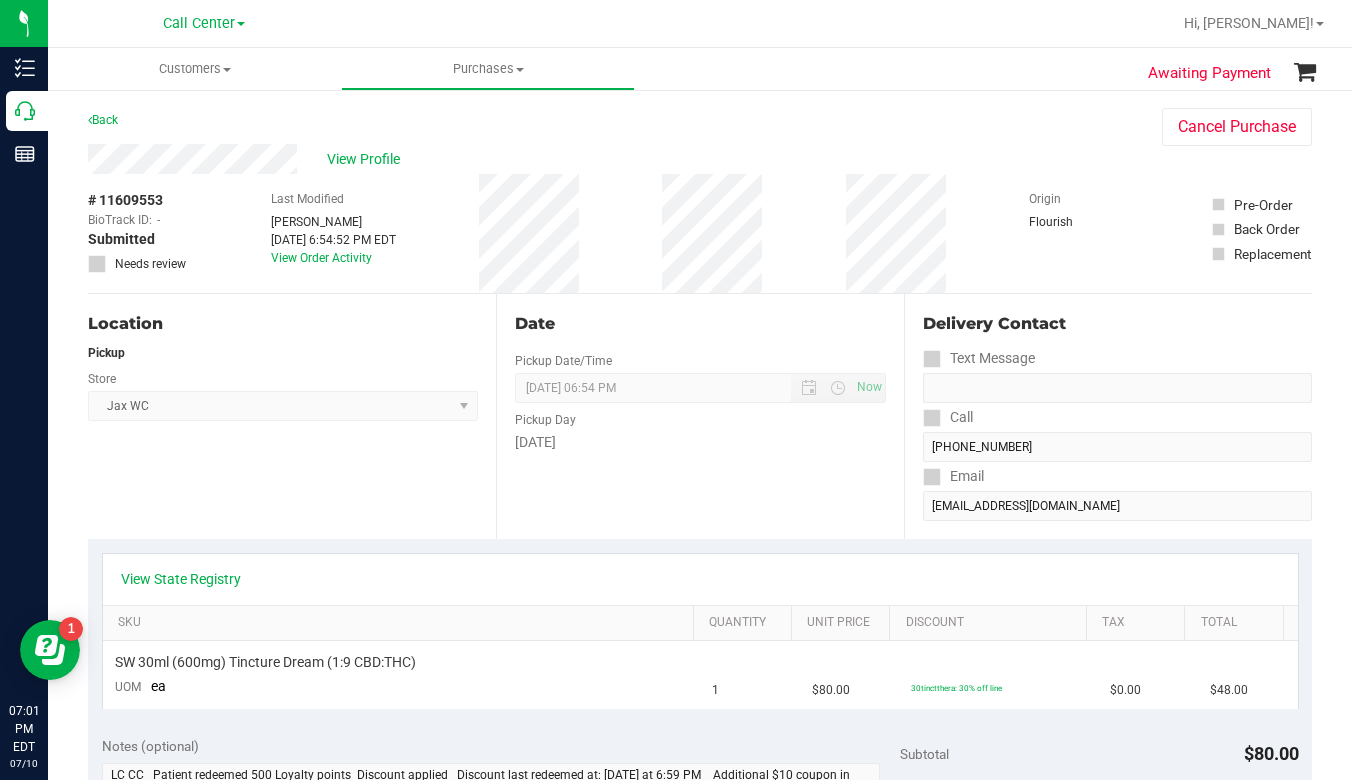 click on "Location
Pickup
Store
Jax WC Select Store Bonita Springs WC Boynton Beach WC Bradenton WC Brandon WC Brooksville WC Call Center Clermont WC Crestview WC Deerfield Beach WC Delray Beach WC Deltona WC Ft Walton Beach WC Ft. Lauderdale WC Ft. Myers WC Gainesville WC Jax Atlantic WC JAX DC REP Jax WC Key West WC Lakeland WC Largo WC Lehigh Acres DC REP Merritt Island WC Miami 72nd WC Miami Beach WC Miami Dadeland WC Miramar DC REP New Port Richey WC North Palm Beach WC North Port WC Ocala WC Orange Park WC Orlando Colonial WC Orlando DC REP Orlando WC Oviedo WC Palm Bay WC Palm Coast WC Panama City WC Pensacola WC Port Orange WC Port St. Lucie WC Sebring WC South Tampa WC St. Pete WC Summerfield WC Tallahassee DC REP Tallahassee WC Tampa DC Testing Tampa Warehouse Tampa WC TX Austin DC TX Plano Retail TX Sugarland Retail" at bounding box center (292, 416) 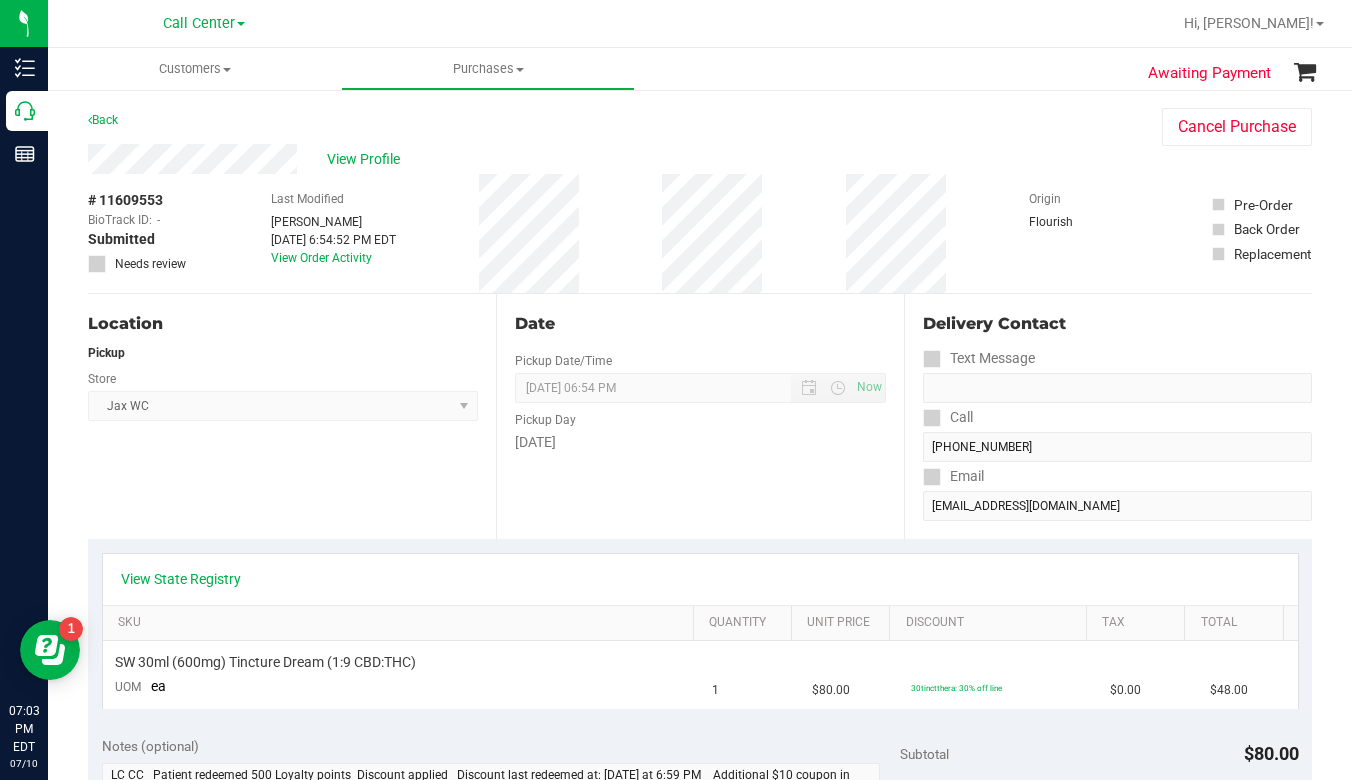 click on "Origin
Flourish" at bounding box center (1079, 233) 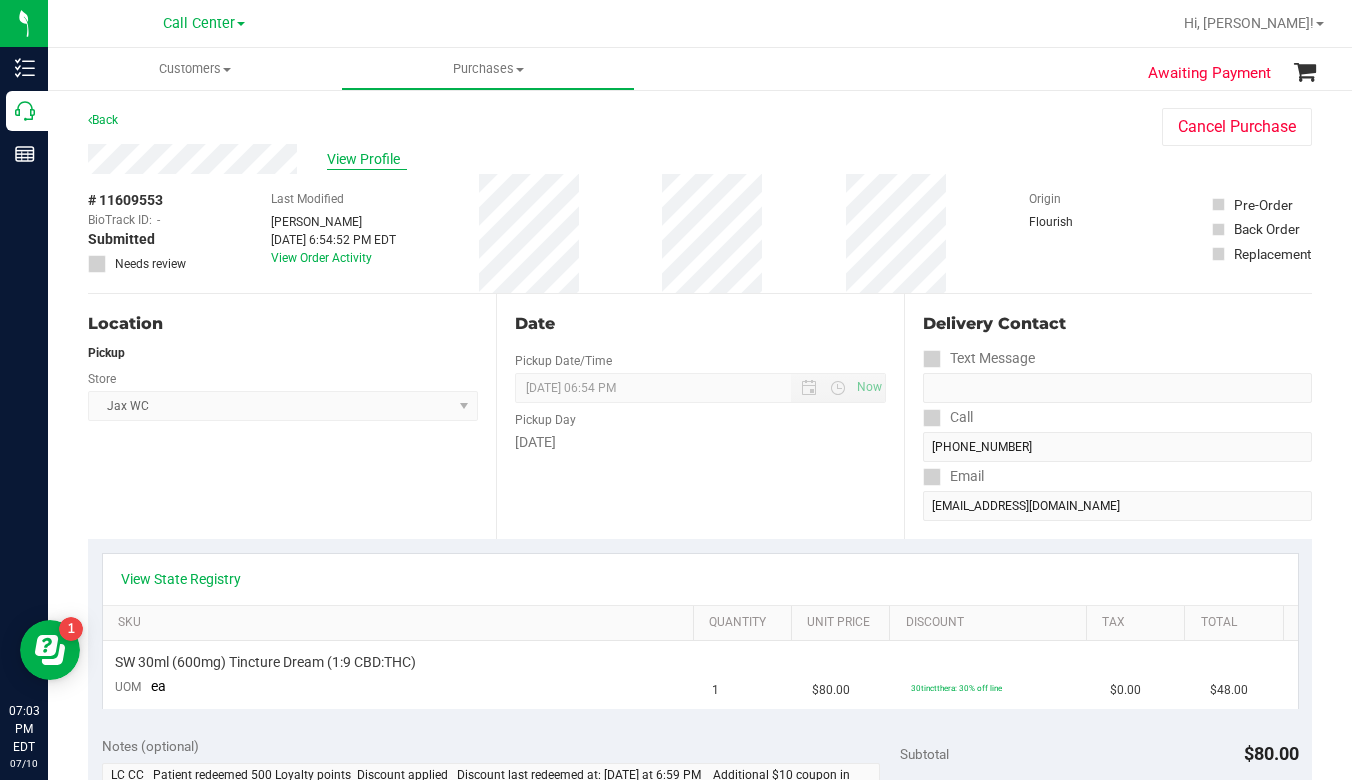 click on "View Profile" at bounding box center (367, 159) 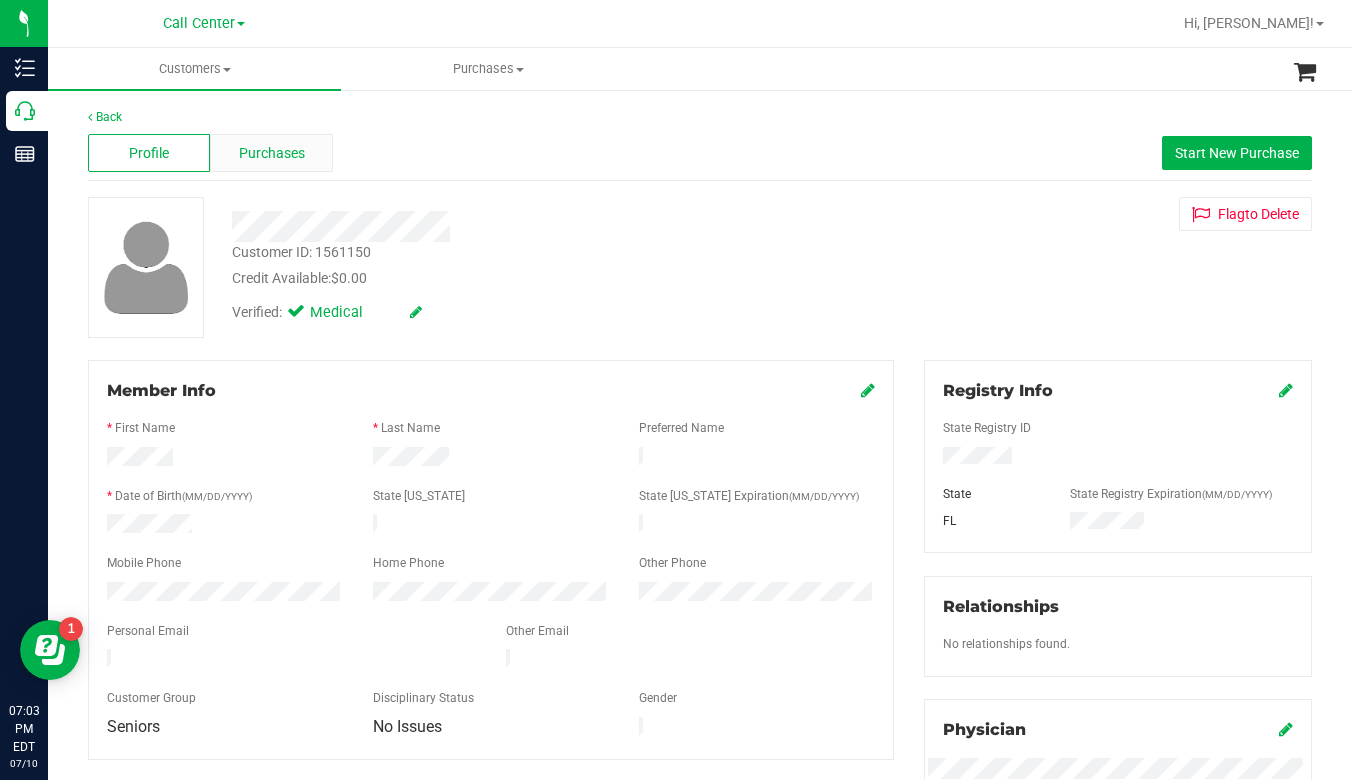 click on "Purchases" at bounding box center [271, 153] 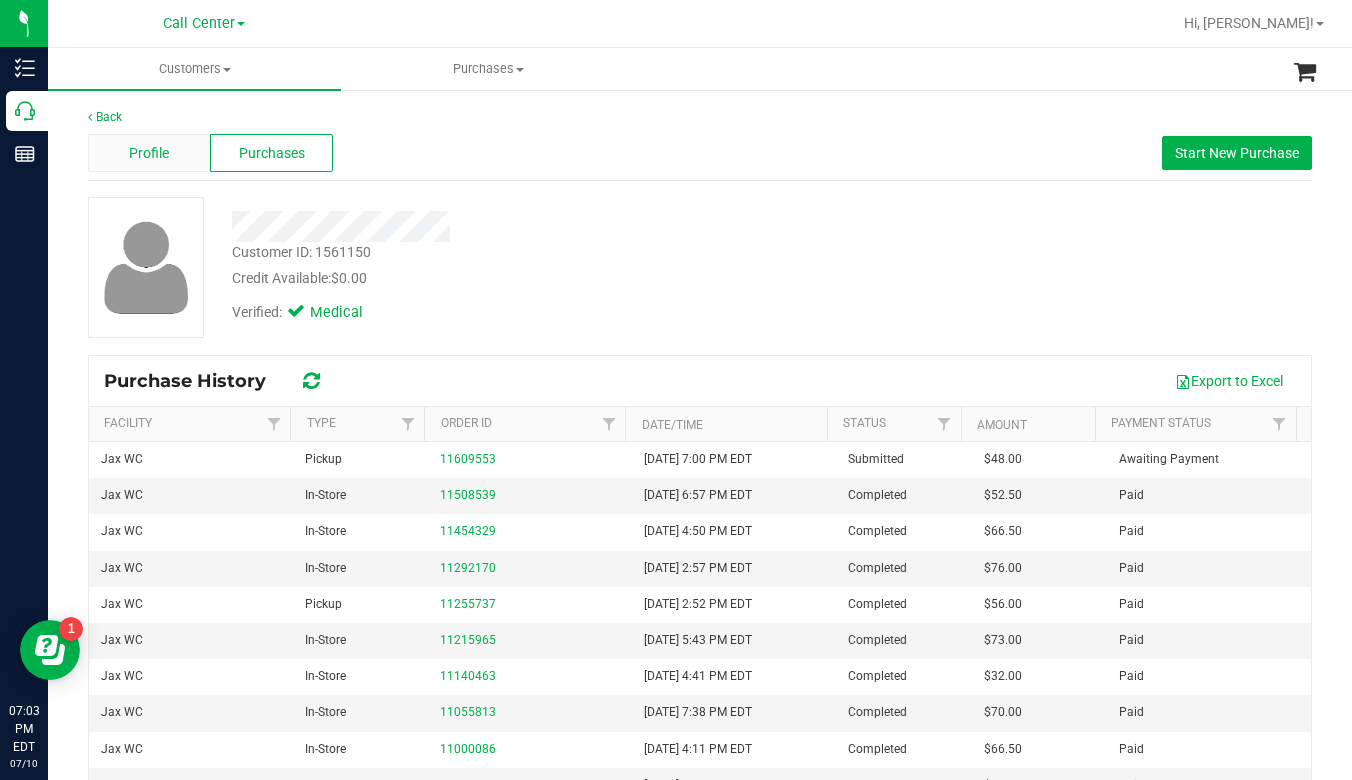 click on "Profile" at bounding box center (149, 153) 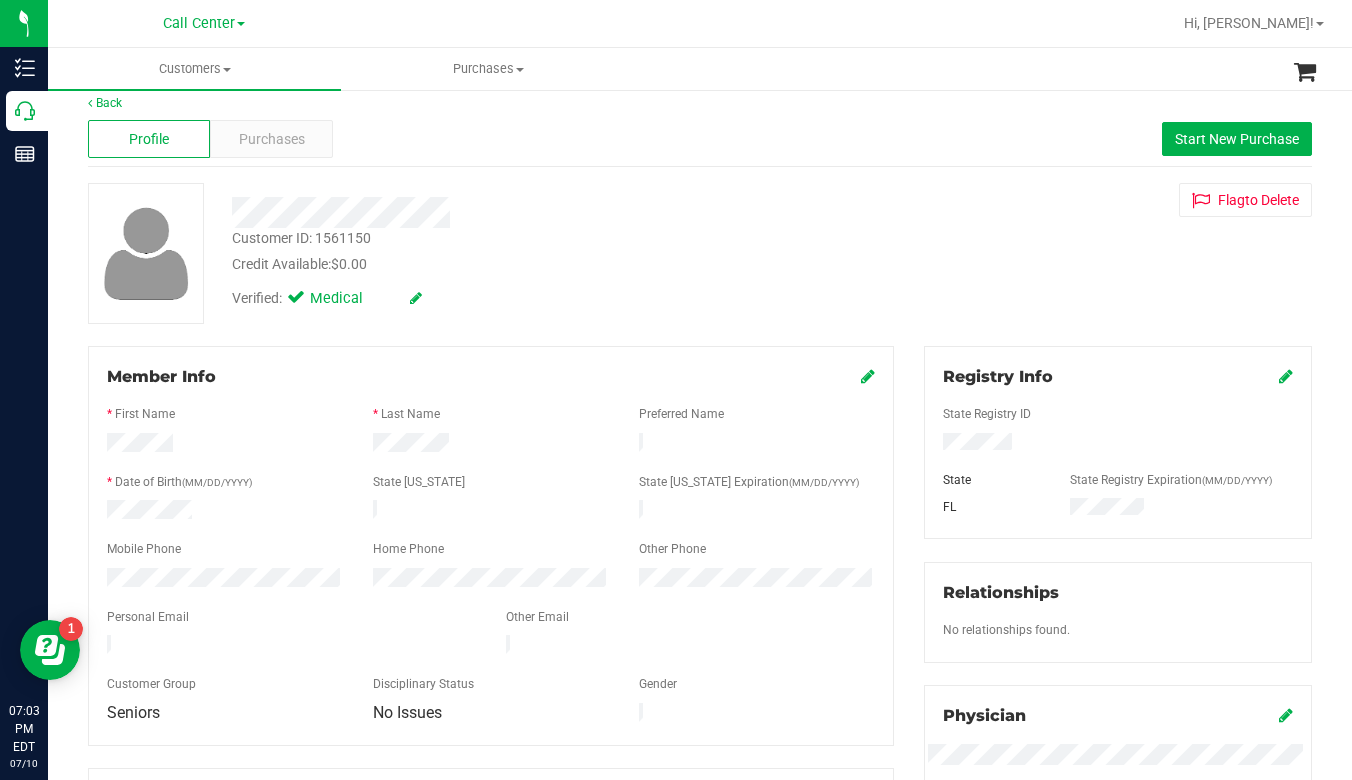 scroll, scrollTop: 0, scrollLeft: 0, axis: both 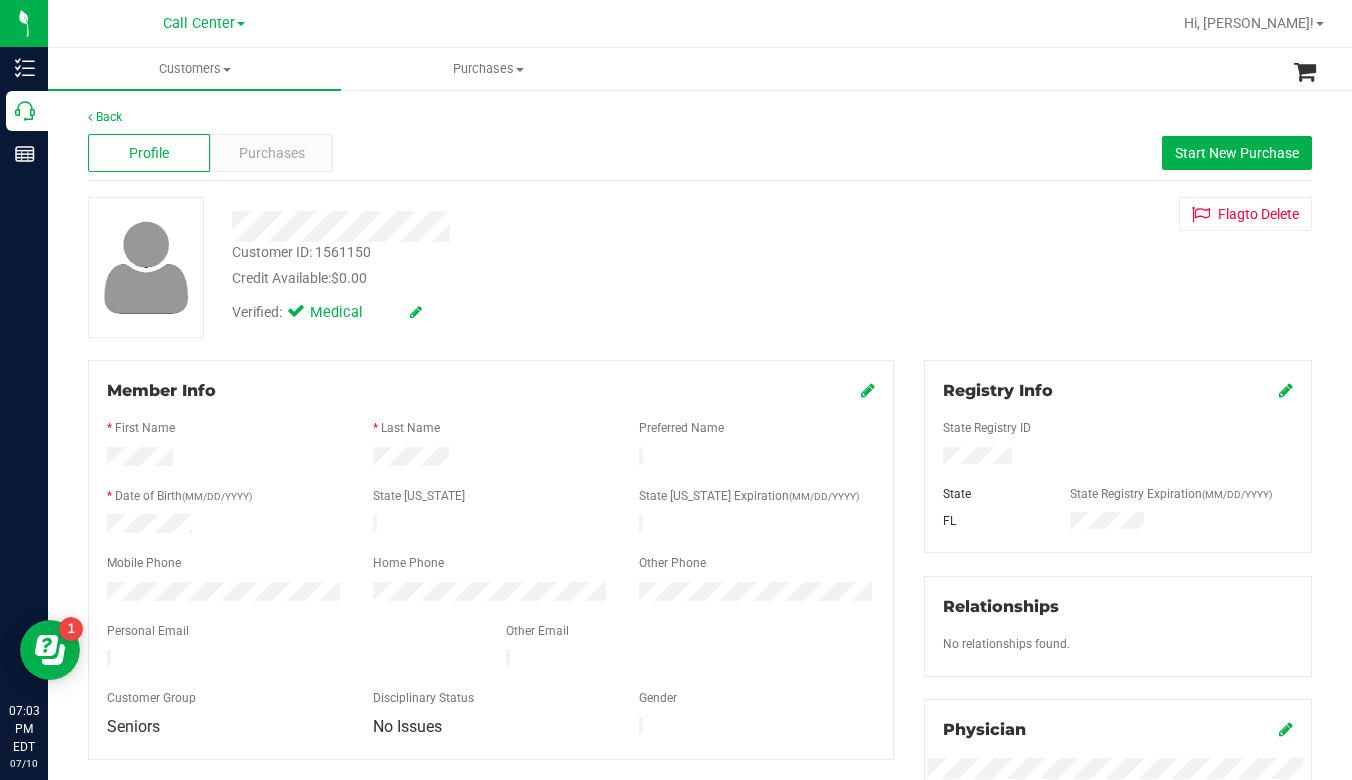click on "Verified:
Medical" at bounding box center (530, 311) 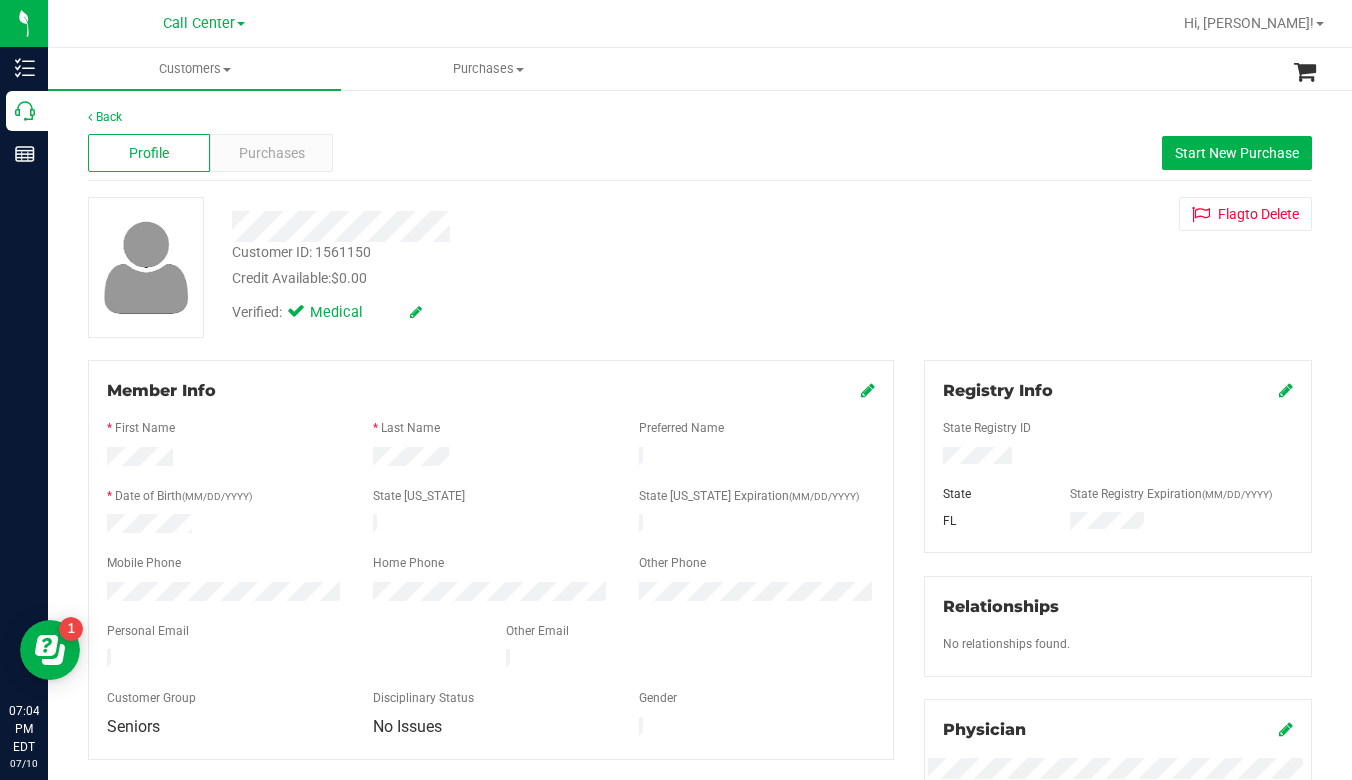 click on "Customer ID: 1561150
Credit Available:
$0.00
Verified:
Medical
Flag  to Delete" at bounding box center (700, 267) 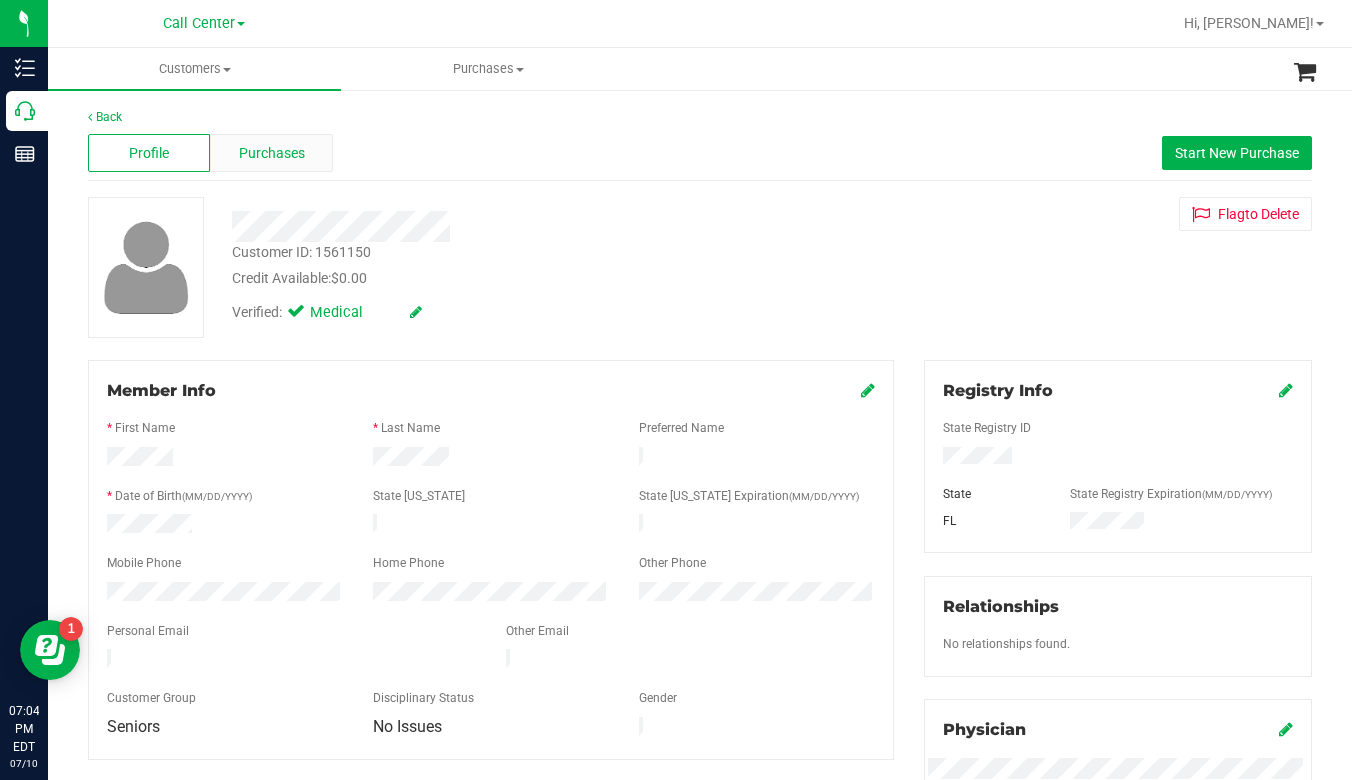 click on "Purchases" at bounding box center [272, 153] 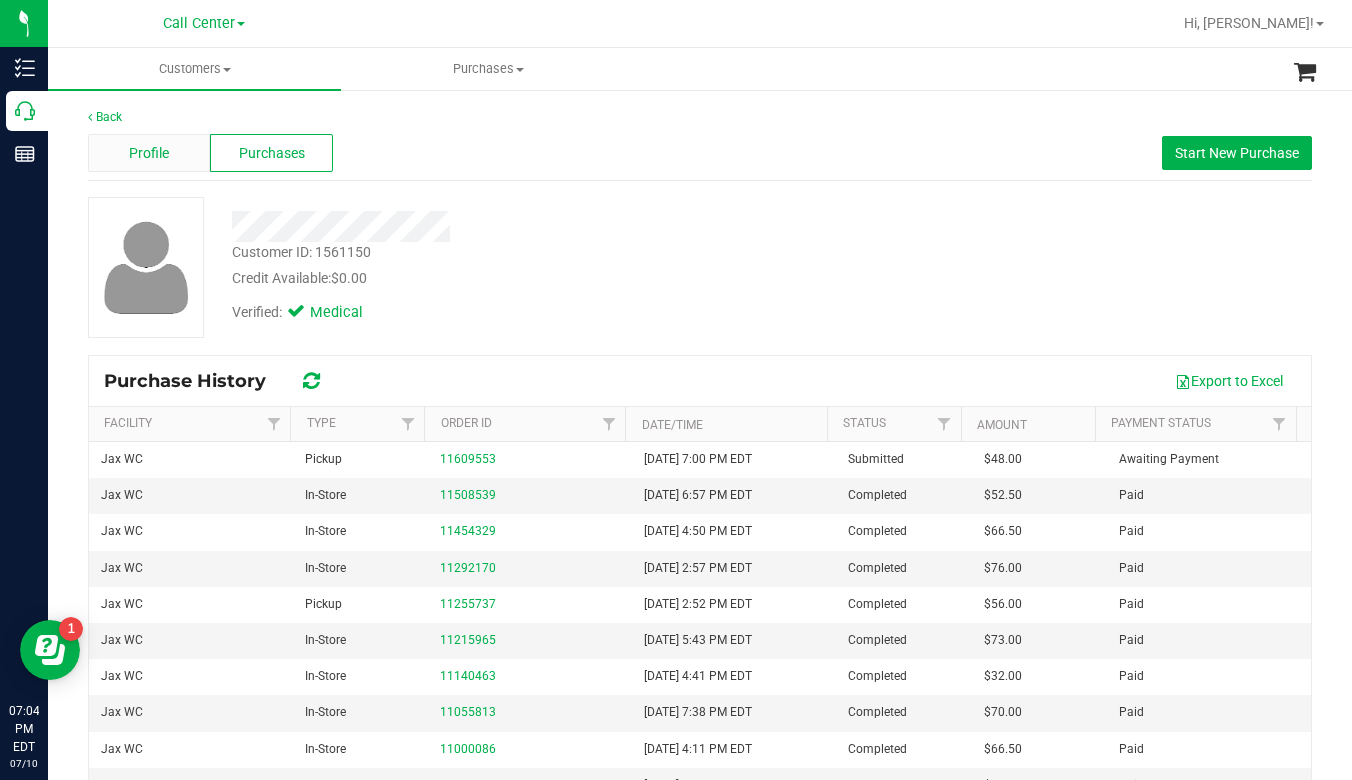 click on "Profile" at bounding box center [149, 153] 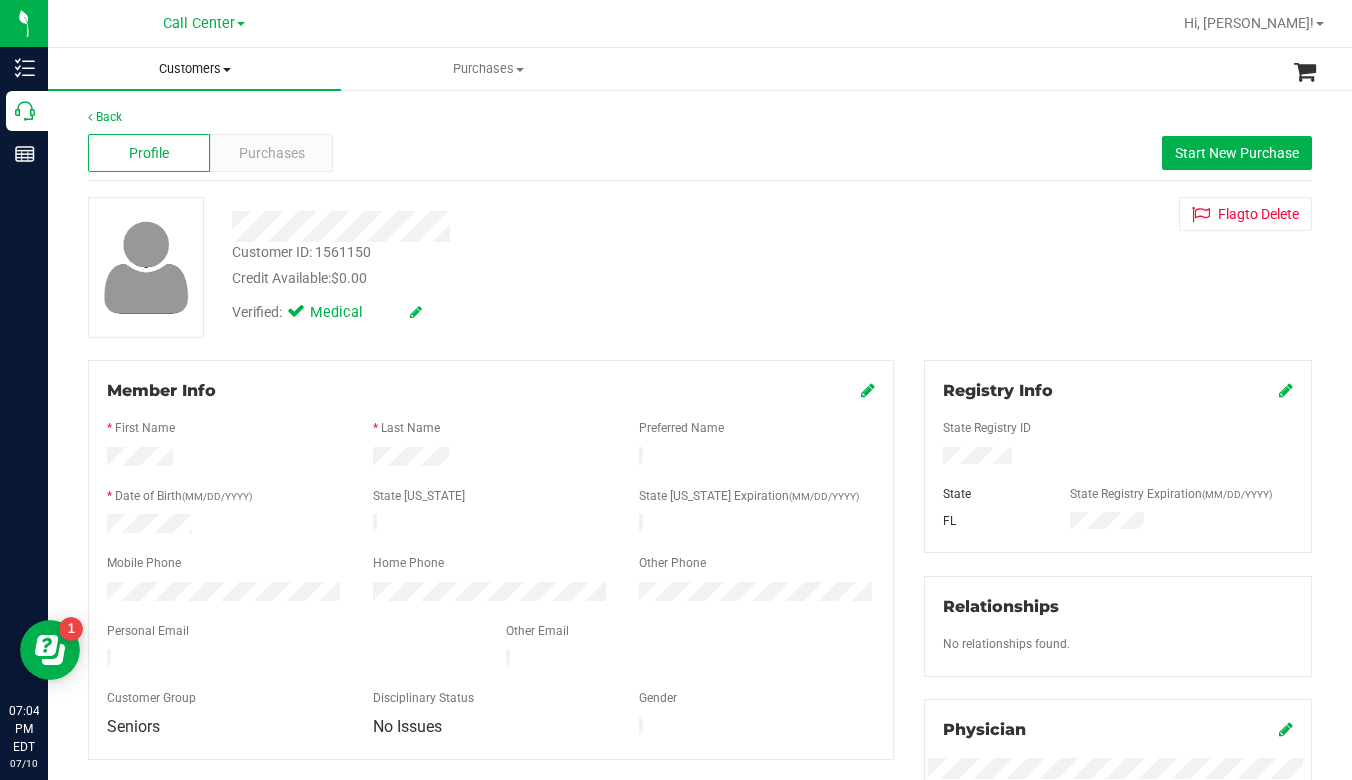 click at bounding box center [227, 70] 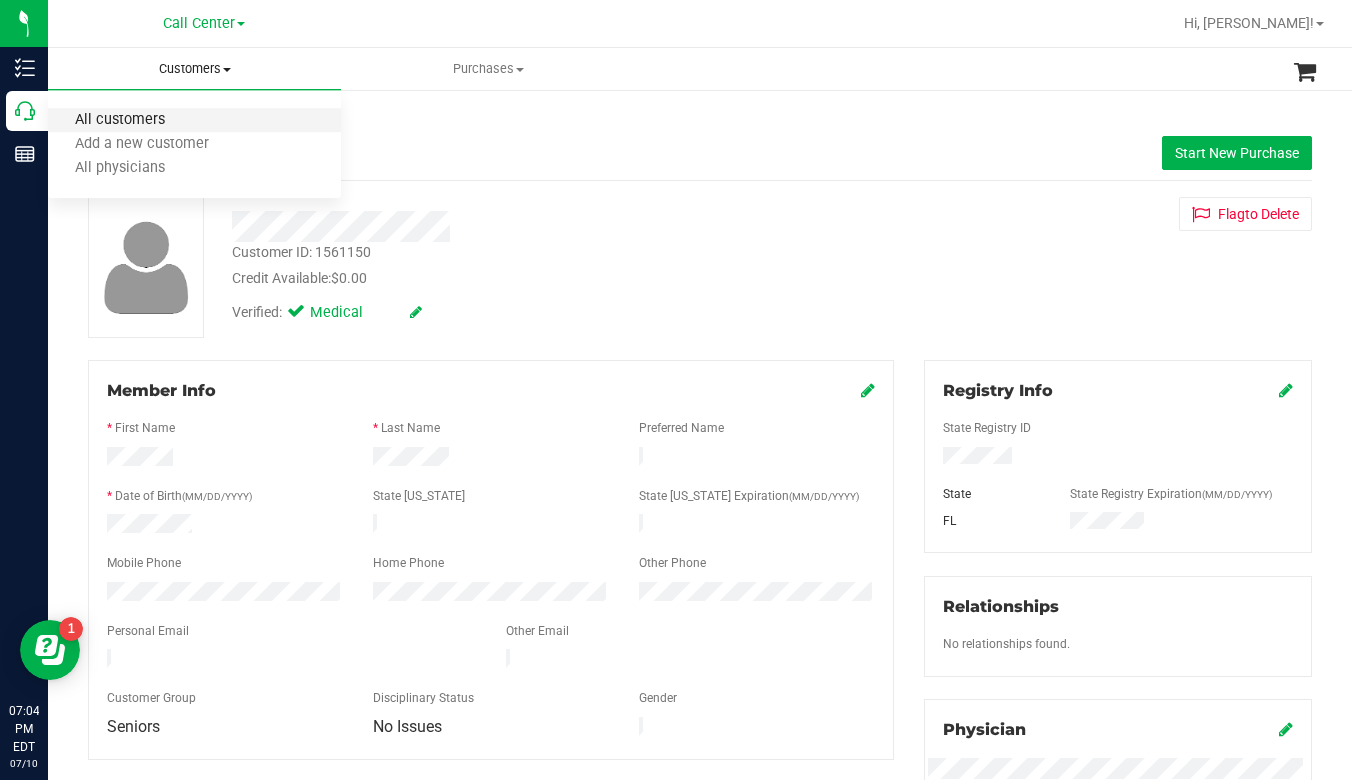 click on "All customers" at bounding box center (120, 120) 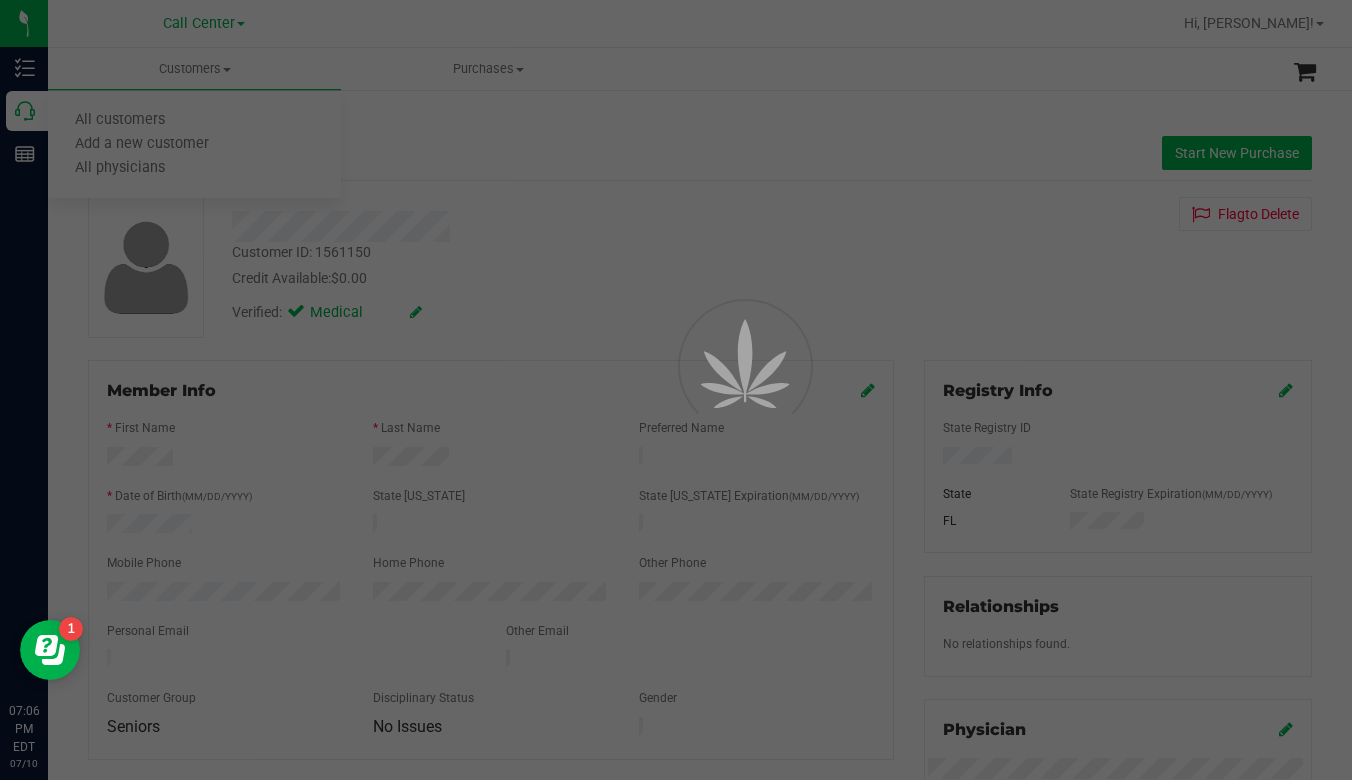 click at bounding box center [676, 390] 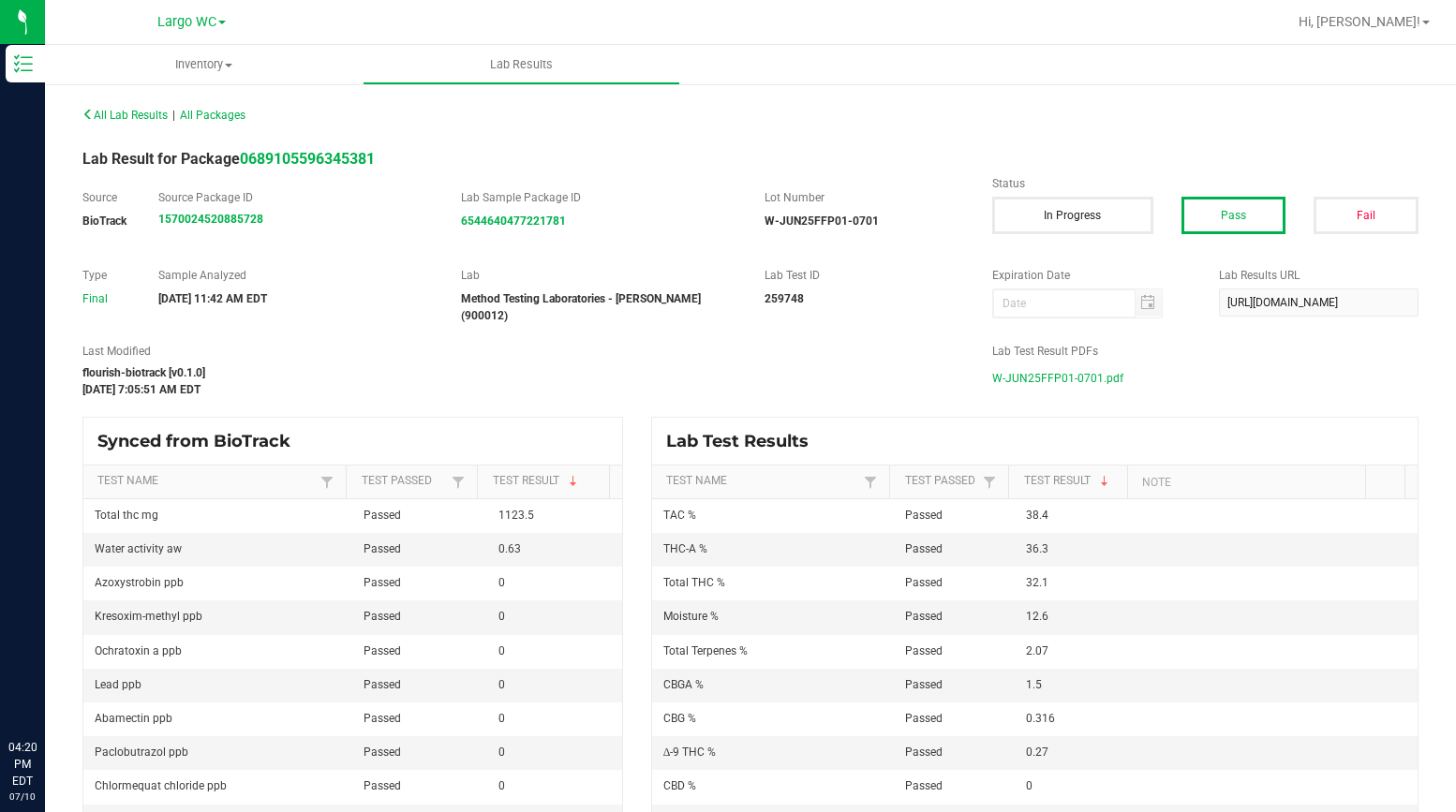 scroll, scrollTop: 0, scrollLeft: 0, axis: both 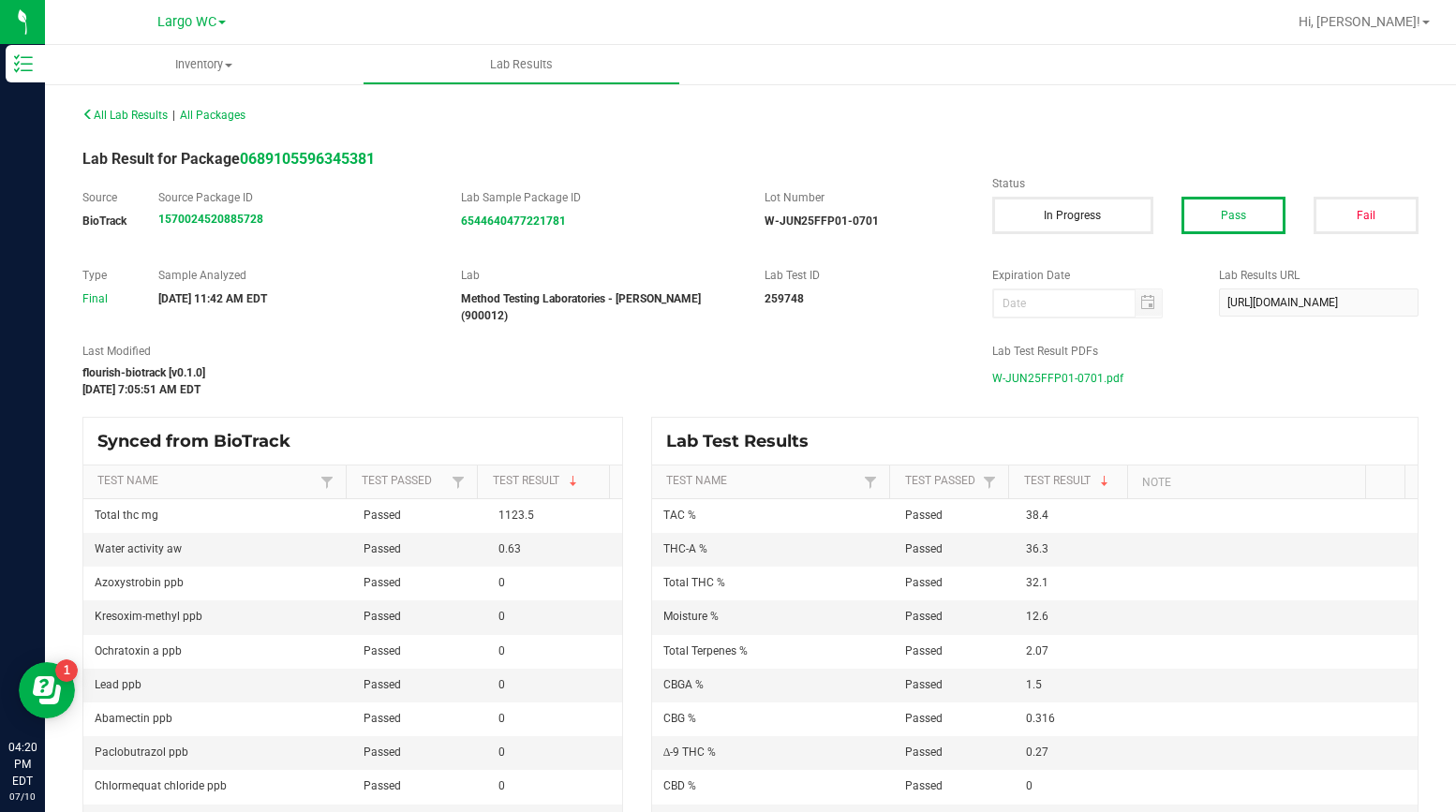click at bounding box center [222, 22] 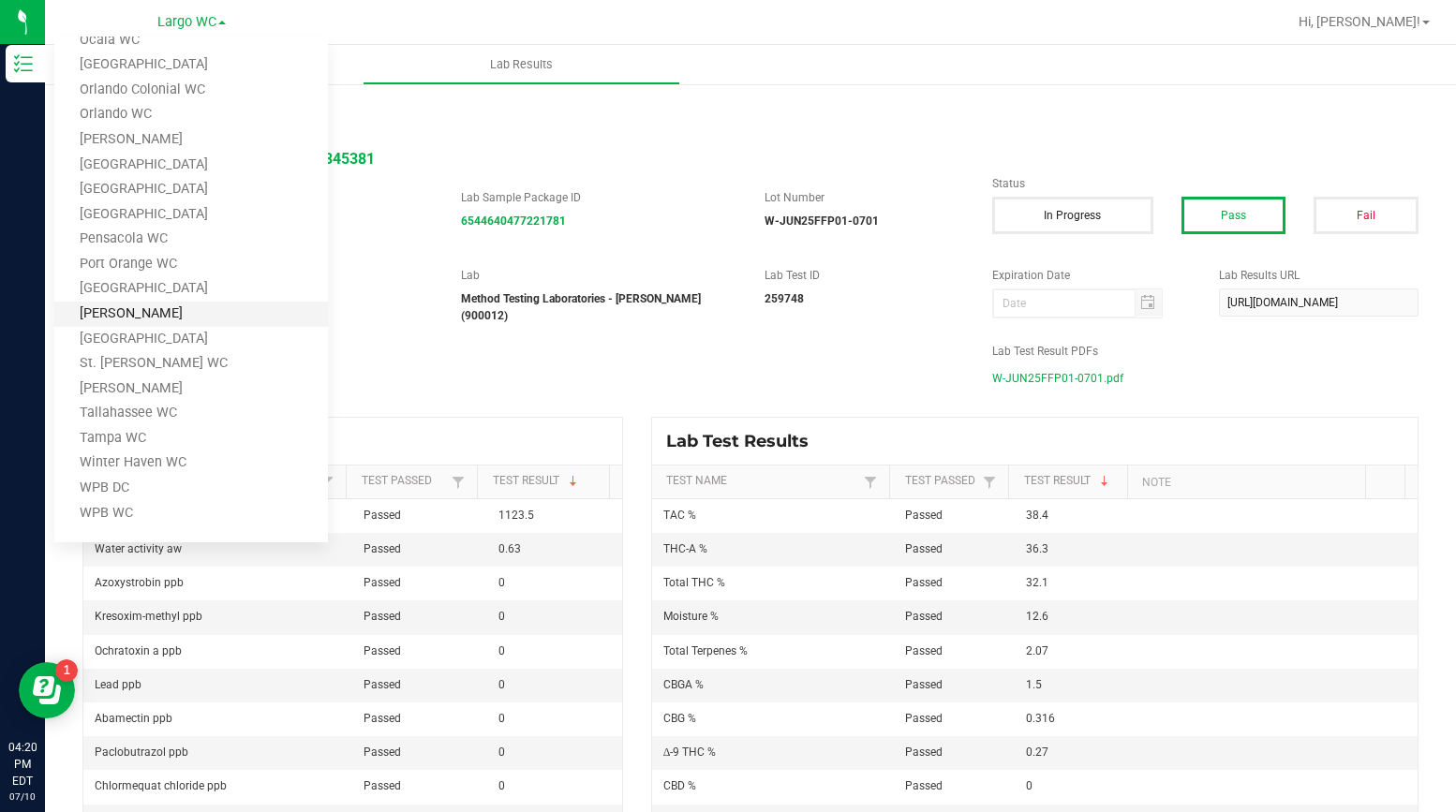 scroll, scrollTop: 604, scrollLeft: 0, axis: vertical 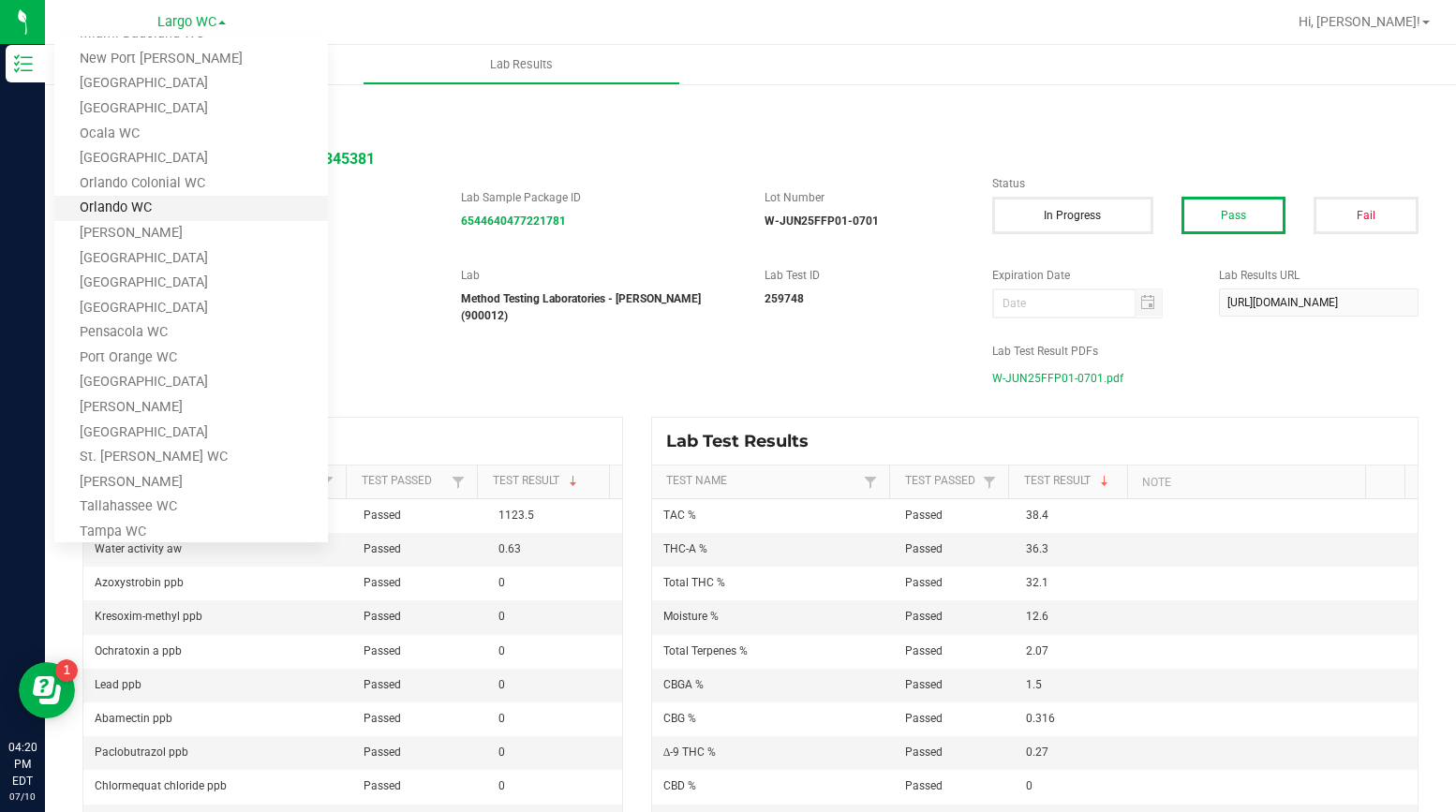 click on "Orlando WC" at bounding box center [191, 208] 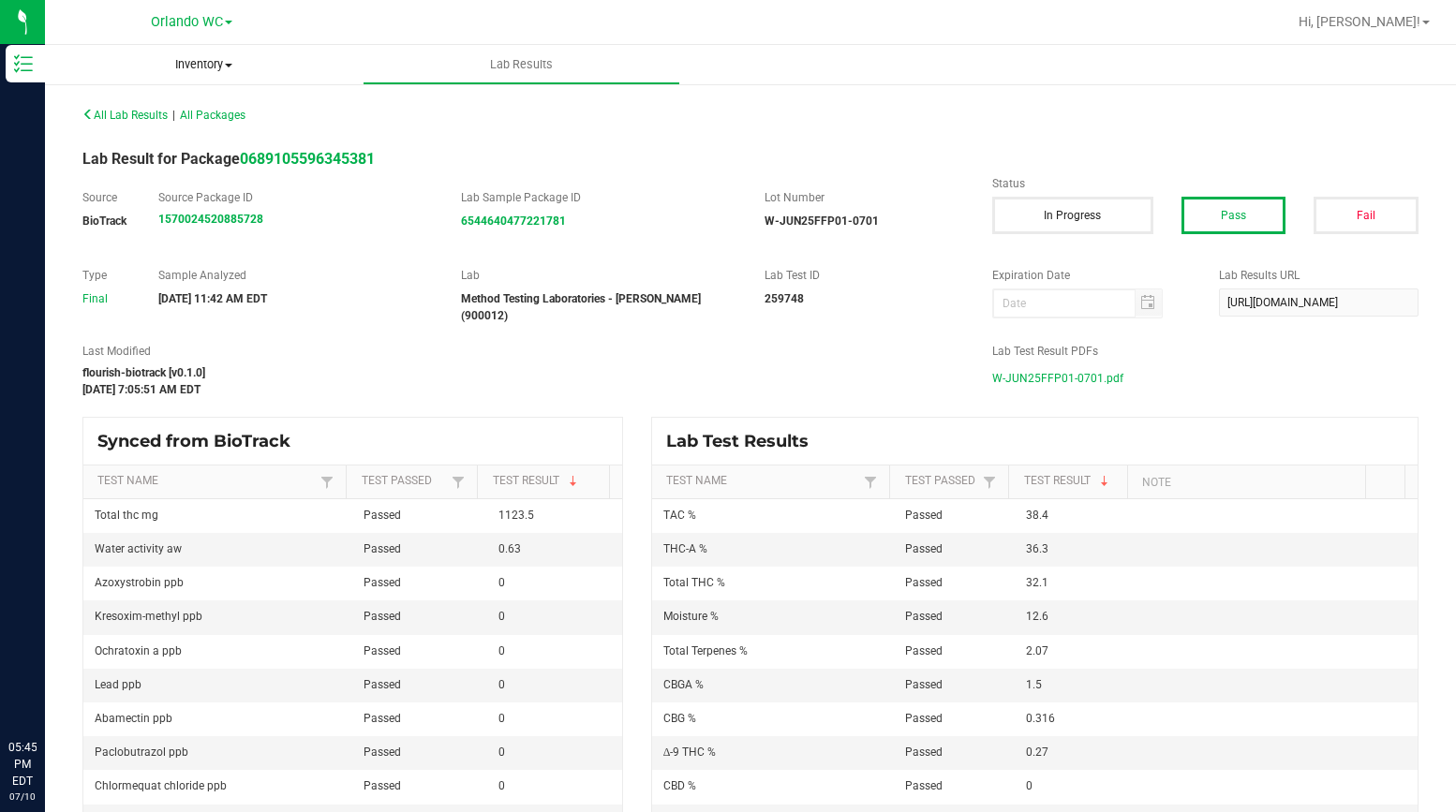 scroll, scrollTop: 0, scrollLeft: 0, axis: both 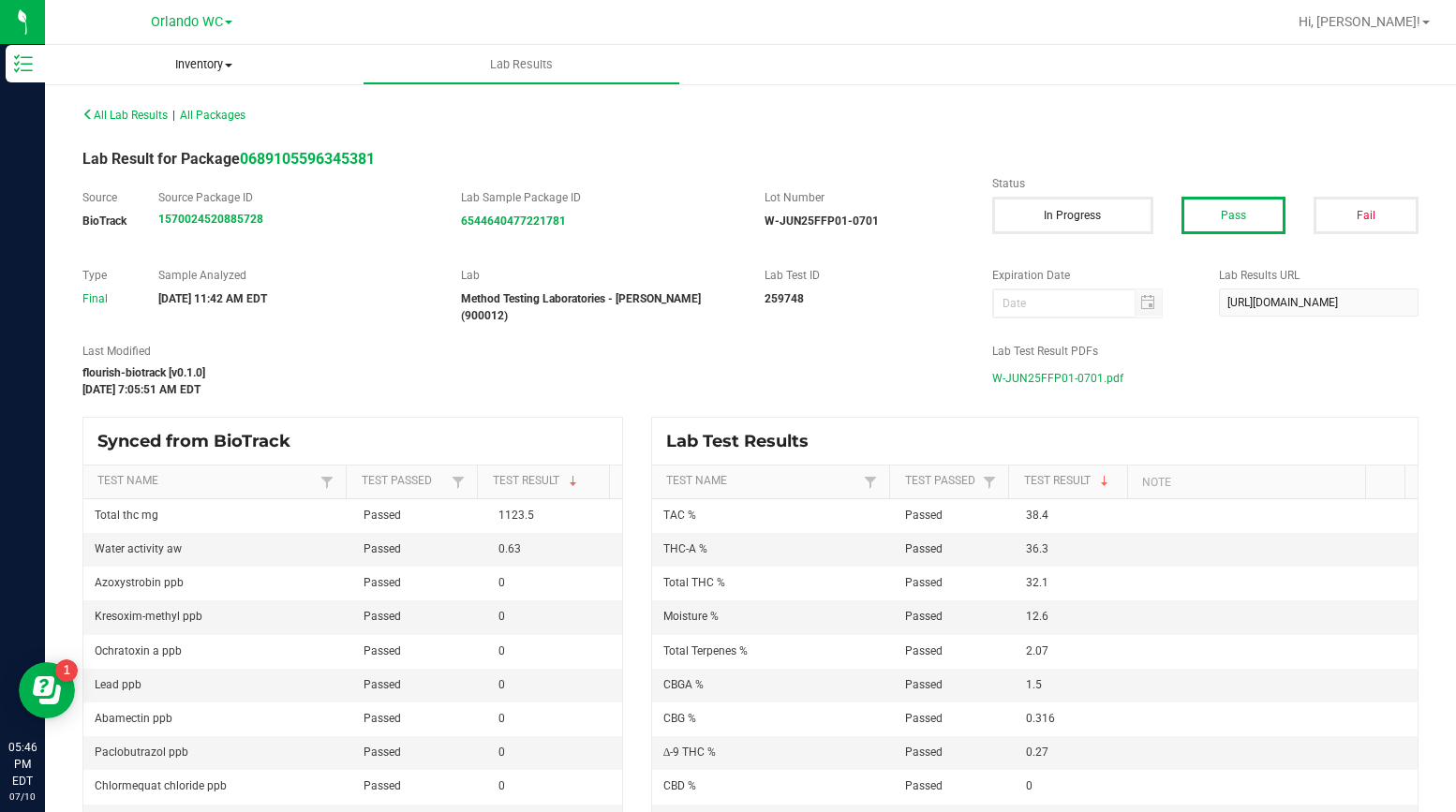 click at bounding box center [229, 66] 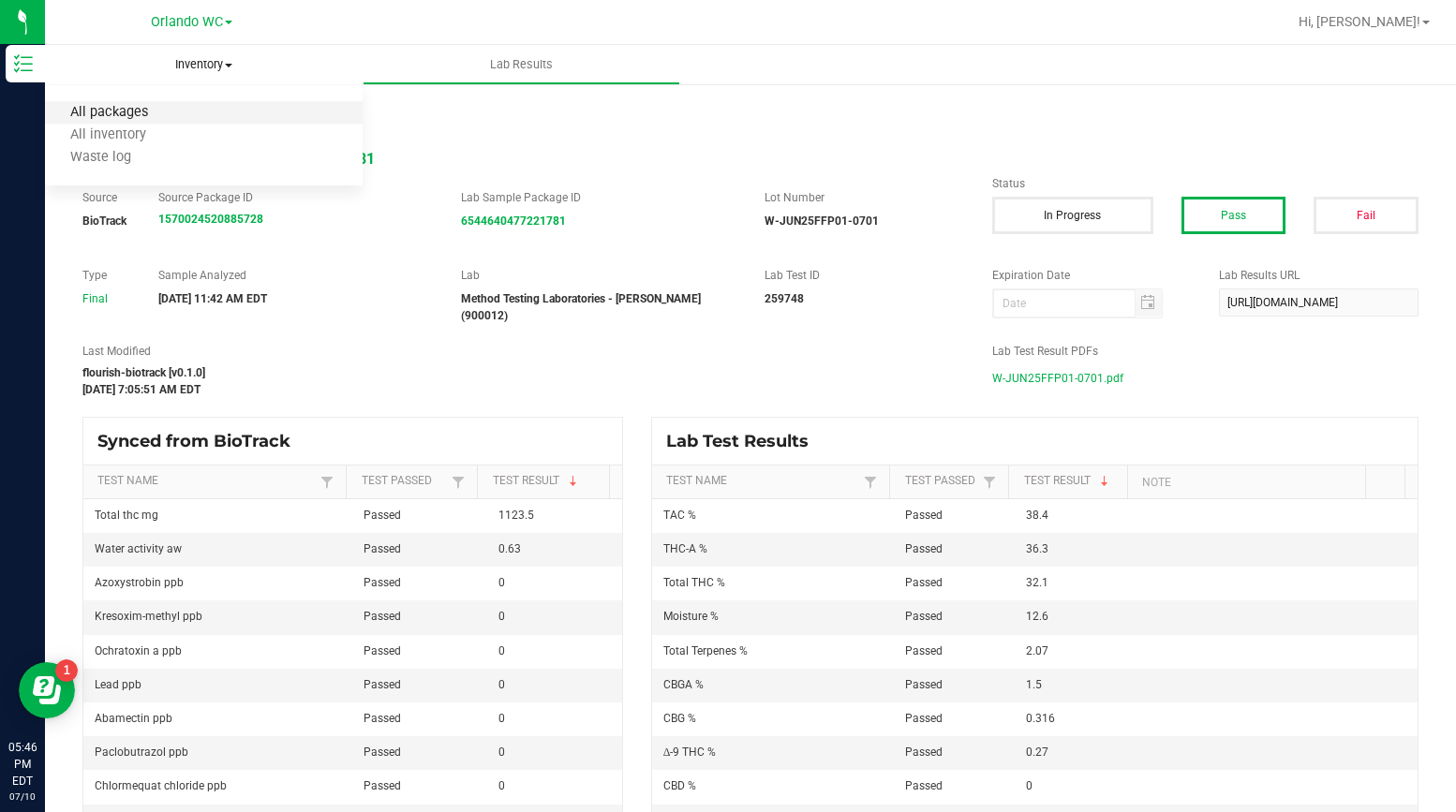 click on "All packages" at bounding box center (109, 112) 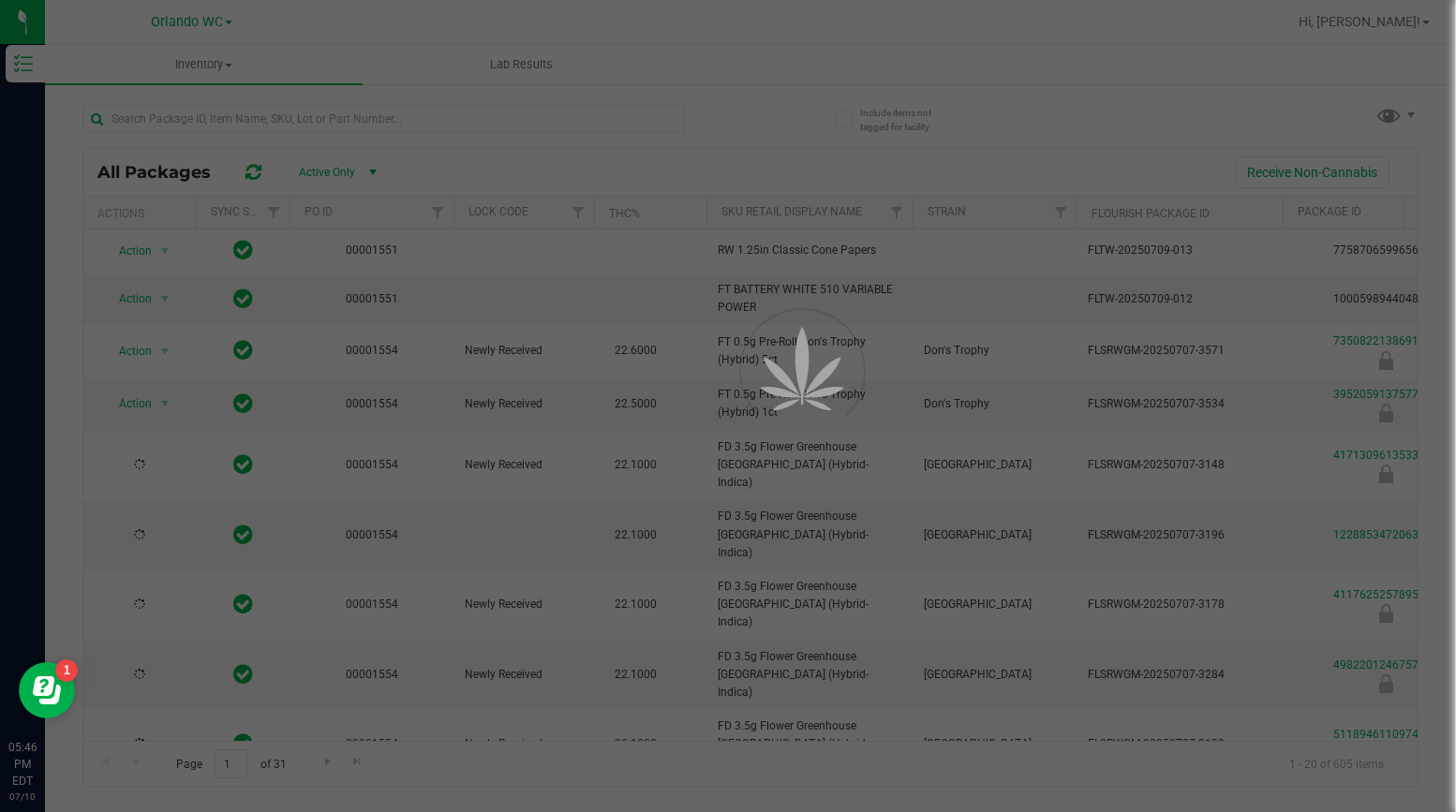 click at bounding box center [728, 406] 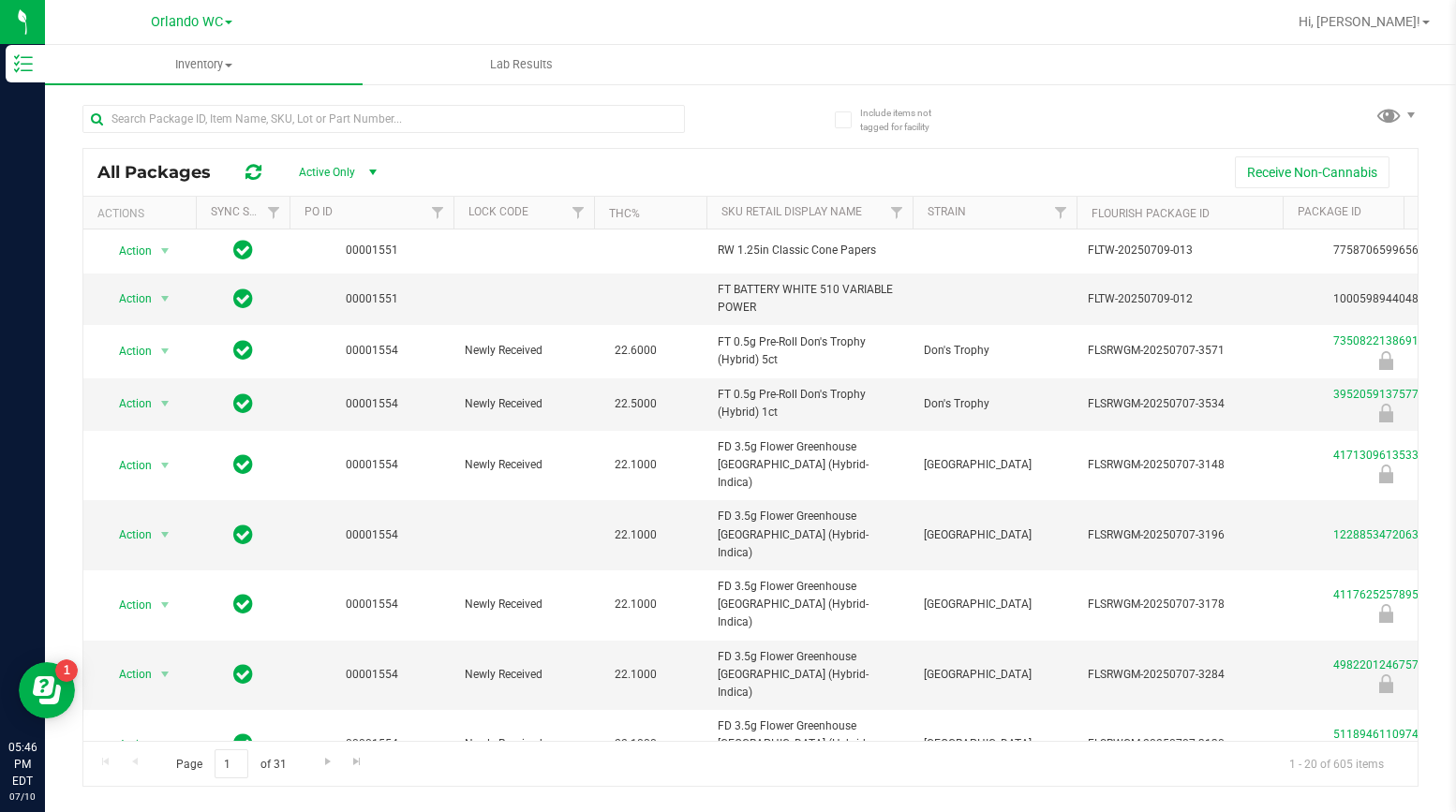 click at bounding box center (229, 22) 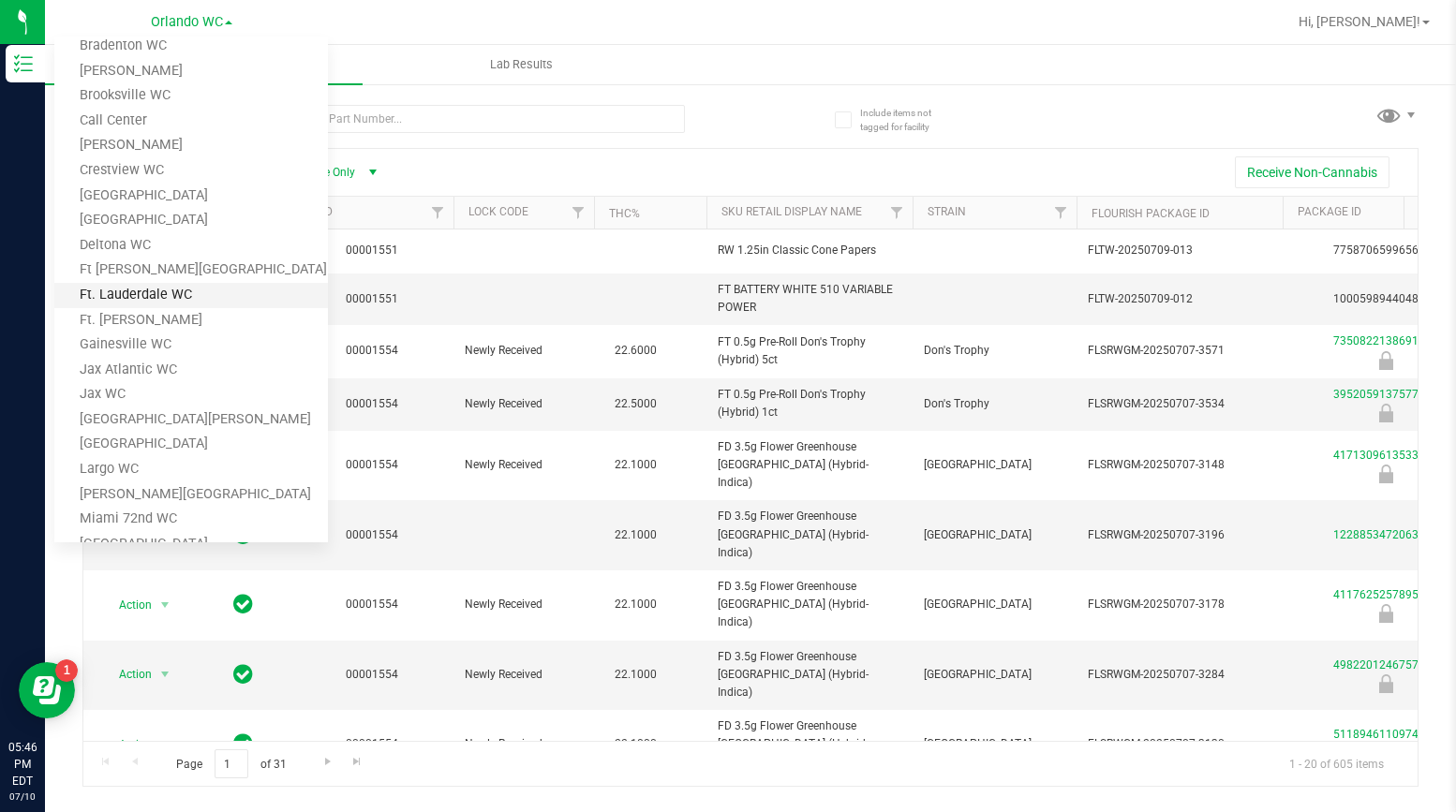 scroll, scrollTop: 0, scrollLeft: 0, axis: both 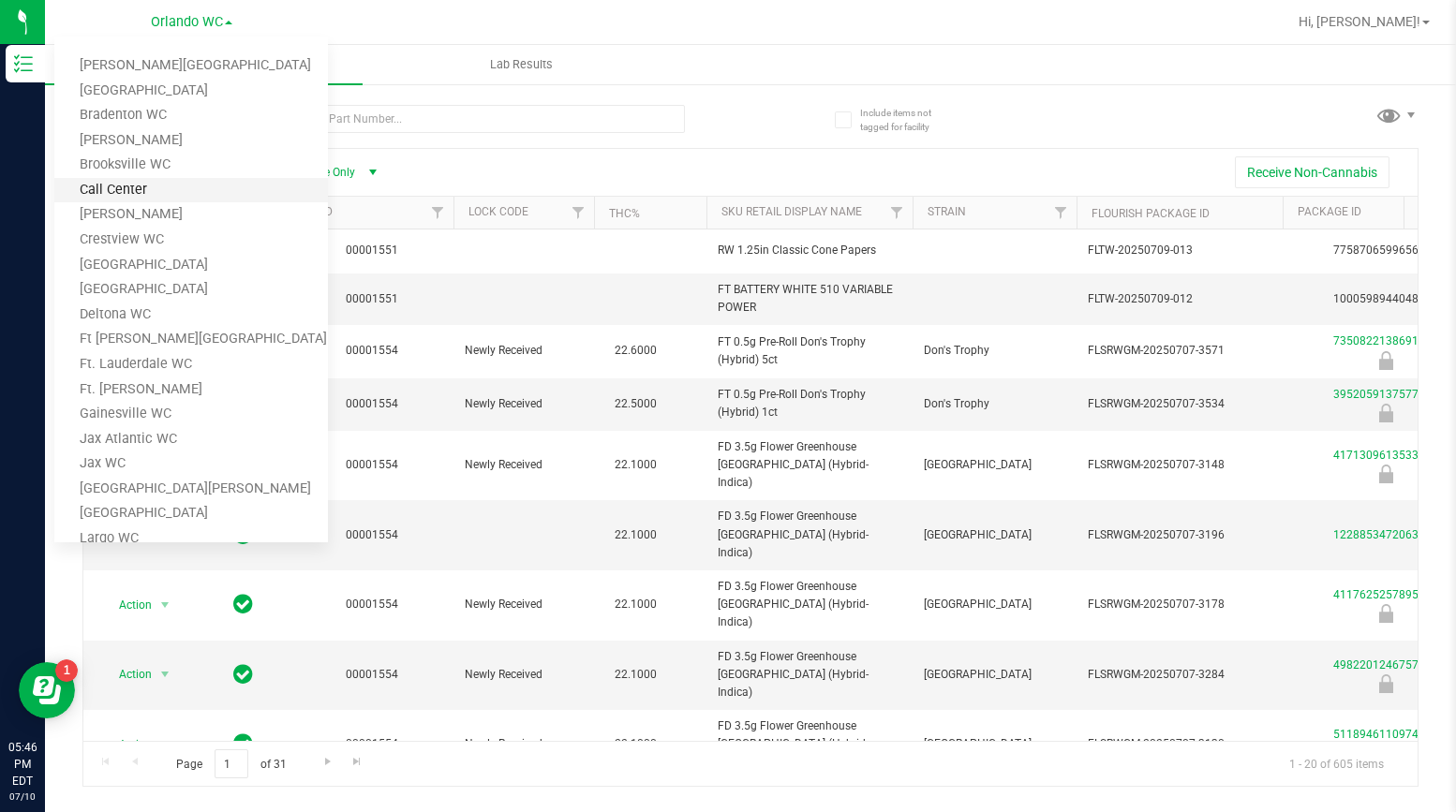 click on "Call Center" at bounding box center (191, 190) 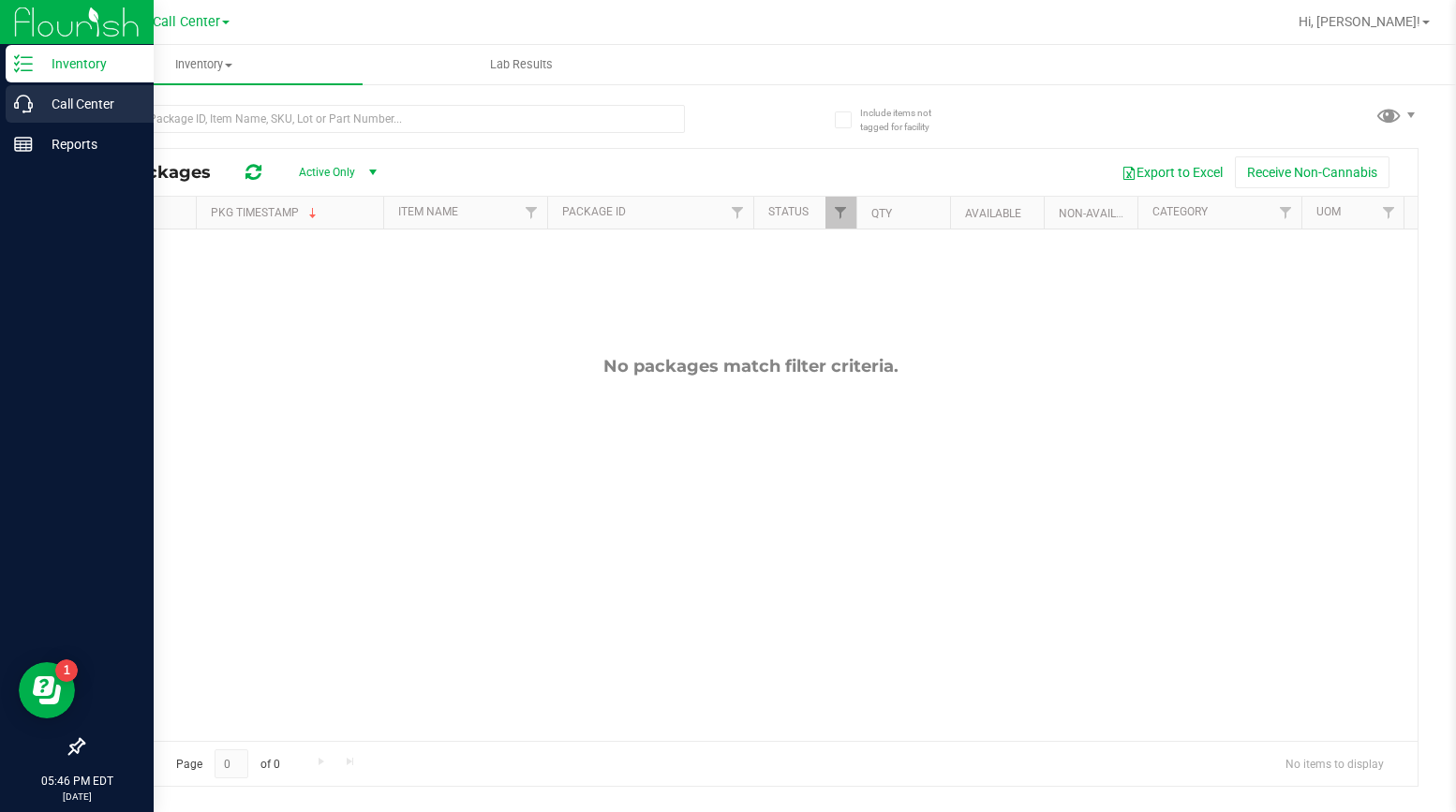 click on "Call Center" at bounding box center [89, 104] 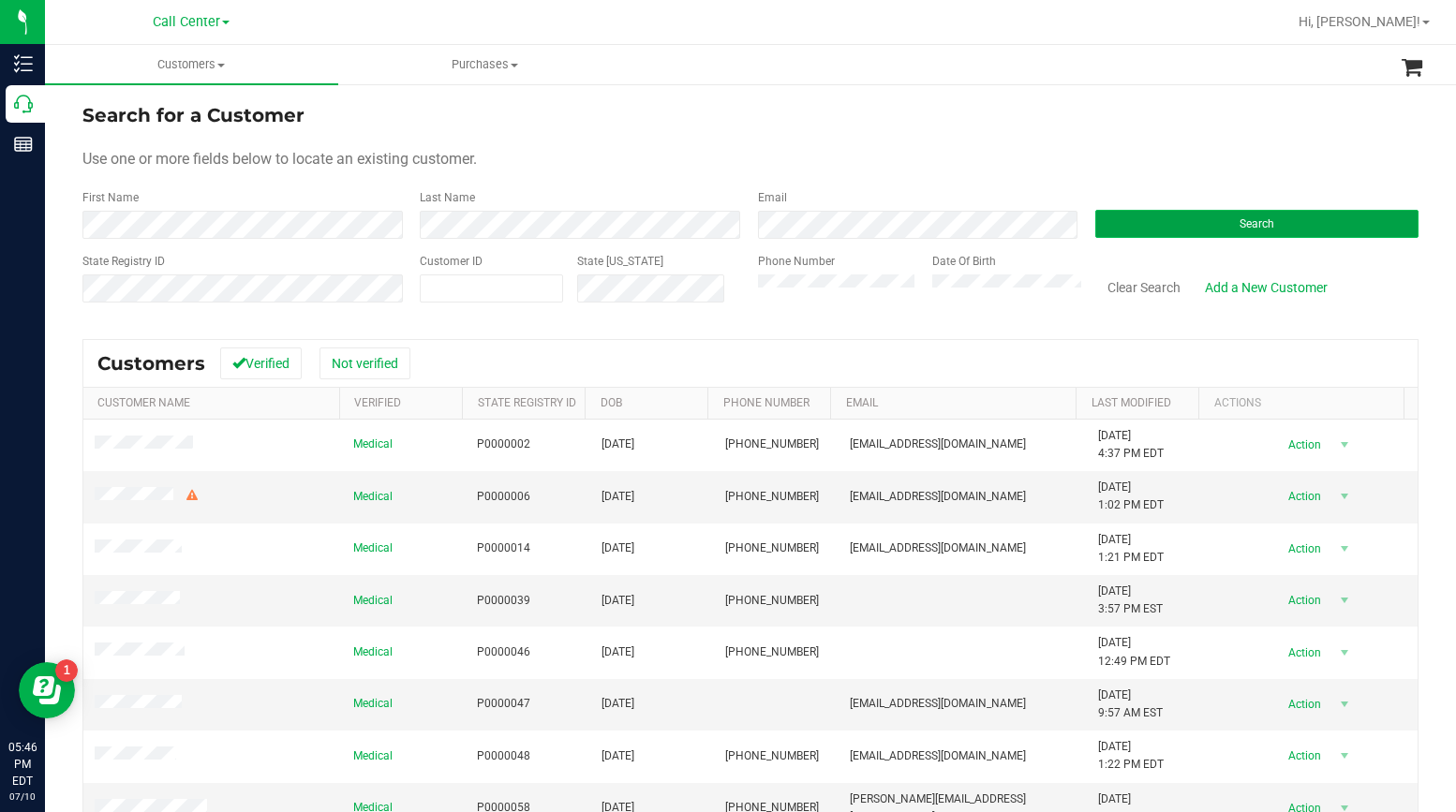 click on "Search" at bounding box center (1256, 224) 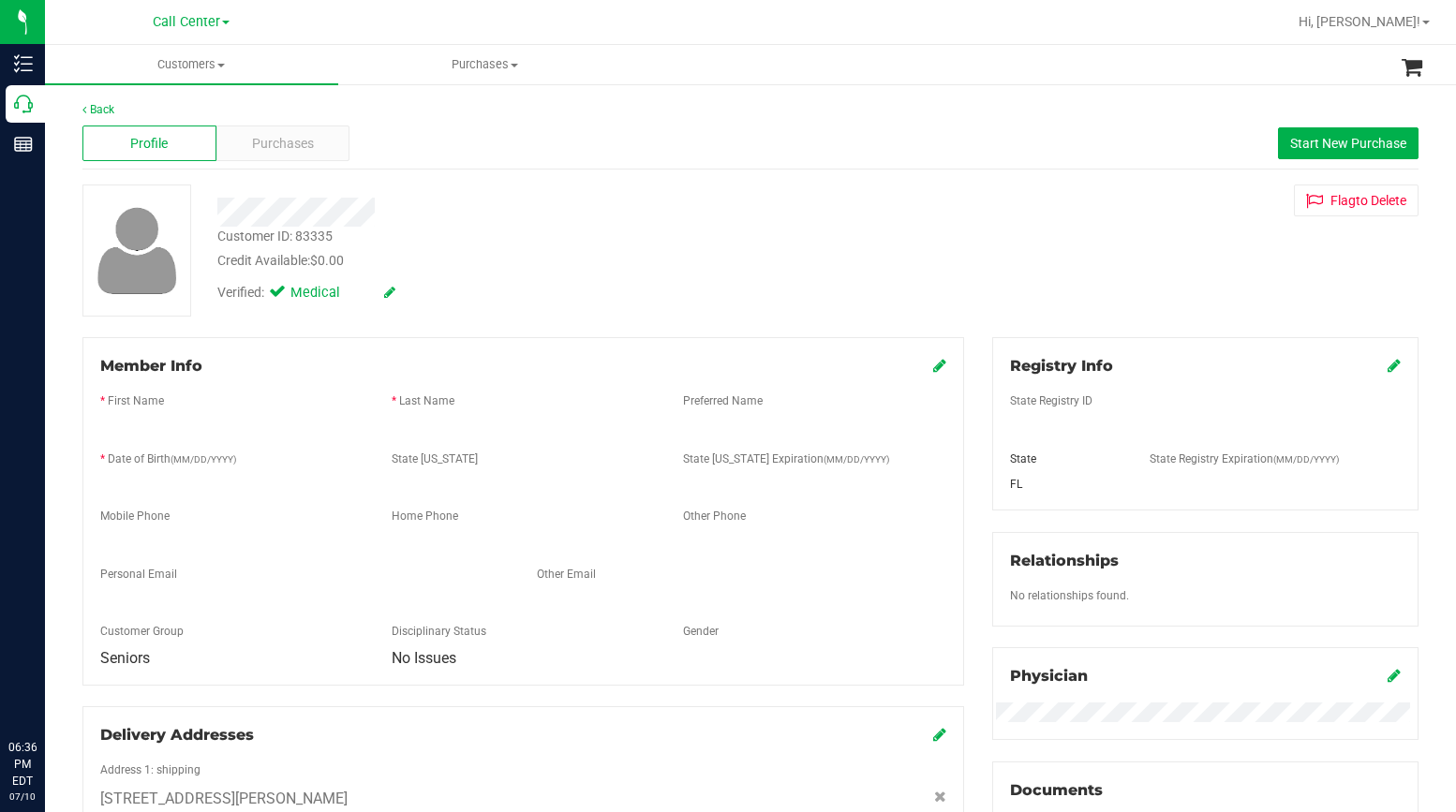 scroll, scrollTop: 0, scrollLeft: 0, axis: both 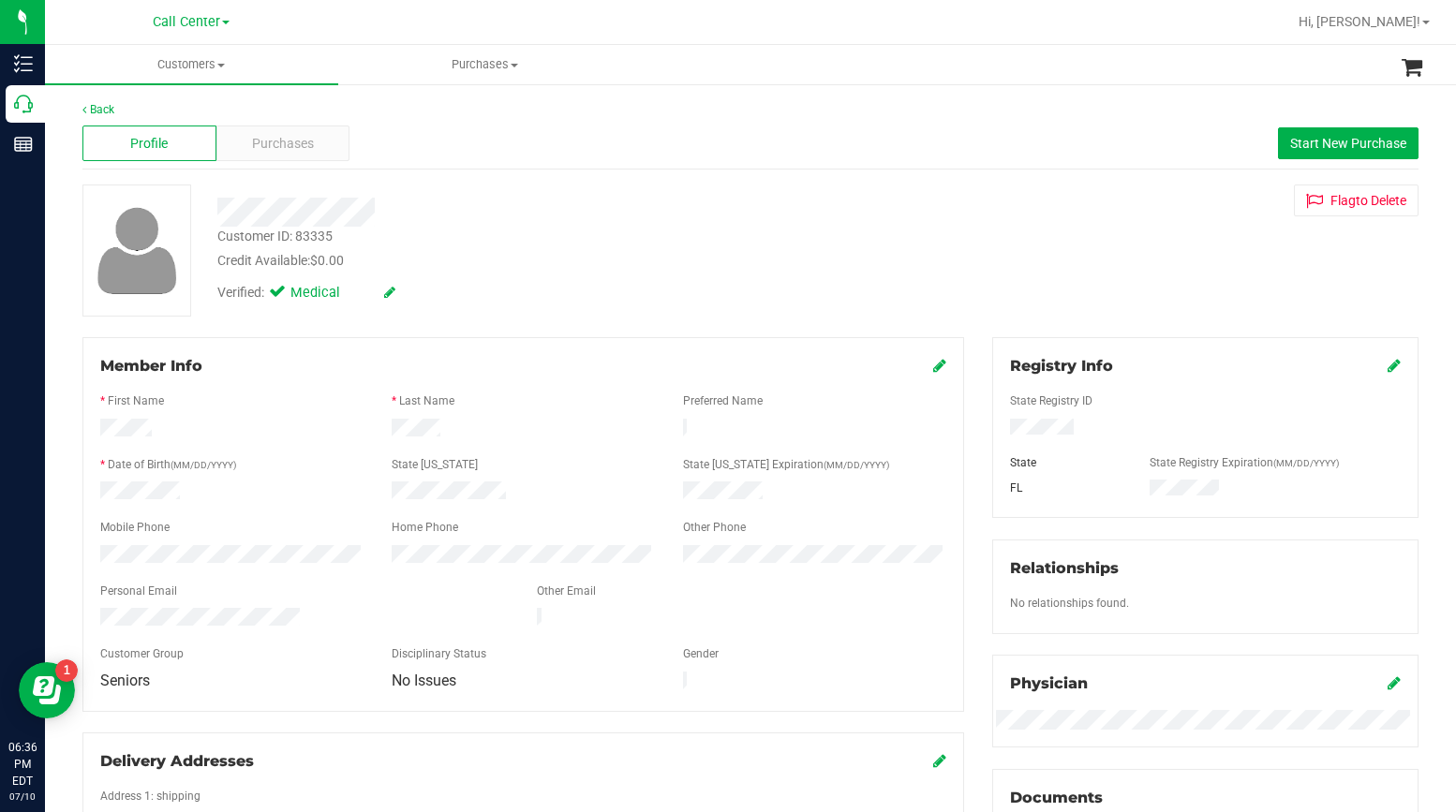 click at bounding box center (226, 22) 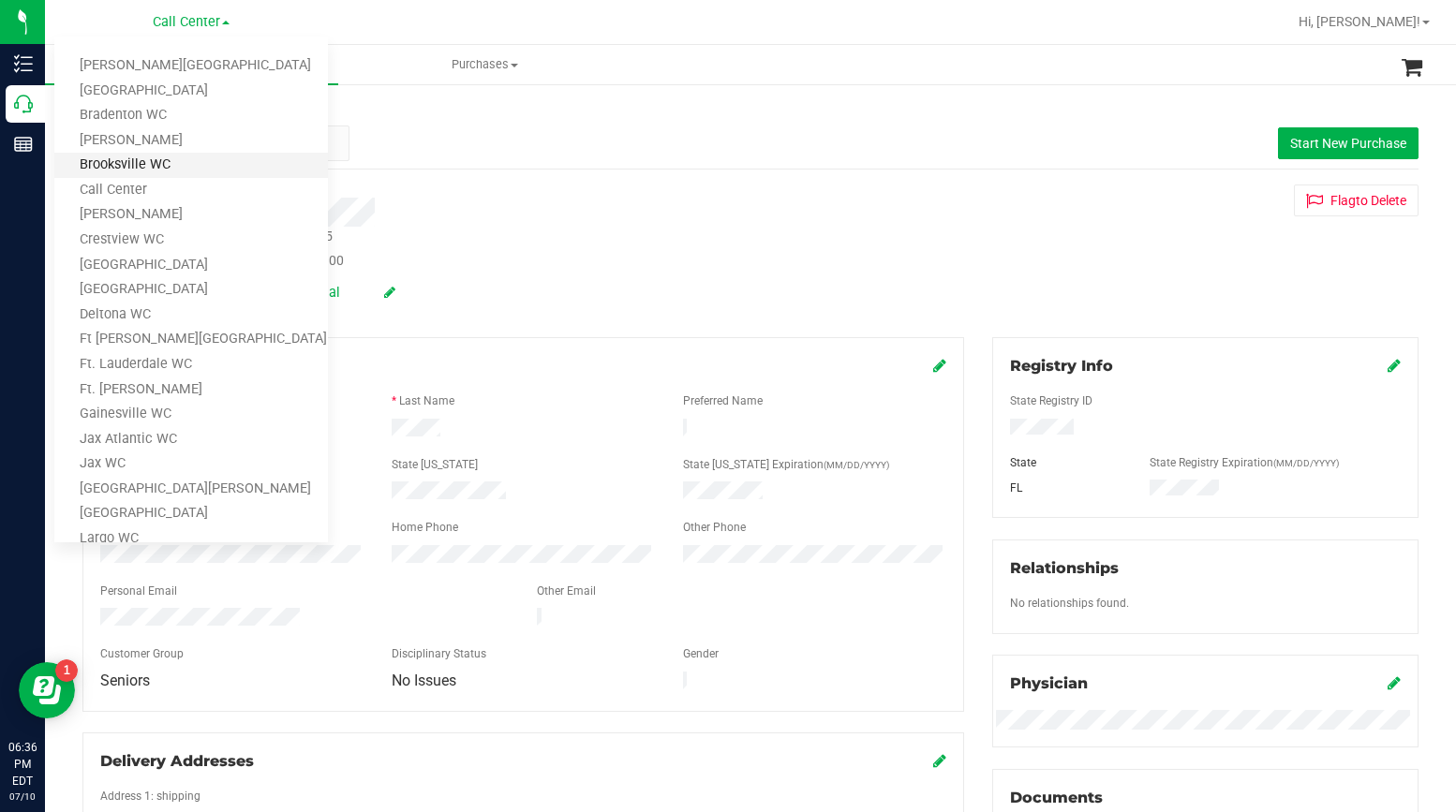 click on "Brooksville WC" at bounding box center (191, 165) 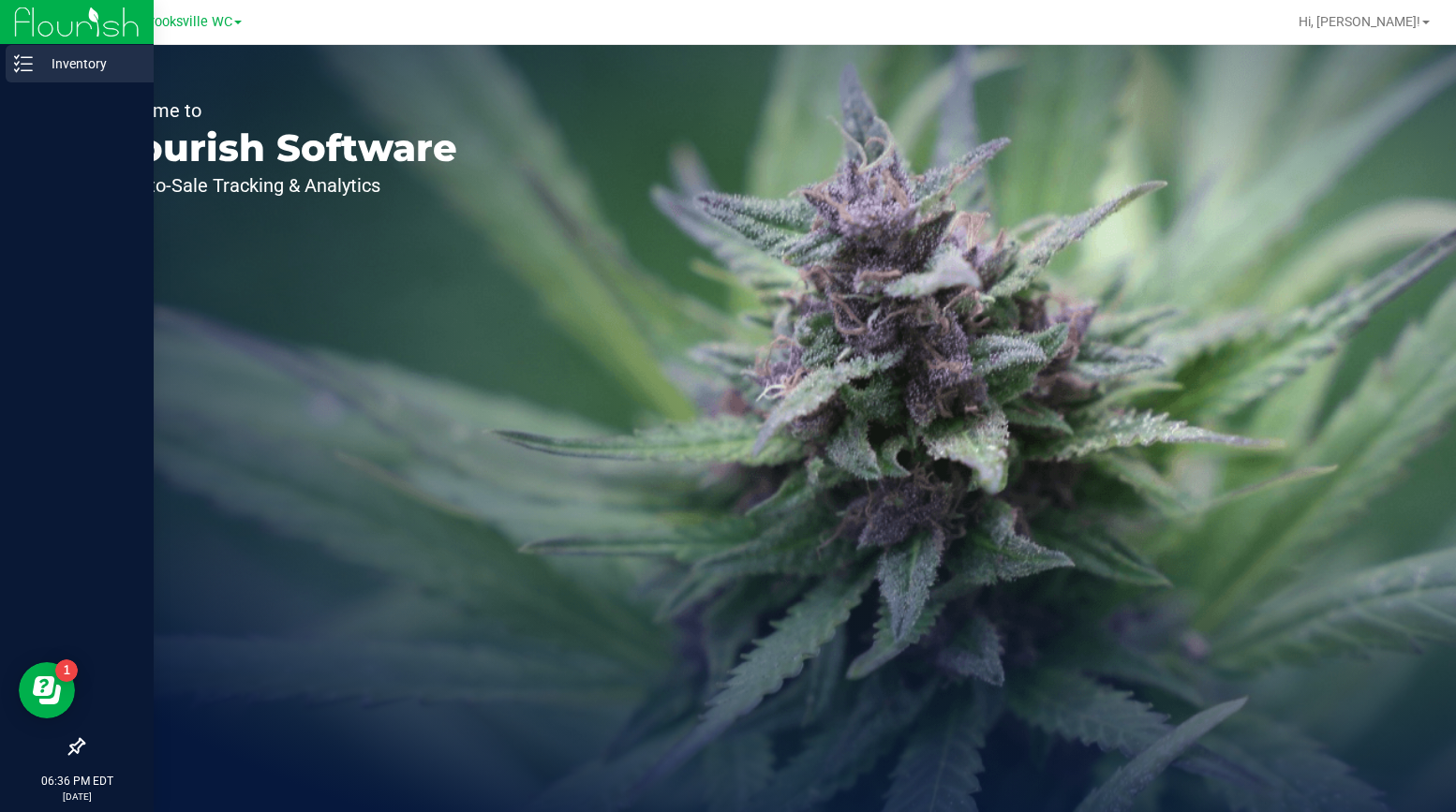 click on "Inventory" at bounding box center [89, 64] 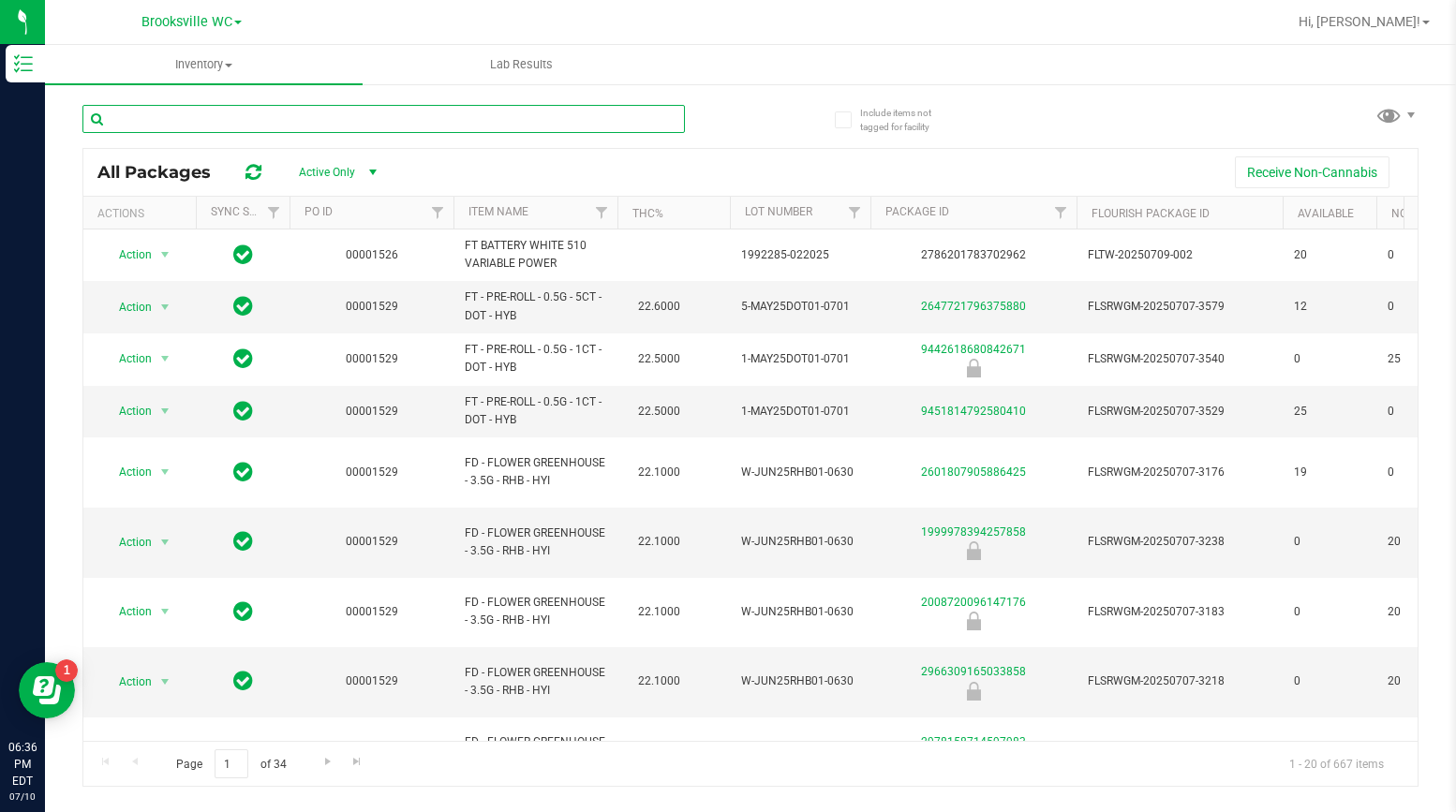 click at bounding box center (383, 119) 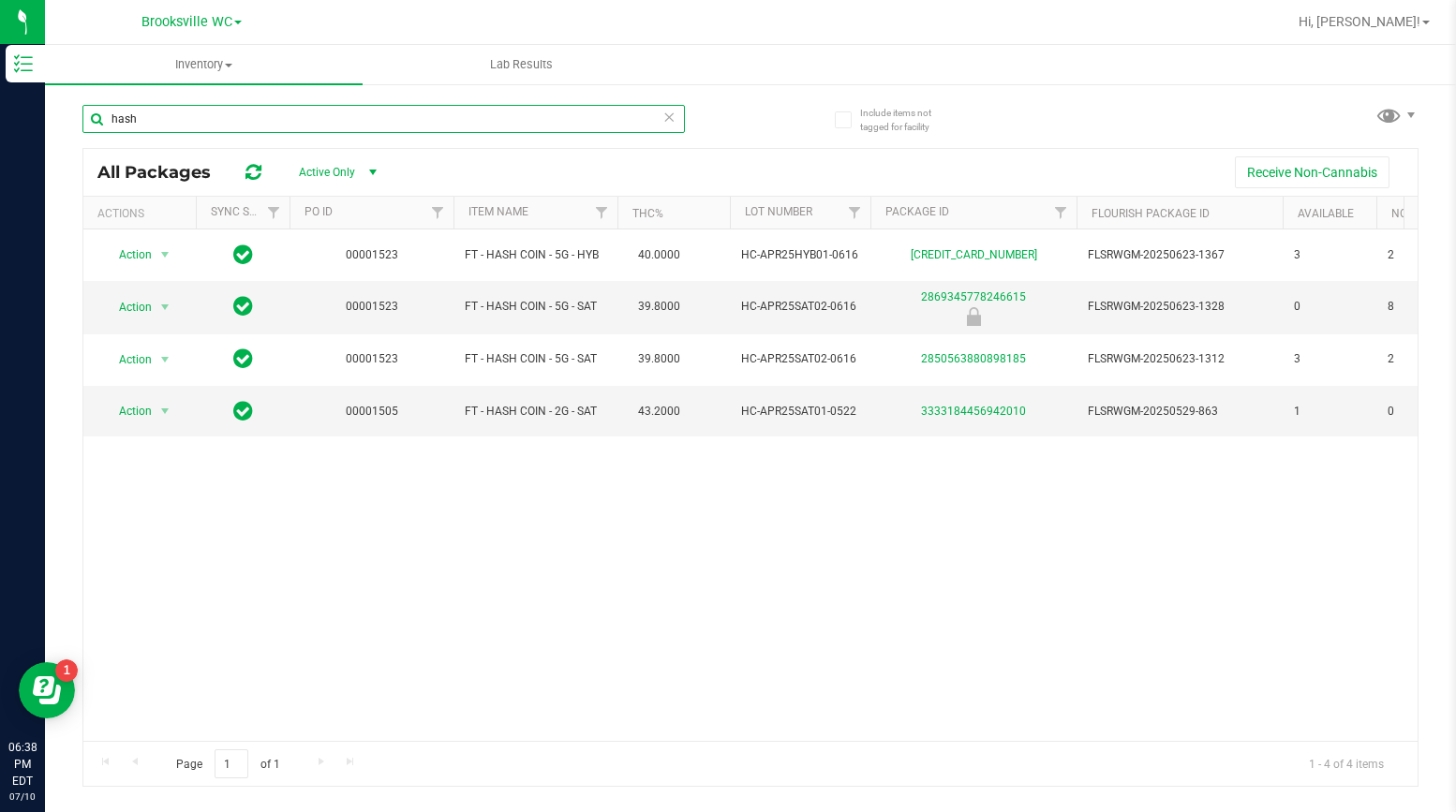 type on "hash" 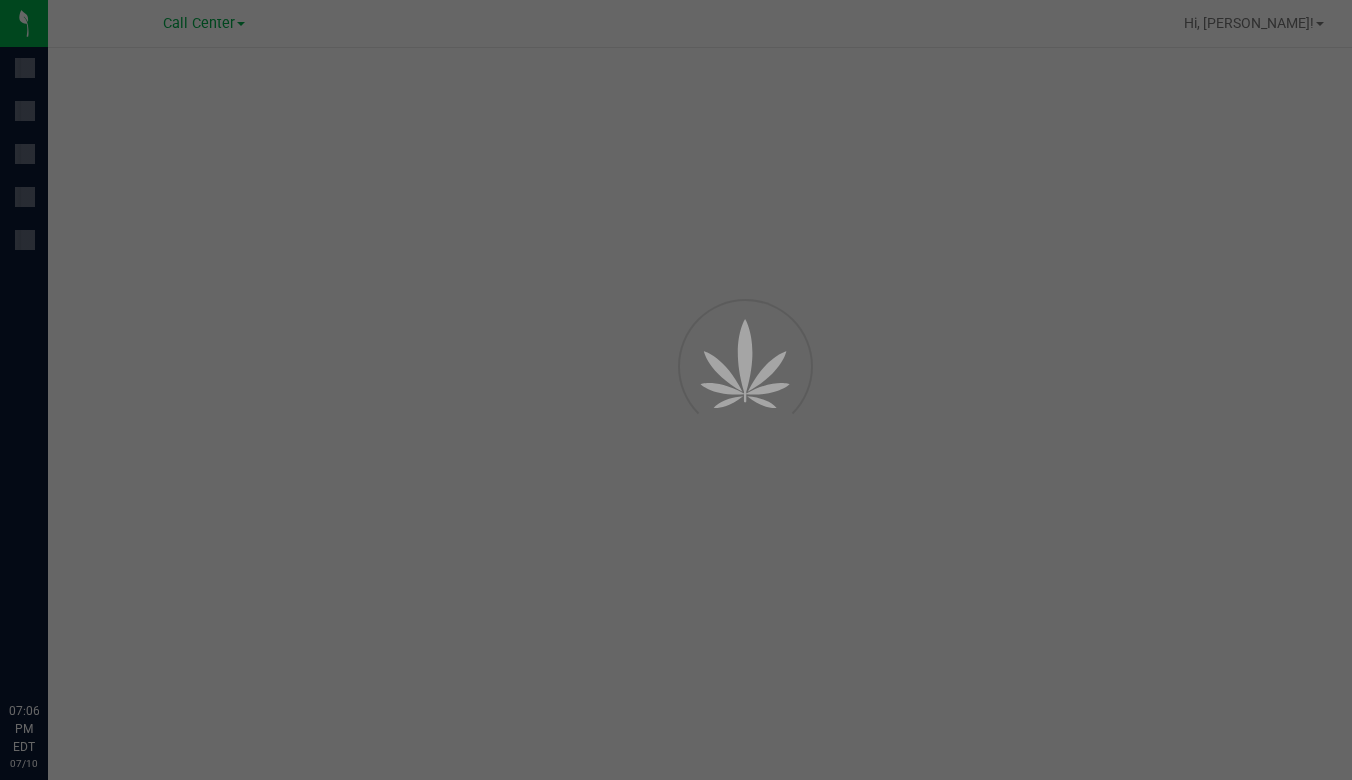 scroll, scrollTop: 0, scrollLeft: 0, axis: both 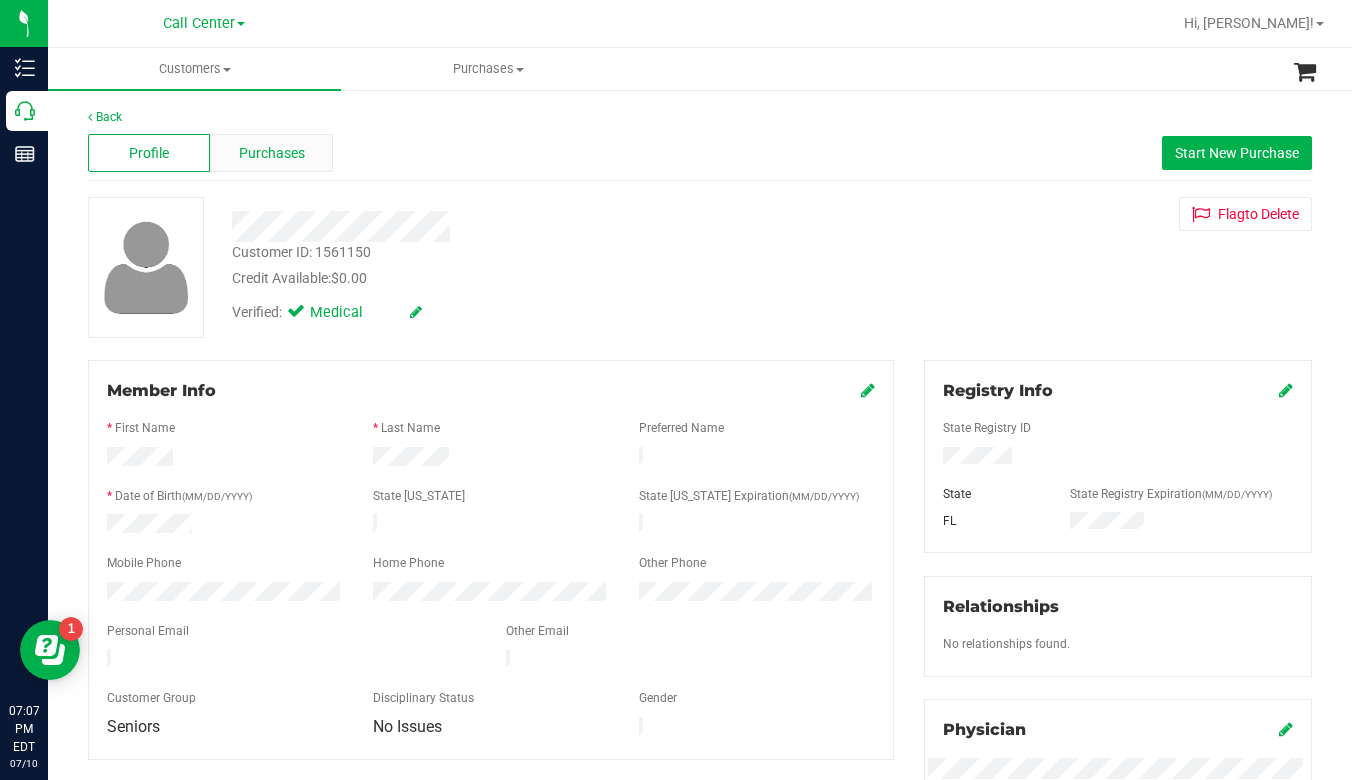 click on "Purchases" at bounding box center [272, 153] 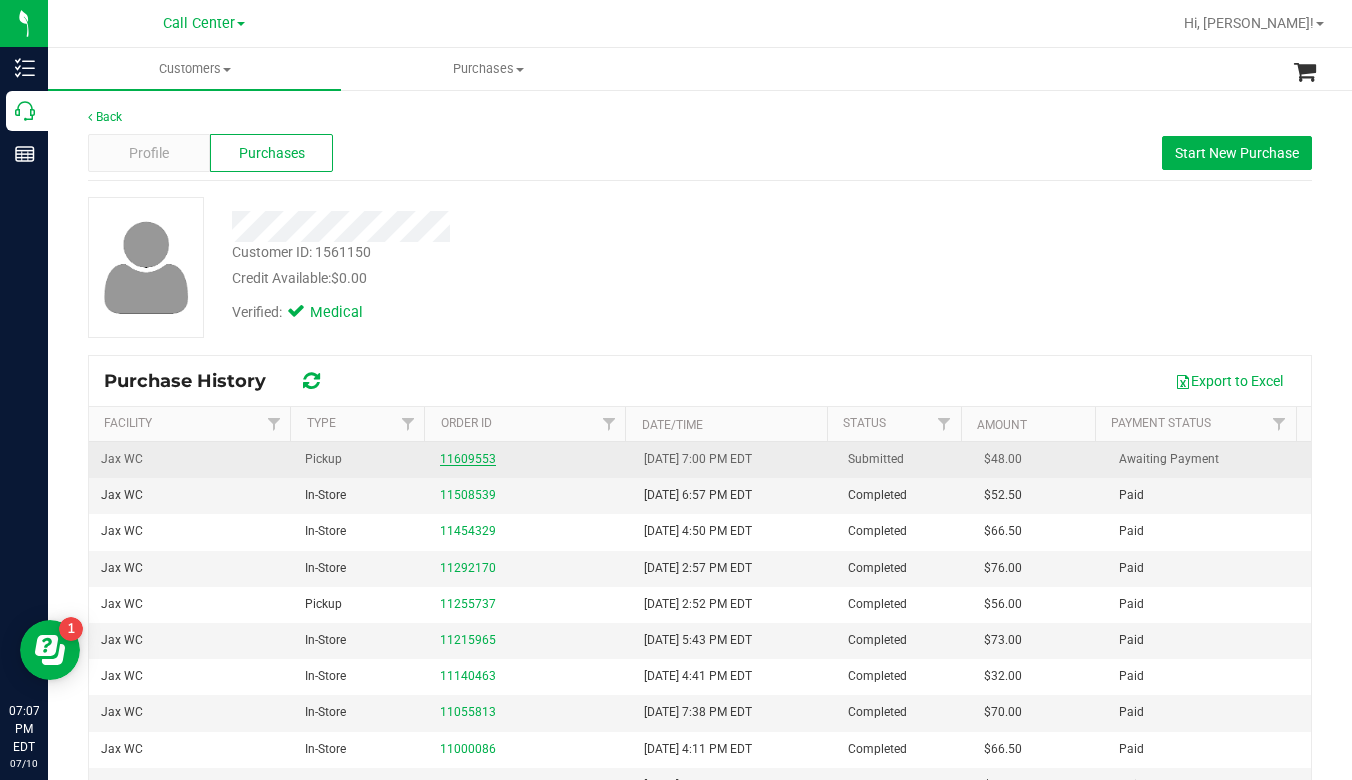 click on "11609553" at bounding box center (468, 459) 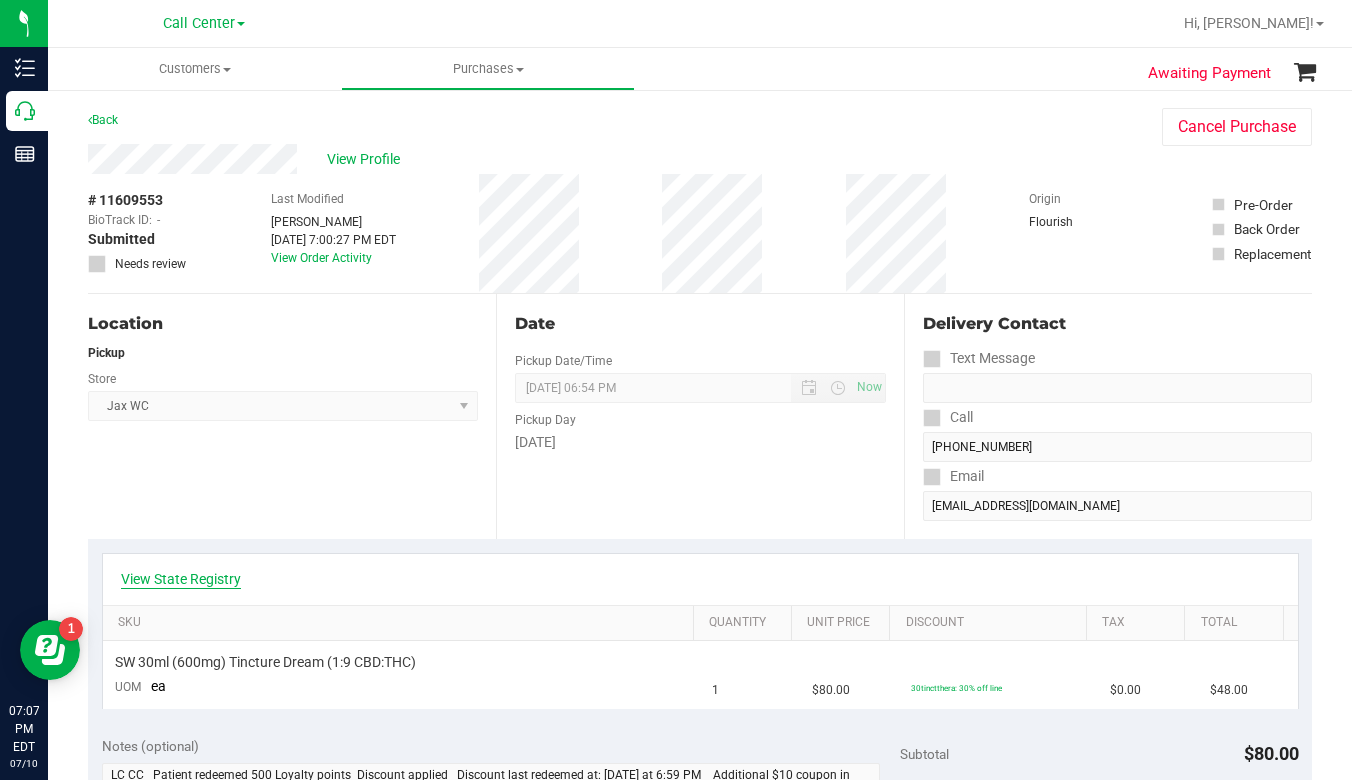 click on "View State Registry" at bounding box center [181, 579] 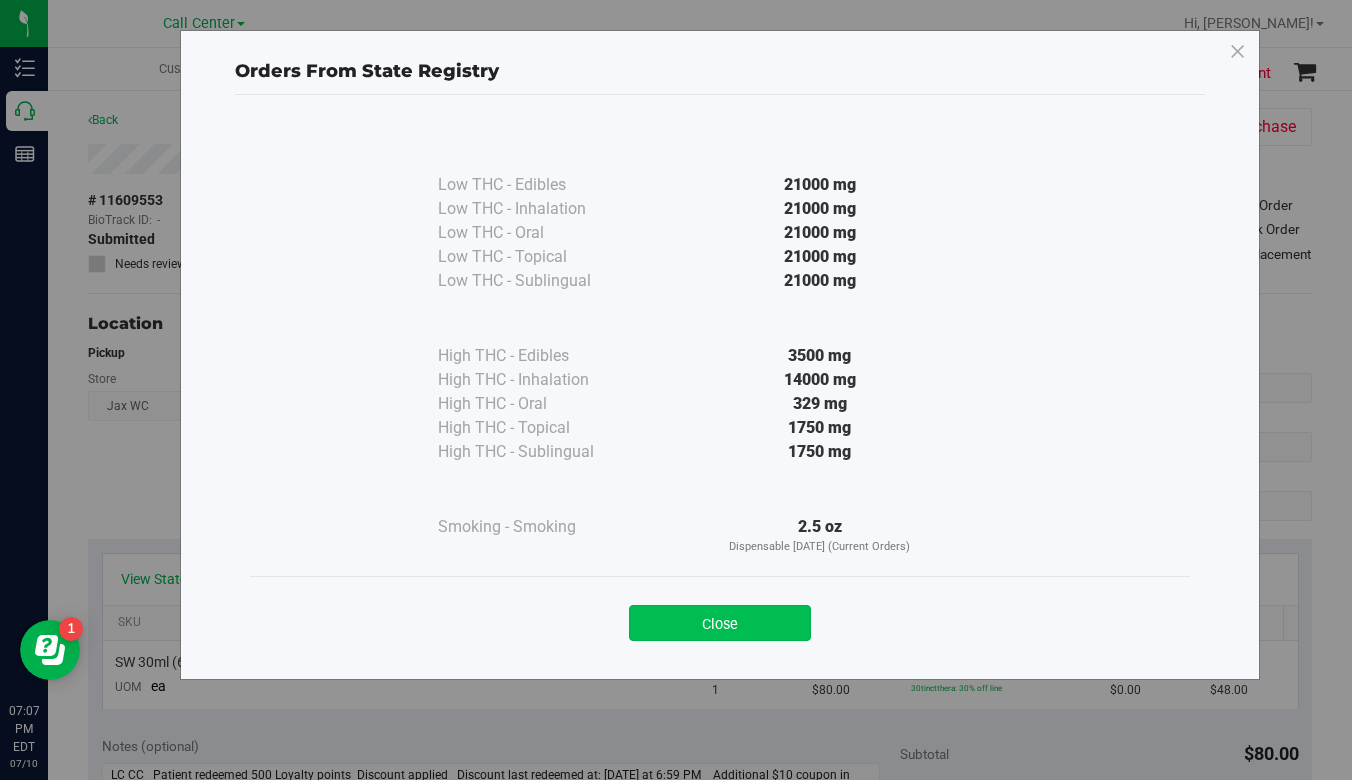 click on "Close" at bounding box center (720, 623) 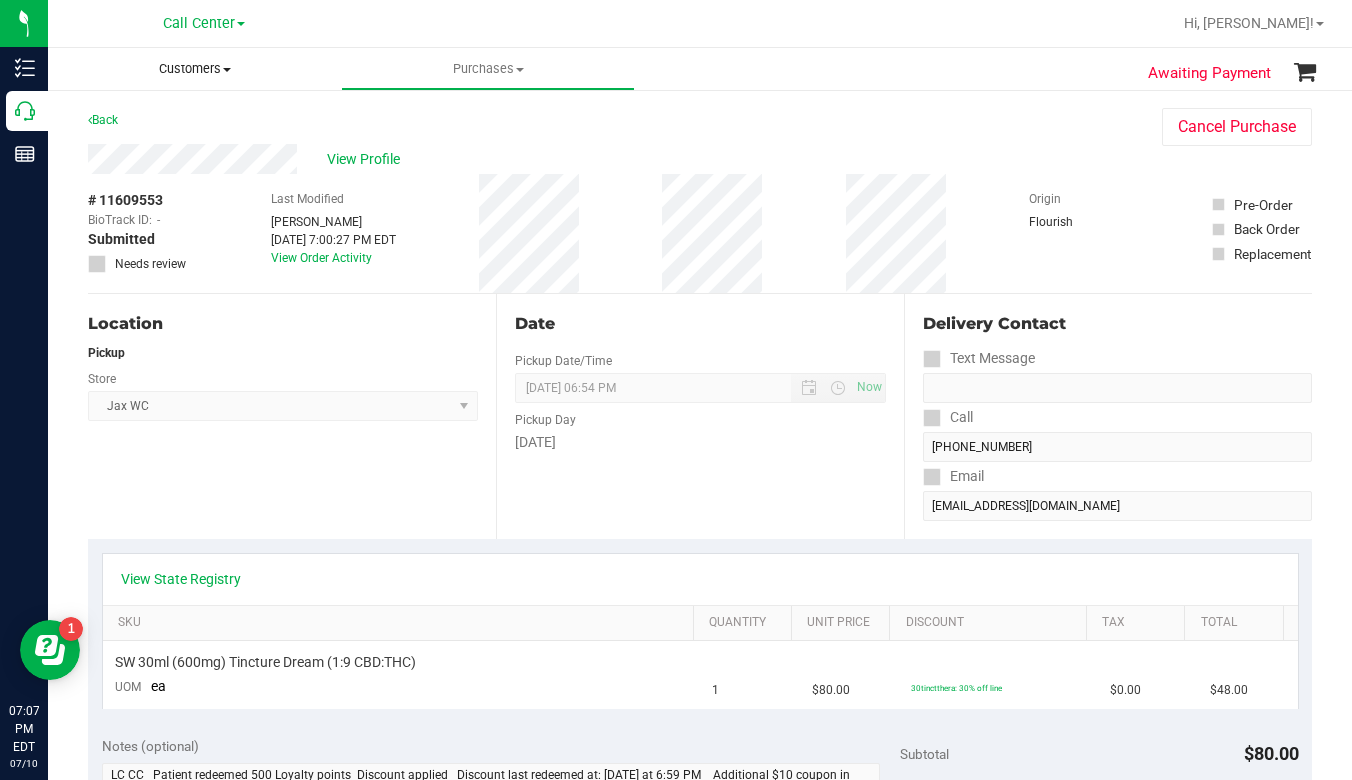 click at bounding box center [227, 70] 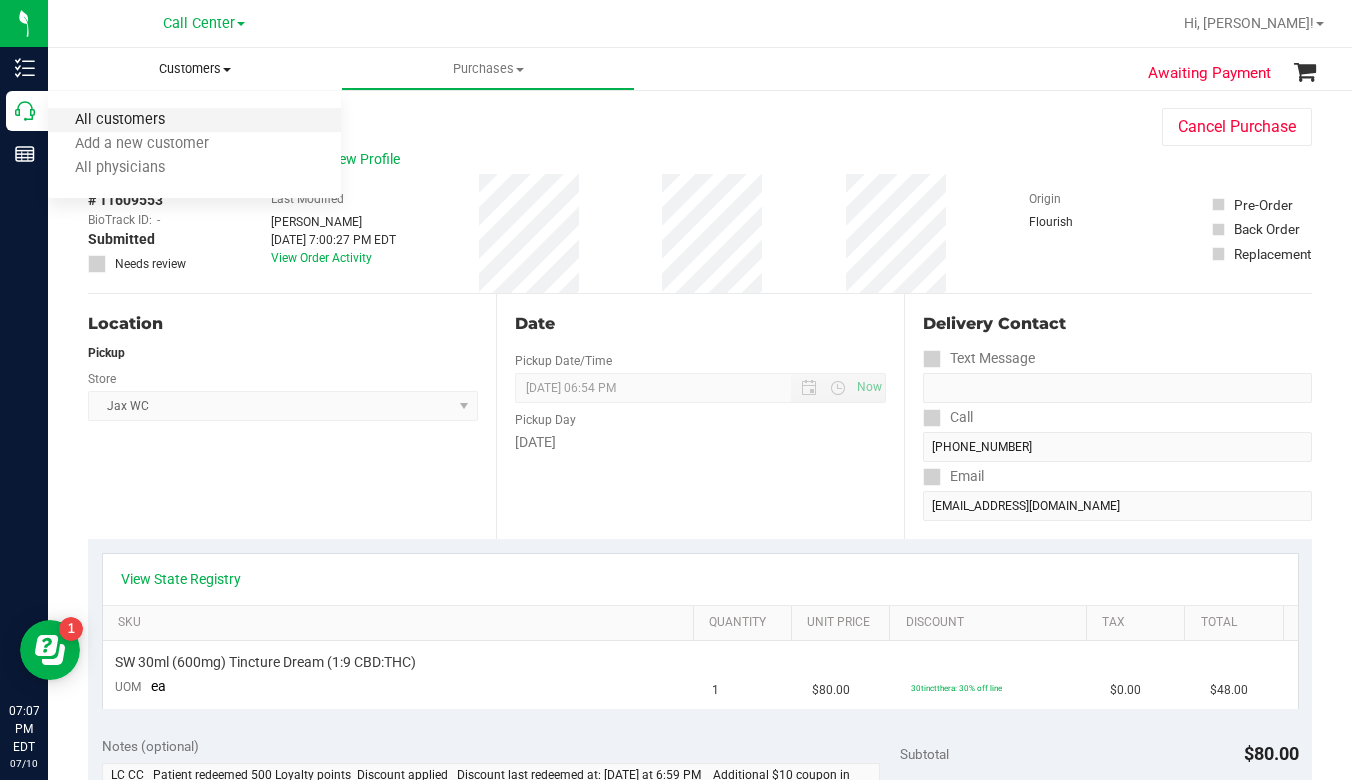 click on "All customers" at bounding box center (120, 120) 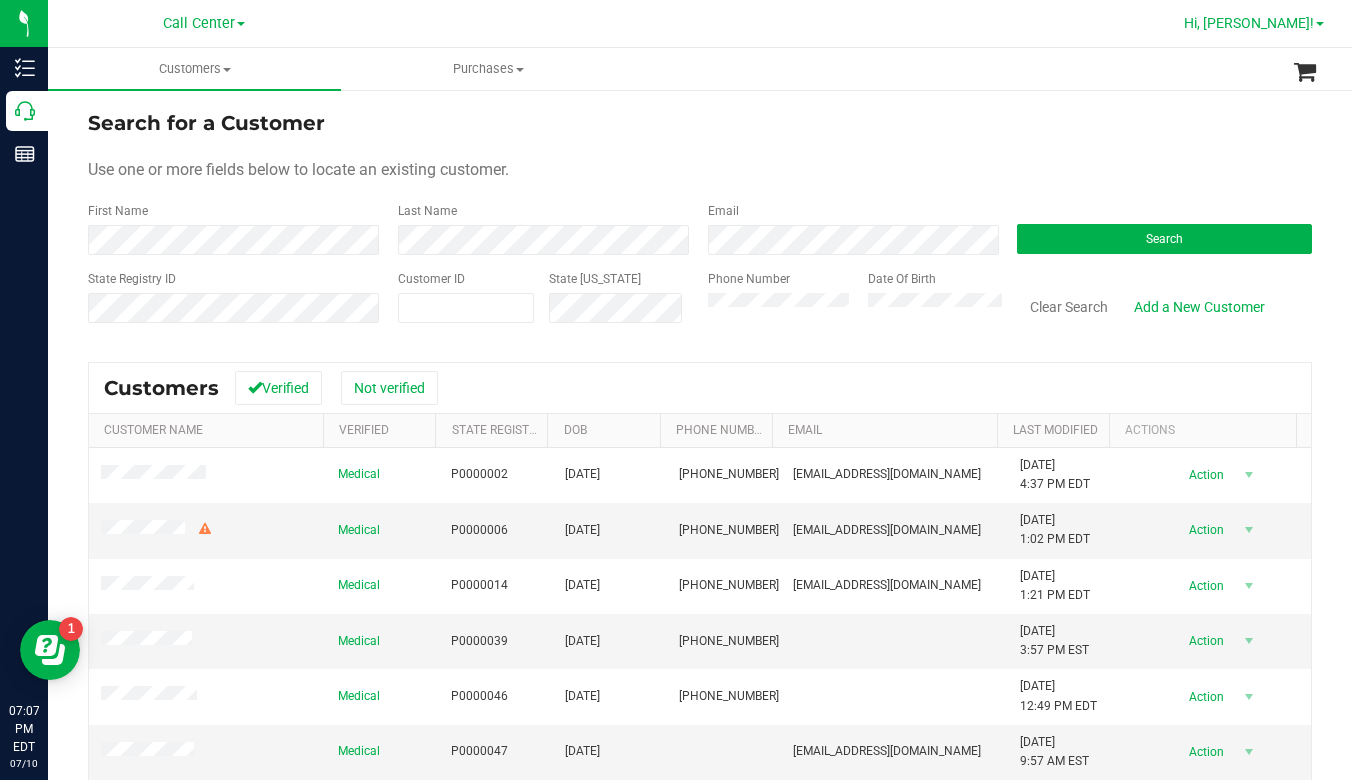 click at bounding box center (1320, 24) 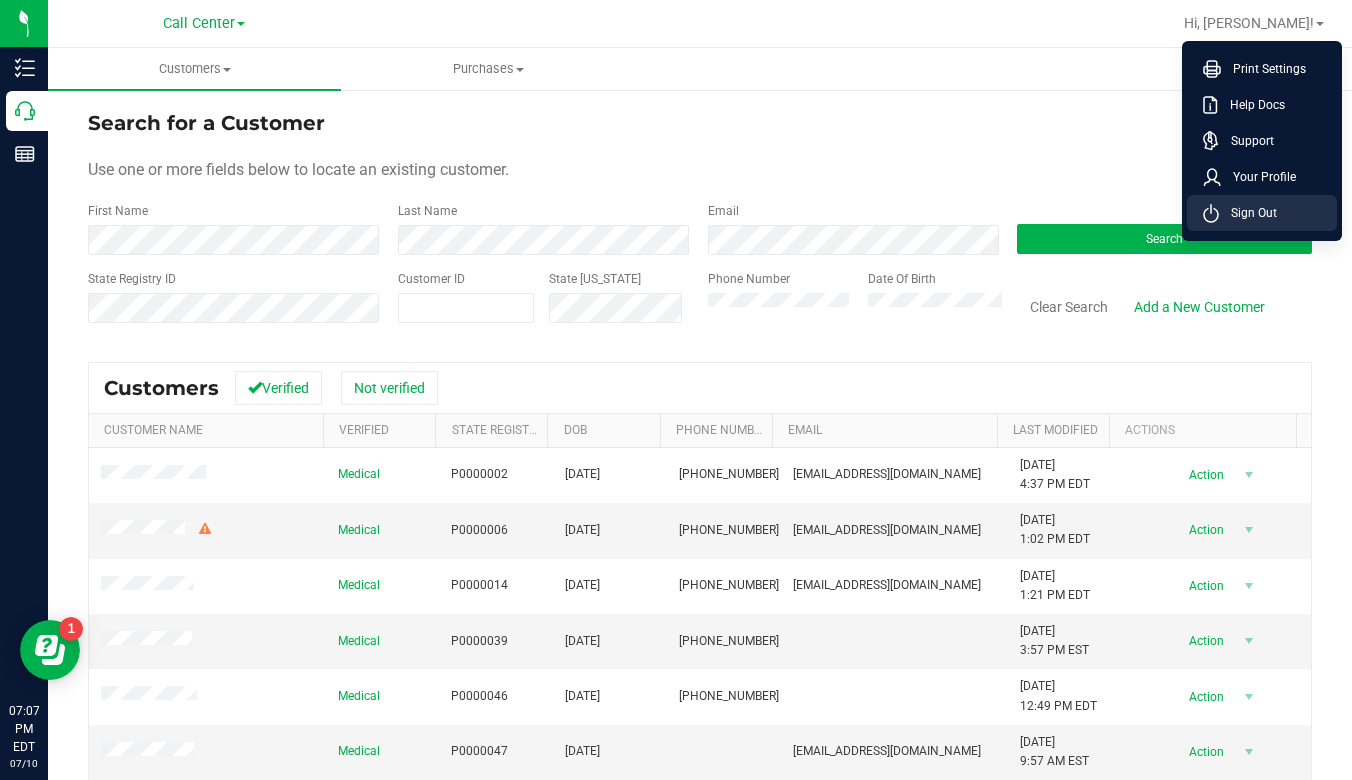 click on "Sign Out" at bounding box center (1248, 213) 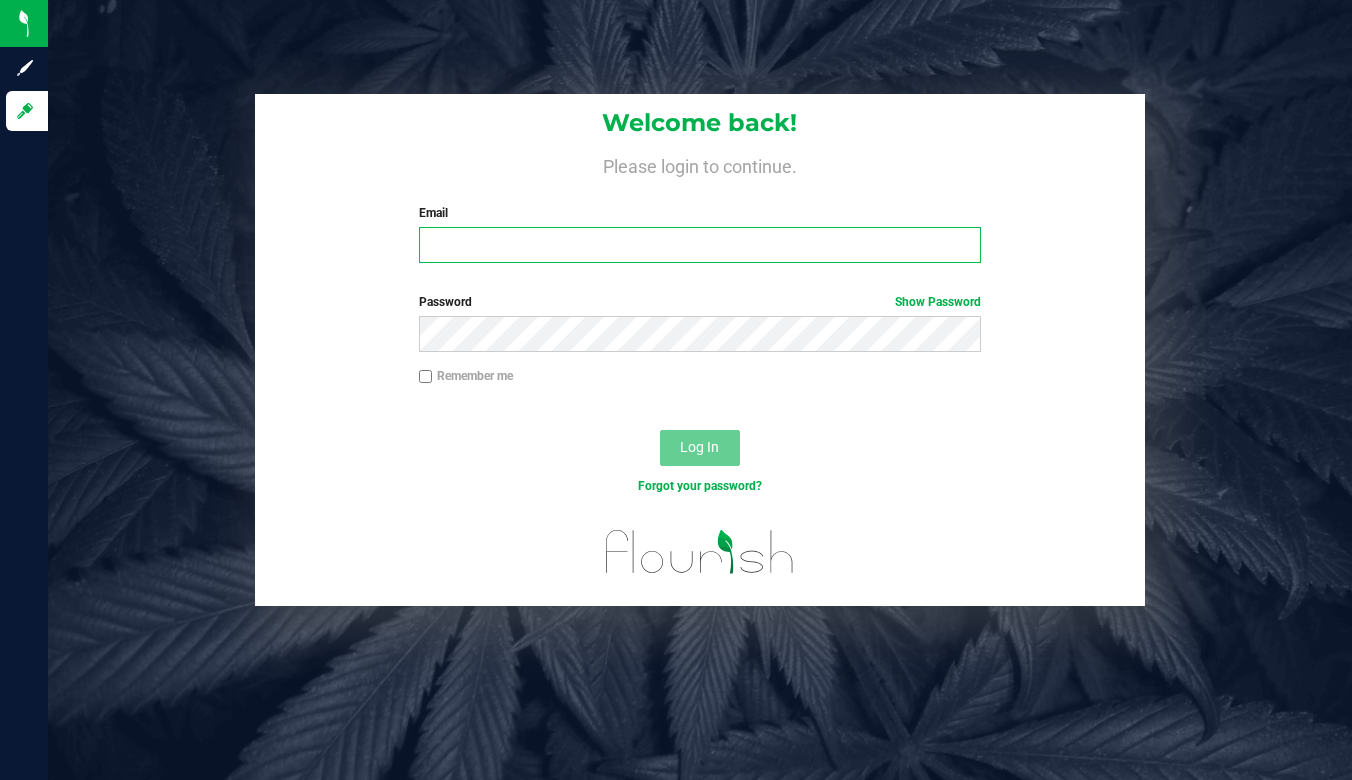 type on "lcousin@liveparallel.com" 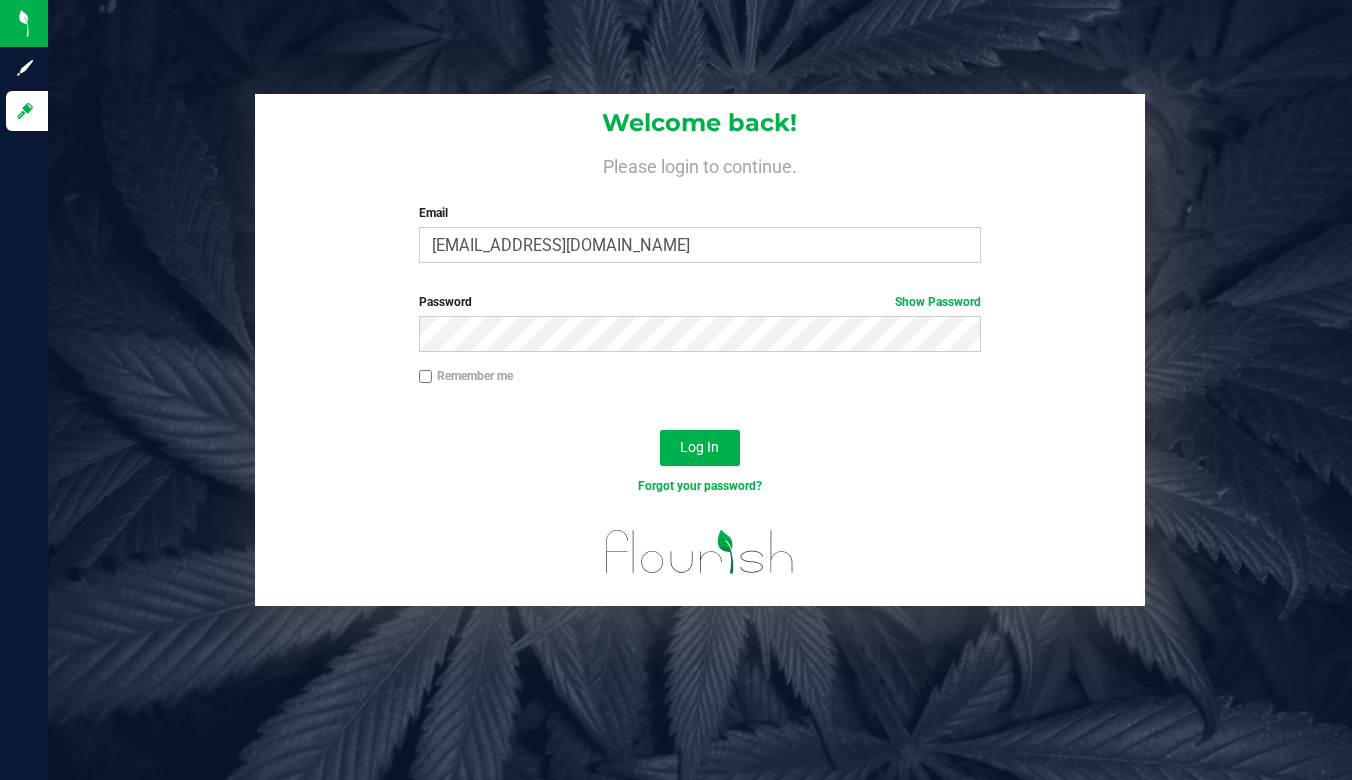 click on "Welcome back!
Please login to continue.
Email
lcousin@liveparallel.com
Required
Please format your email correctly.
Password
Show Password
Remember me
Log In
Forgot your password?" at bounding box center (700, 350) 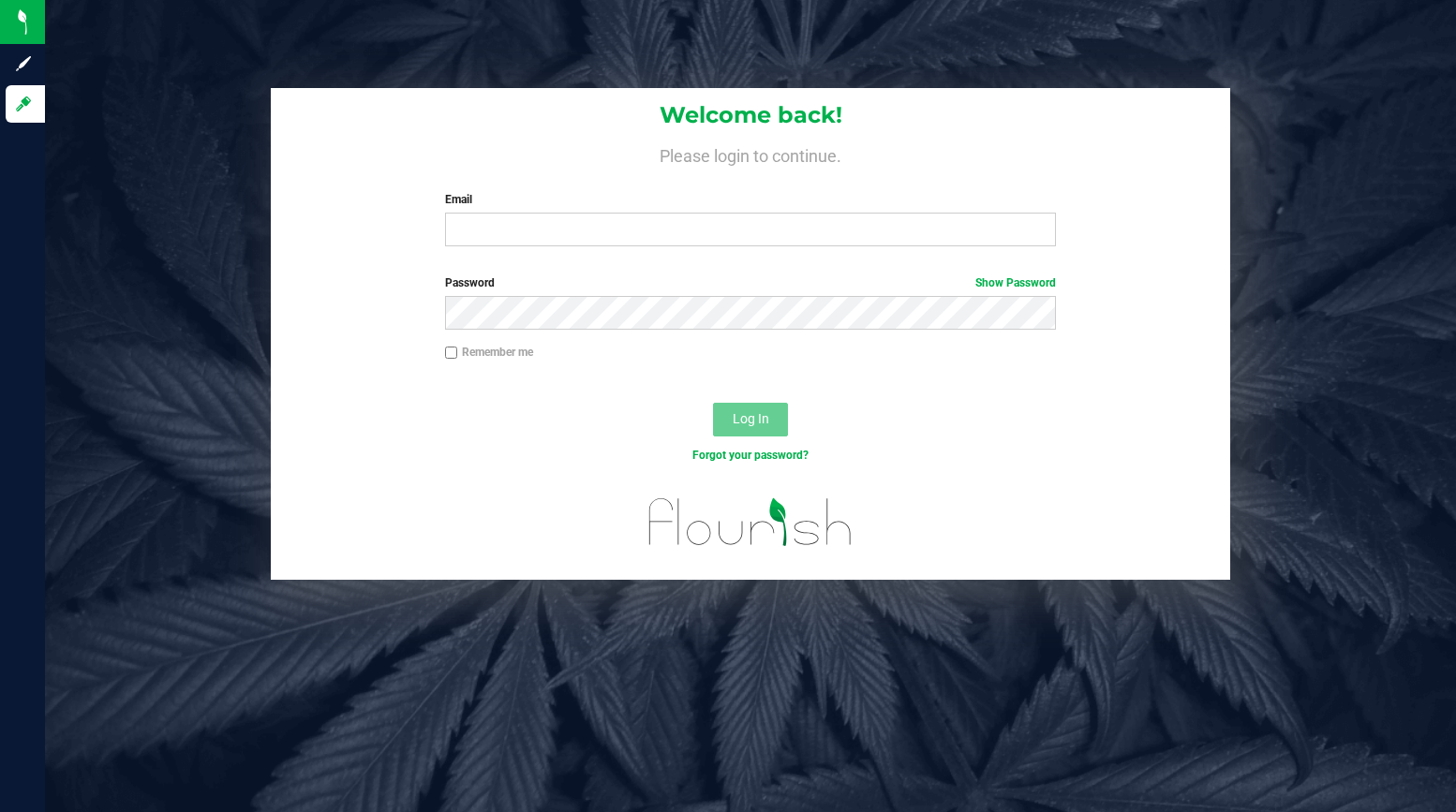 scroll, scrollTop: 0, scrollLeft: 0, axis: both 